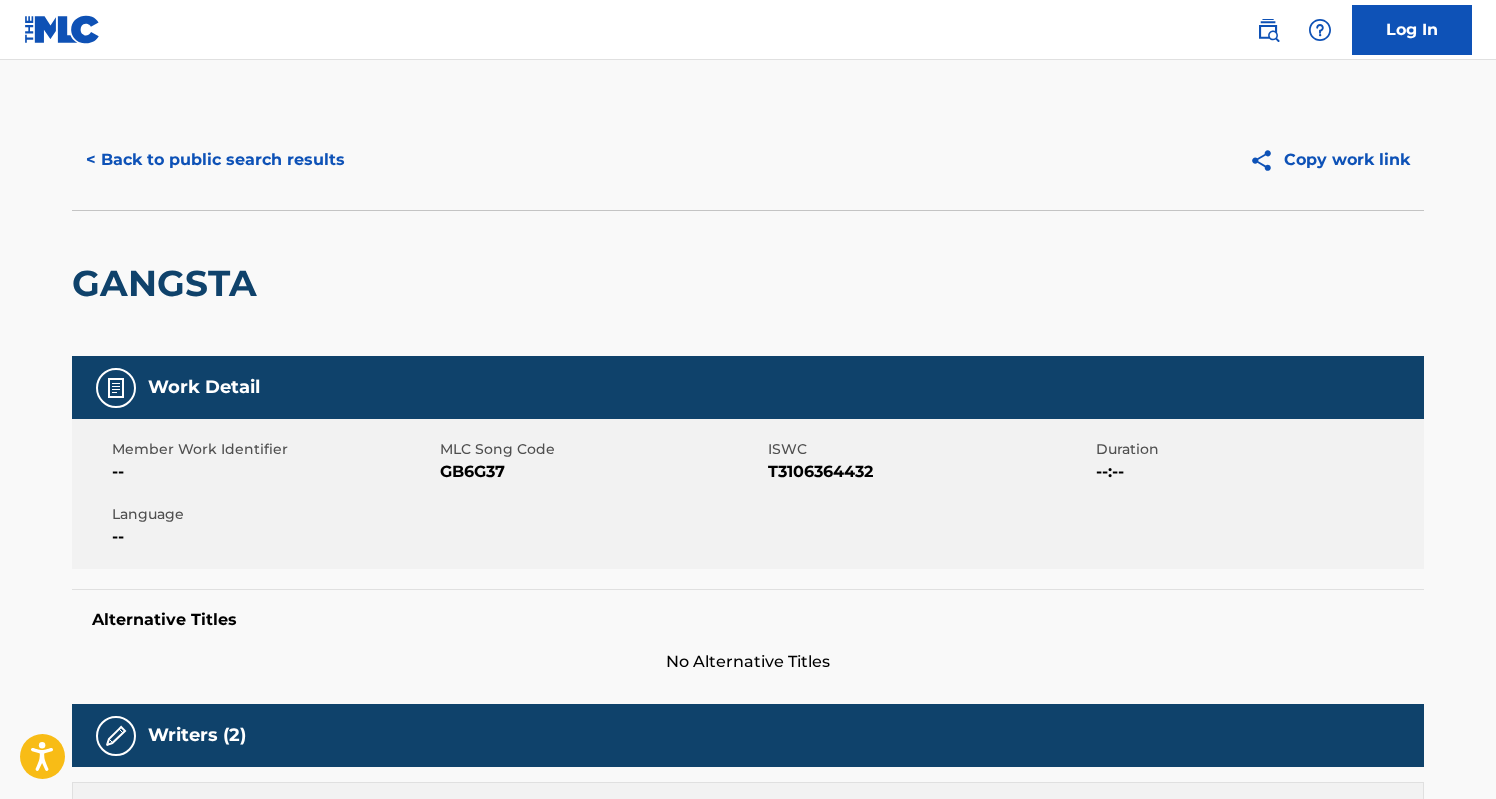 scroll, scrollTop: 0, scrollLeft: 0, axis: both 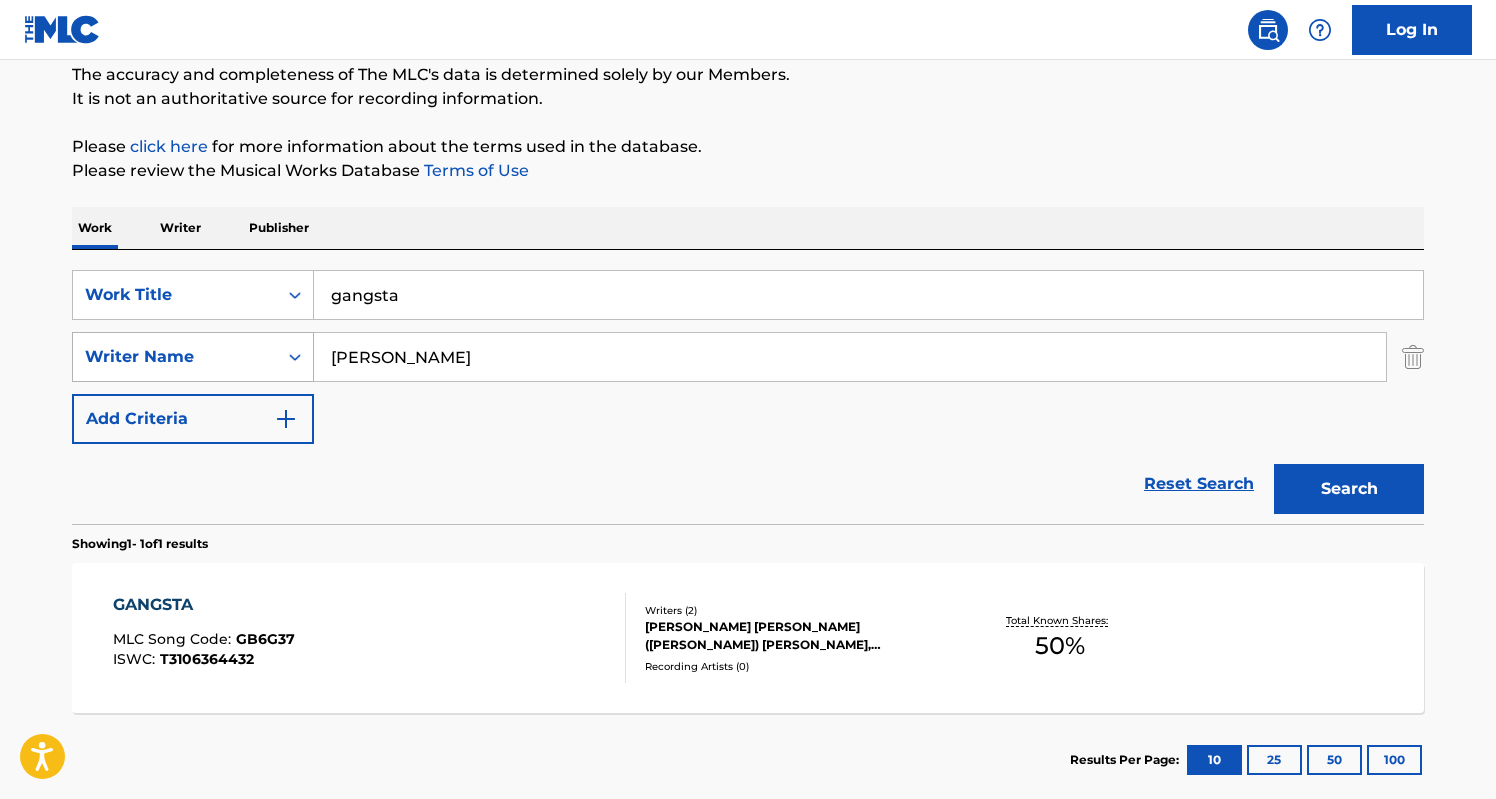 click on "Writer Name" at bounding box center (175, 357) 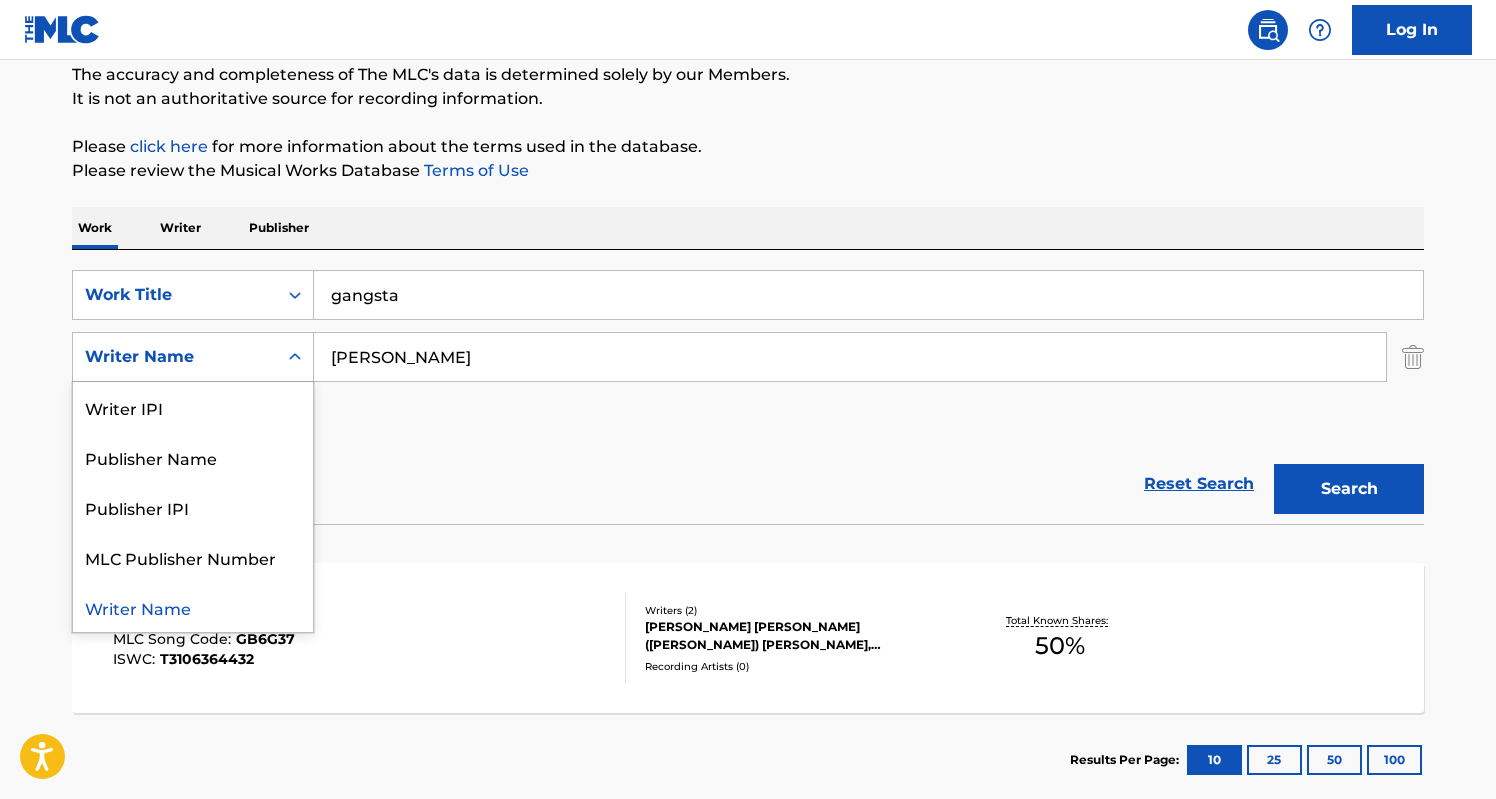 click on "Writer Name" at bounding box center (175, 357) 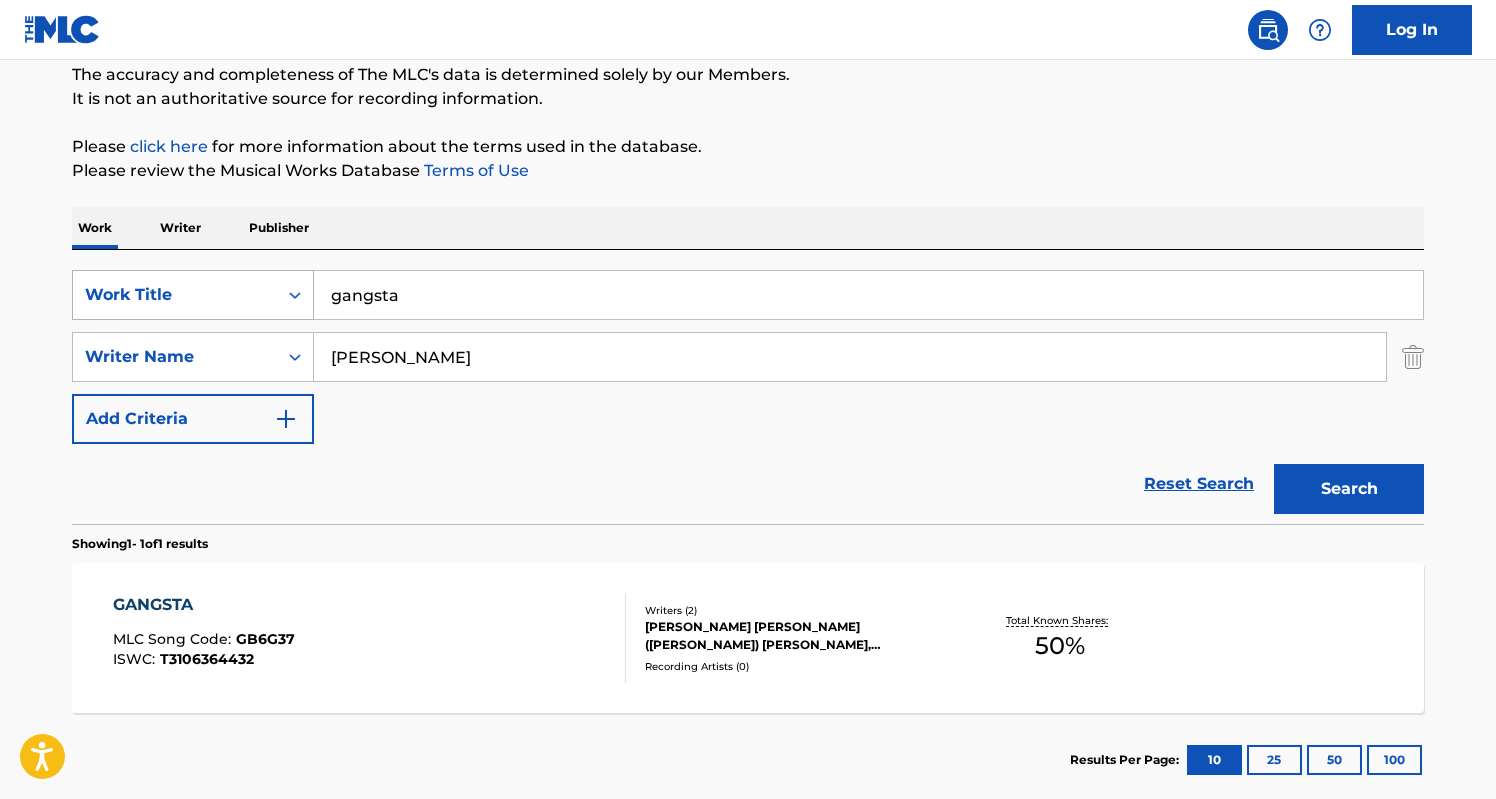 click on "Work Title" at bounding box center (175, 295) 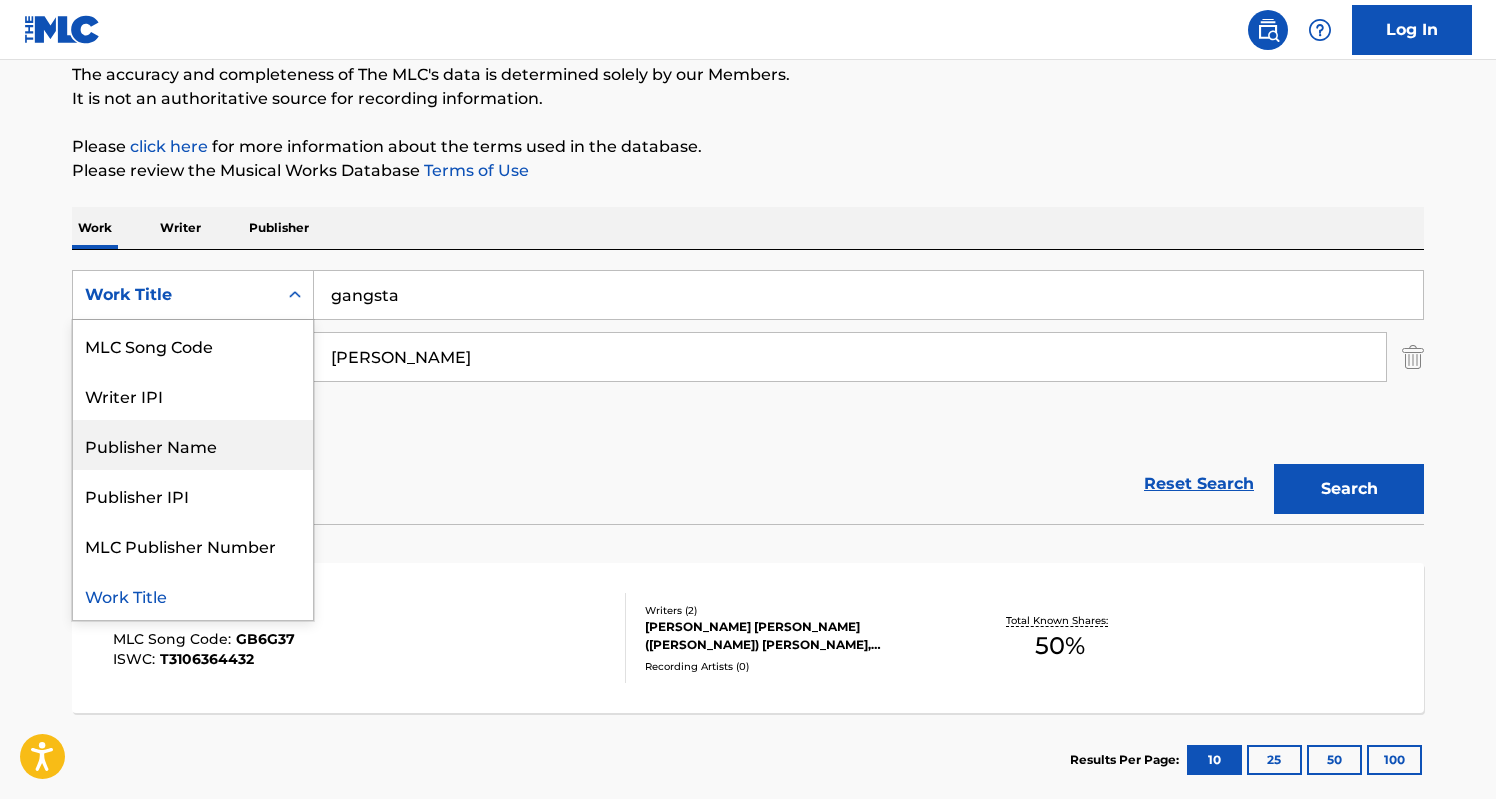 scroll, scrollTop: 50, scrollLeft: 0, axis: vertical 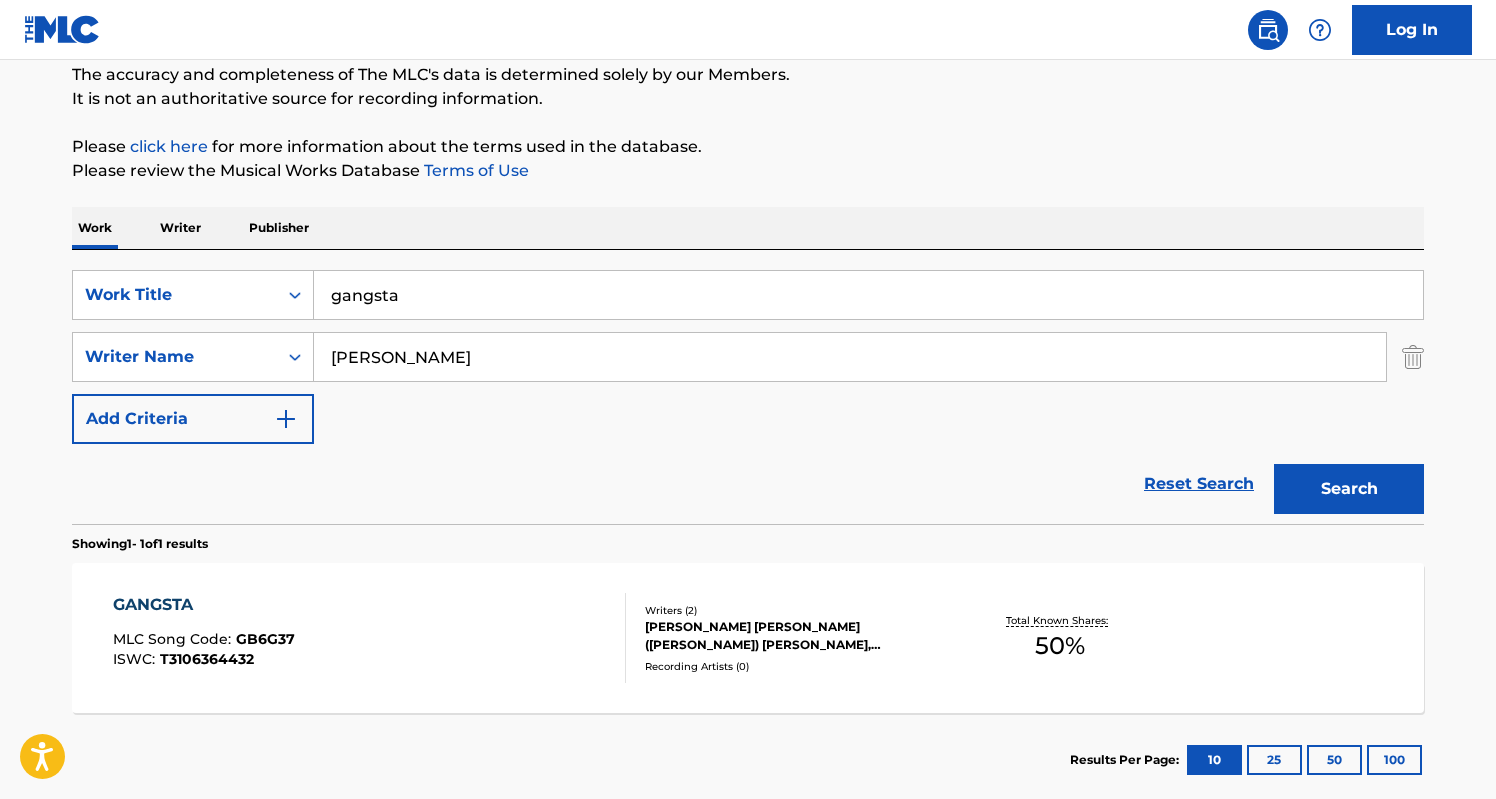 click at bounding box center (1413, 357) 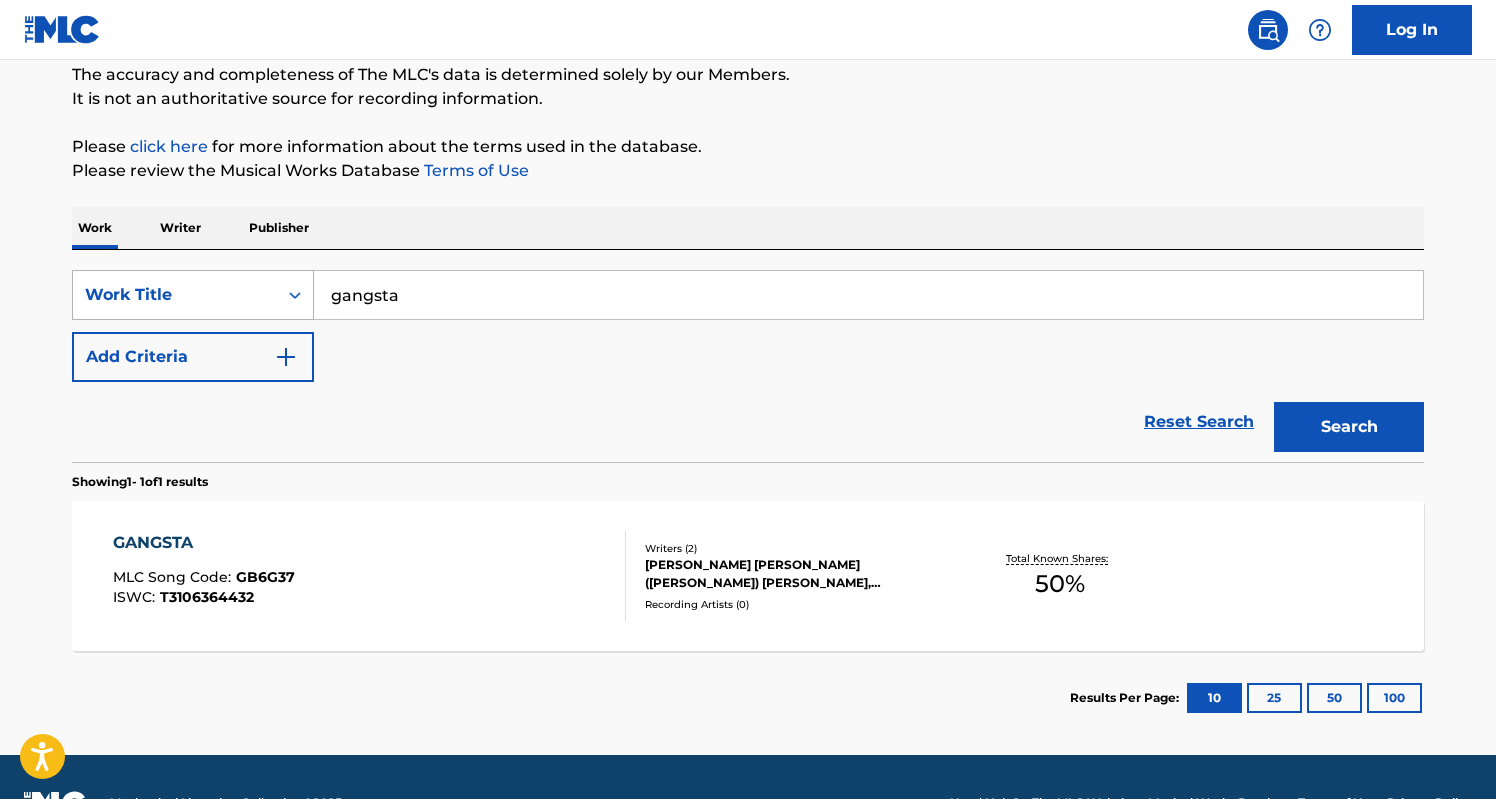 click on "Work Title" at bounding box center (175, 295) 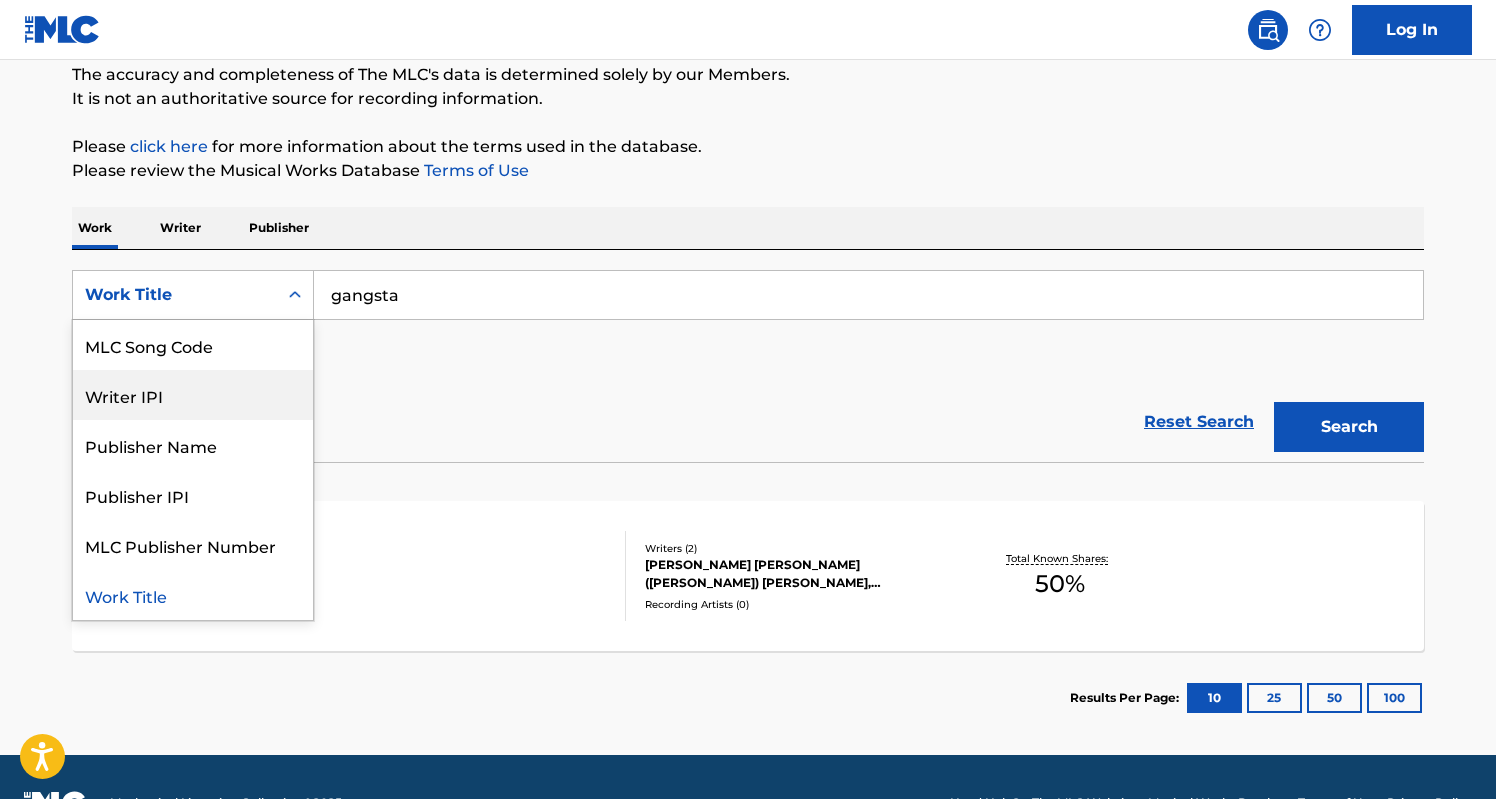 scroll, scrollTop: 0, scrollLeft: 0, axis: both 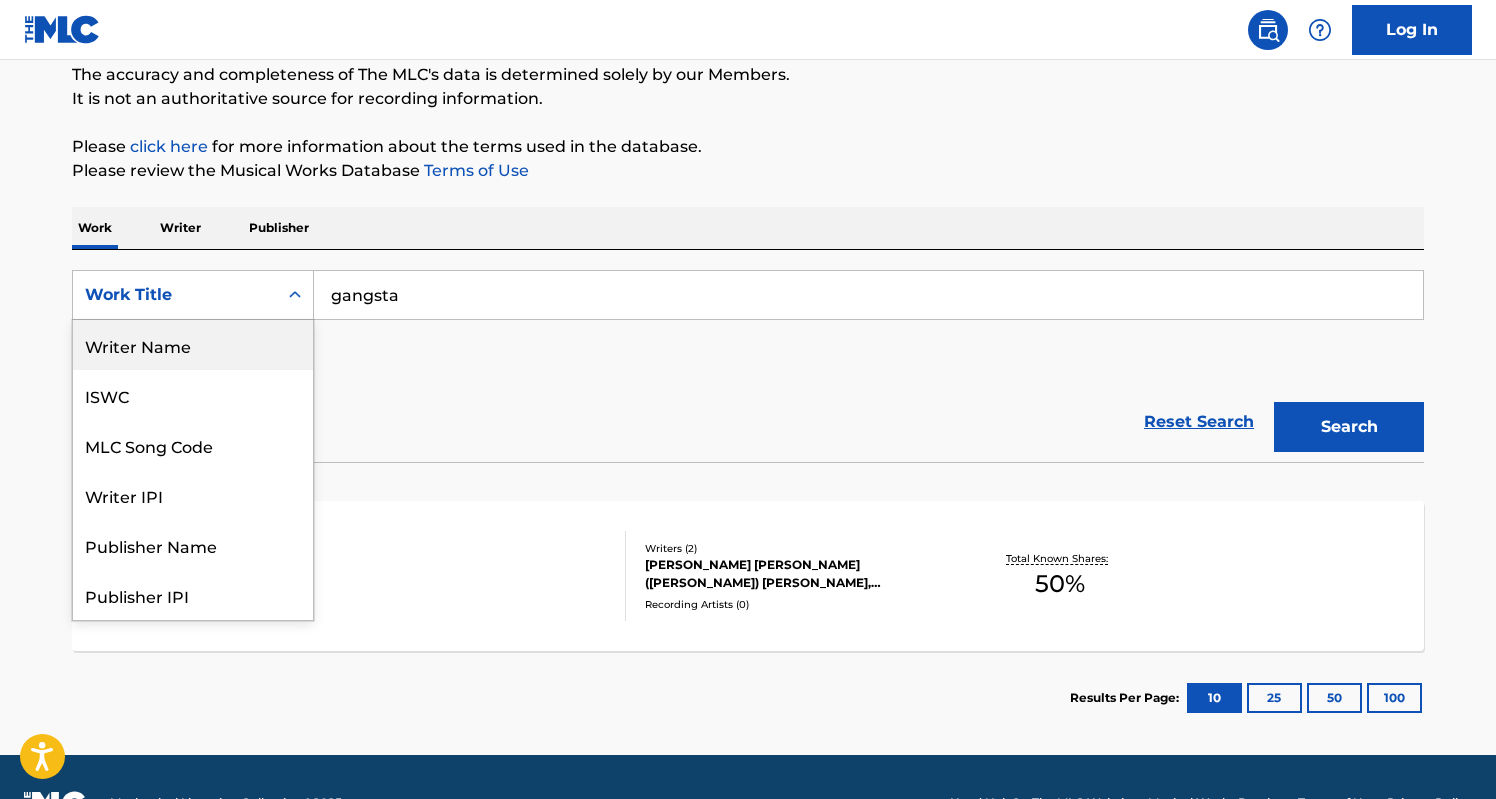 click on "Writer Name" at bounding box center [193, 345] 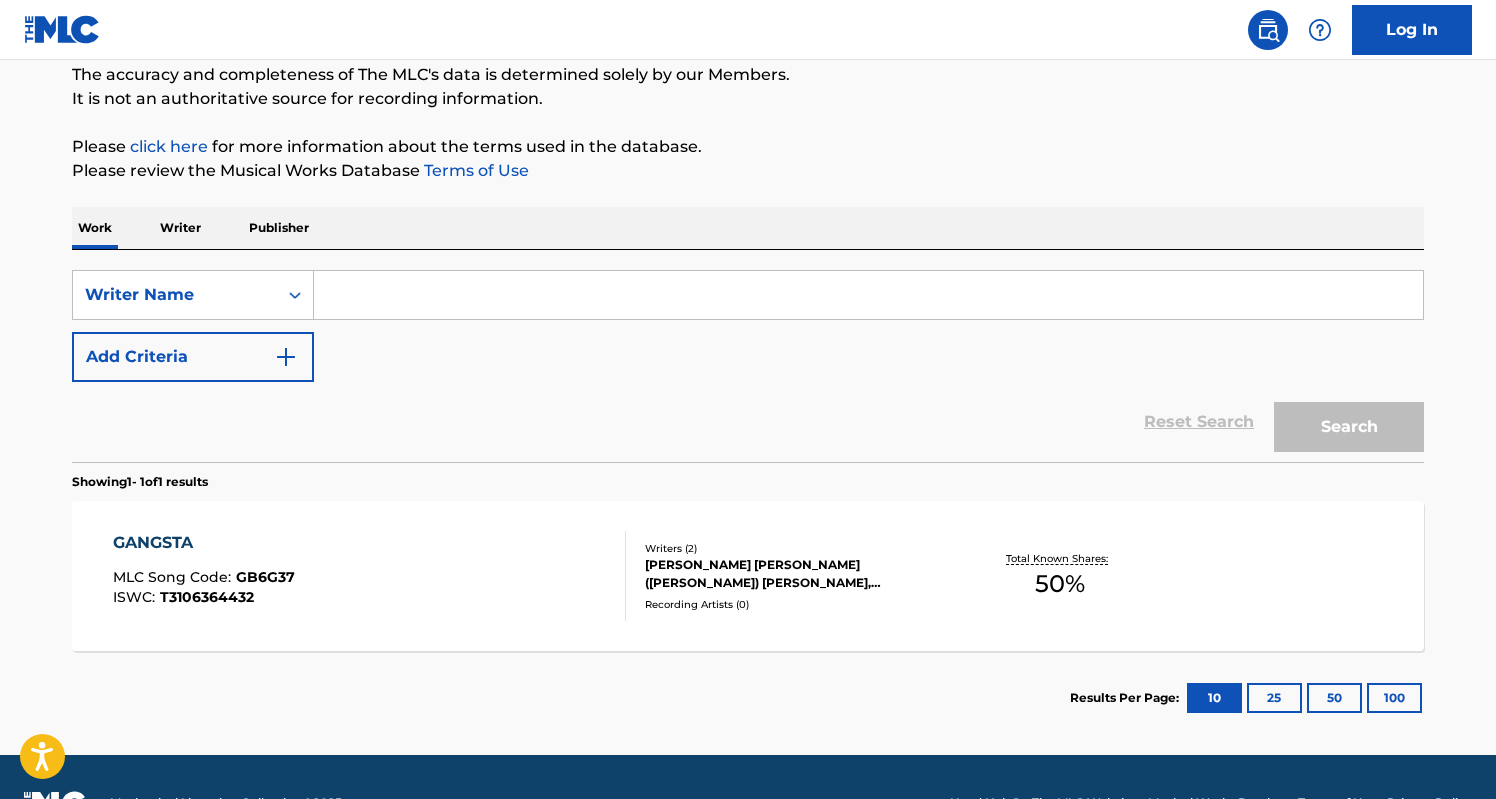 click at bounding box center [868, 295] 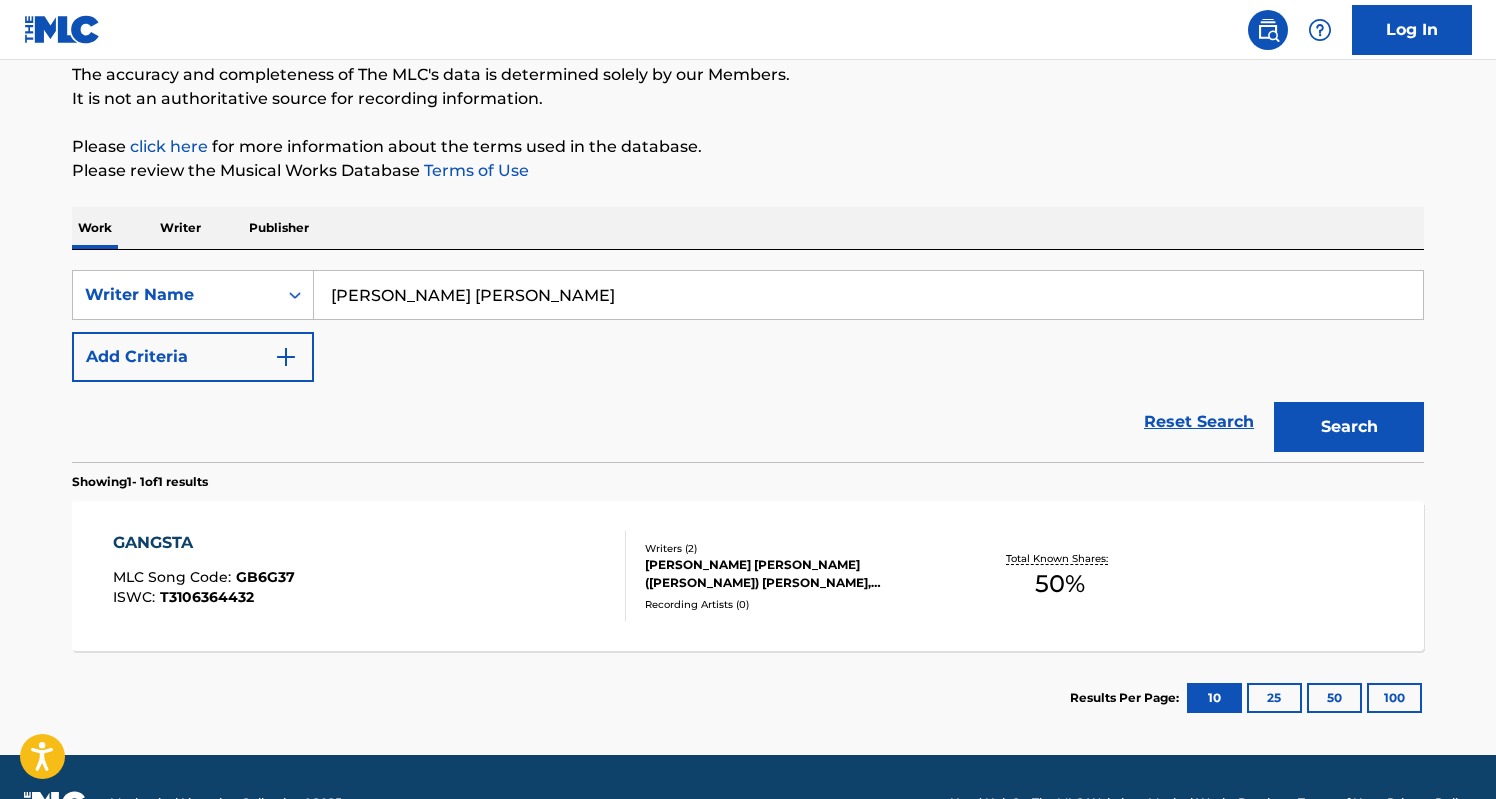 type on "[PERSON_NAME] [PERSON_NAME]" 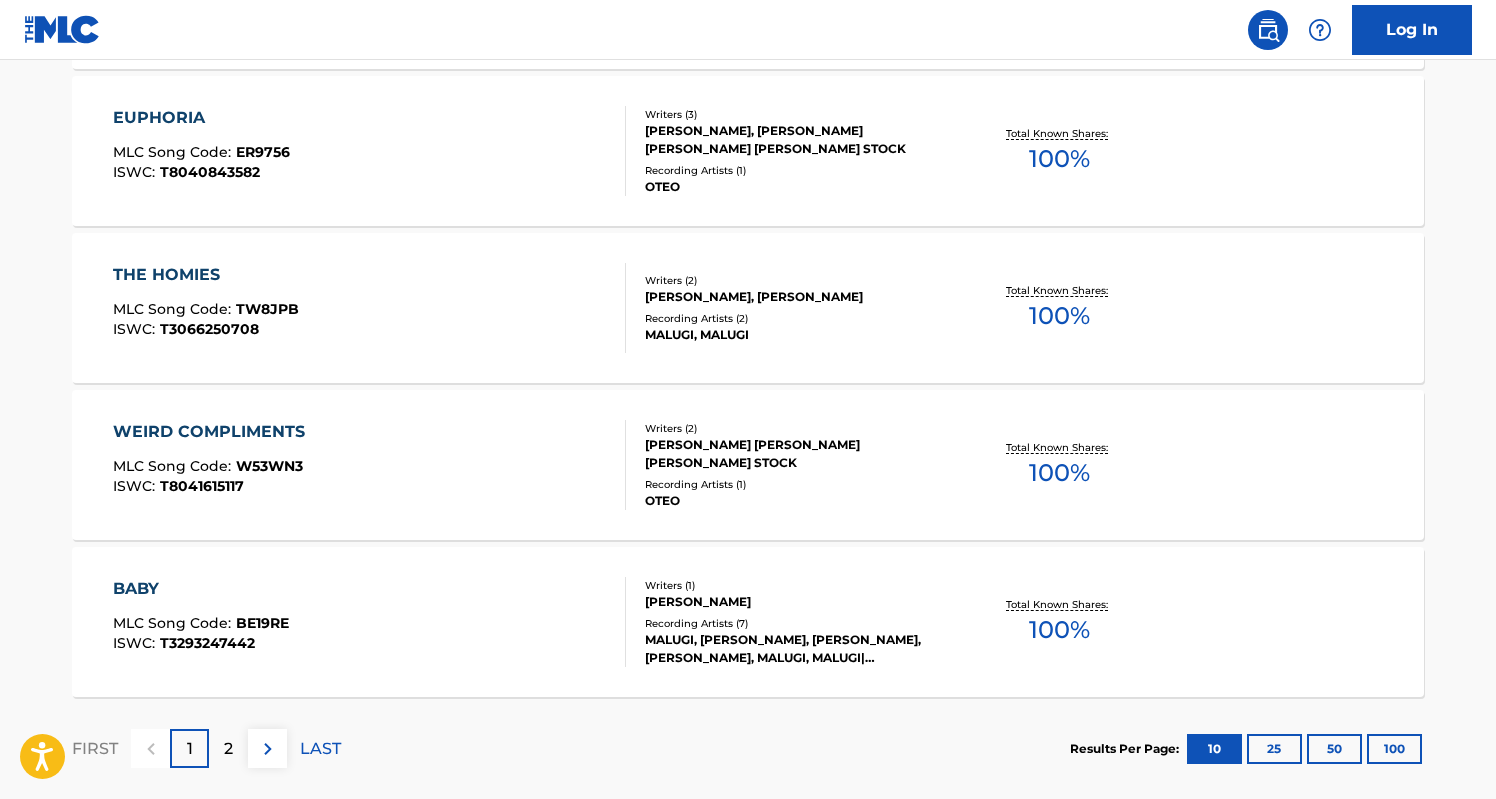 scroll, scrollTop: 1598, scrollLeft: 0, axis: vertical 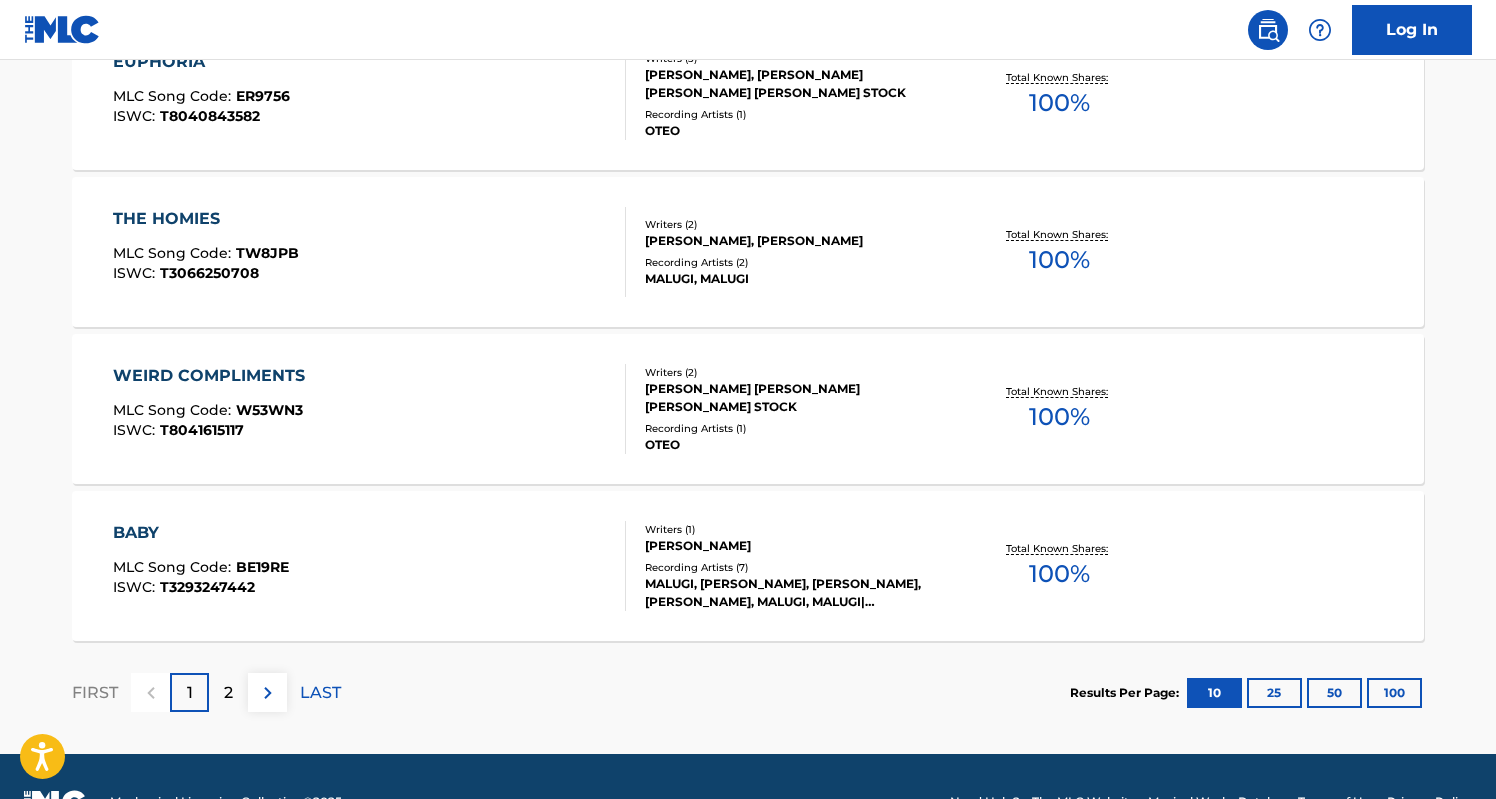 click on "WEIRD COMPLIMENTS MLC Song Code : W53WN3 ISWC : T8041615117" at bounding box center (370, 409) 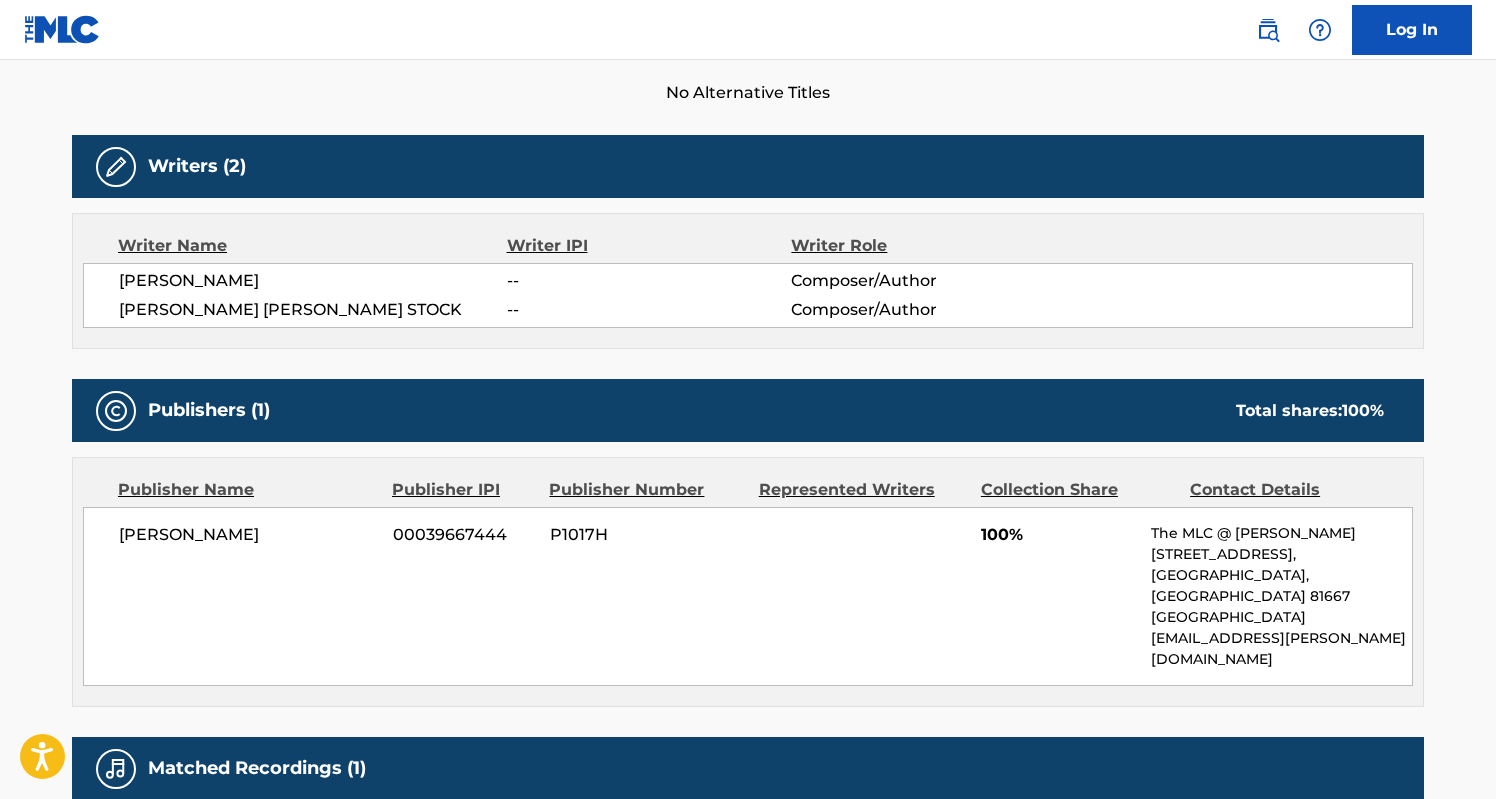 scroll, scrollTop: 561, scrollLeft: 0, axis: vertical 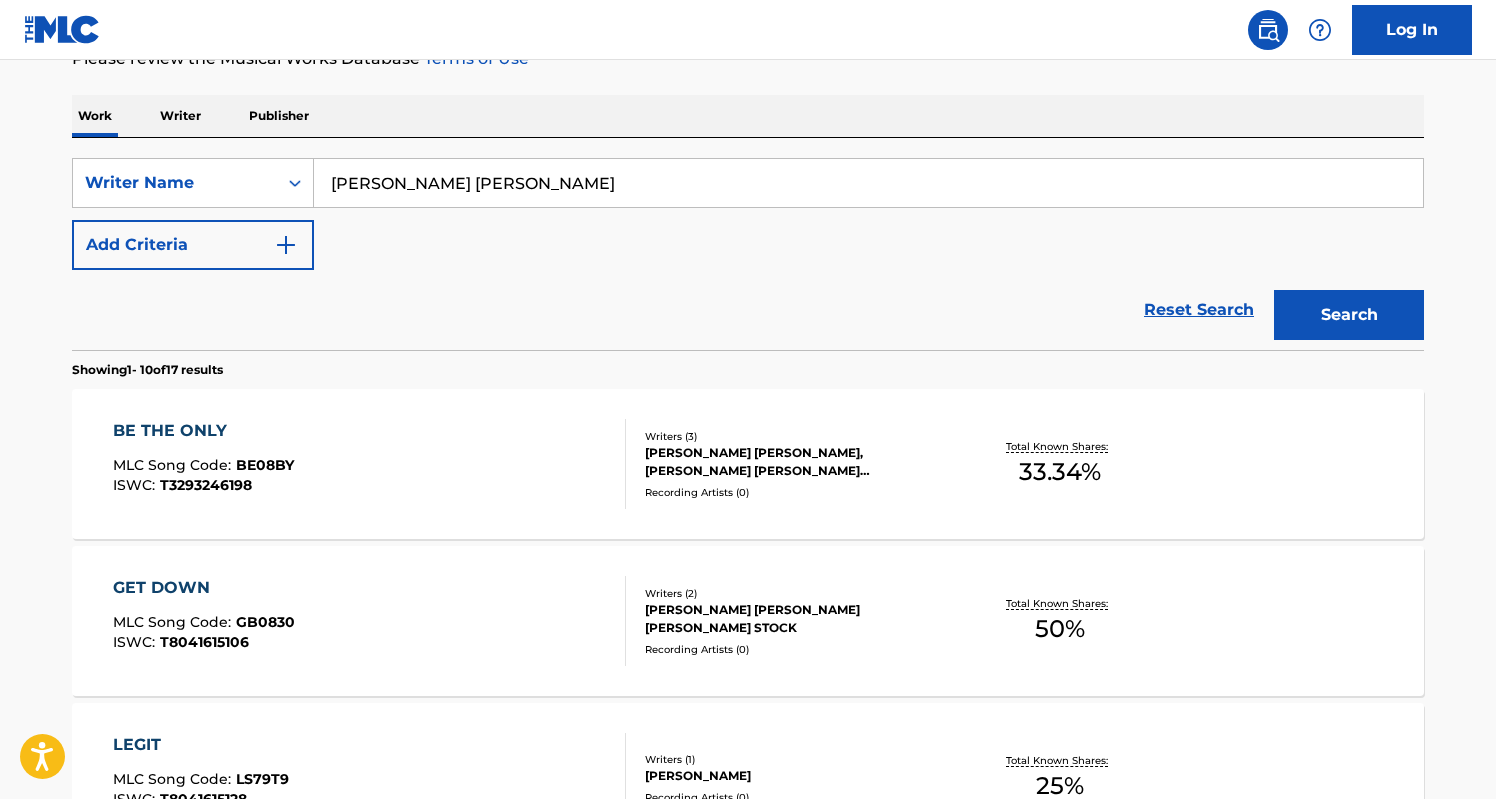 click on "BE THE ONLY MLC Song Code : BE08BY ISWC : T3293246198" at bounding box center (370, 464) 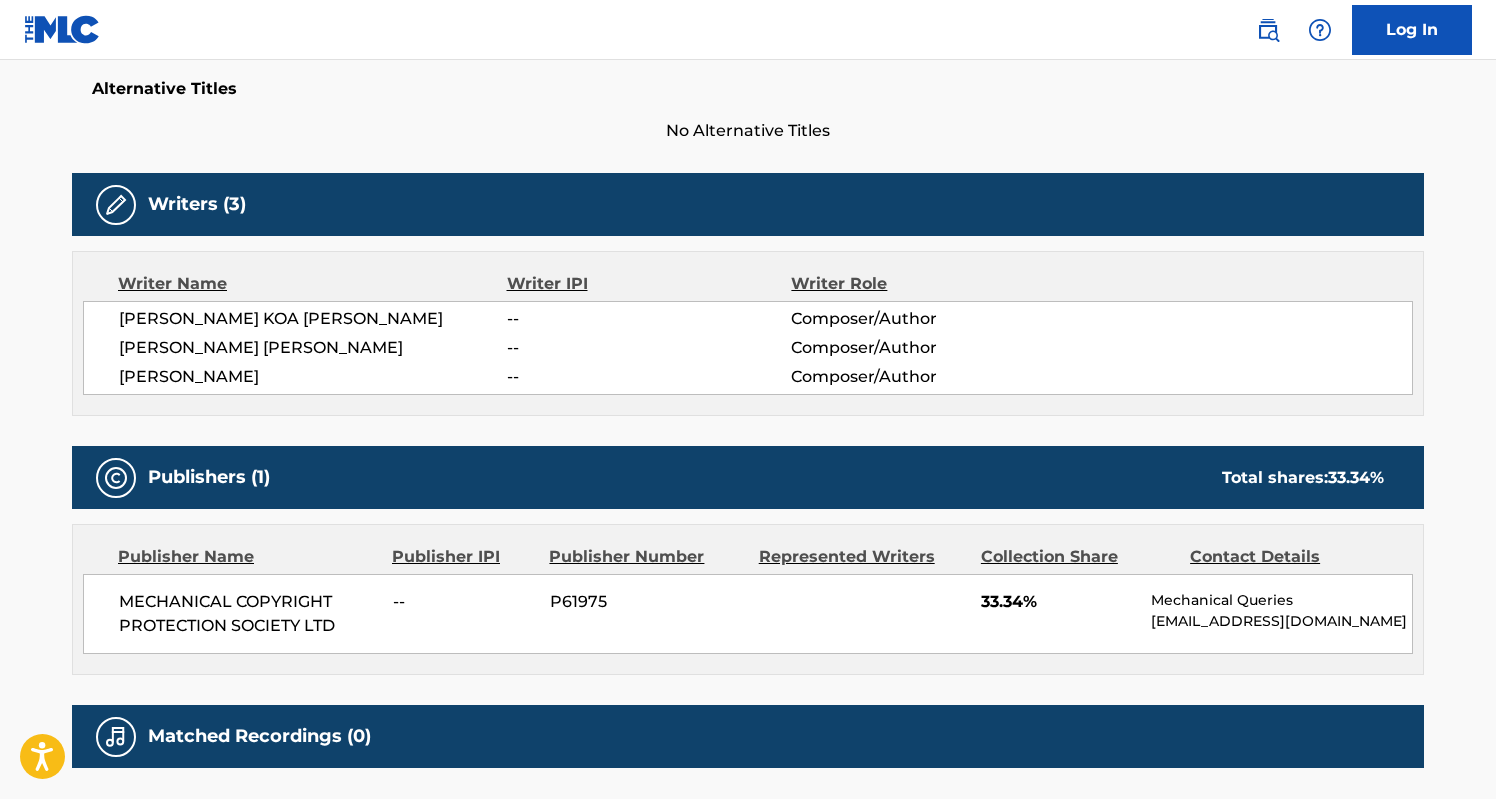 scroll, scrollTop: 533, scrollLeft: 0, axis: vertical 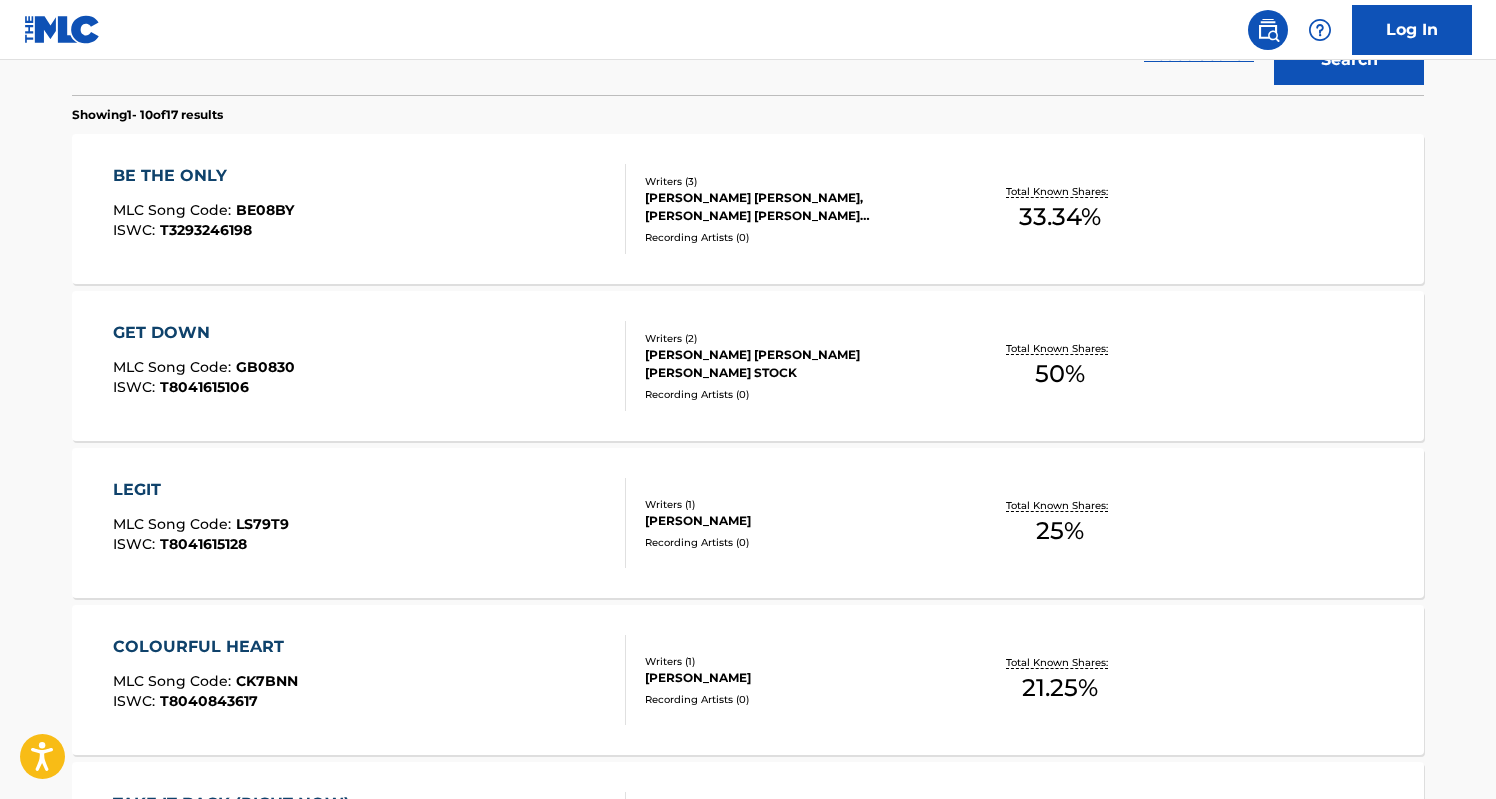 click on "GET DOWN MLC Song Code : GB0830 ISWC : T8041615106" at bounding box center [370, 366] 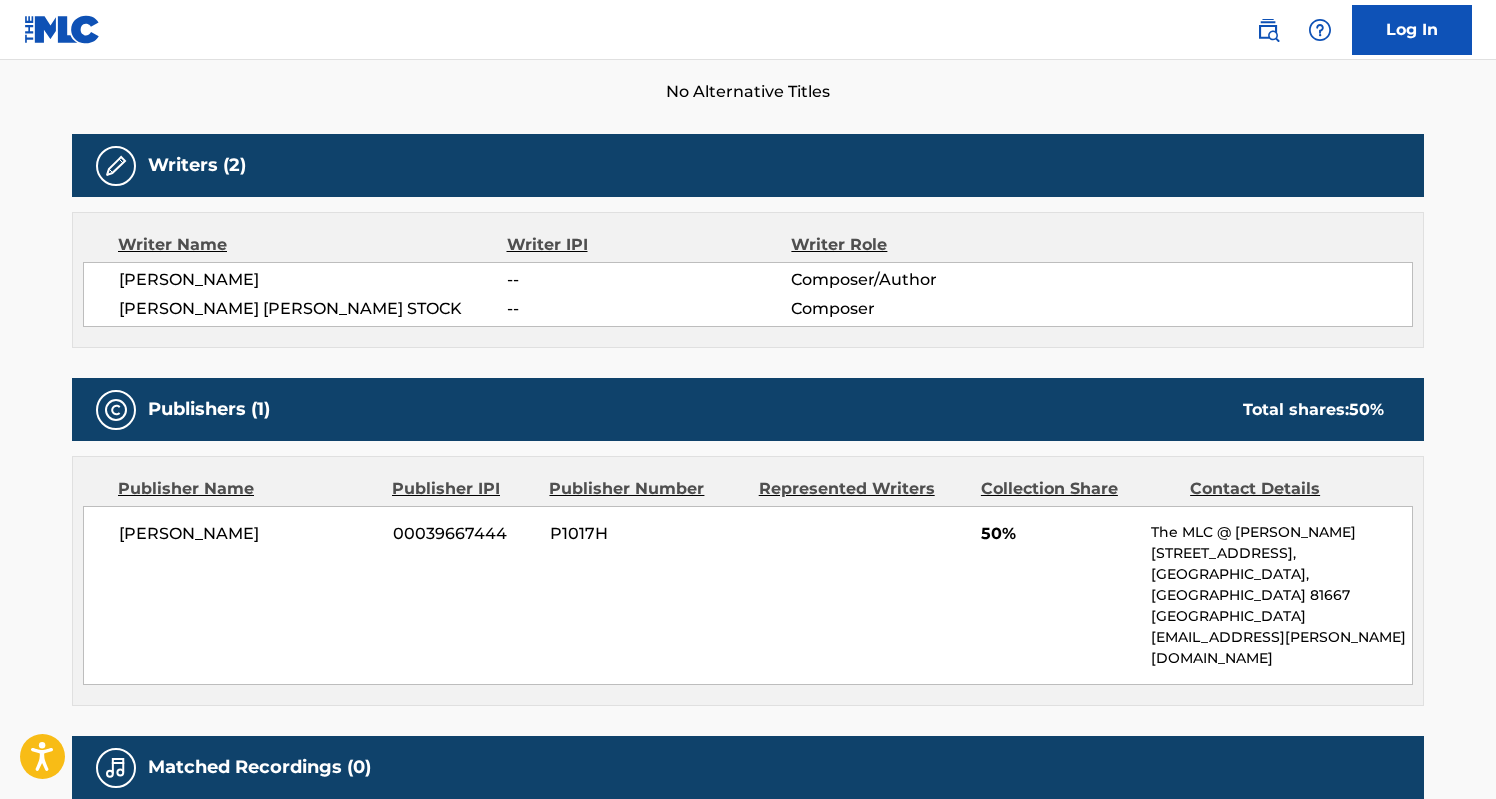 scroll, scrollTop: 576, scrollLeft: 0, axis: vertical 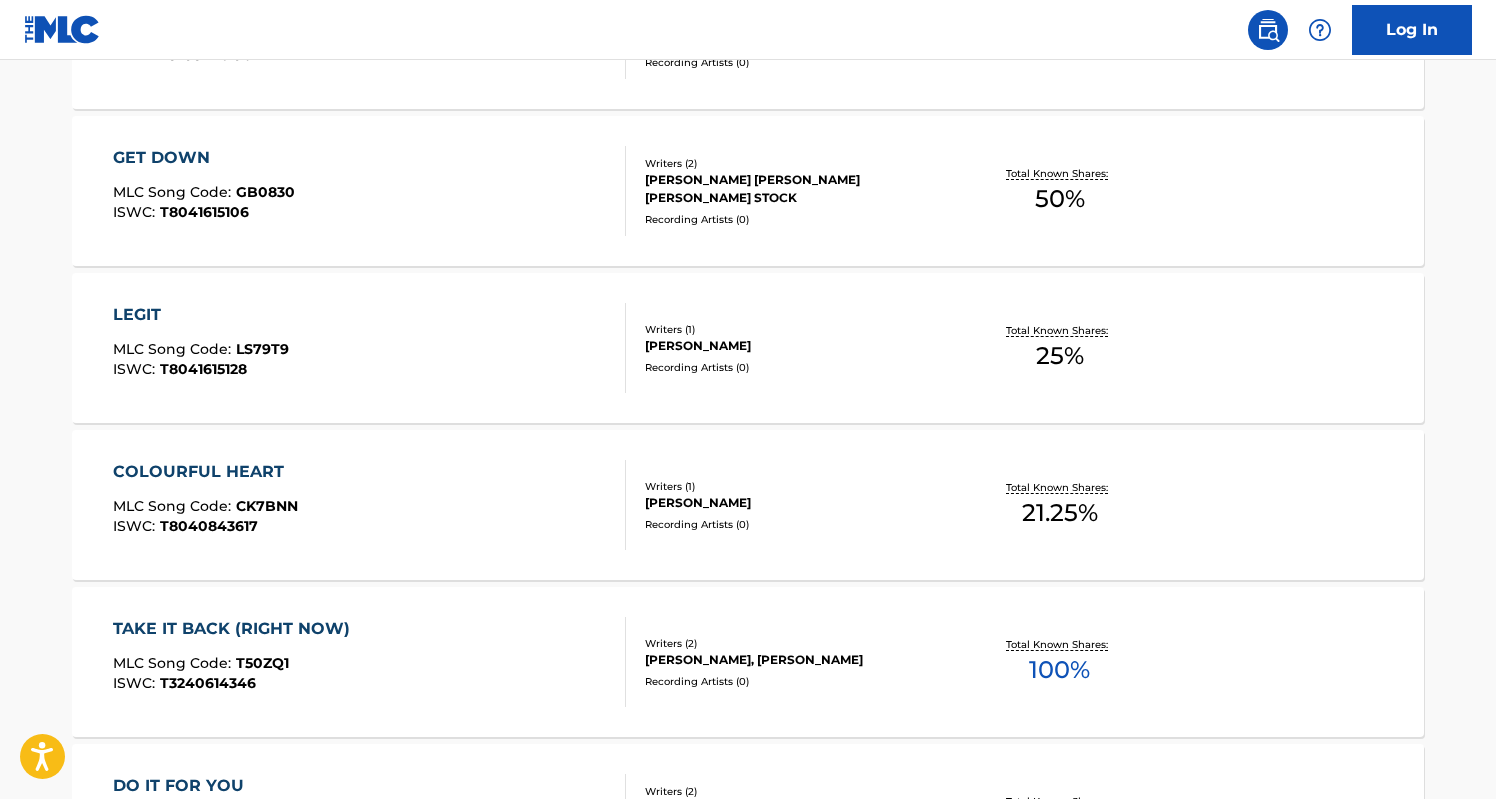 click on "LEGIT MLC Song Code : LS79T9 ISWC : T8041615128" at bounding box center (370, 348) 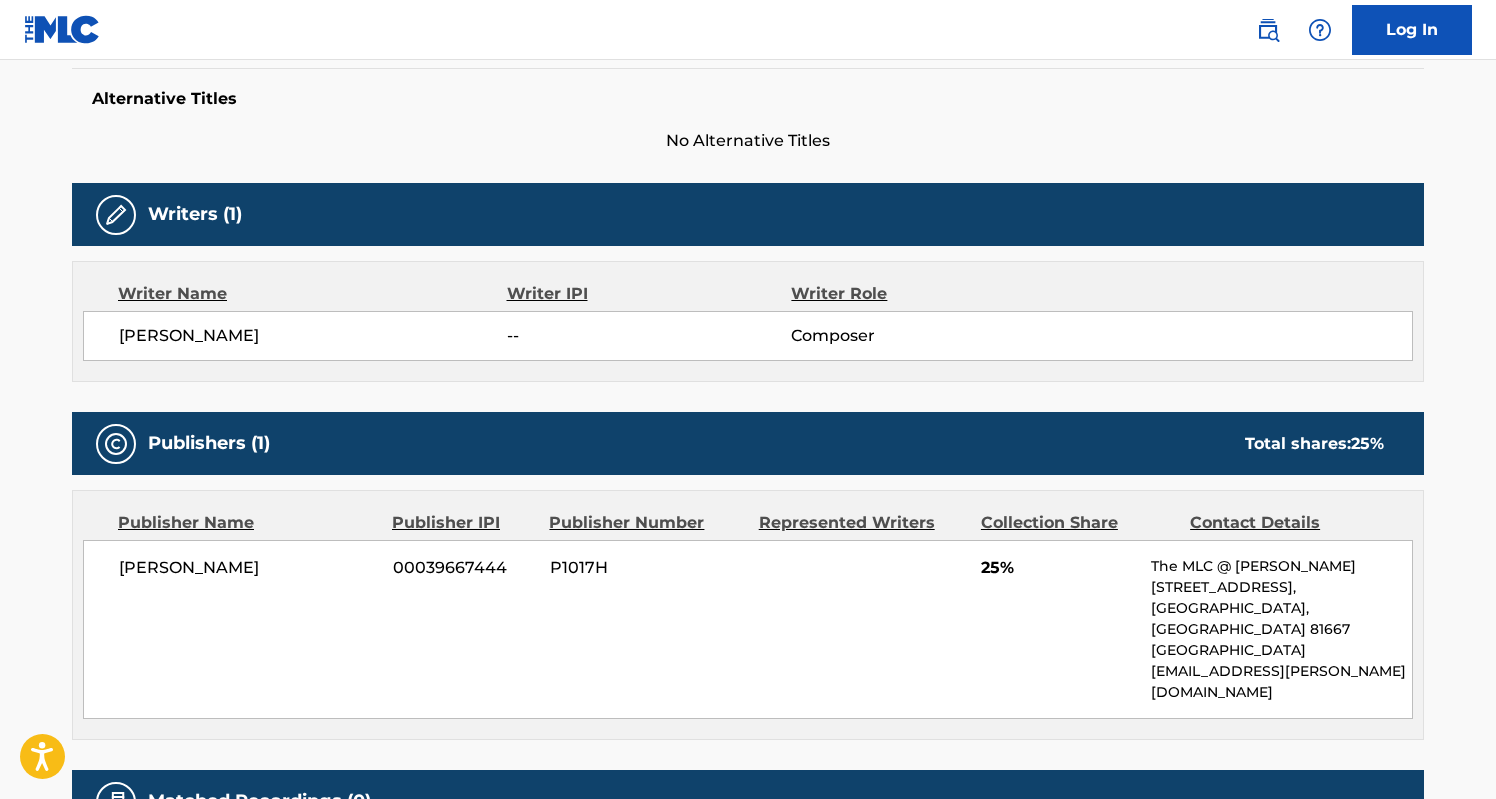 scroll, scrollTop: 521, scrollLeft: 0, axis: vertical 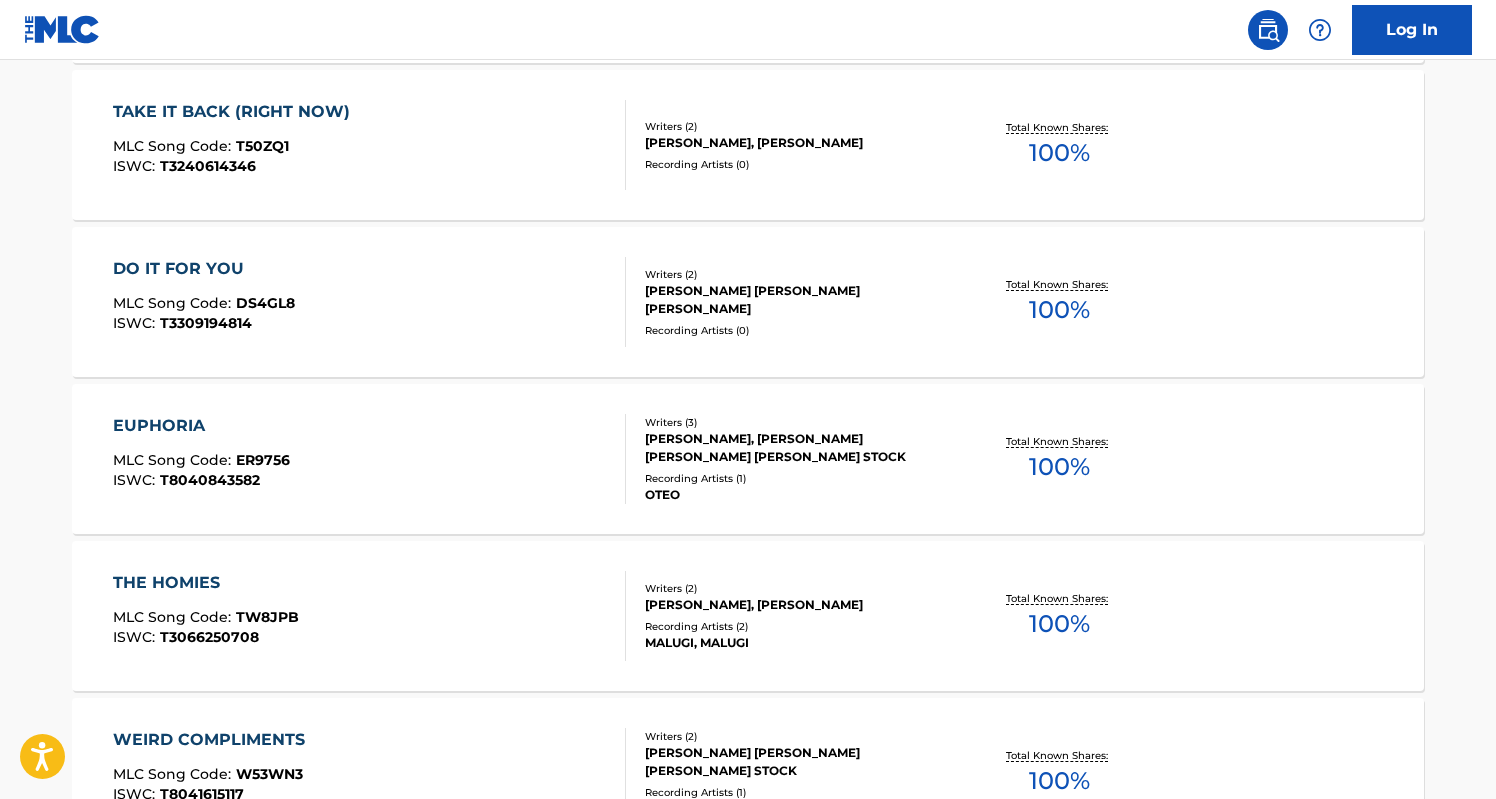click on "EUPHORIA MLC Song Code : ER9756 ISWC : T8040843582" at bounding box center (370, 459) 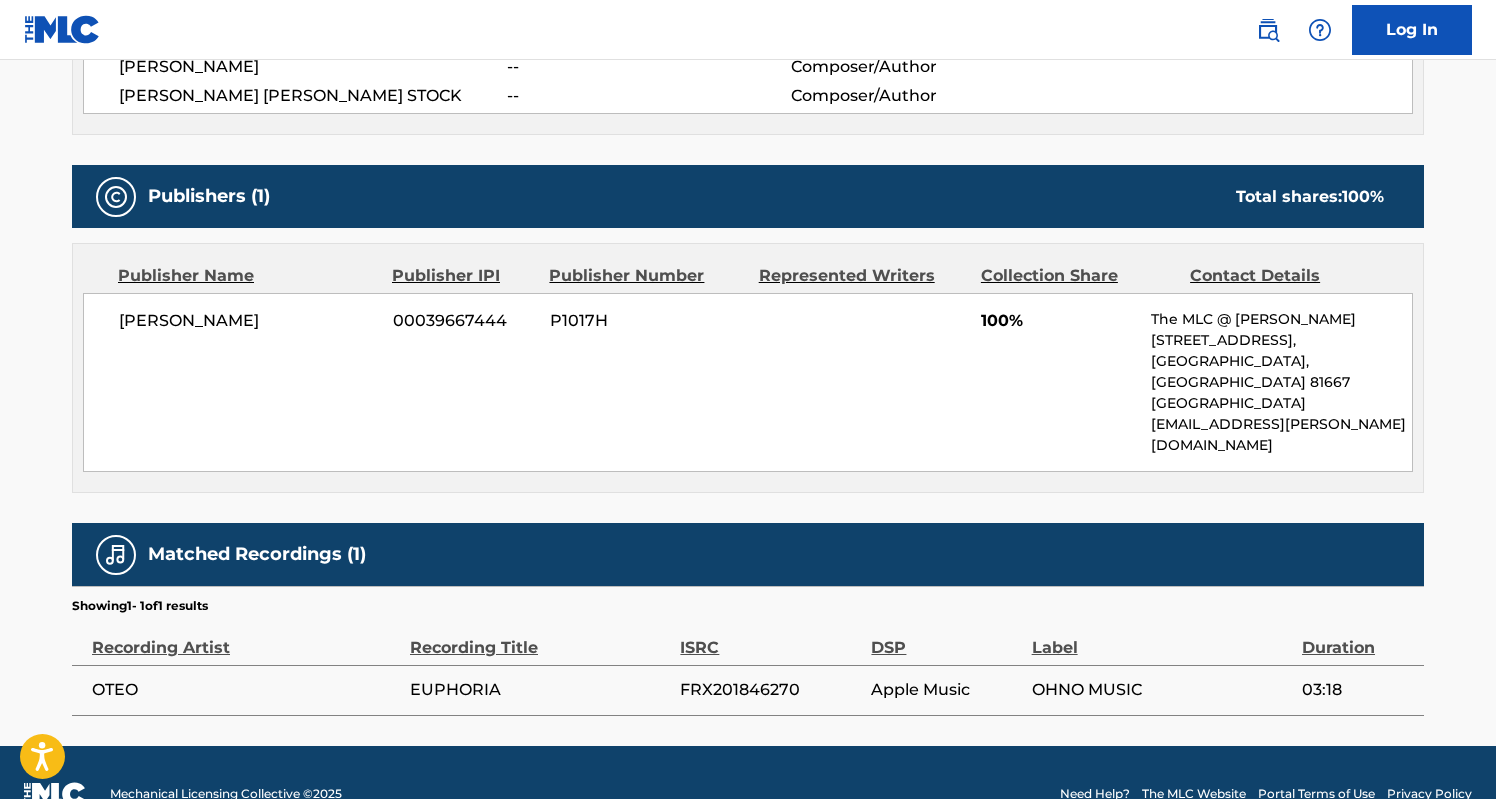 scroll, scrollTop: 811, scrollLeft: 0, axis: vertical 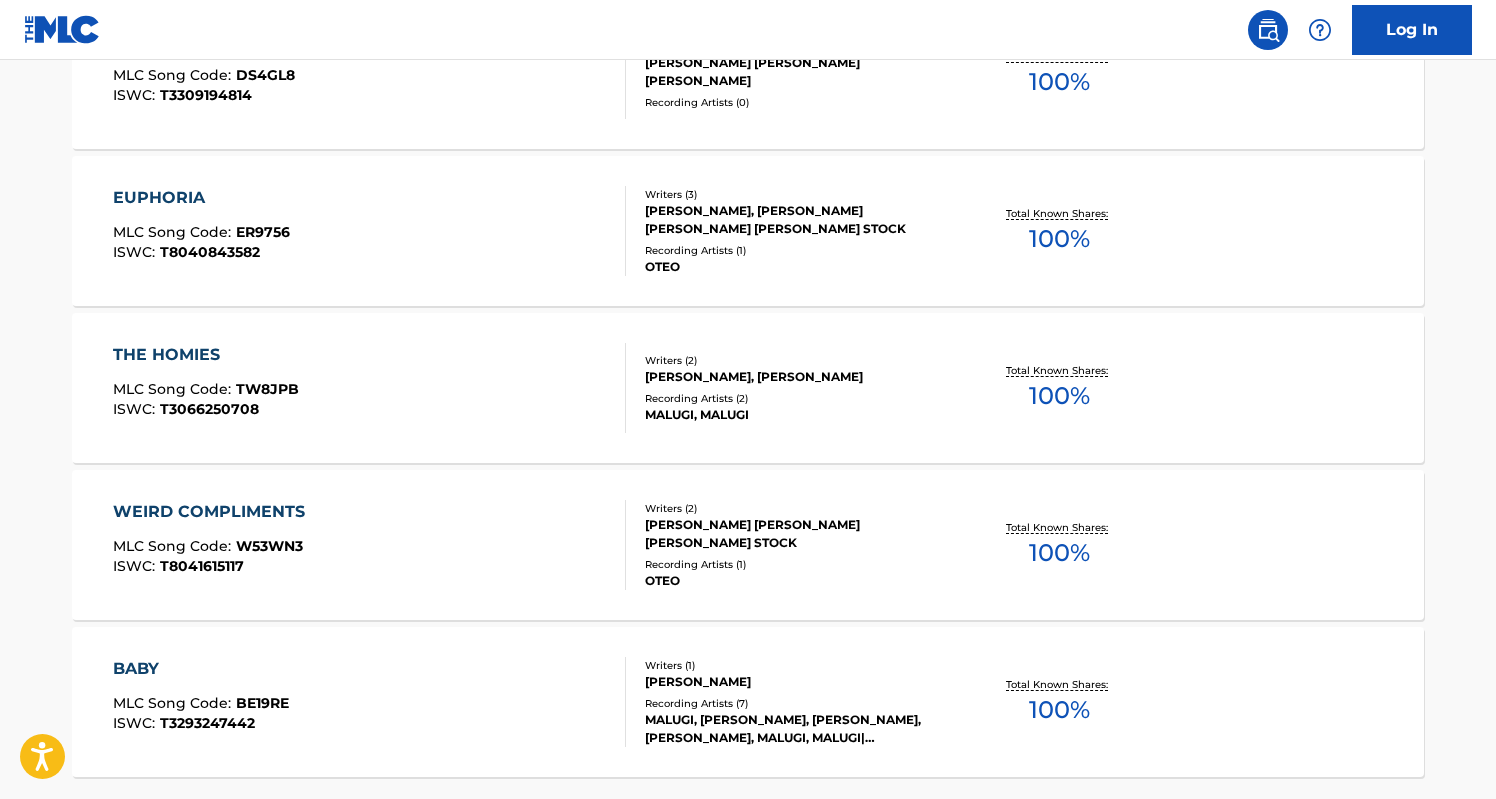 click on "WEIRD COMPLIMENTS MLC Song Code : W53WN3 ISWC : T8041615117" at bounding box center (370, 545) 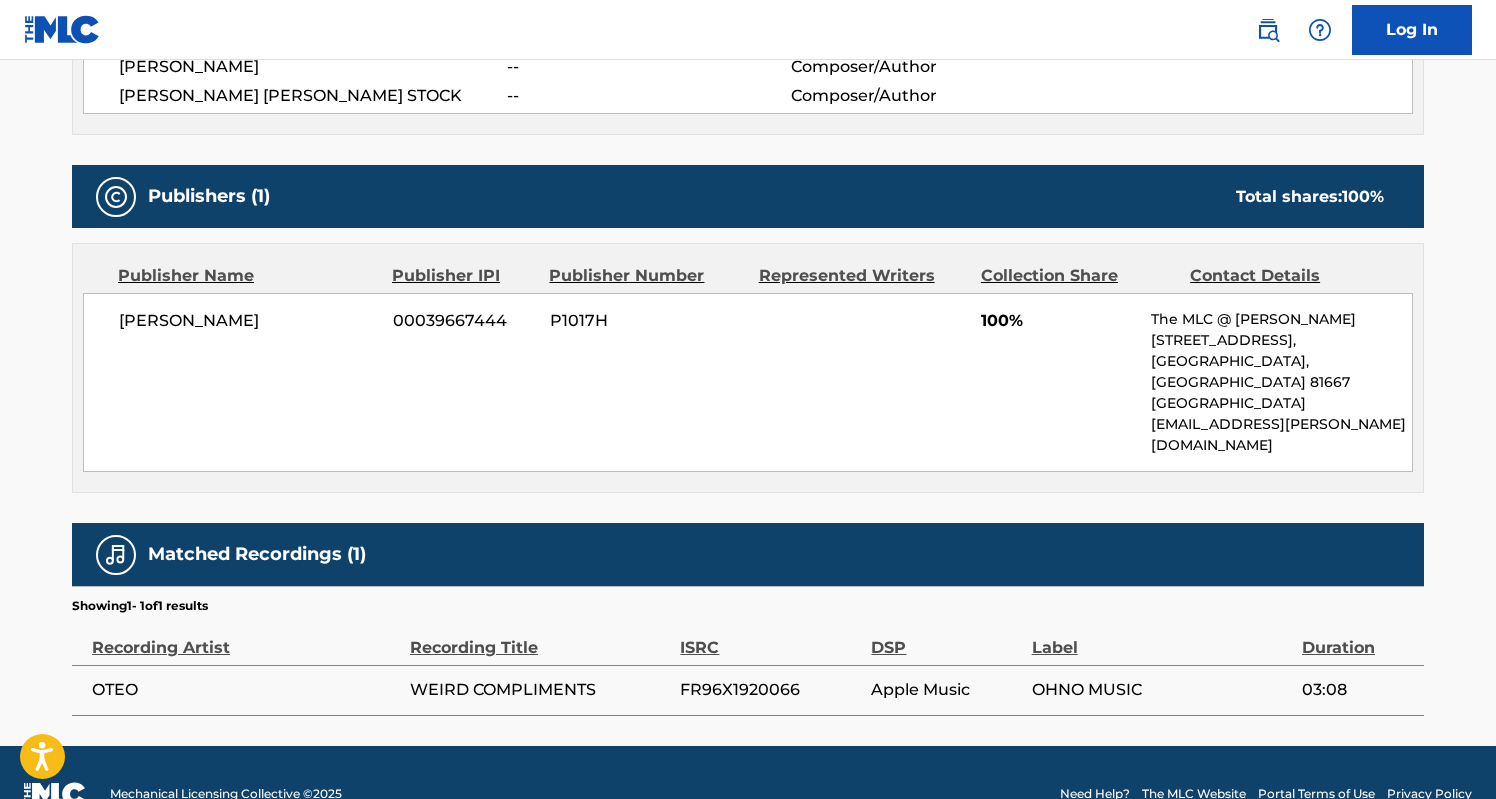 scroll, scrollTop: 782, scrollLeft: 0, axis: vertical 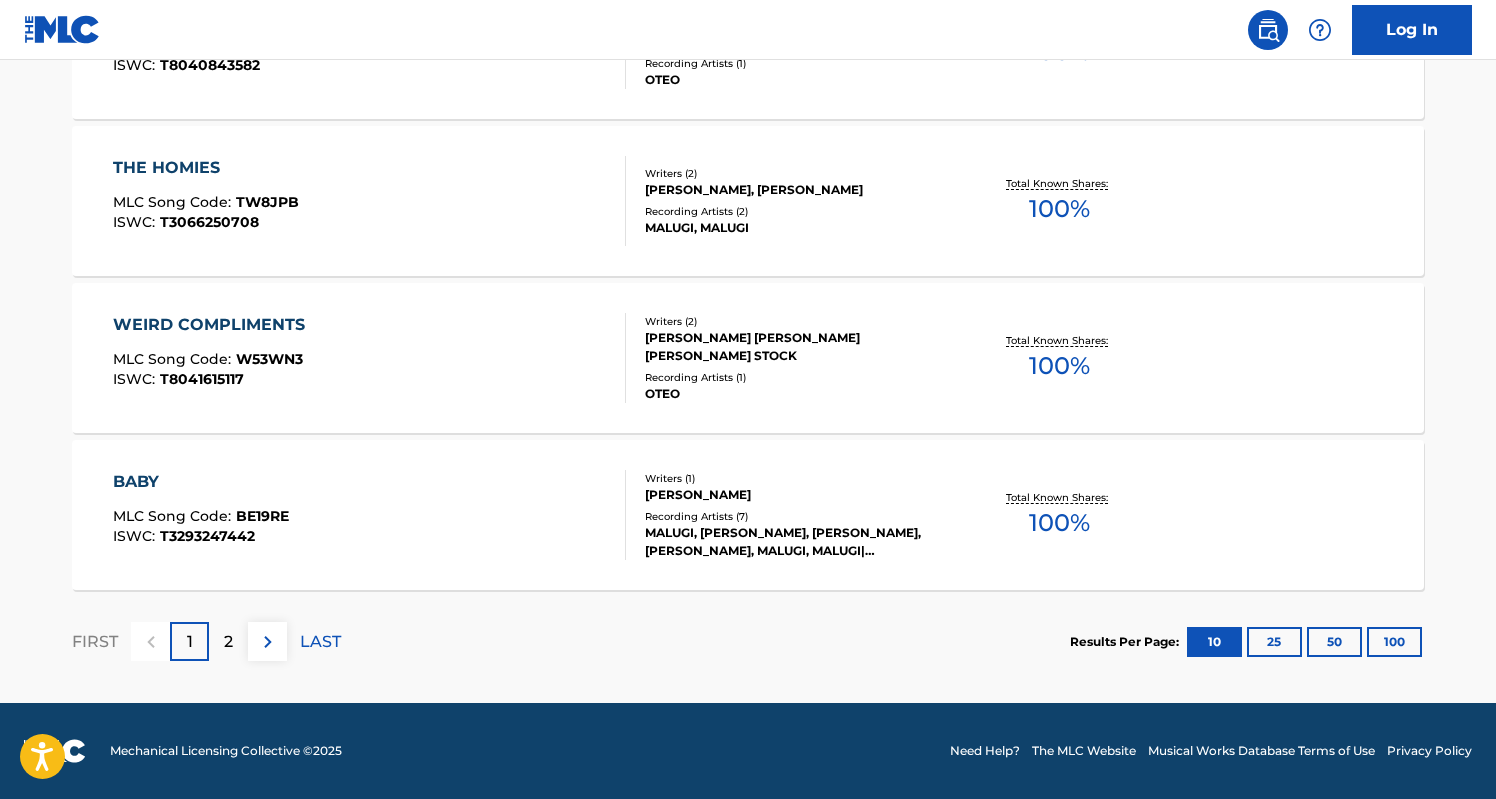 click on "2" at bounding box center [228, 641] 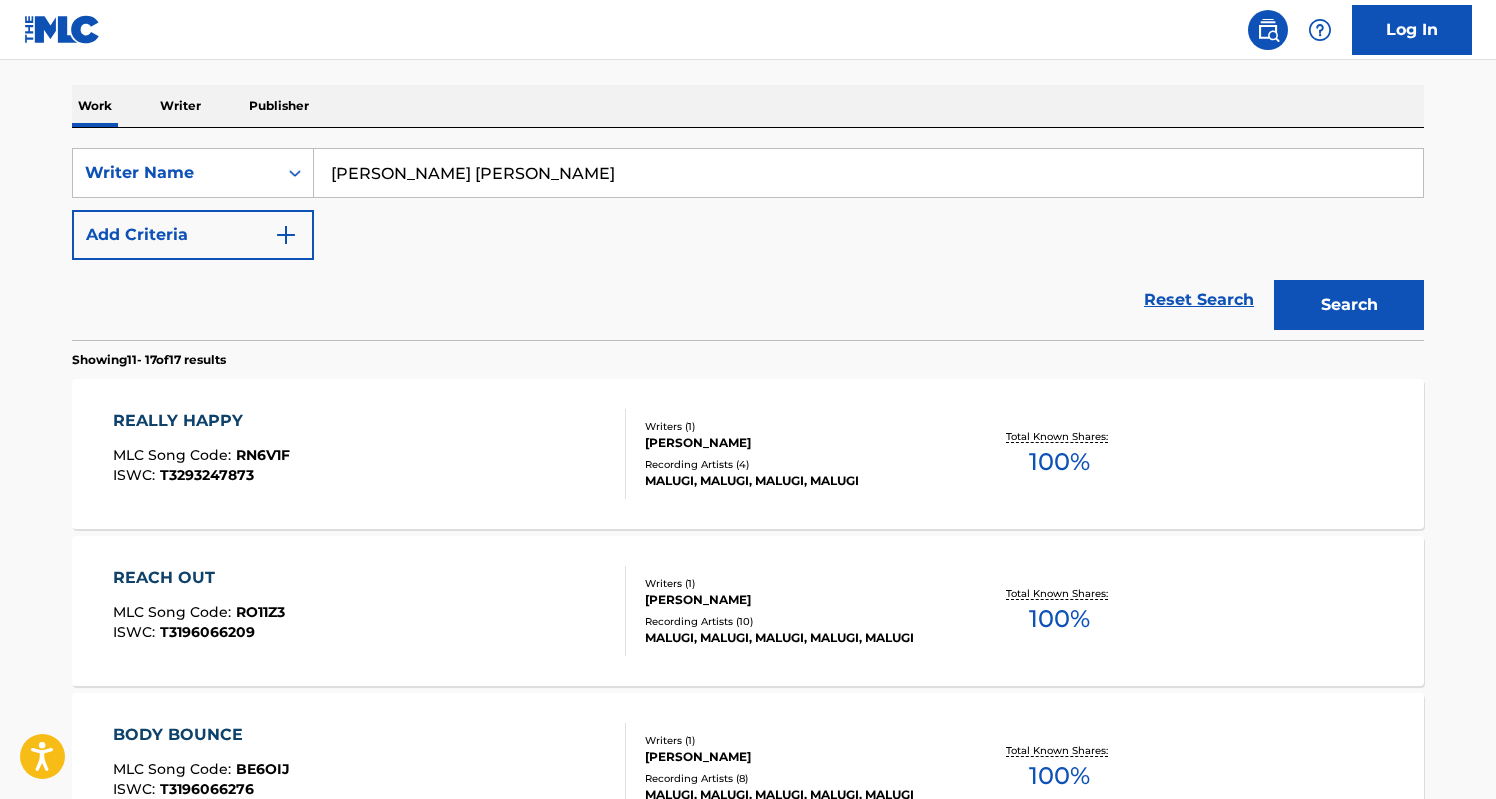scroll, scrollTop: 300, scrollLeft: 0, axis: vertical 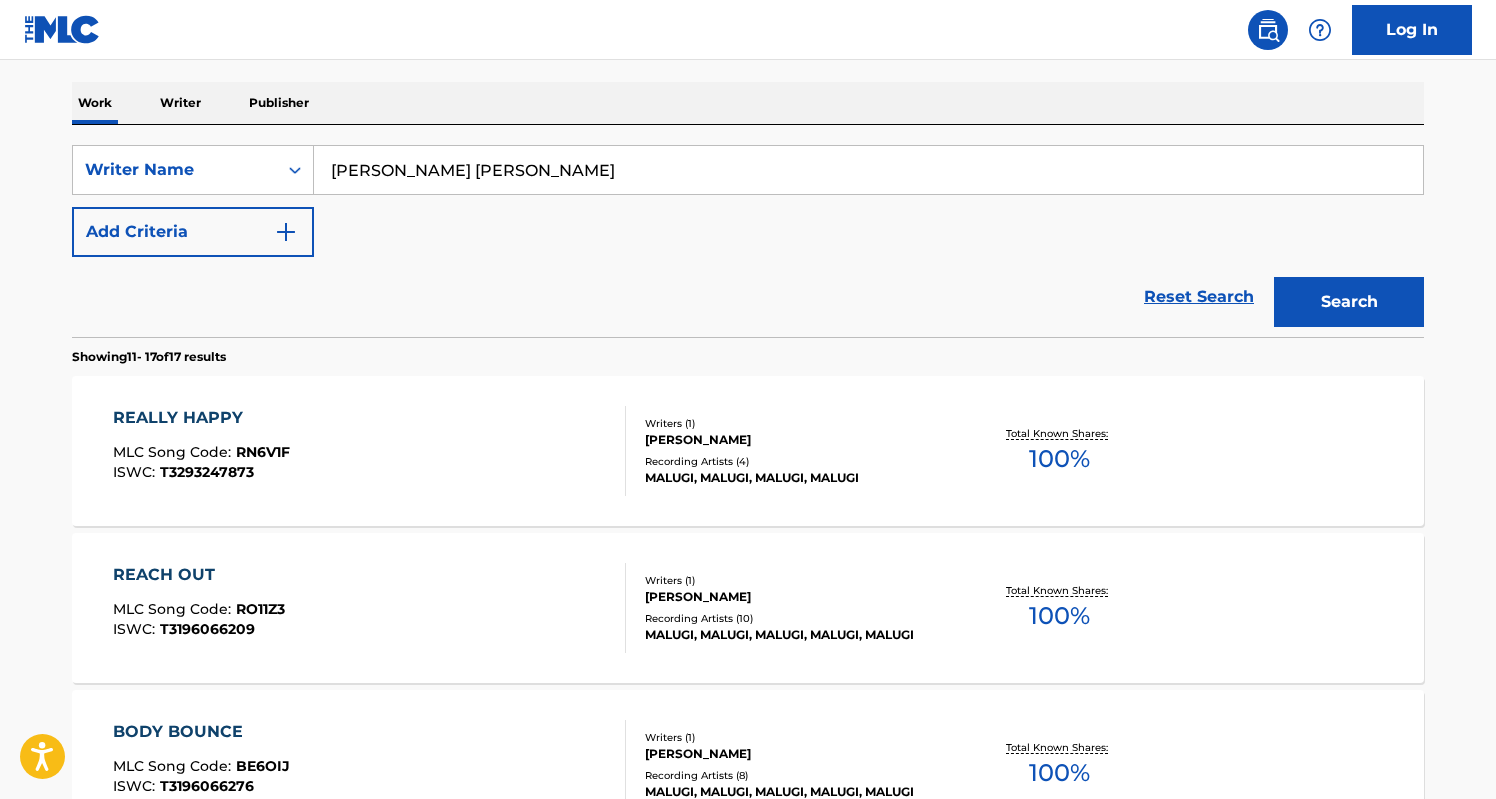 click on "REALLY HAPPY MLC Song Code : RN6V1F ISWC : T3293247873" at bounding box center (370, 451) 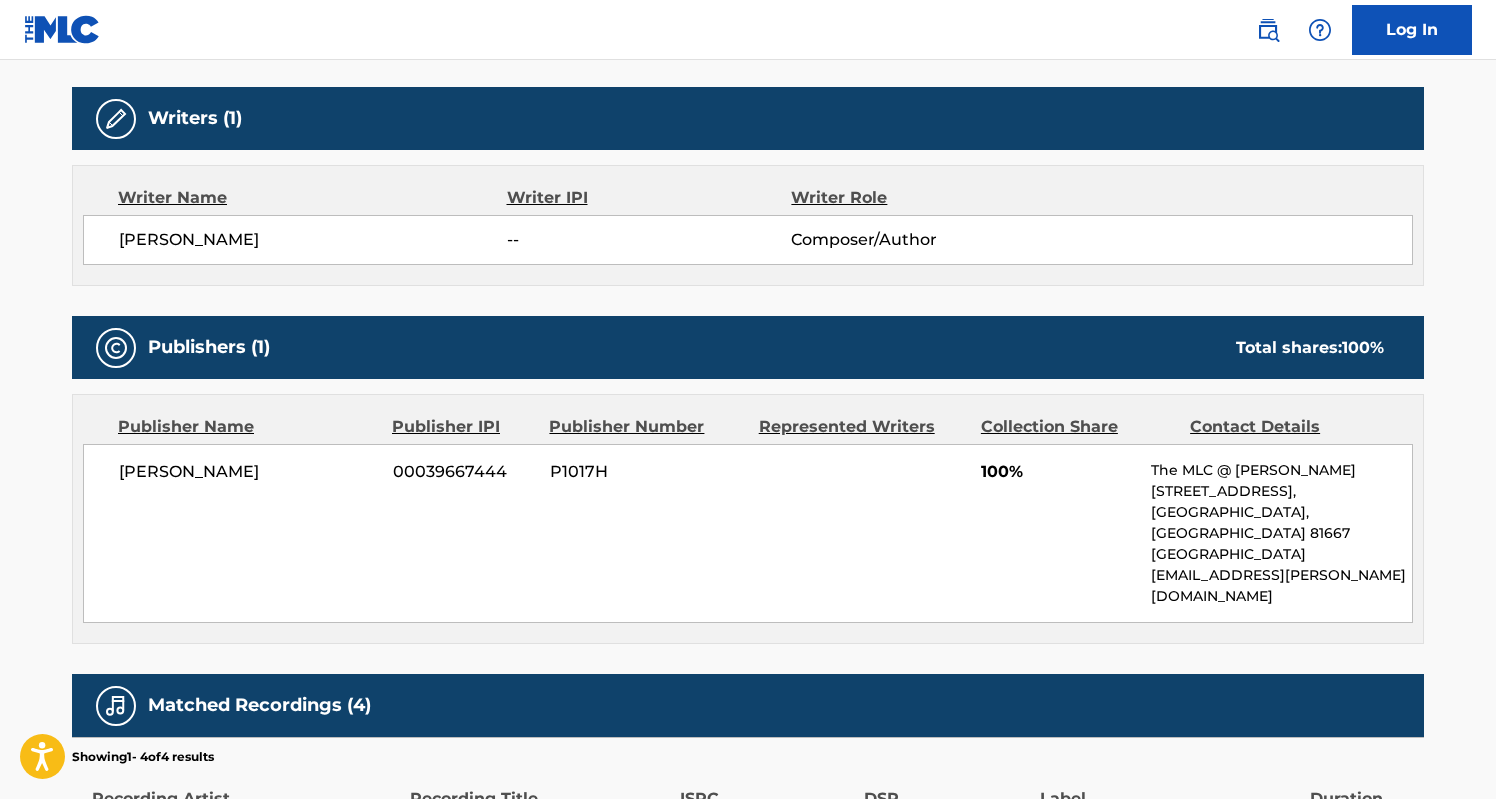 scroll, scrollTop: 642, scrollLeft: 0, axis: vertical 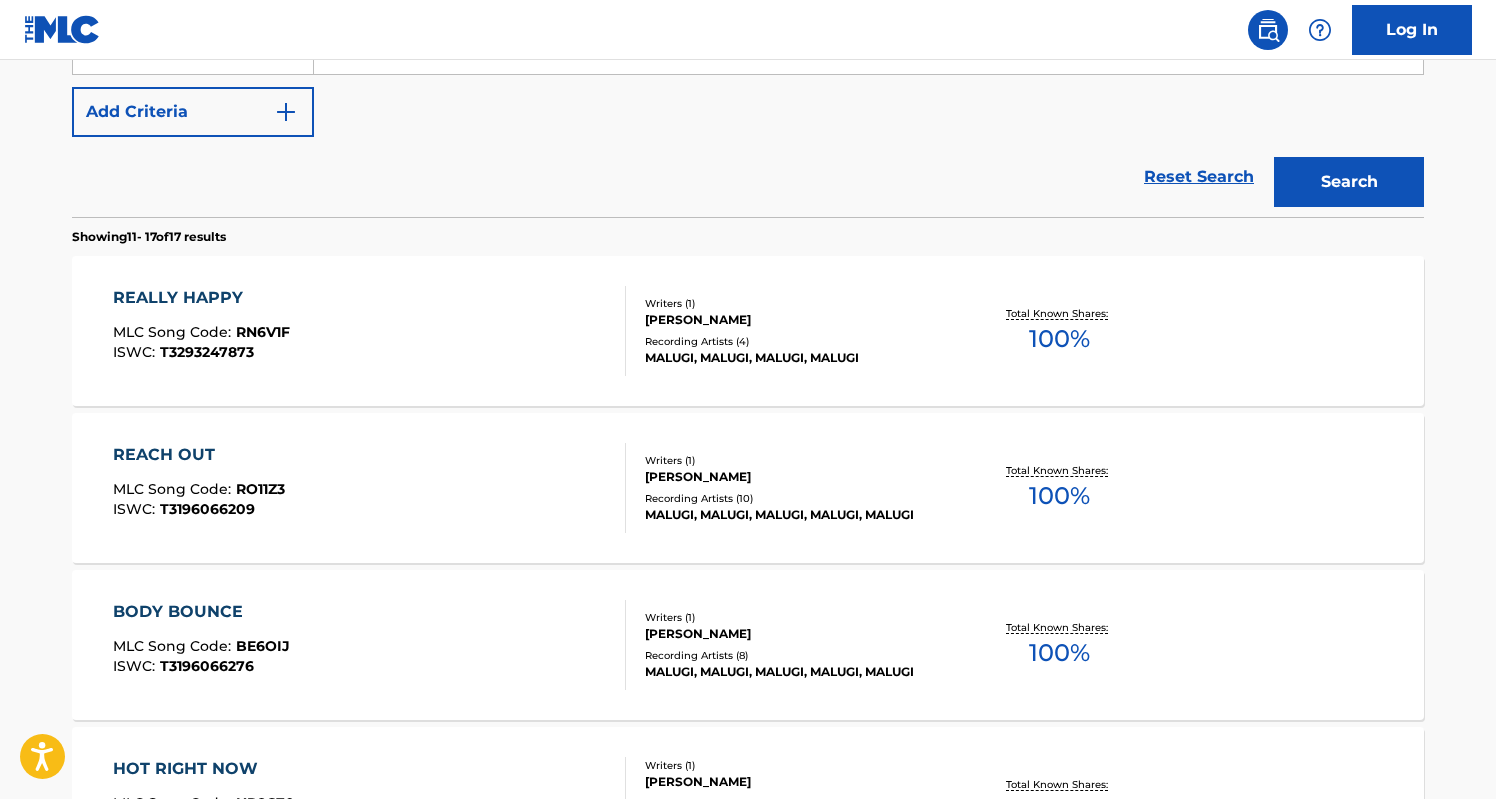 click on "REACH OUT MLC Song Code : RO11Z3 ISWC : T3196066209" at bounding box center [370, 488] 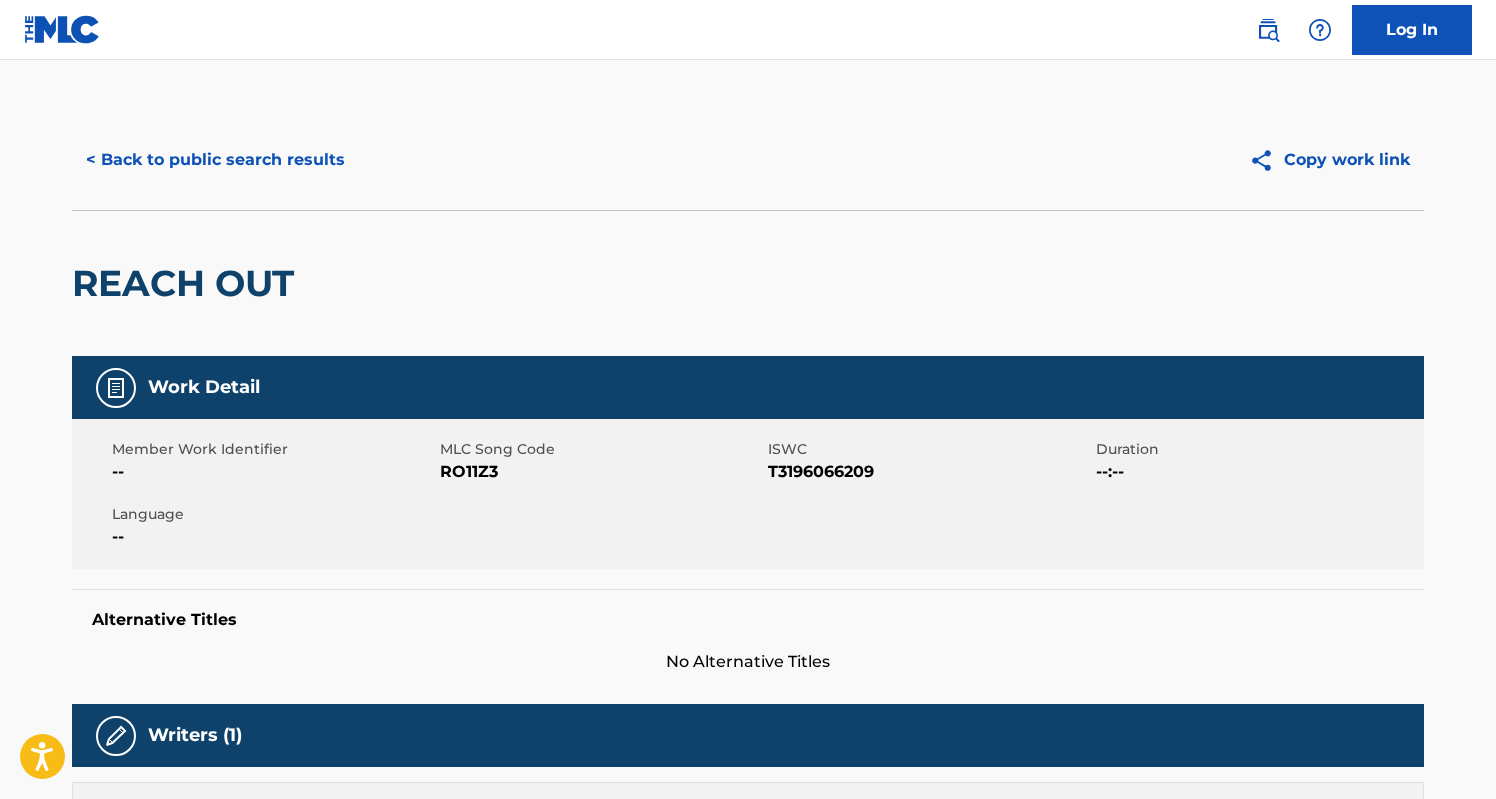 scroll, scrollTop: 0, scrollLeft: 0, axis: both 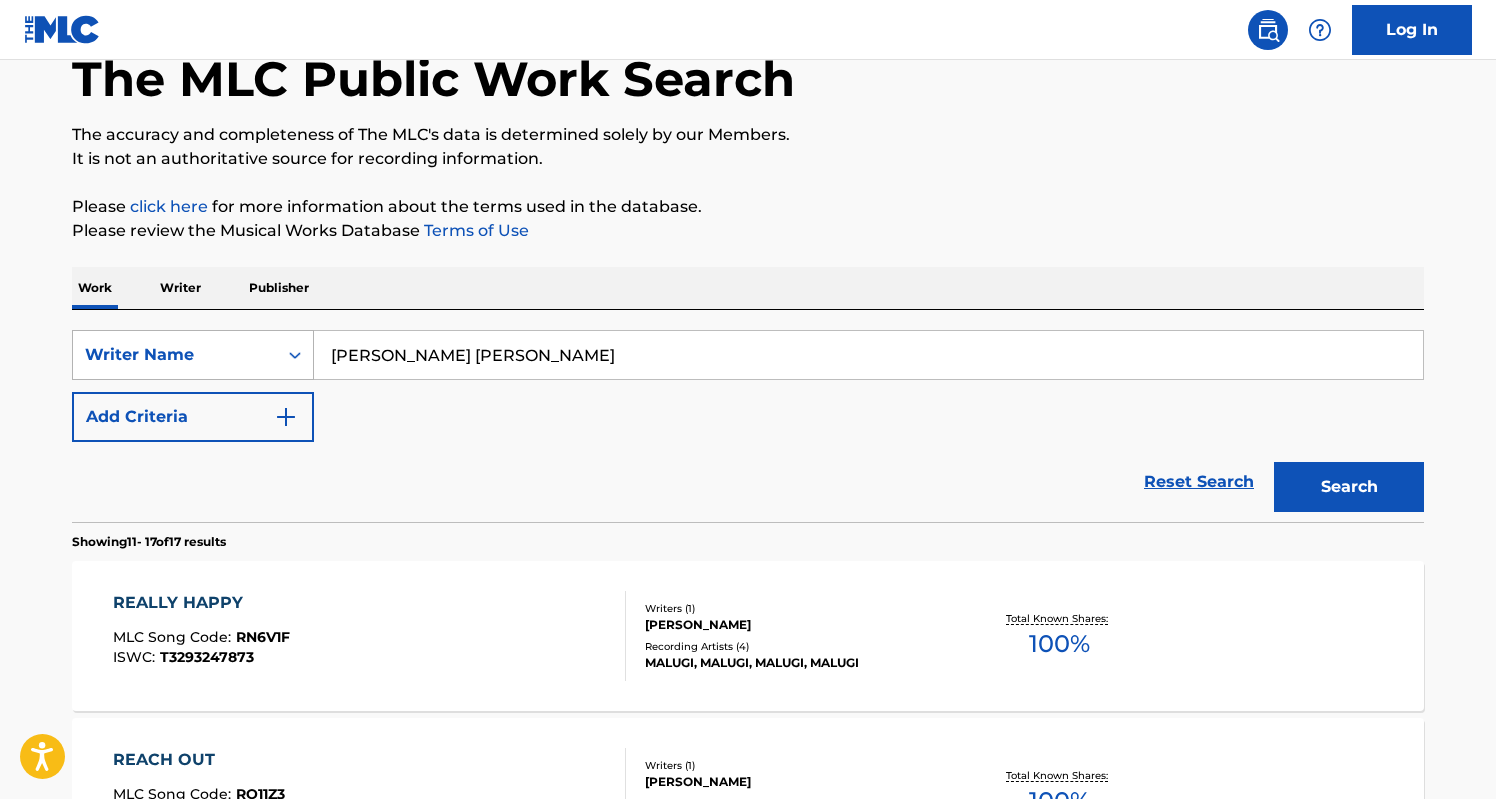 drag, startPoint x: 604, startPoint y: 355, endPoint x: 216, endPoint y: 354, distance: 388.00128 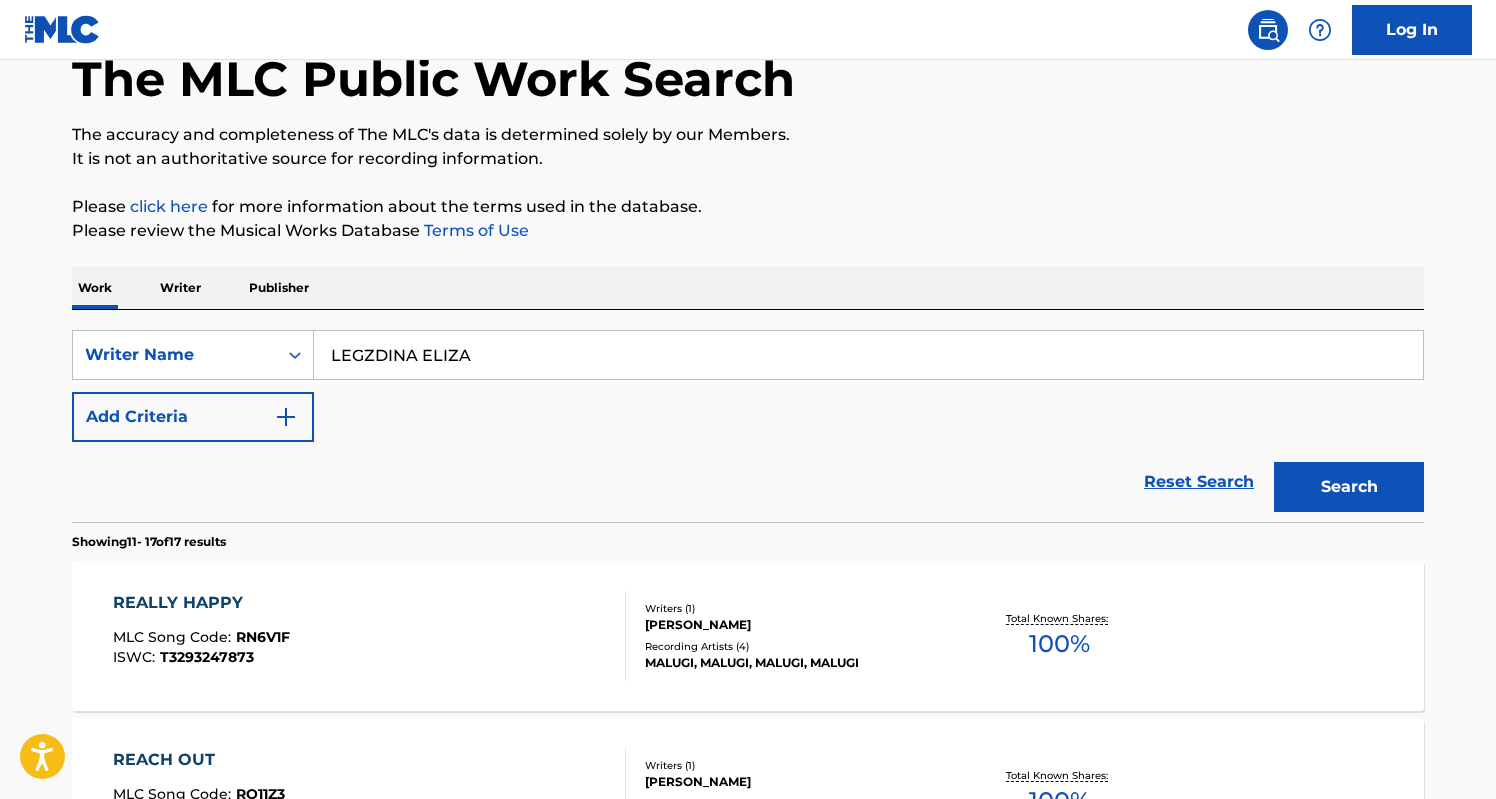 type on "LEGZDINA ELIZA" 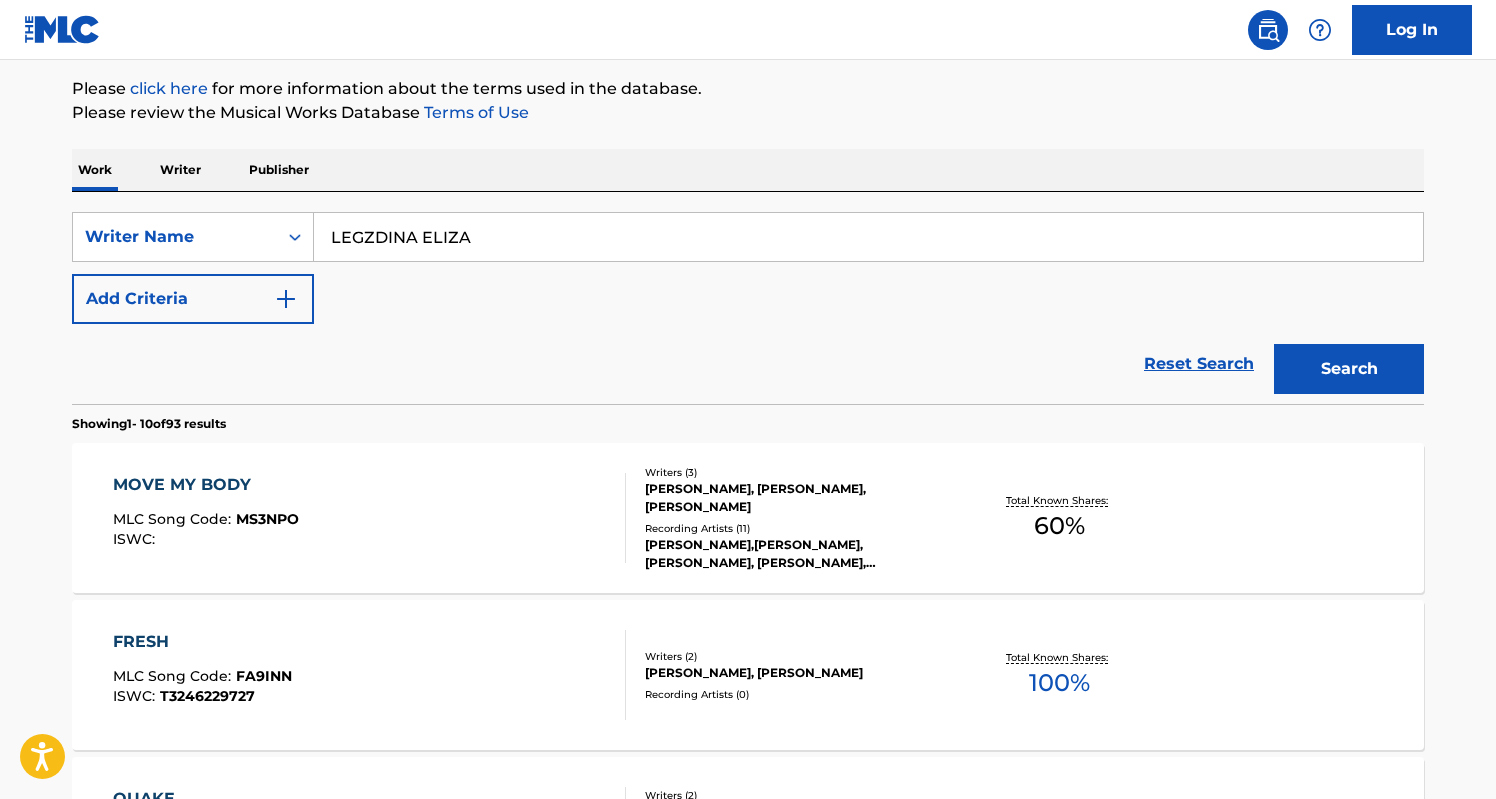 scroll, scrollTop: 235, scrollLeft: 0, axis: vertical 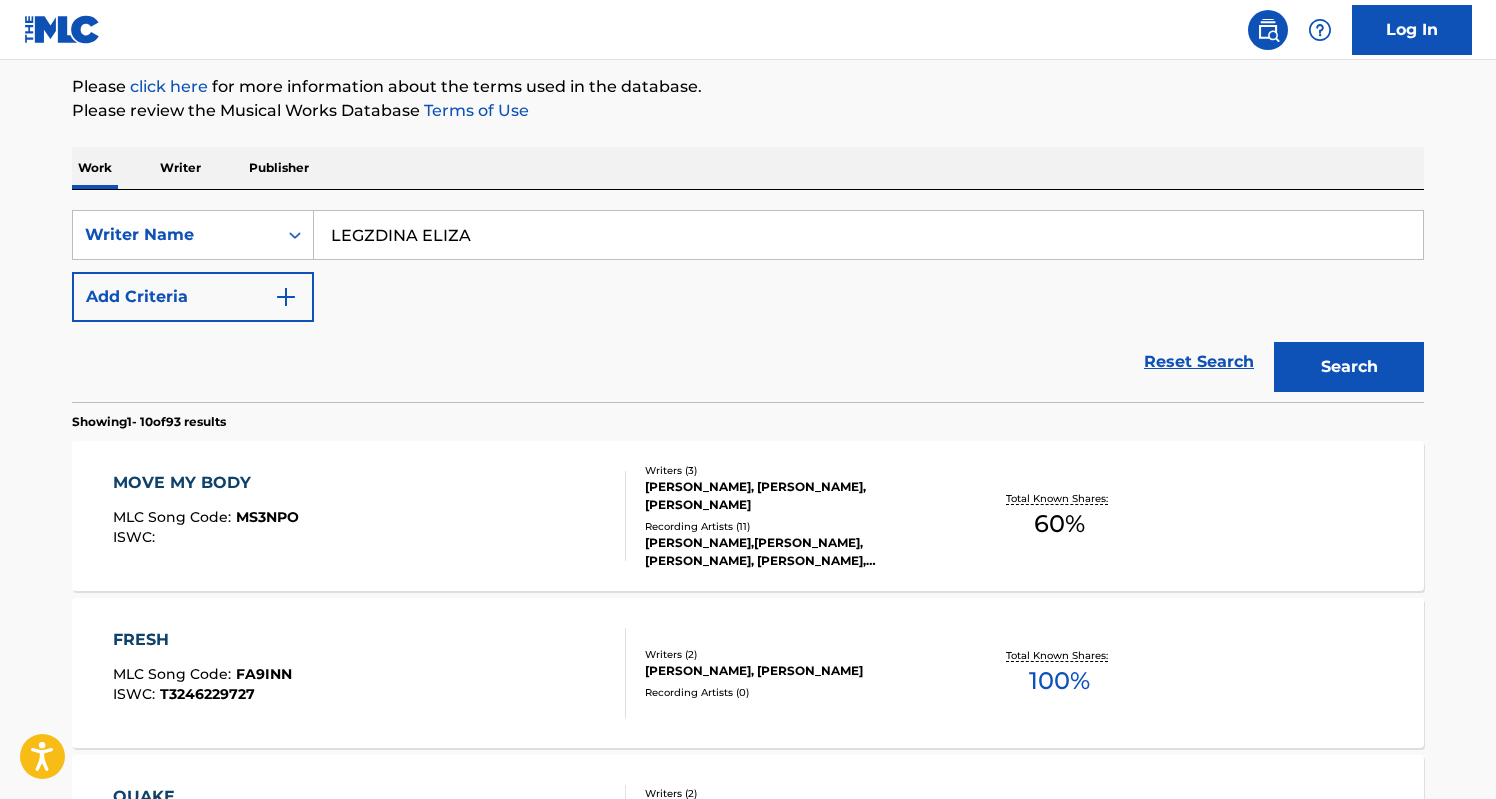 click on "MOVE MY BODY MLC Song Code : MS3NPO ISWC :" at bounding box center (370, 516) 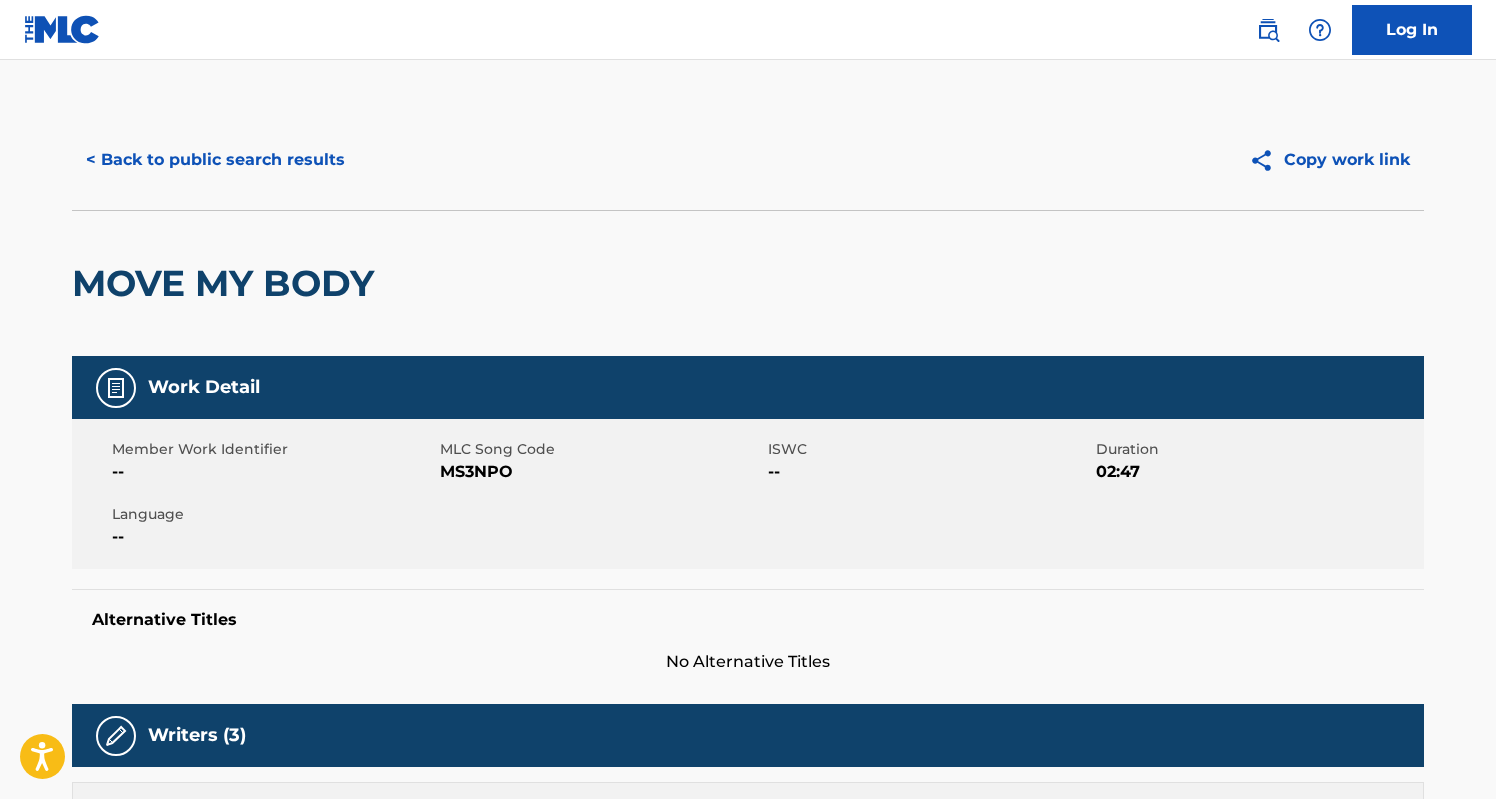 scroll, scrollTop: 0, scrollLeft: 0, axis: both 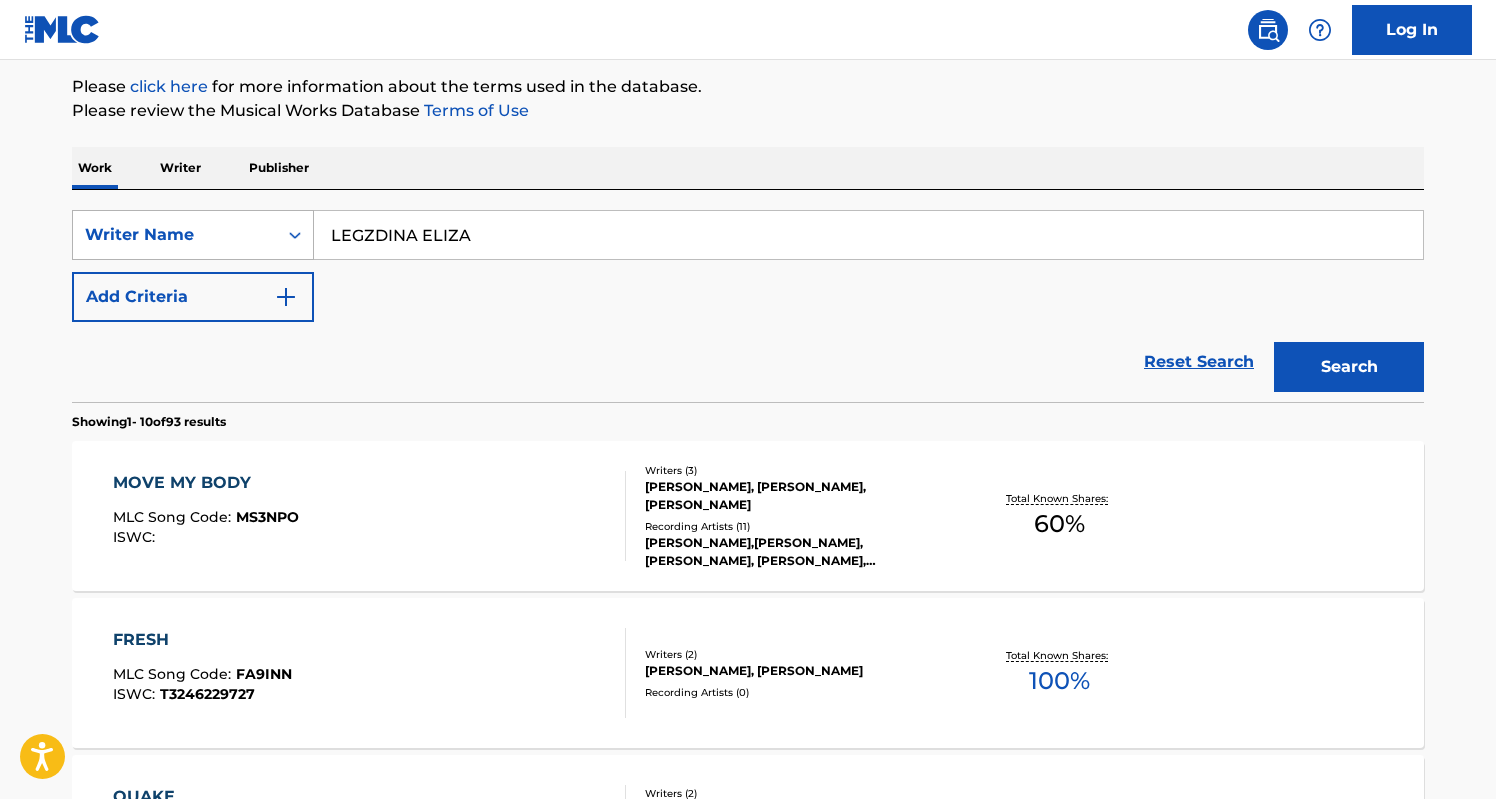click on "Writer Name" at bounding box center [175, 235] 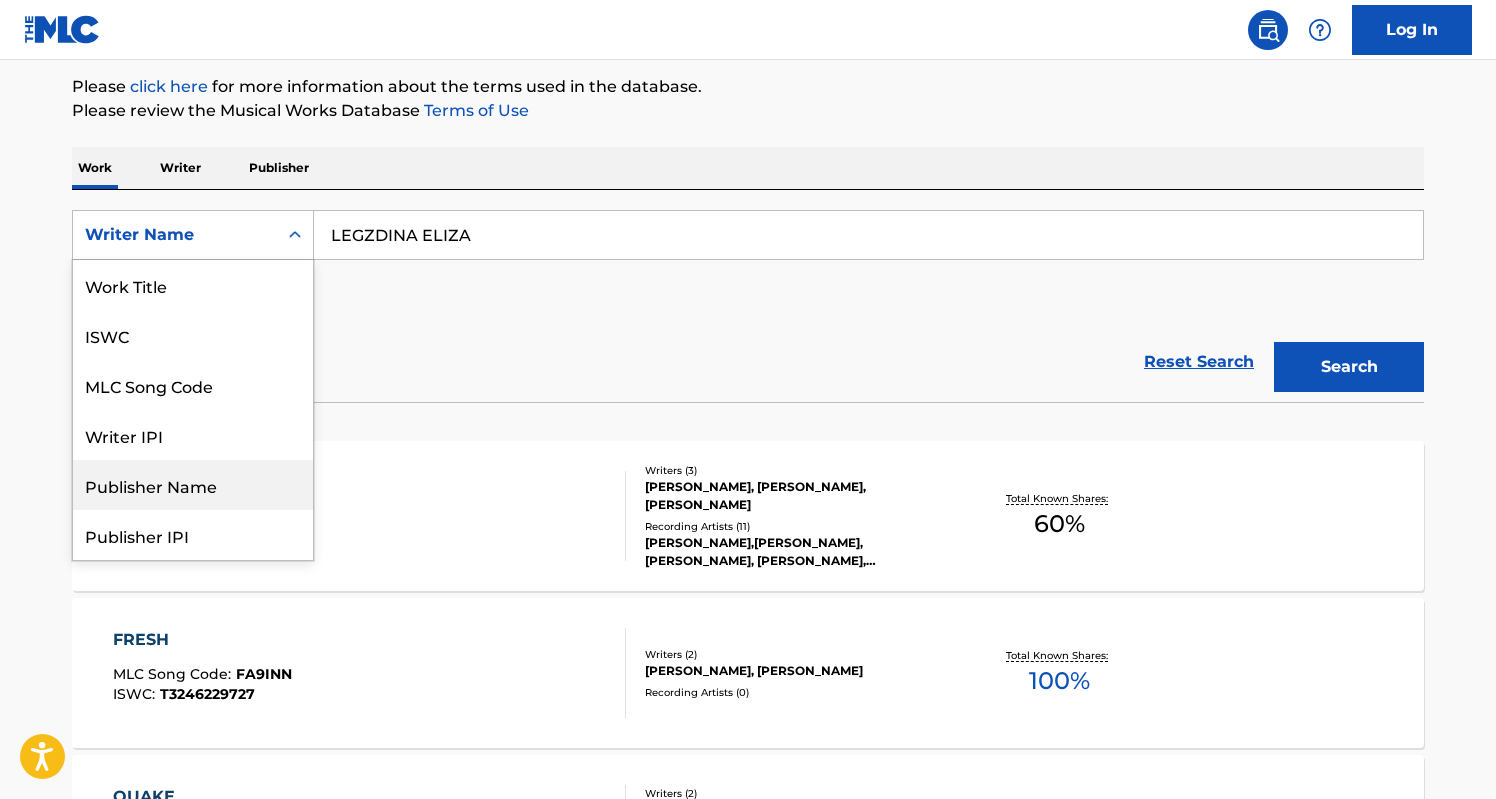 scroll, scrollTop: 0, scrollLeft: 0, axis: both 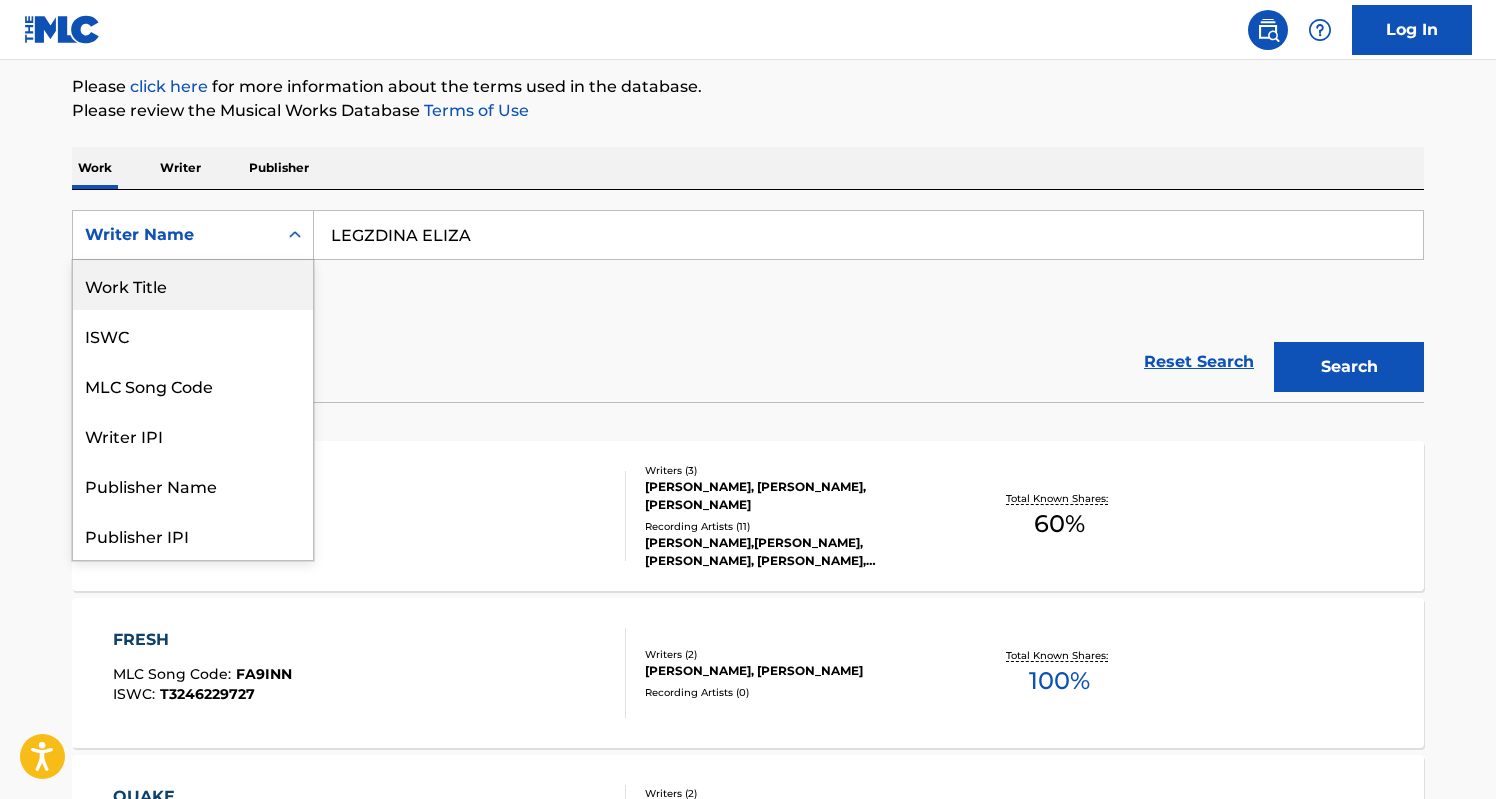 click on "SearchWithCriteriab69cef18-2acc-4c46-85f1-3f364c5e8742 Work Title, 1 of 8. 8 results available. Use Up and Down to choose options, press Enter to select the currently focused option, press Escape to exit the menu, press Tab to select the option and exit the menu. Writer Name Work Title ISWC MLC Song Code Writer IPI Publisher Name Publisher IPI MLC Publisher Number Writer Name [PERSON_NAME] Add Criteria" at bounding box center [748, 266] 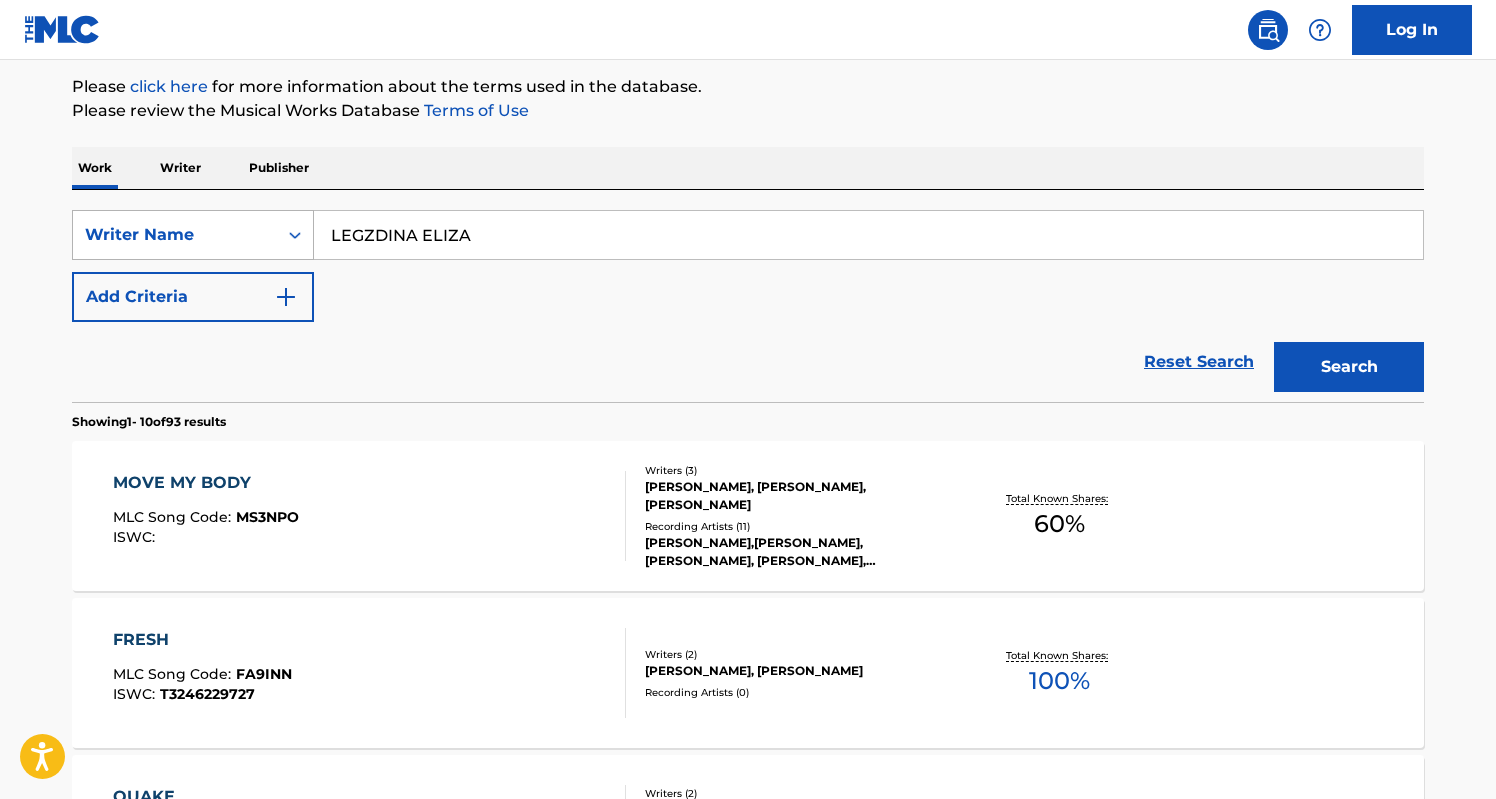 click on "Writer Name" at bounding box center [175, 235] 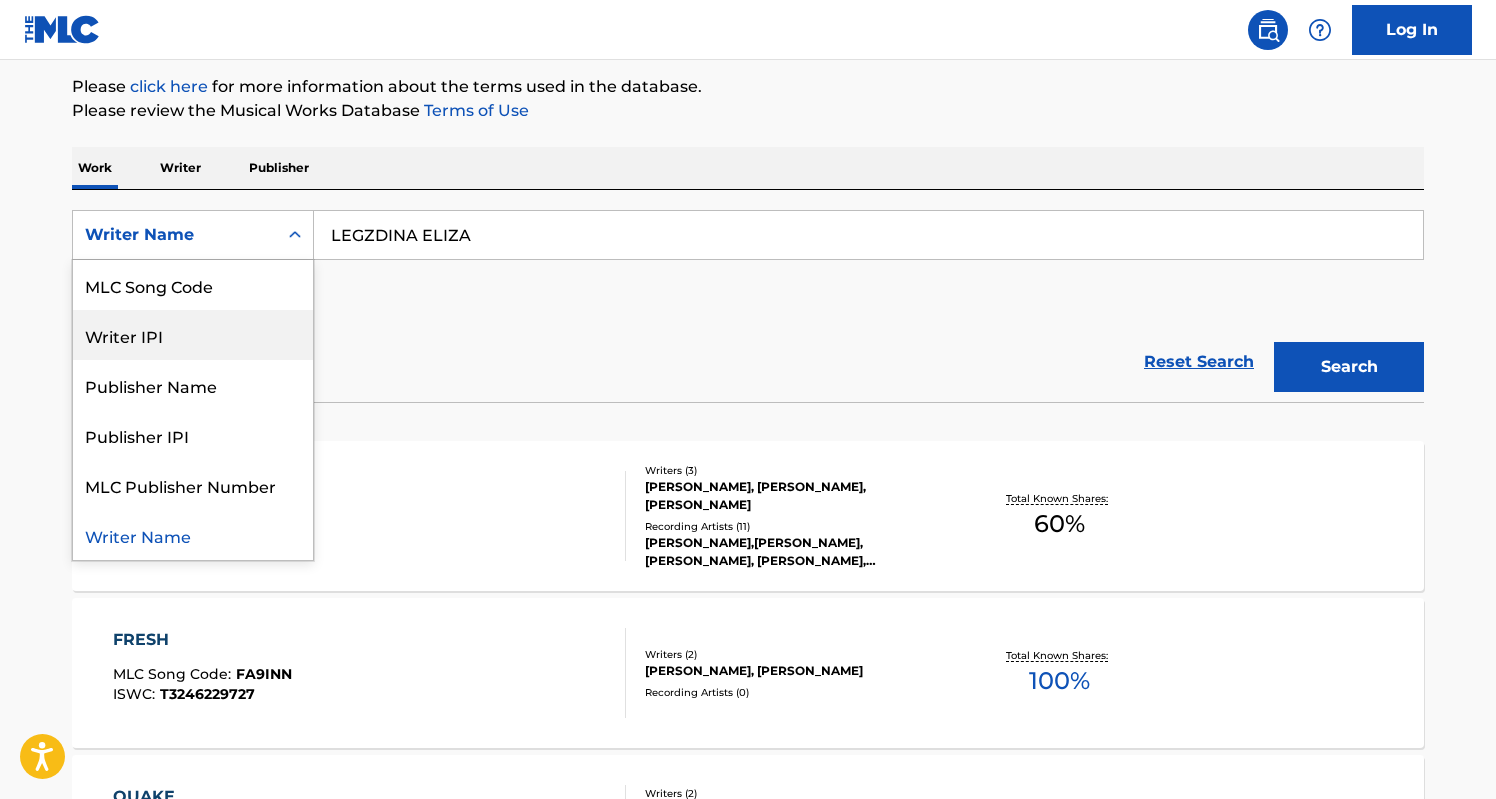 scroll, scrollTop: 0, scrollLeft: 0, axis: both 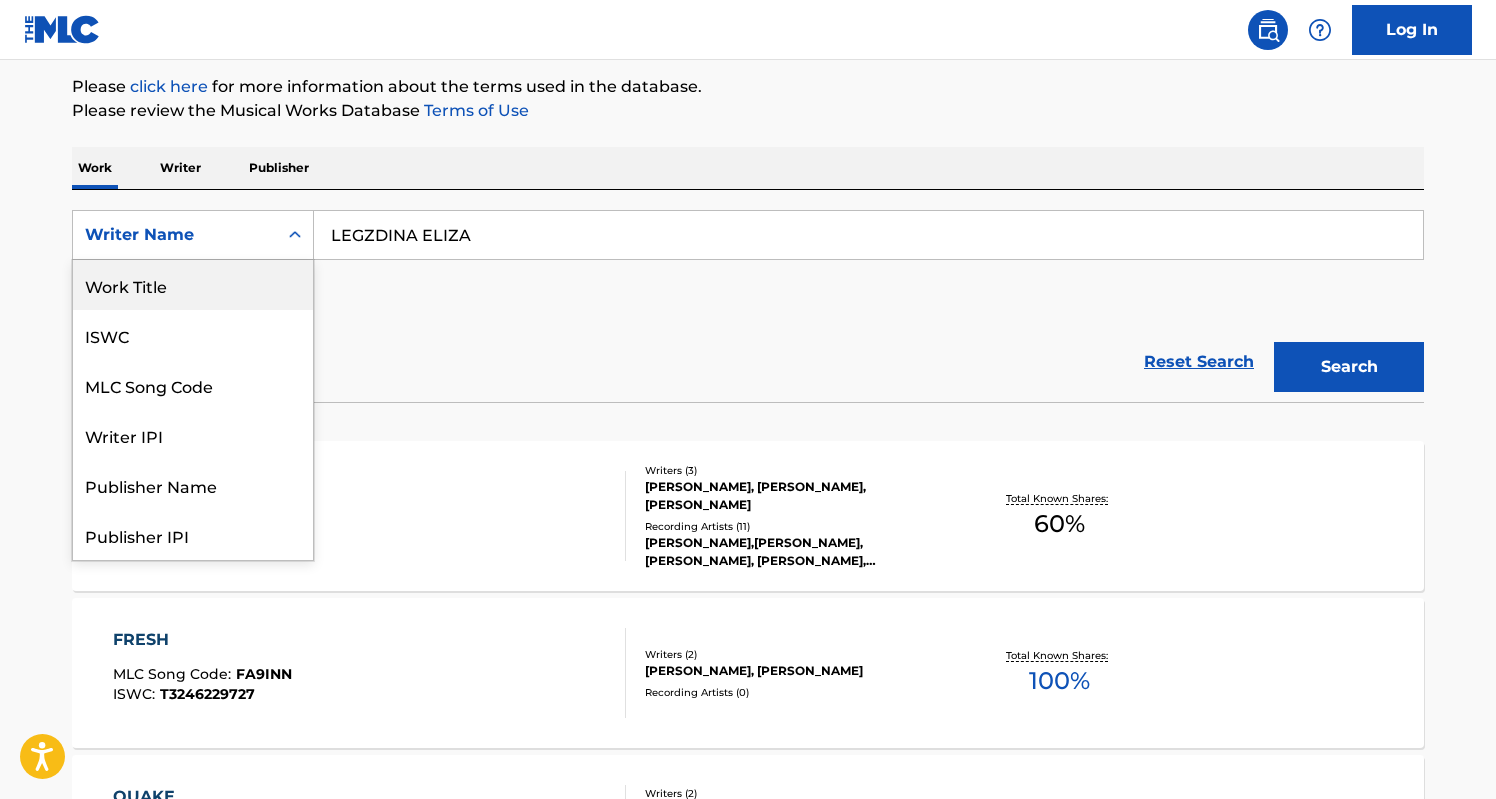 click on "Work Title" at bounding box center (193, 285) 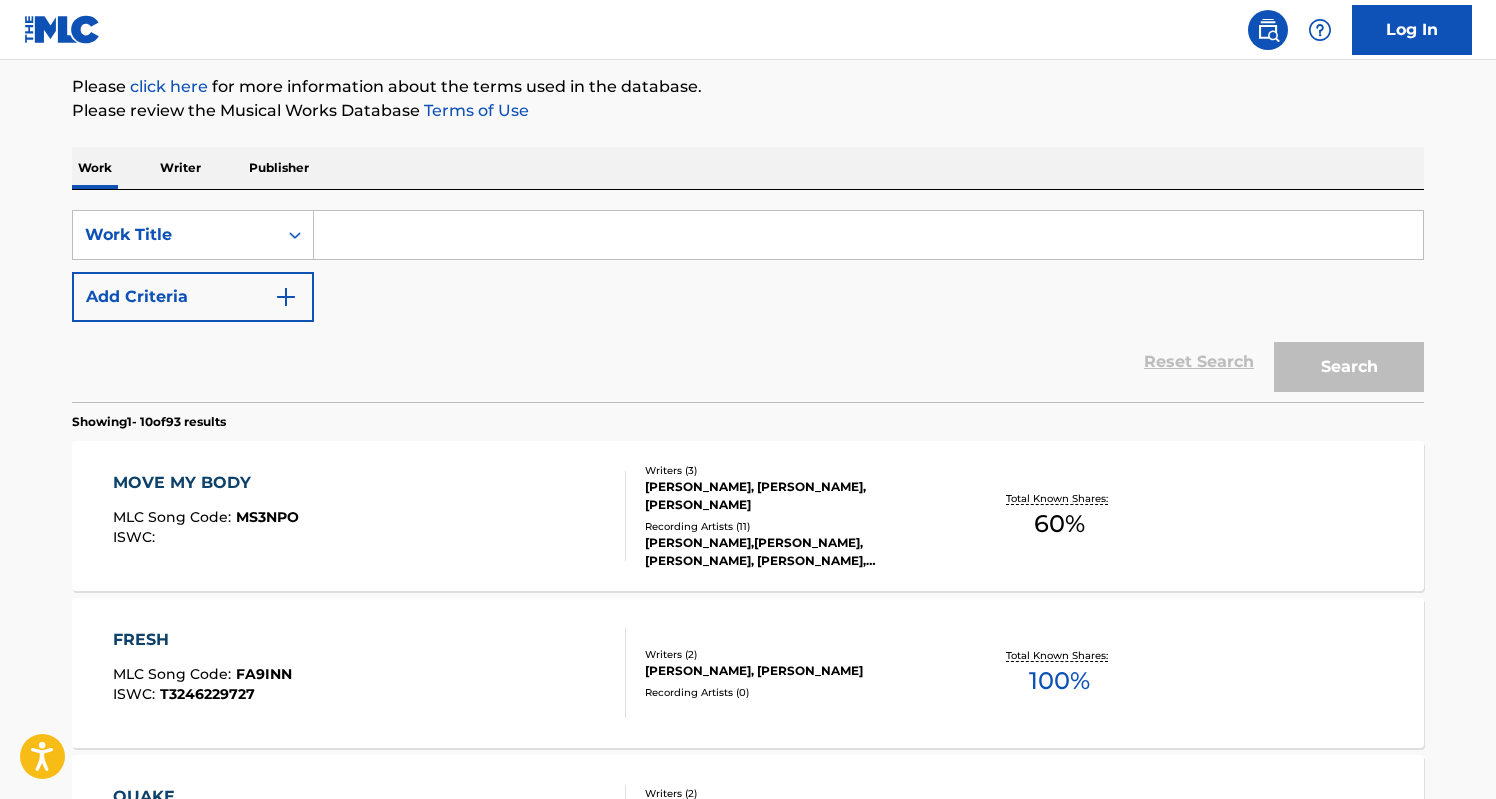 click on "SearchWithCriteria5f8b94c2-8fd5-46d3-b3c7-e85d614196a3 Work Title Add Criteria Reset Search Search" at bounding box center [748, 296] 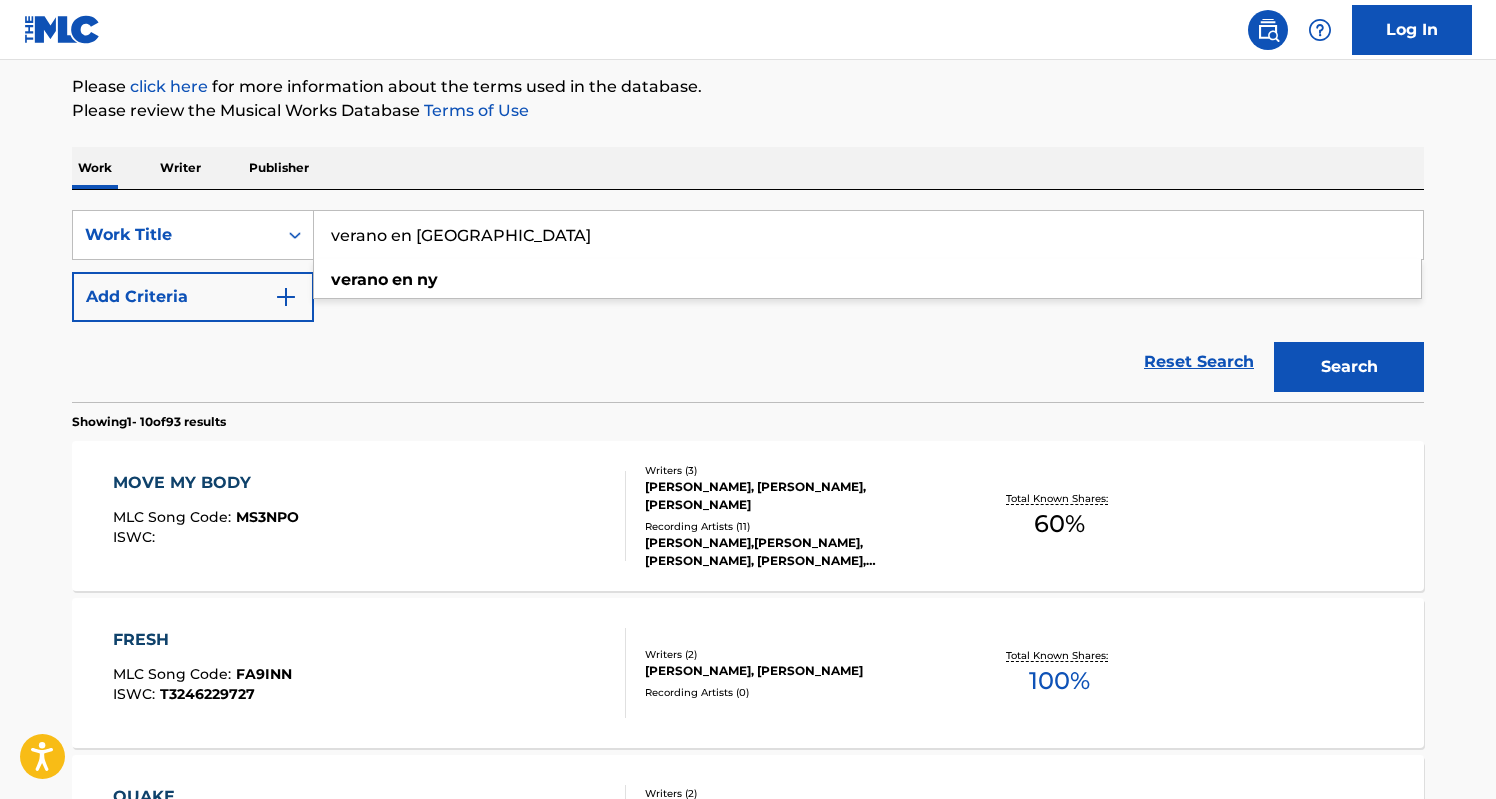 type on "verano en [GEOGRAPHIC_DATA]" 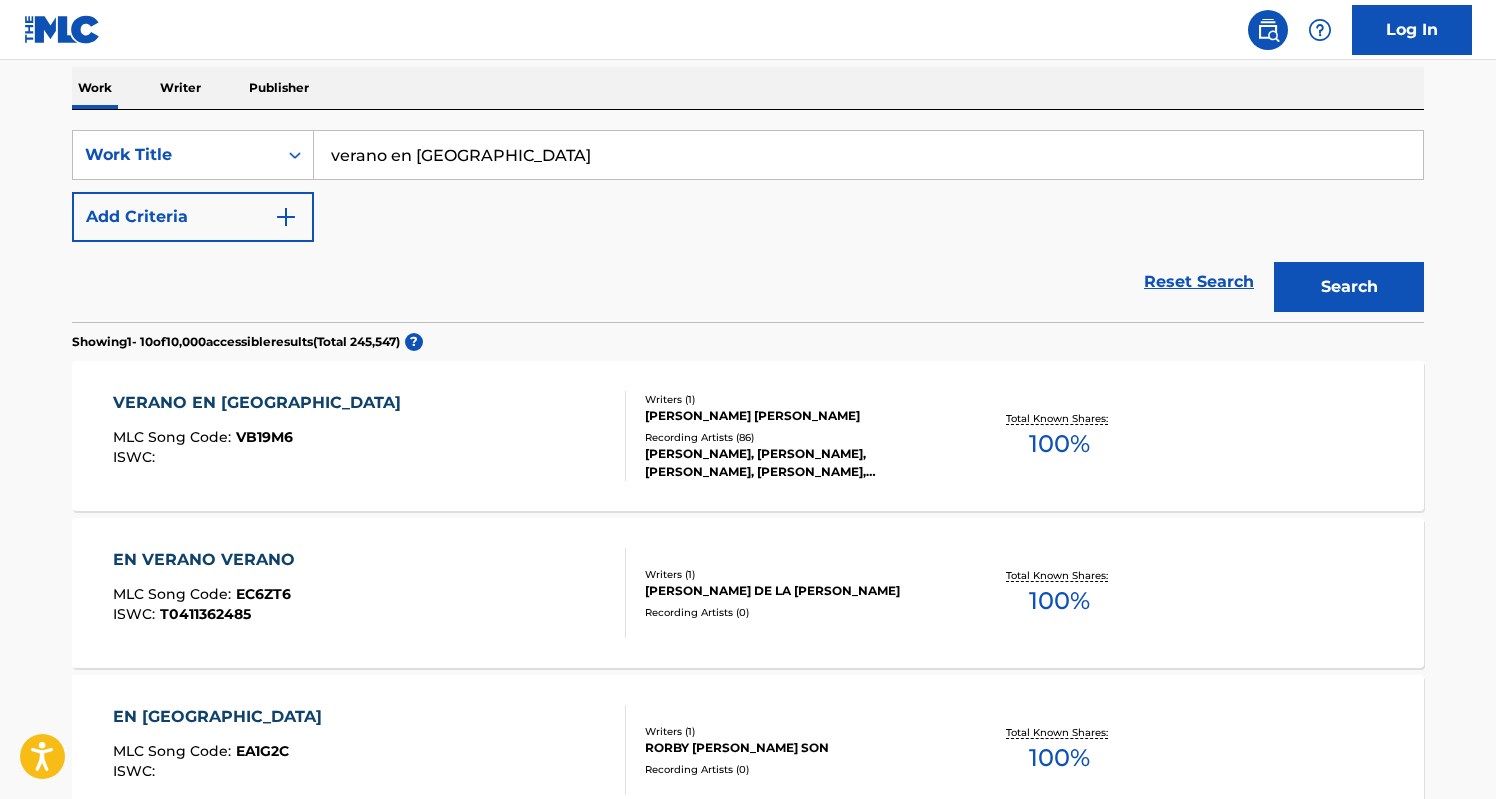 scroll, scrollTop: 371, scrollLeft: 0, axis: vertical 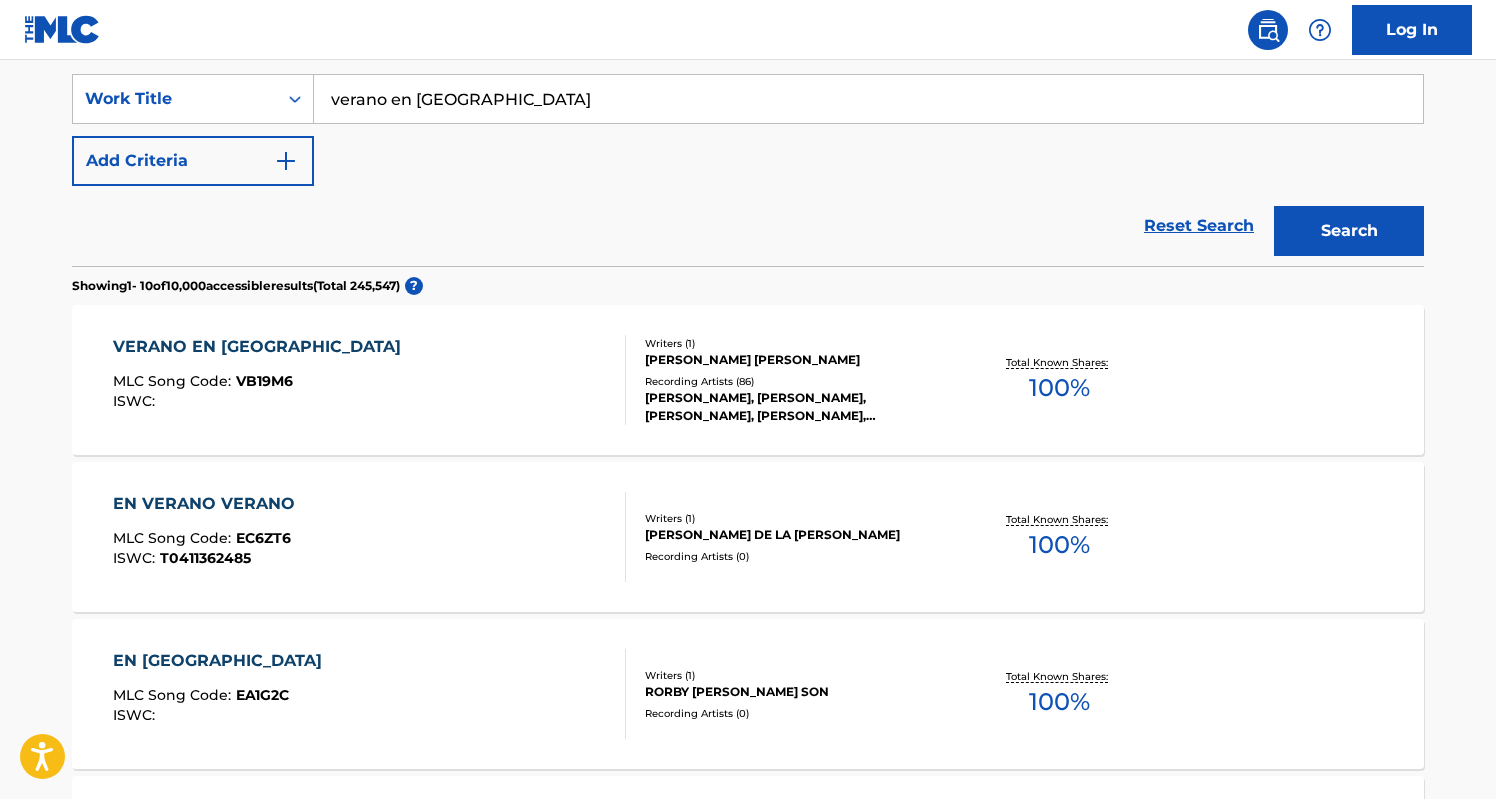 click on "Add Criteria" at bounding box center (193, 161) 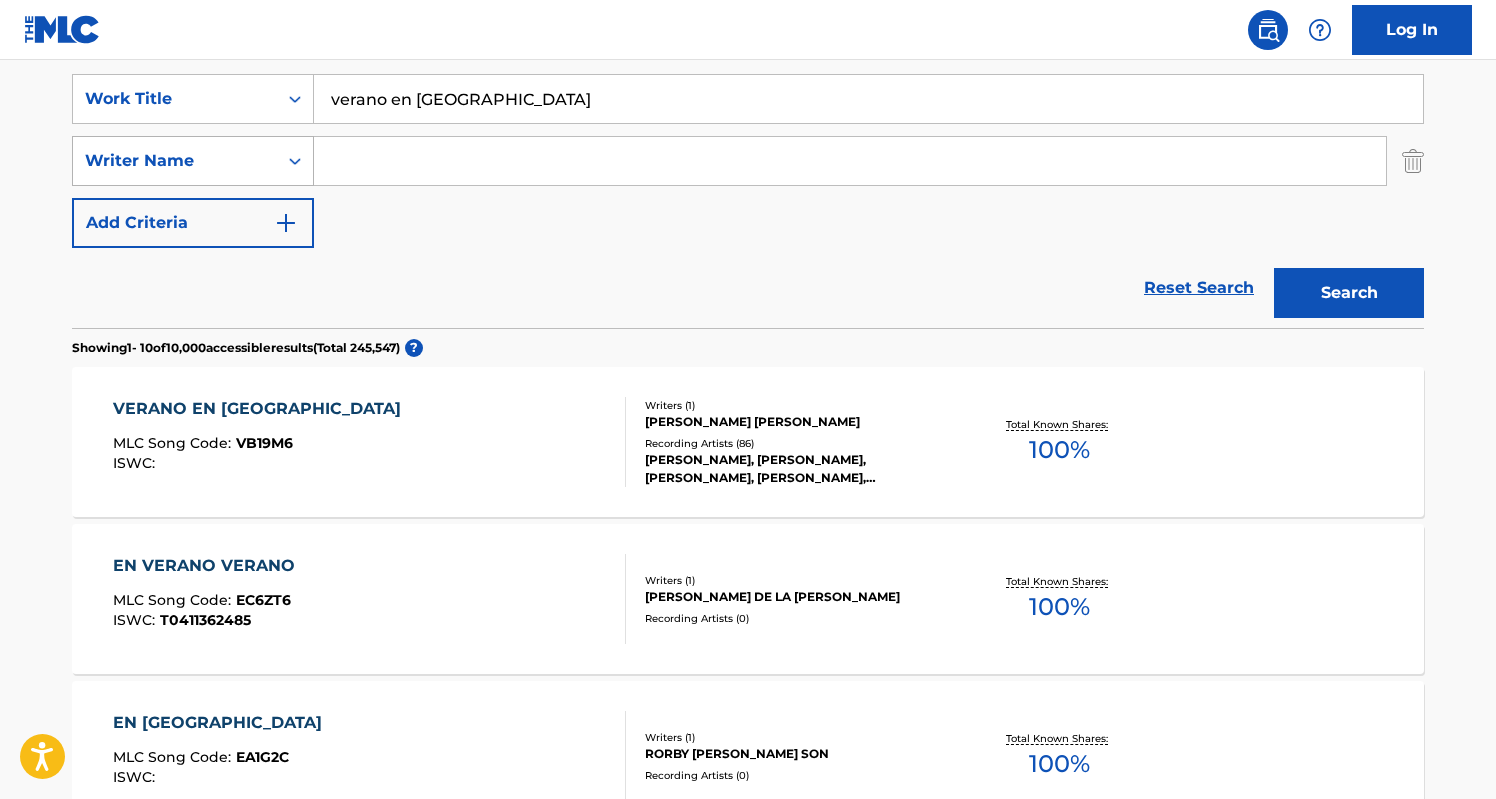 click on "Writer Name" at bounding box center [175, 161] 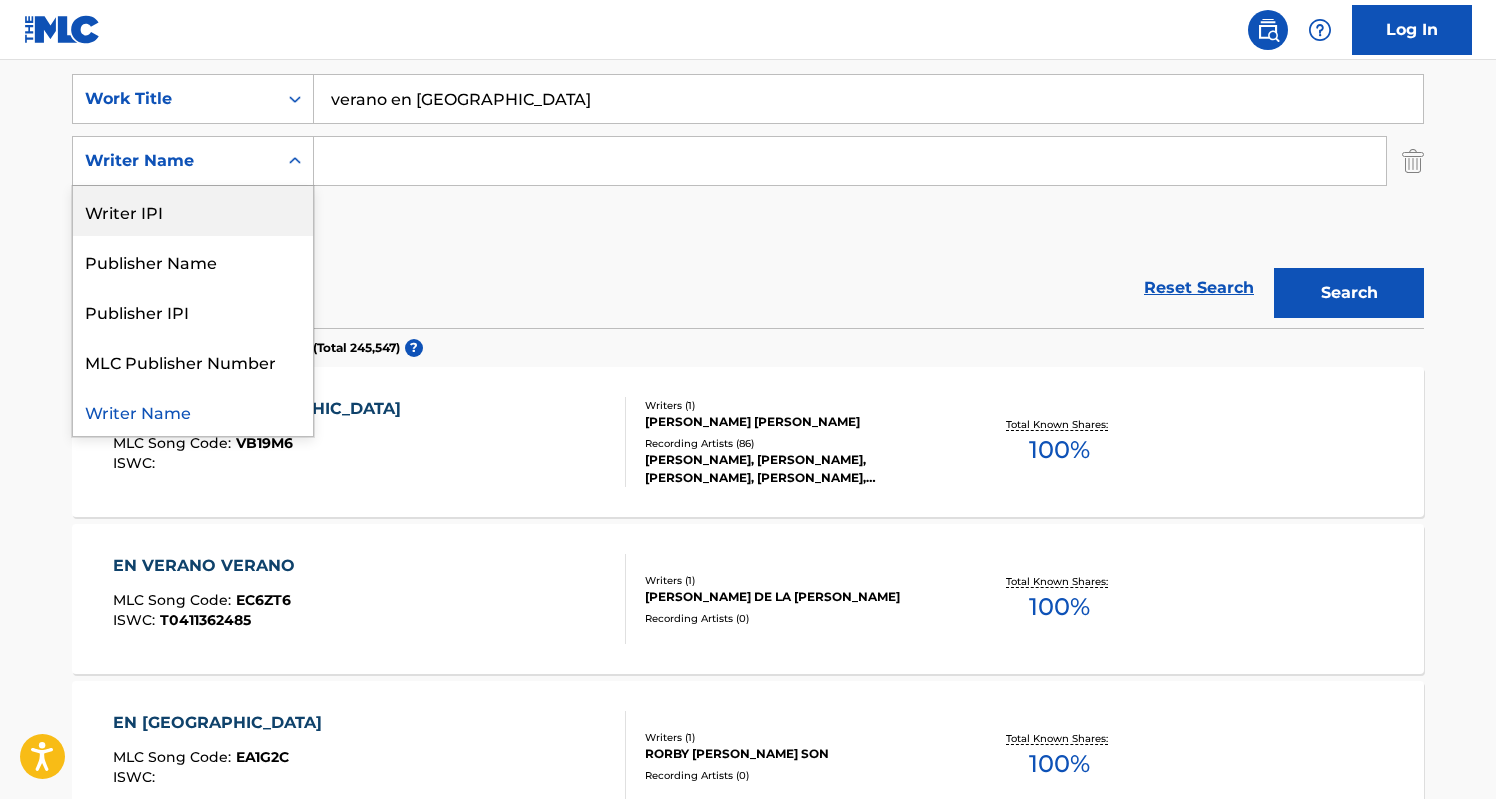 click on "Reset Search Search" at bounding box center [748, 288] 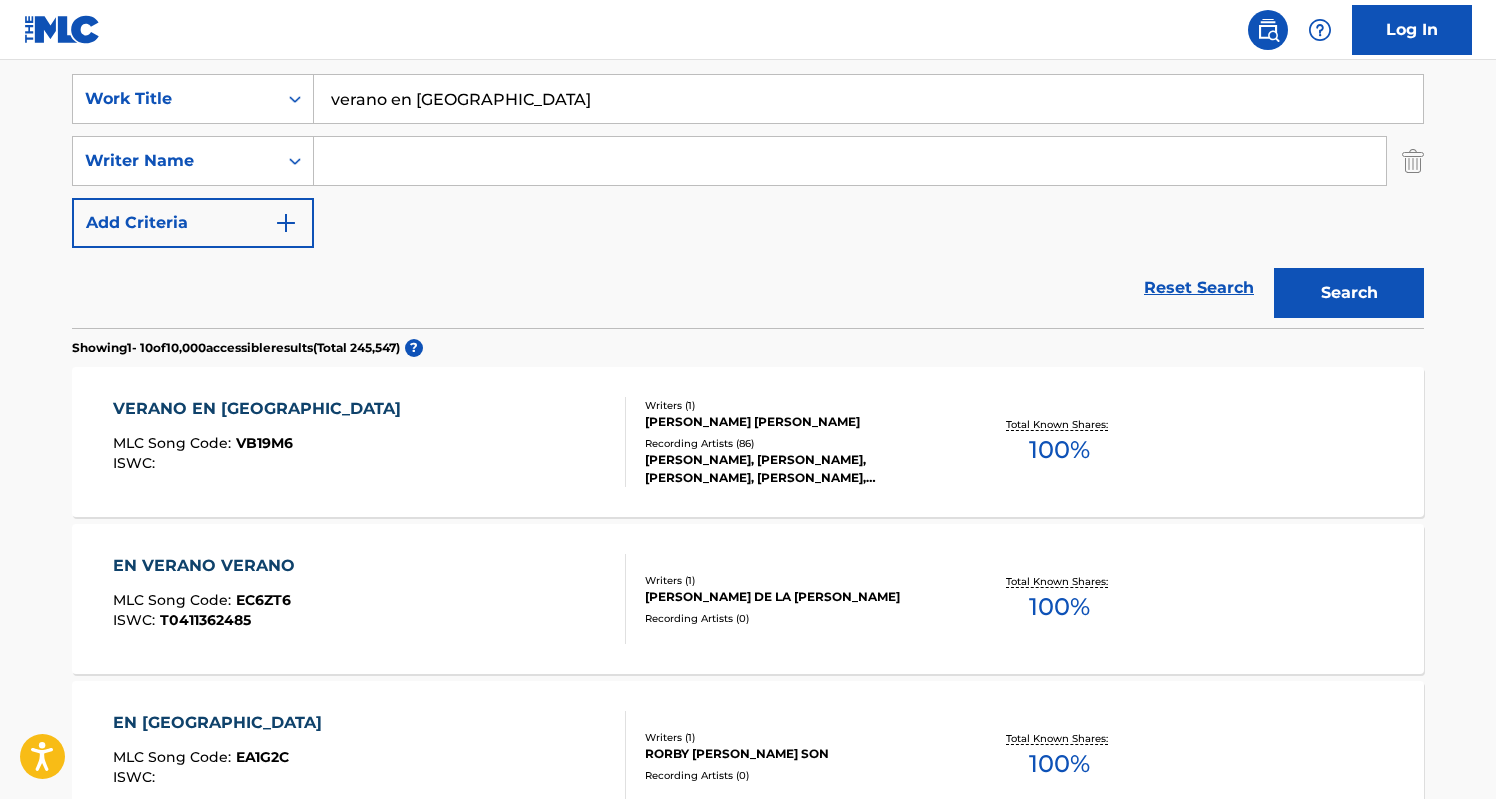 click at bounding box center [1413, 161] 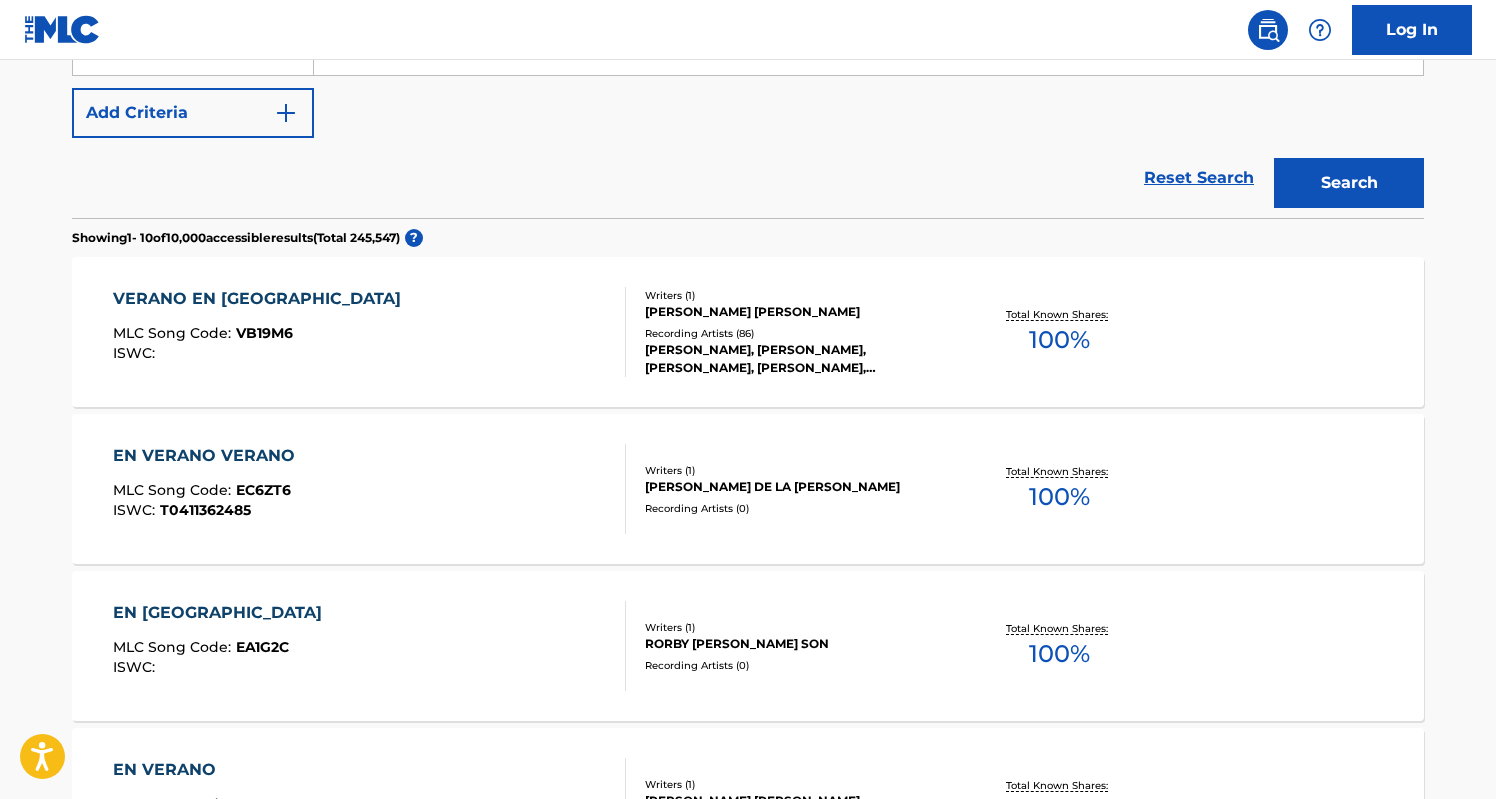 scroll, scrollTop: 421, scrollLeft: 0, axis: vertical 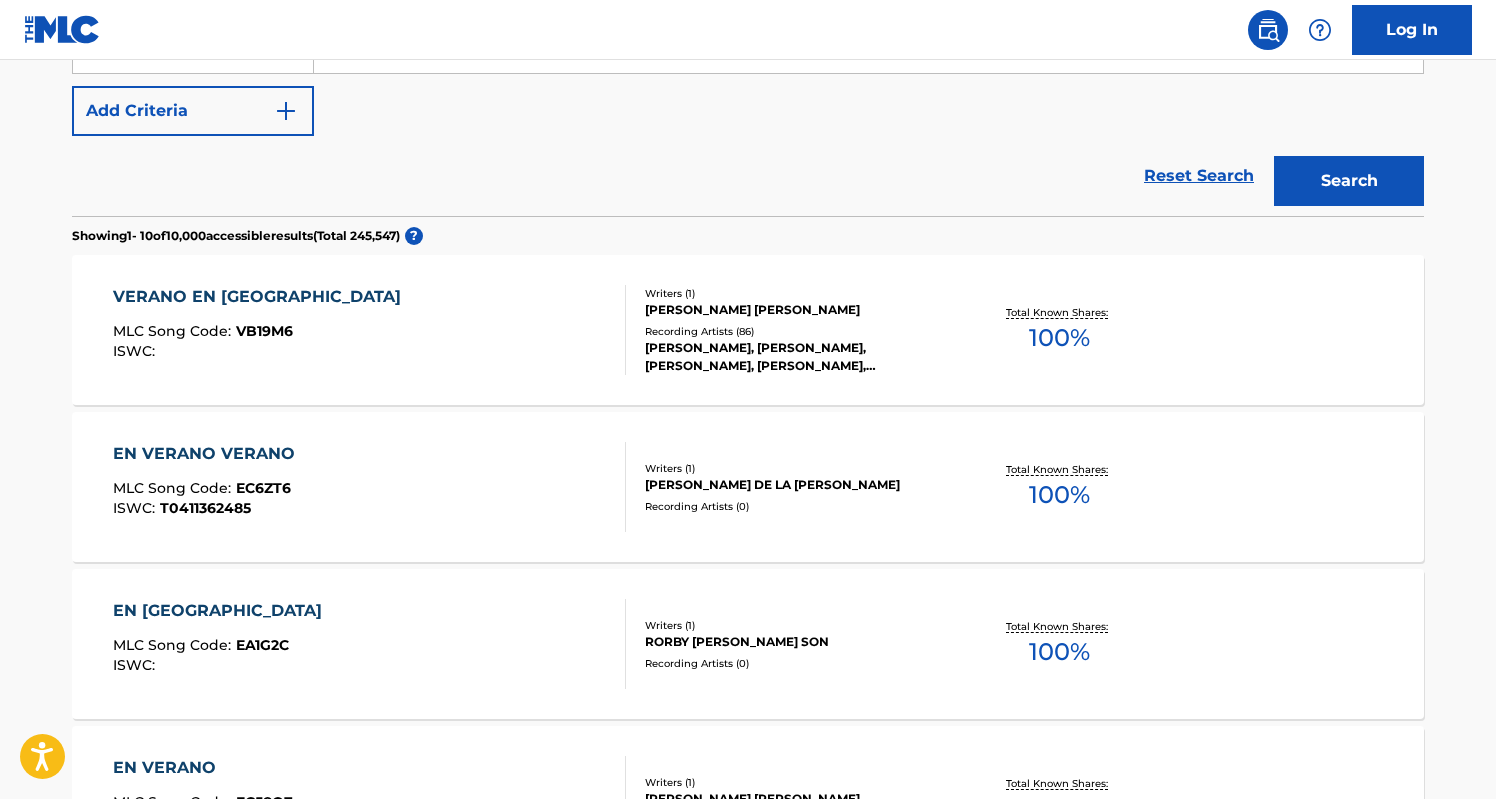 click on "VERANO EN NY MLC Song Code : VB19M6 ISWC :" at bounding box center (370, 330) 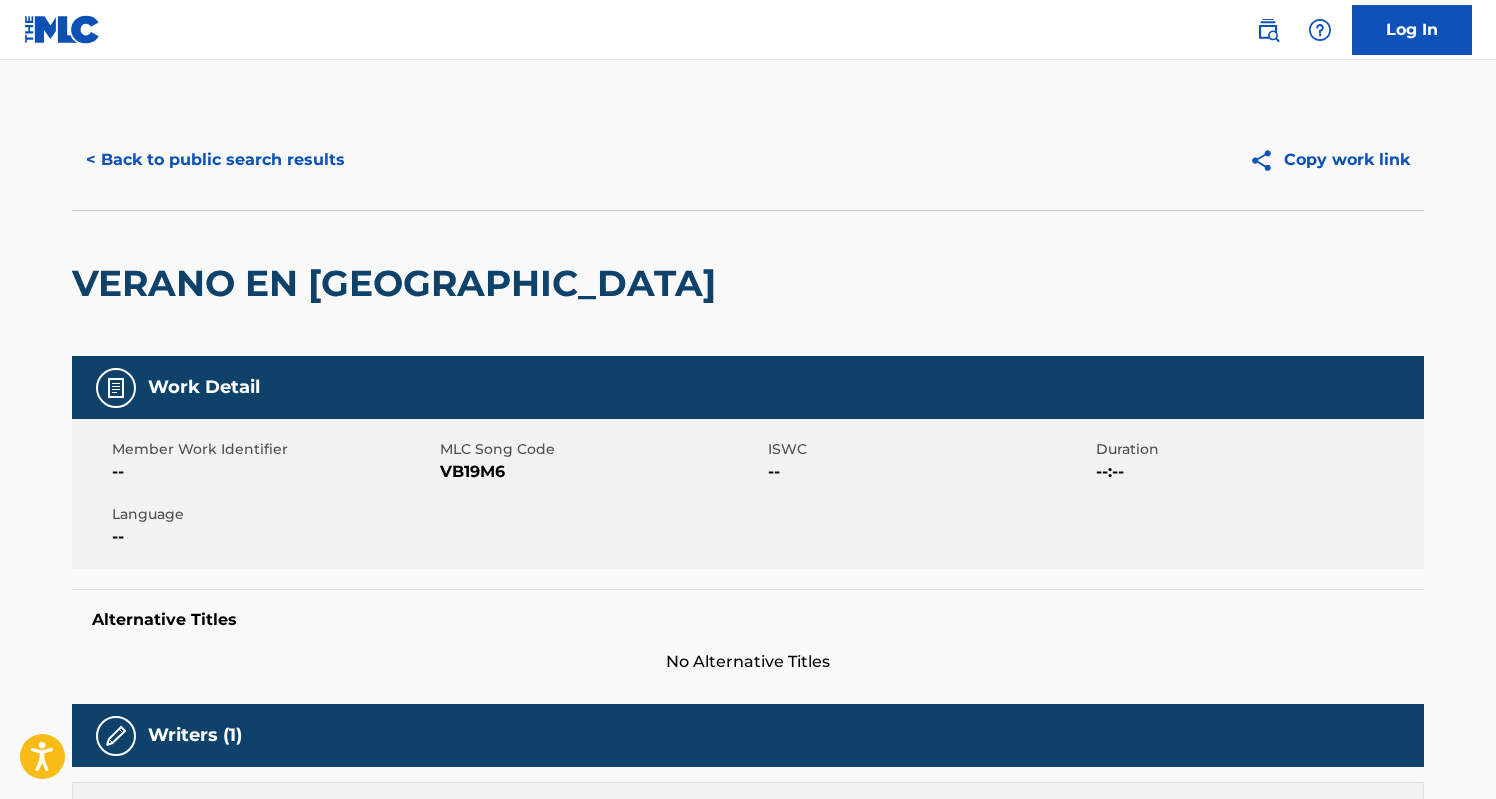 scroll, scrollTop: 0, scrollLeft: 0, axis: both 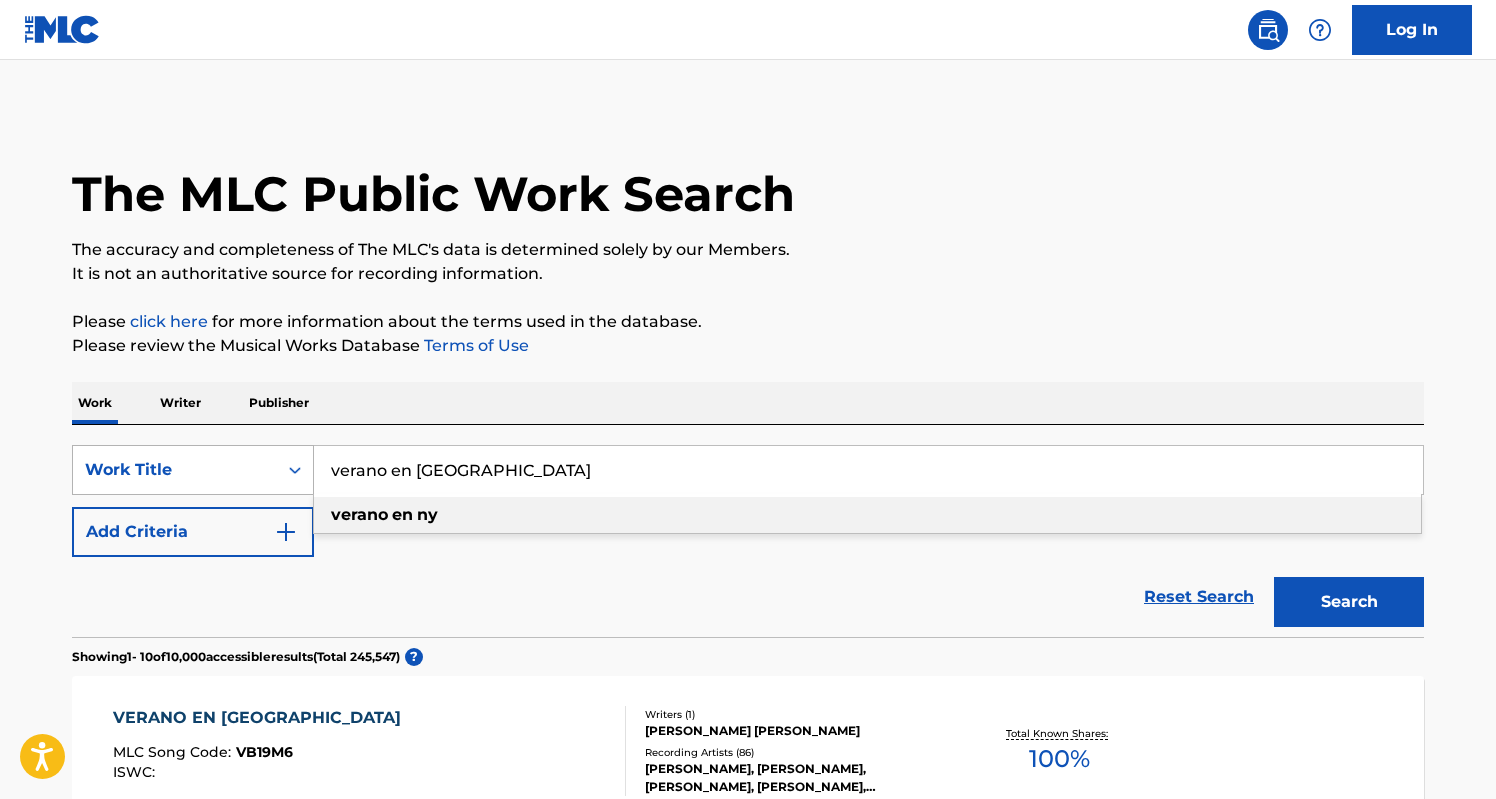 drag, startPoint x: 473, startPoint y: 469, endPoint x: 258, endPoint y: 479, distance: 215.23244 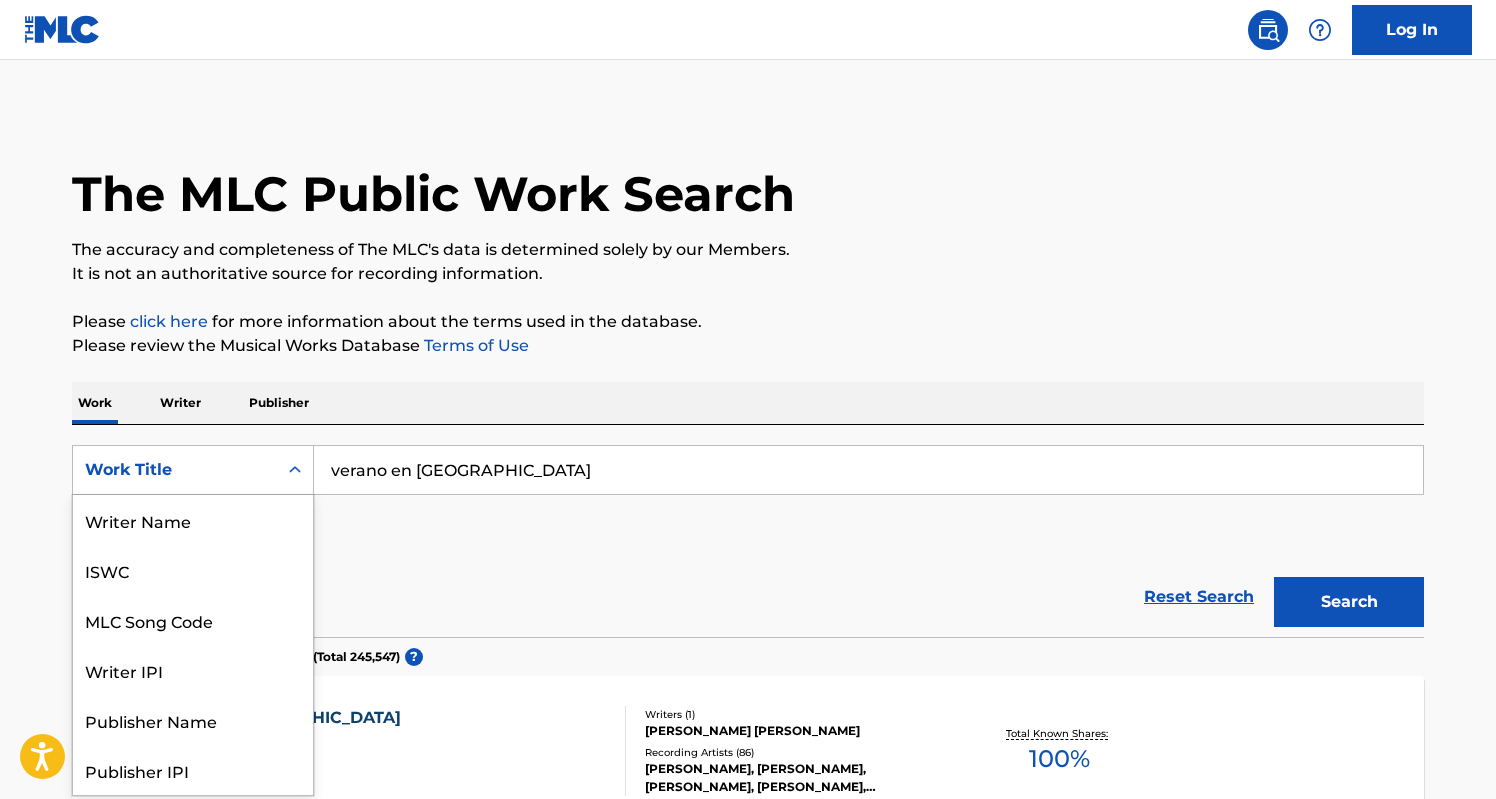 click on "Work Title" at bounding box center [175, 470] 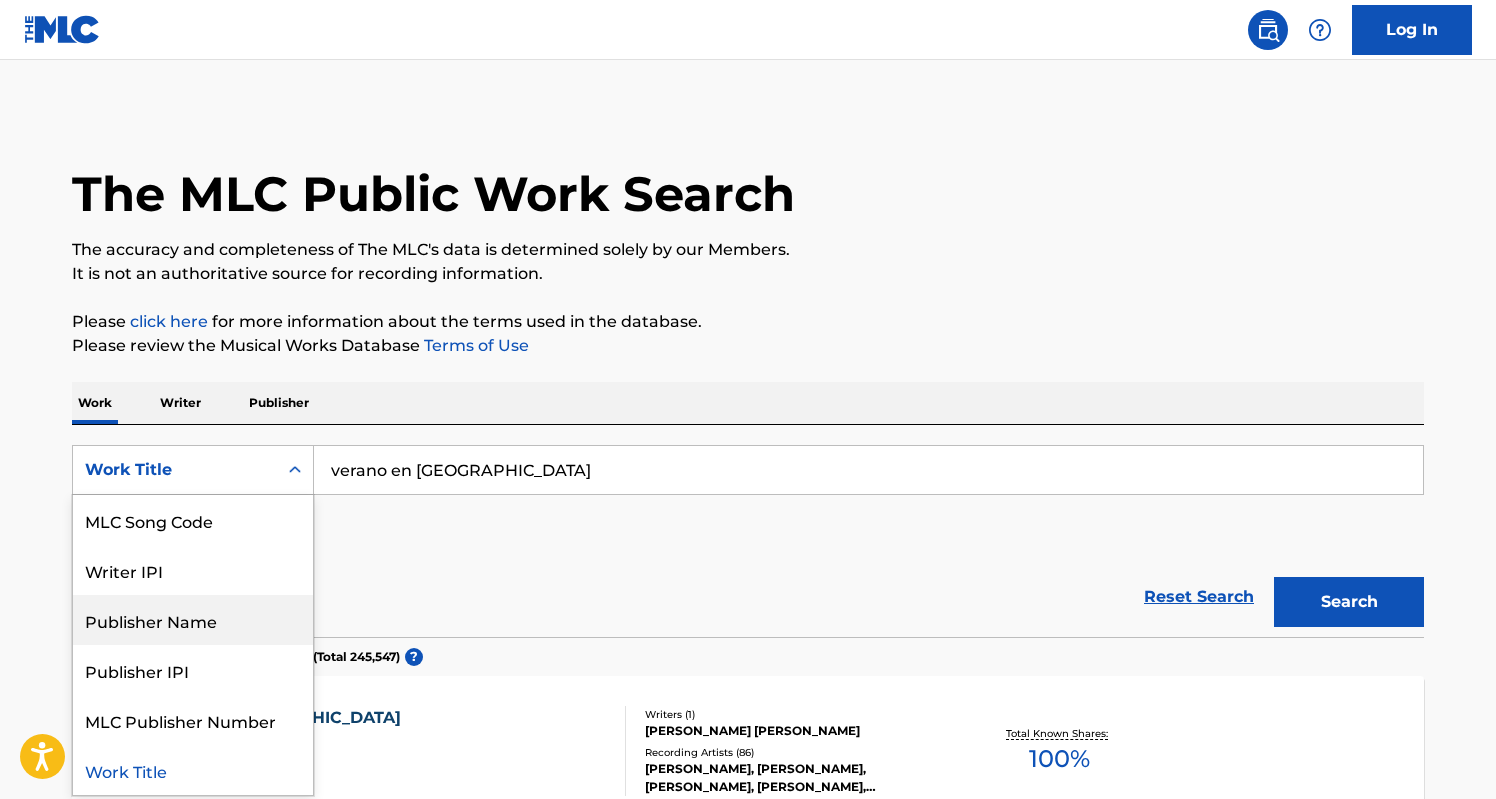 click on "Publisher Name" at bounding box center [193, 620] 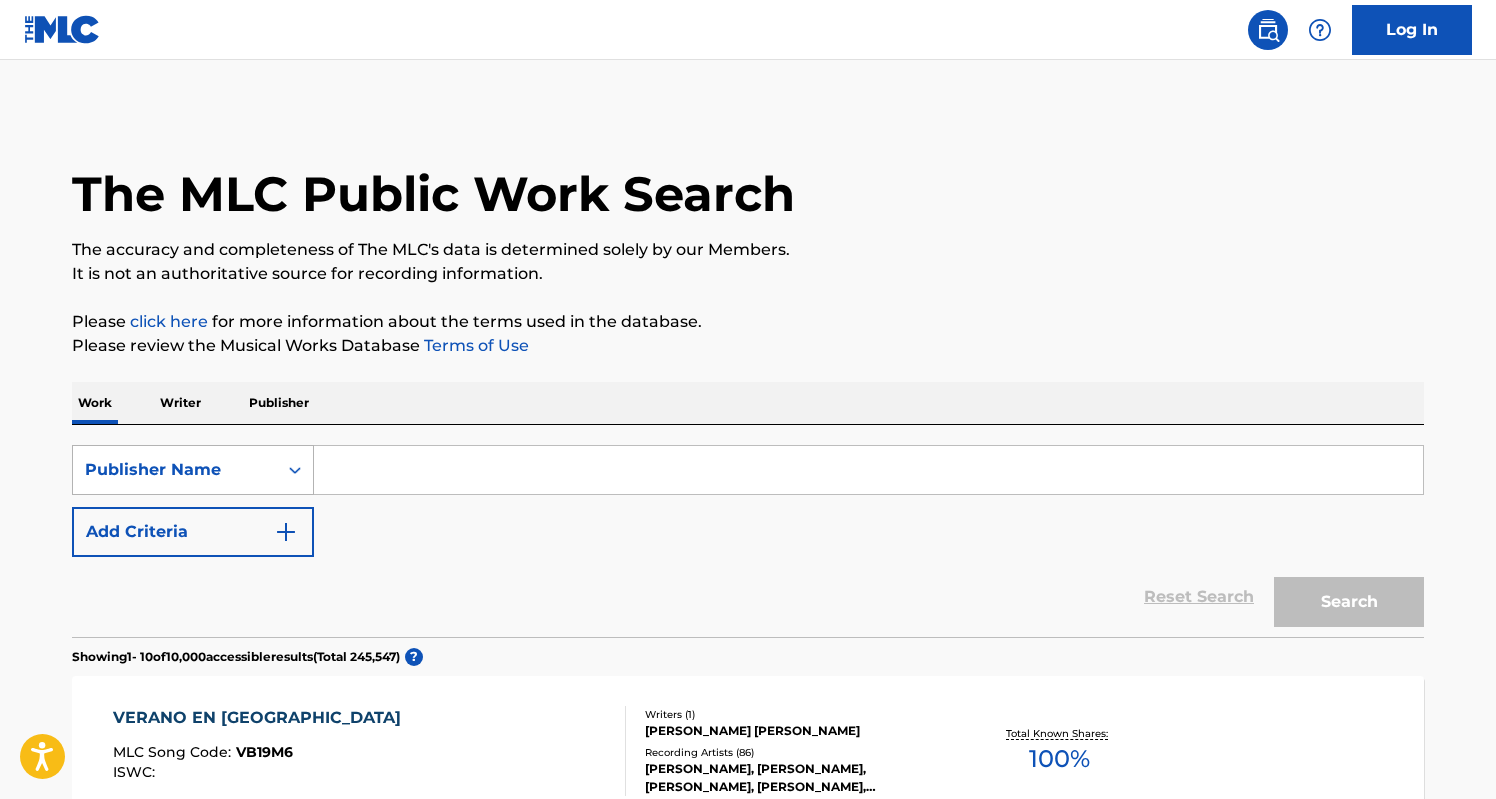 click on "Publisher Name" at bounding box center [175, 470] 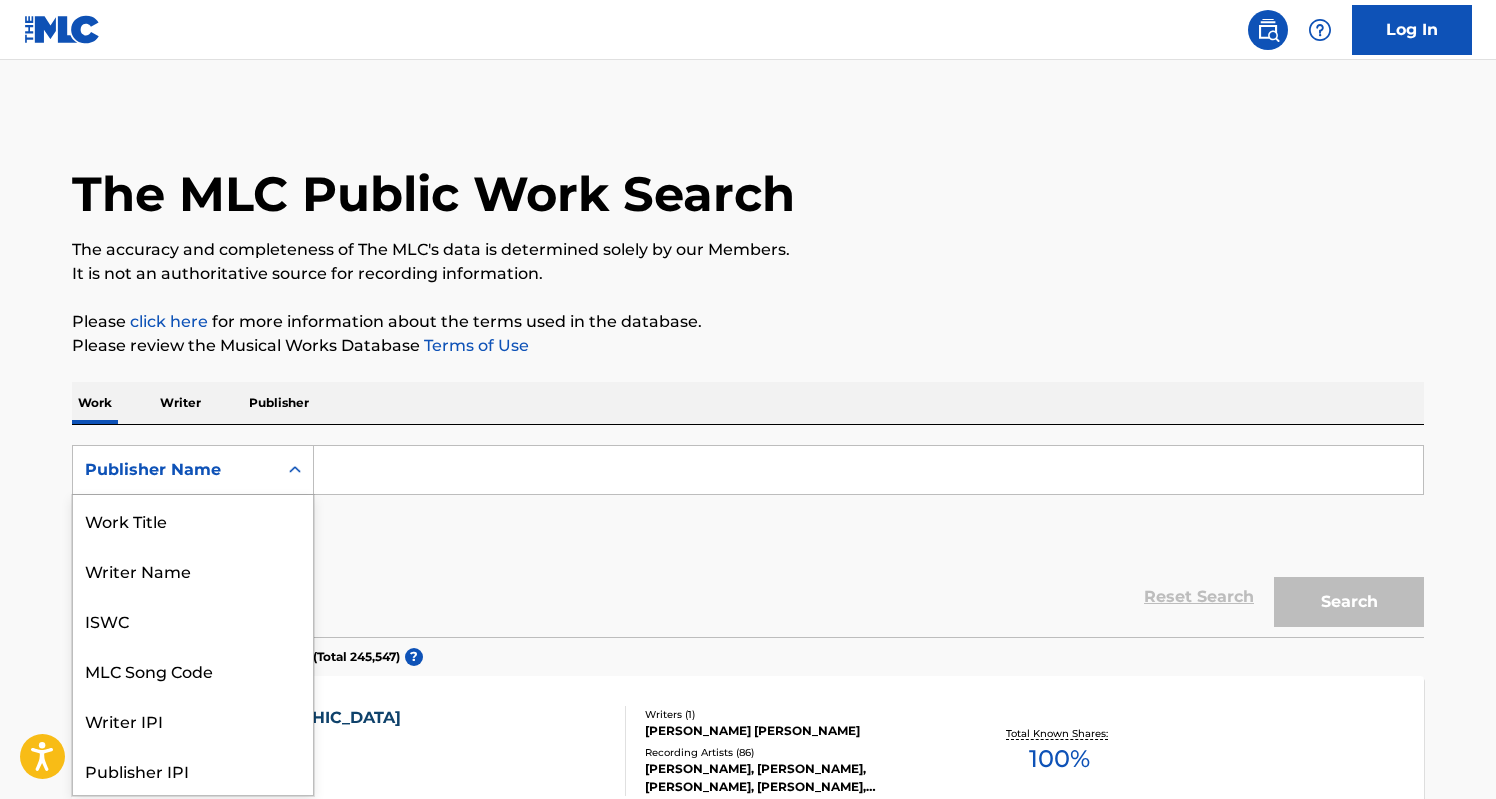 scroll, scrollTop: 100, scrollLeft: 0, axis: vertical 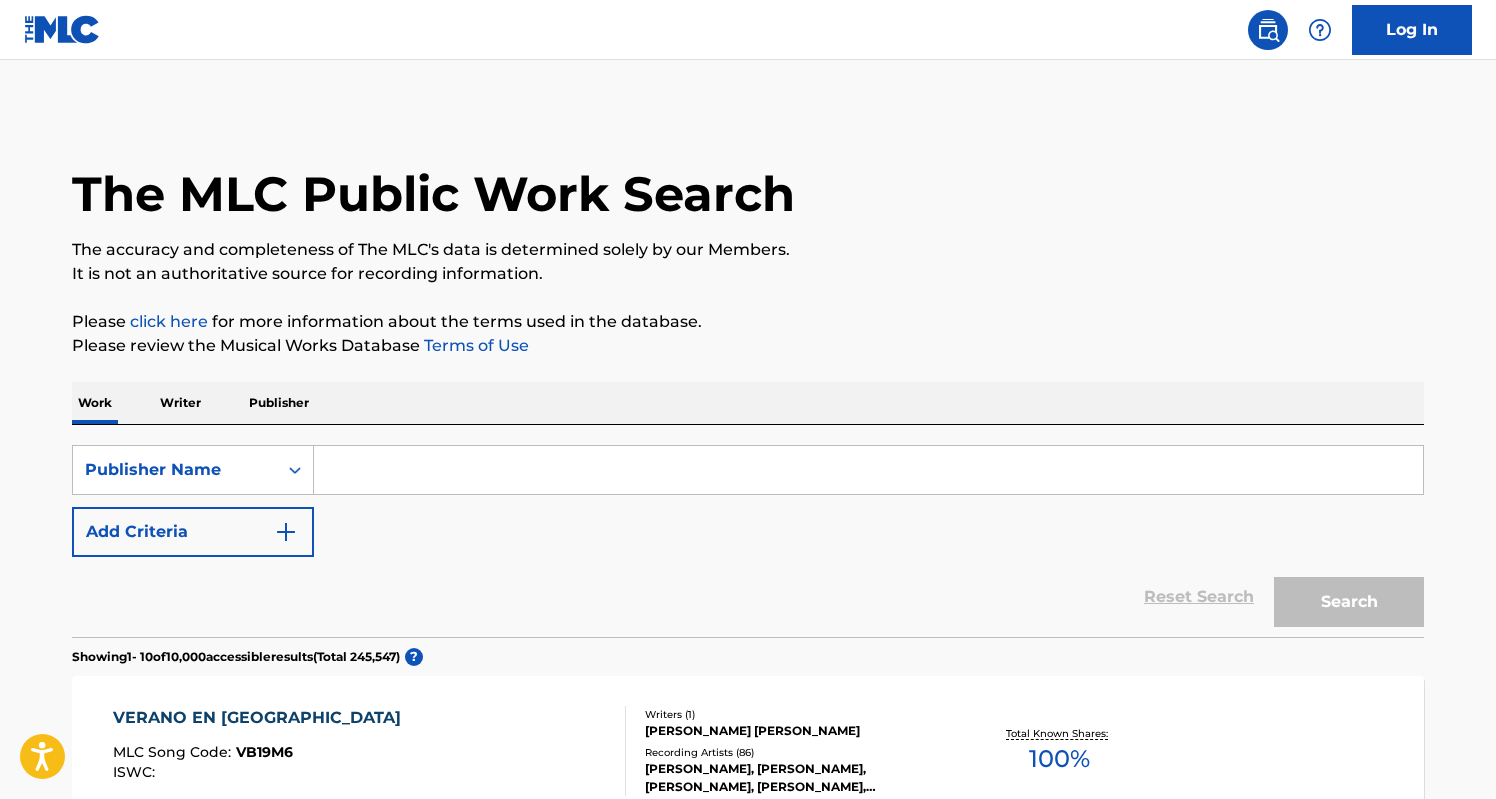 click on "Reset Search Search" at bounding box center [748, 597] 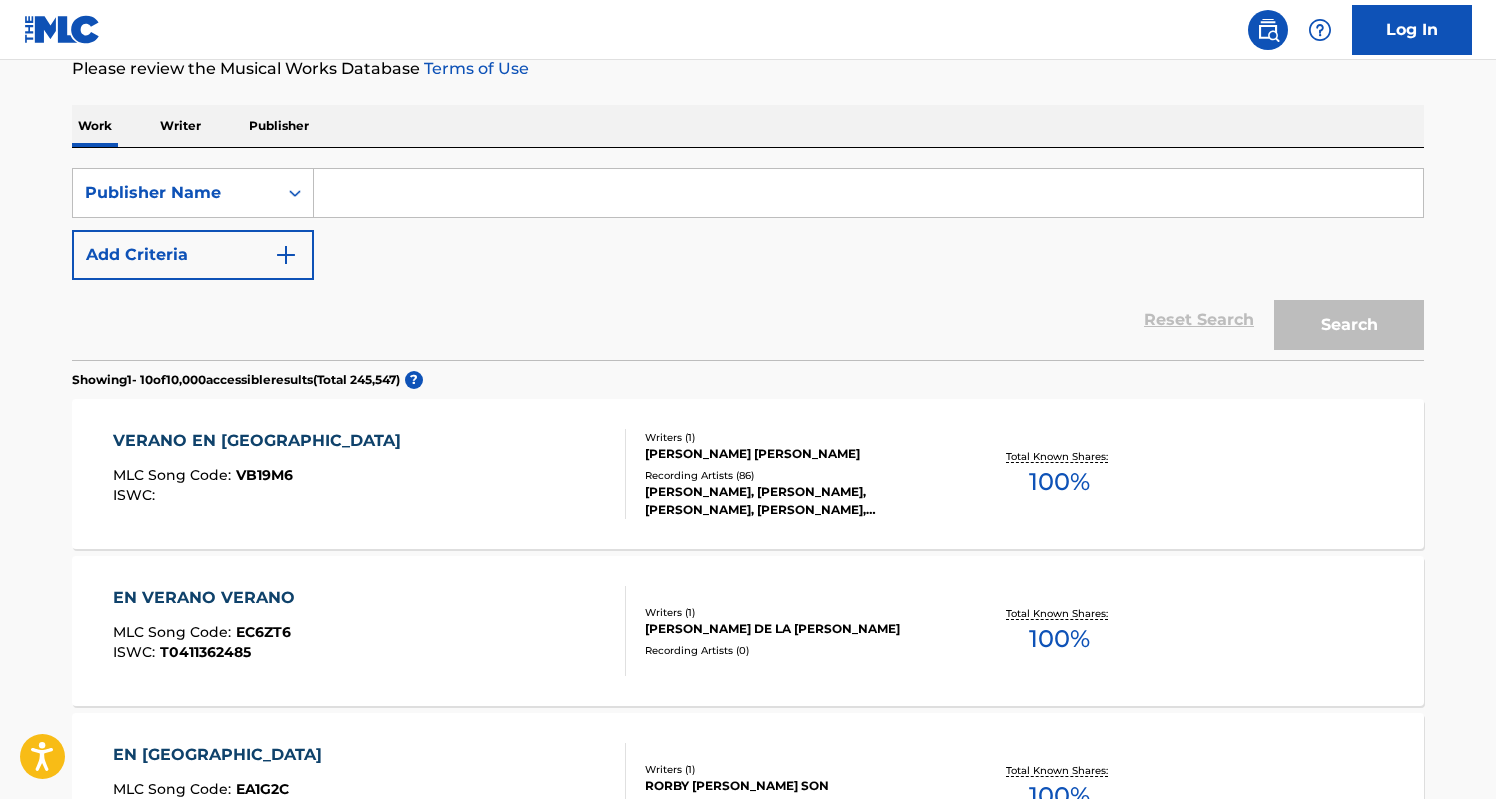 scroll, scrollTop: 278, scrollLeft: 0, axis: vertical 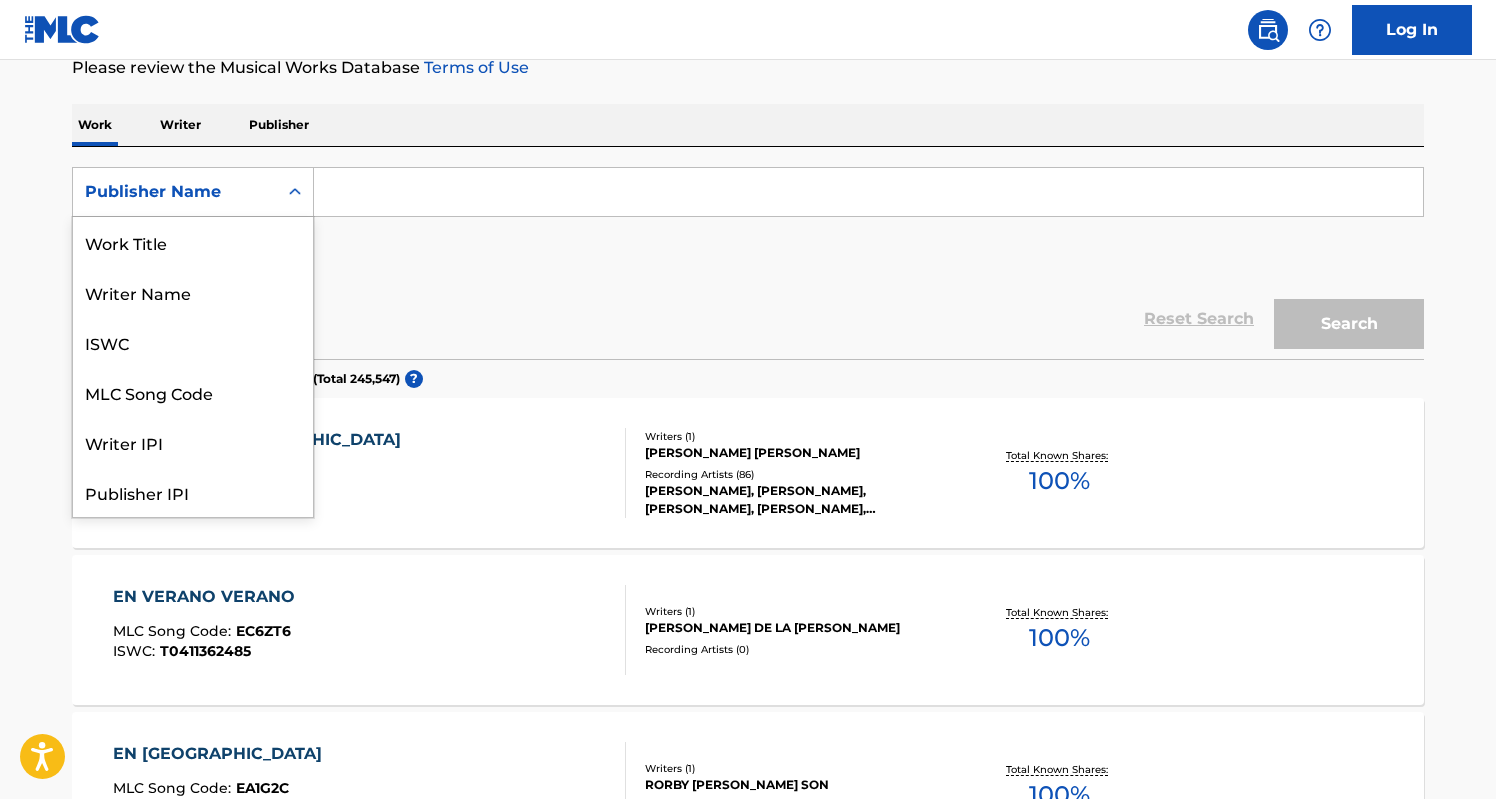 click 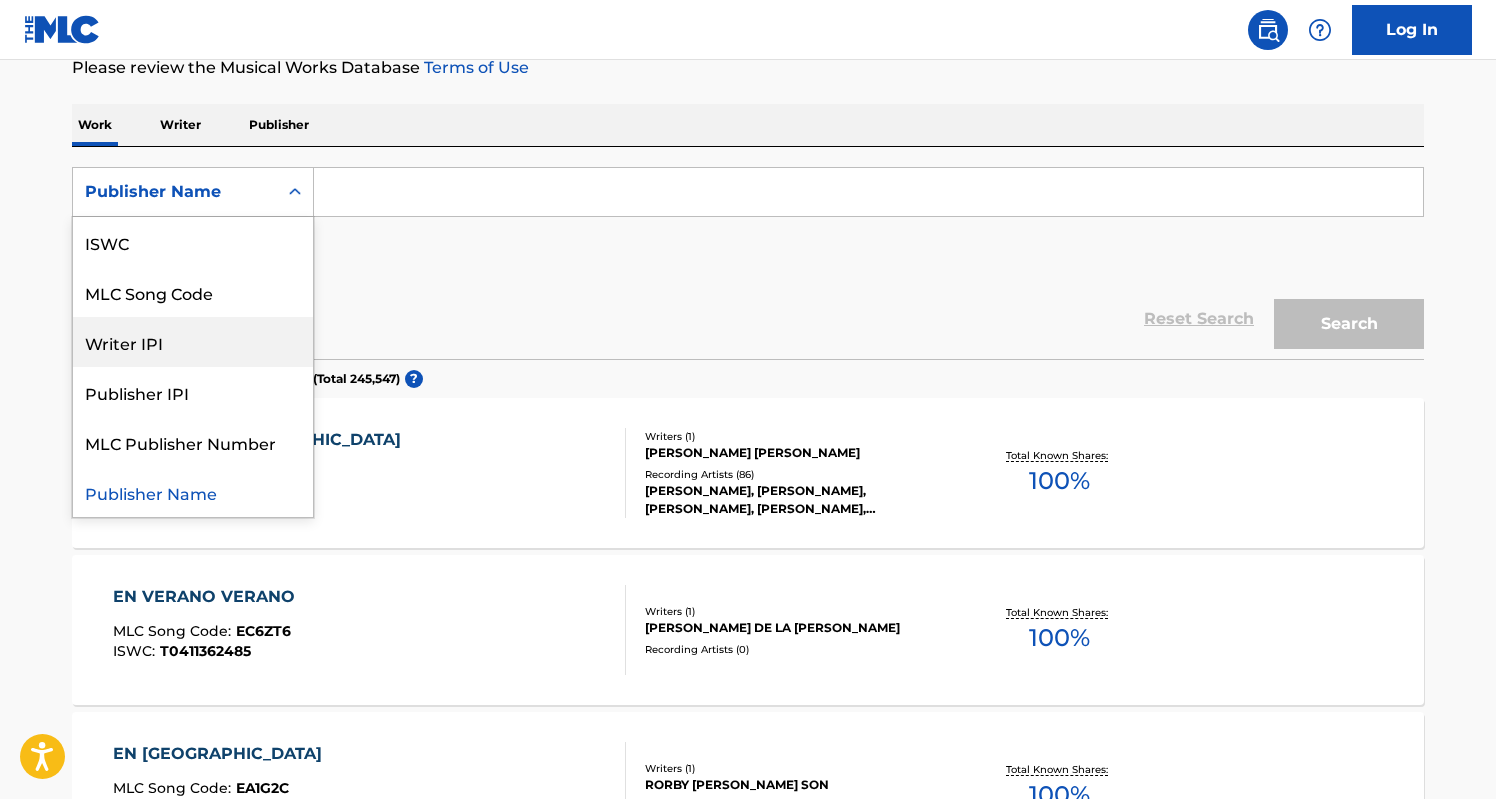 scroll, scrollTop: 274, scrollLeft: 0, axis: vertical 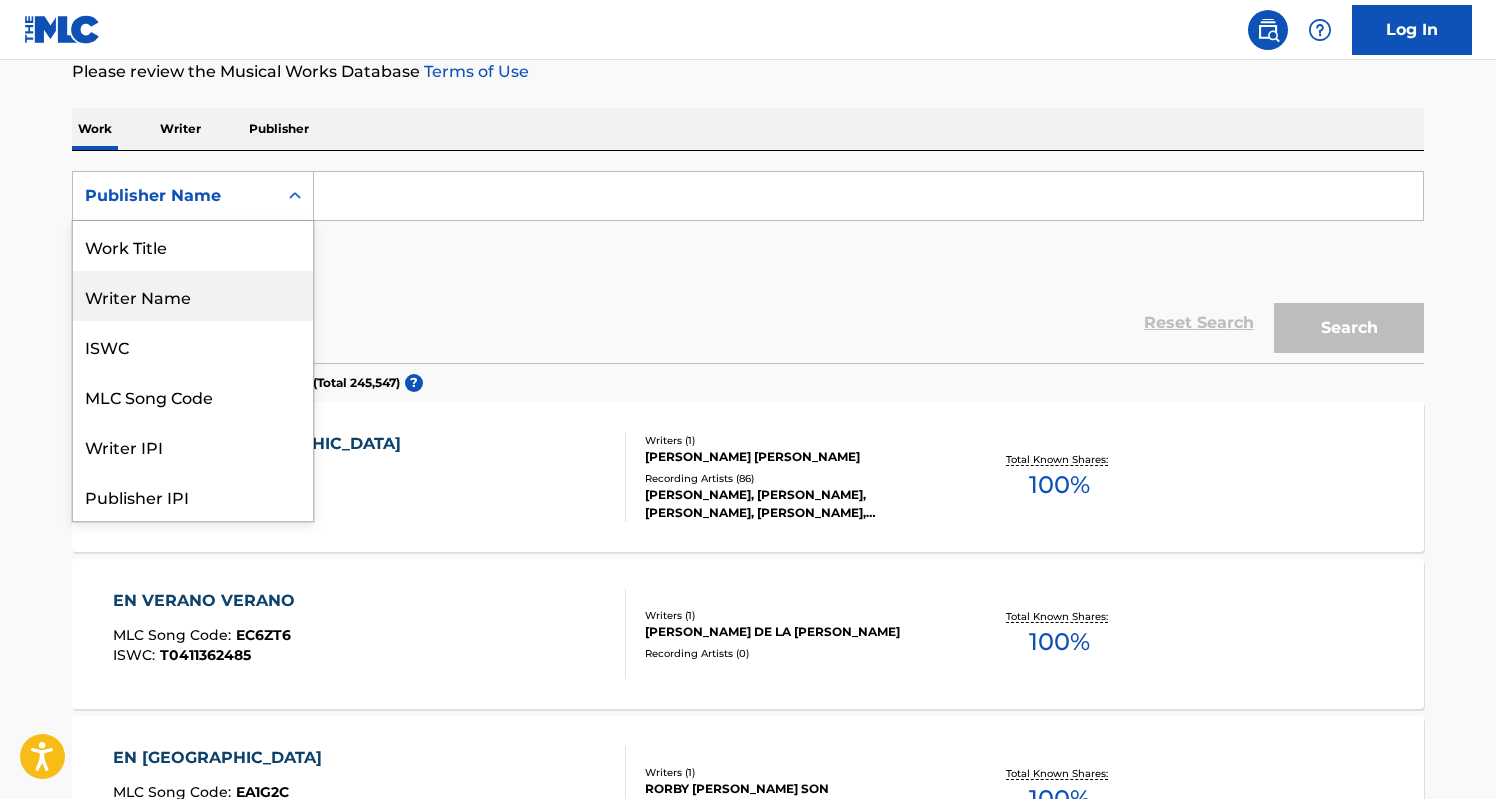 click on "Writer Name" at bounding box center [193, 296] 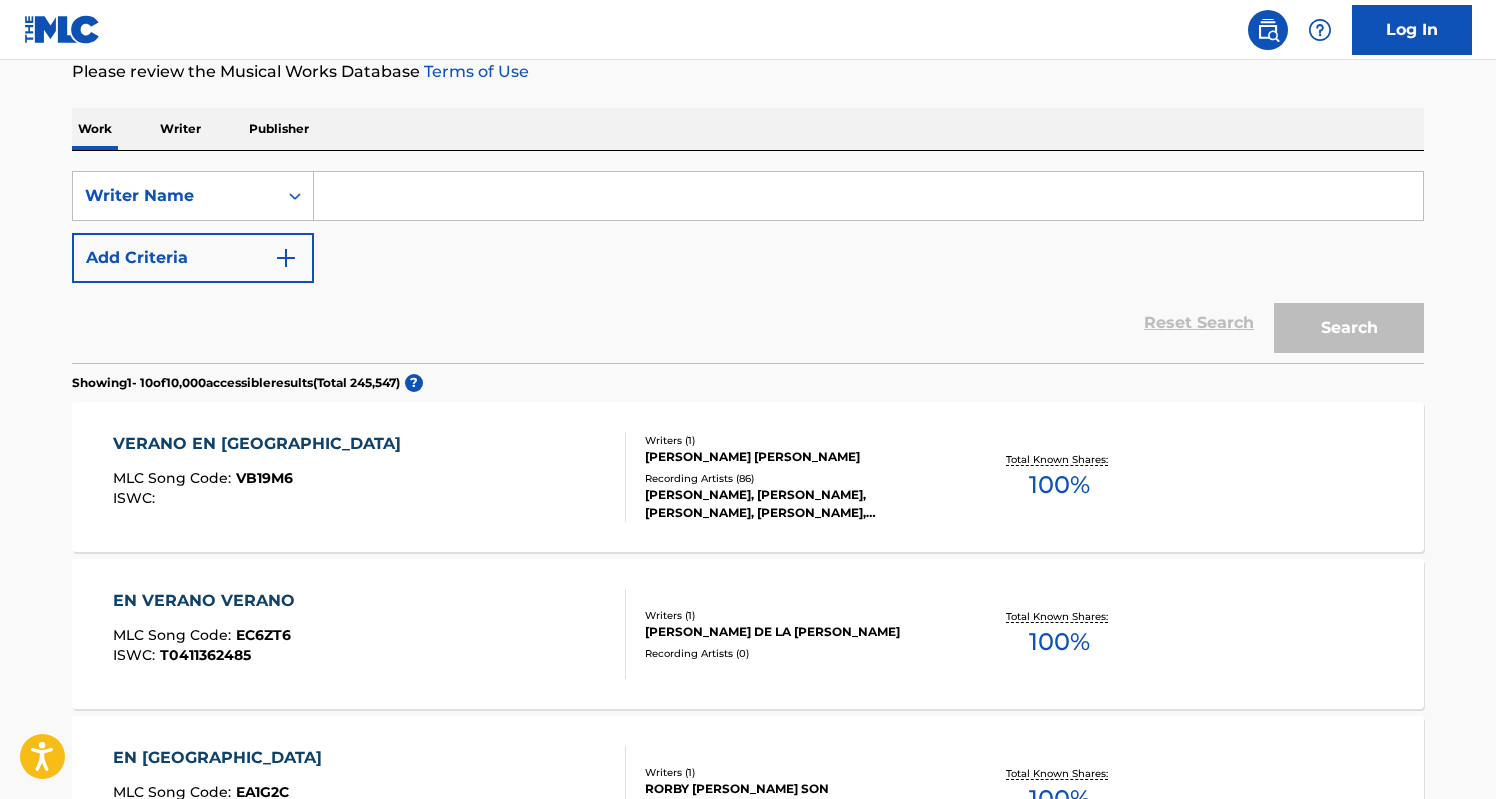 click at bounding box center (868, 196) 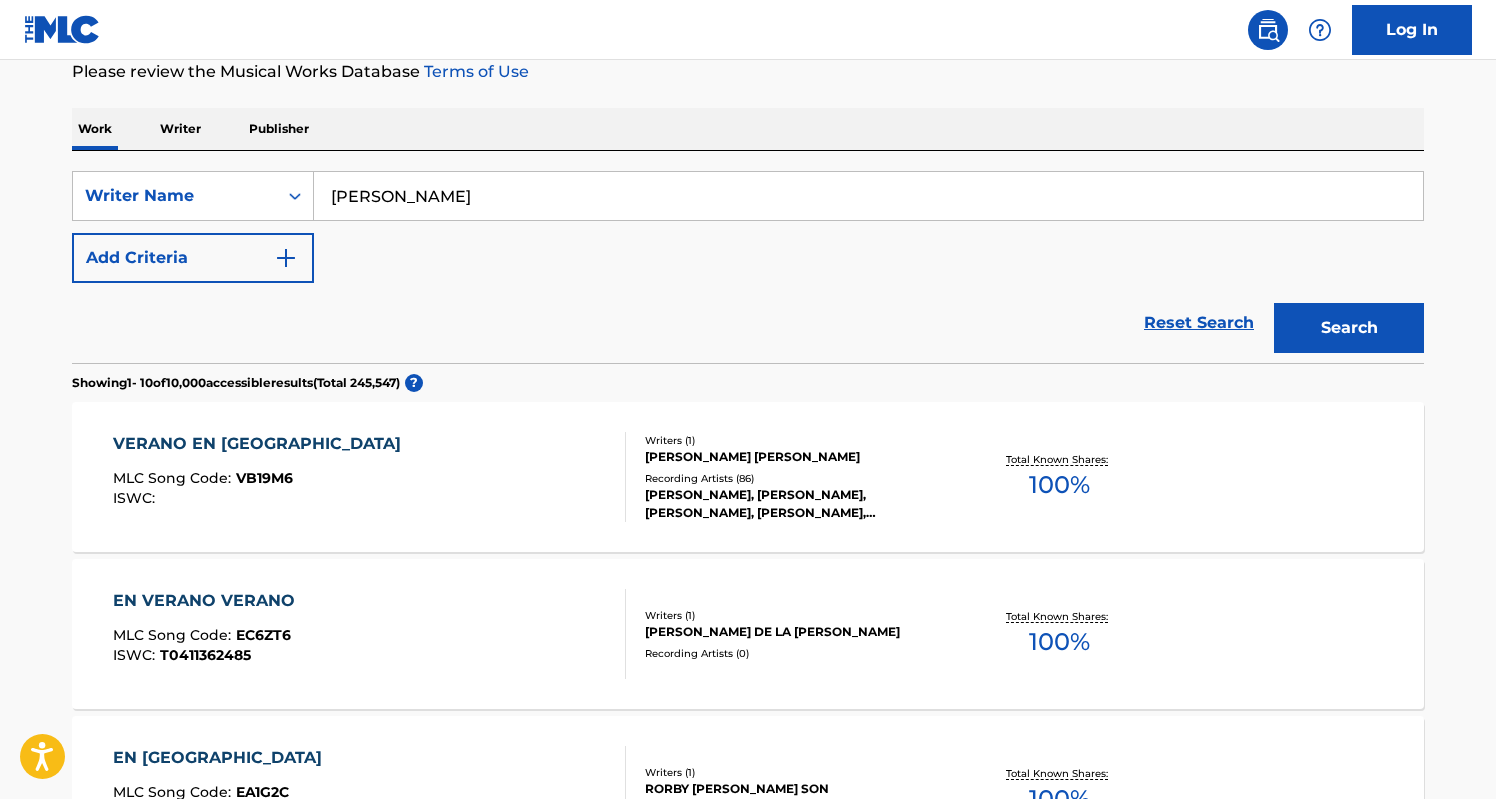 type on "[PERSON_NAME]" 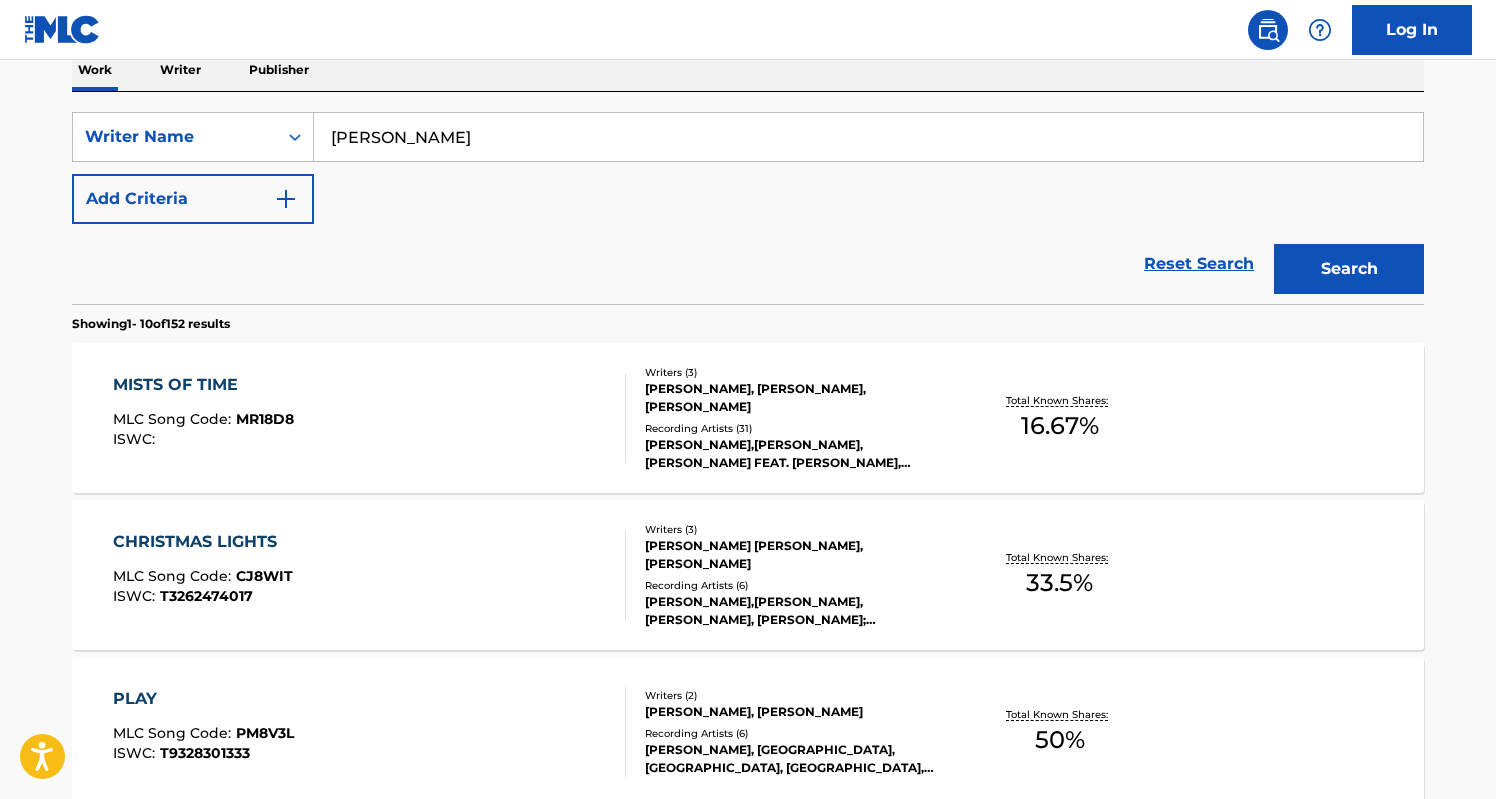 scroll, scrollTop: 335, scrollLeft: 0, axis: vertical 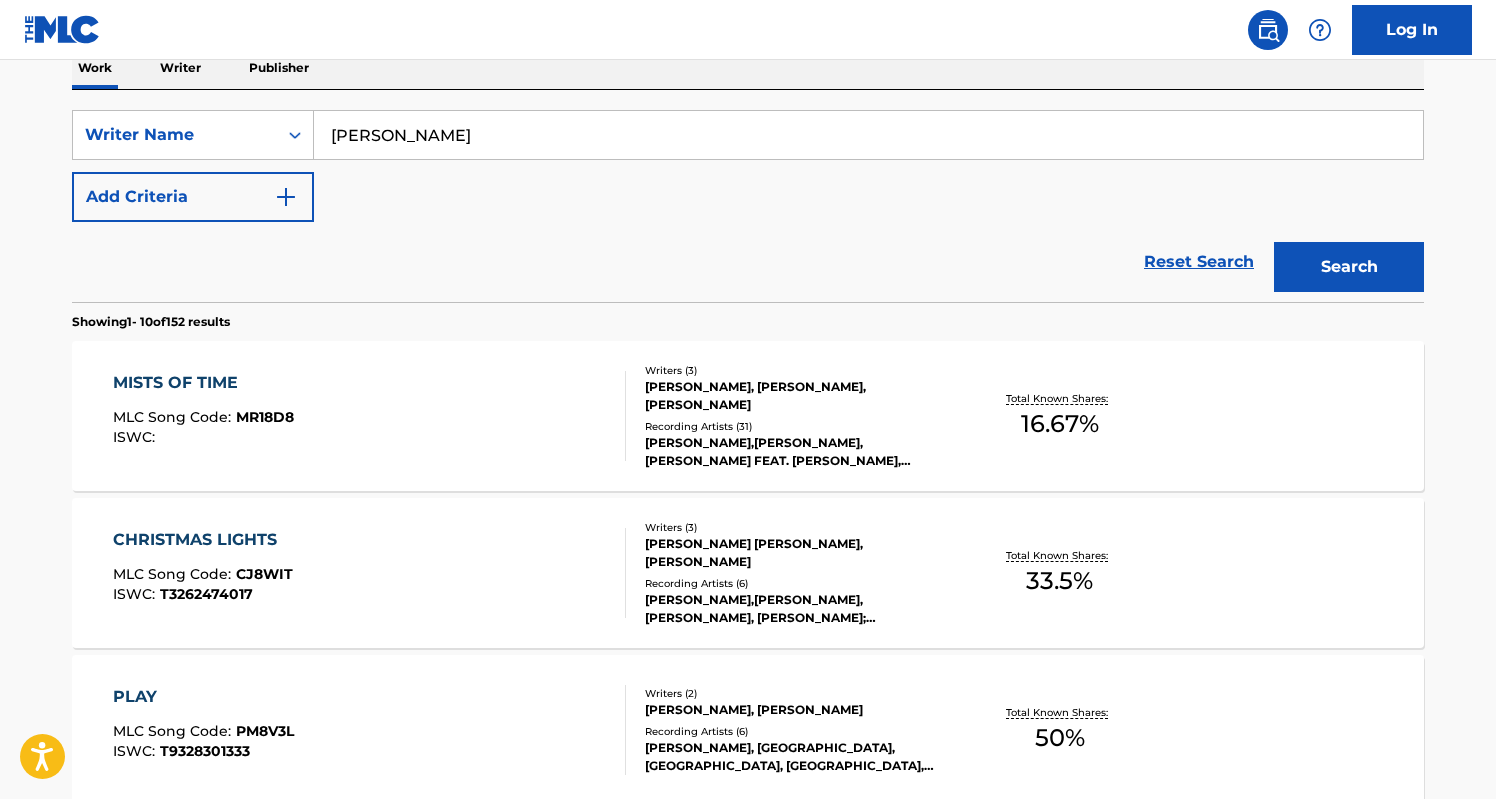 click on "MISTS OF TIME MLC Song Code : MR18D8 ISWC :" at bounding box center [370, 416] 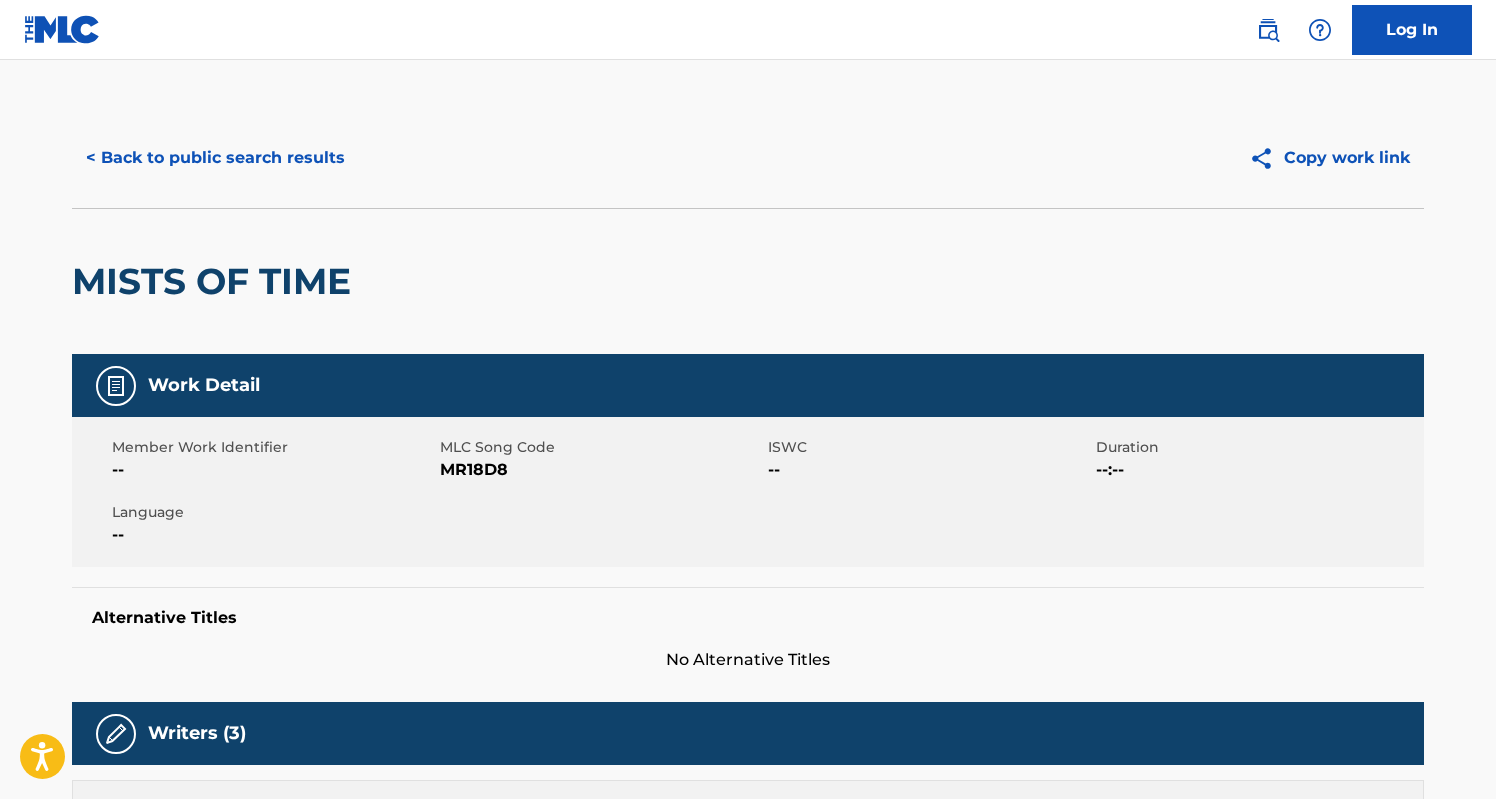 scroll, scrollTop: 0, scrollLeft: 0, axis: both 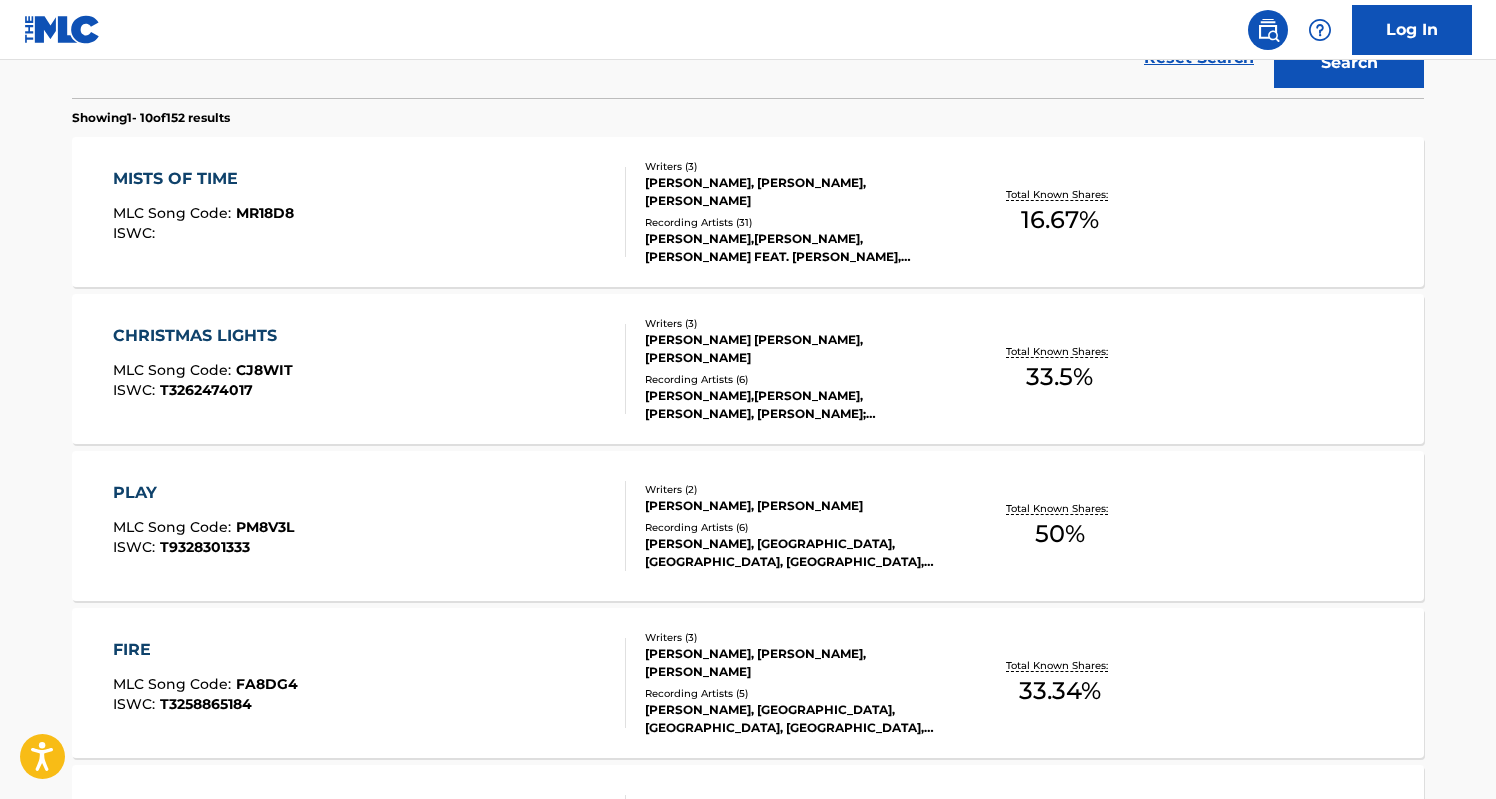 click on "CHRISTMAS LIGHTS MLC Song Code : CJ8WIT ISWC : T3262474017" at bounding box center [370, 369] 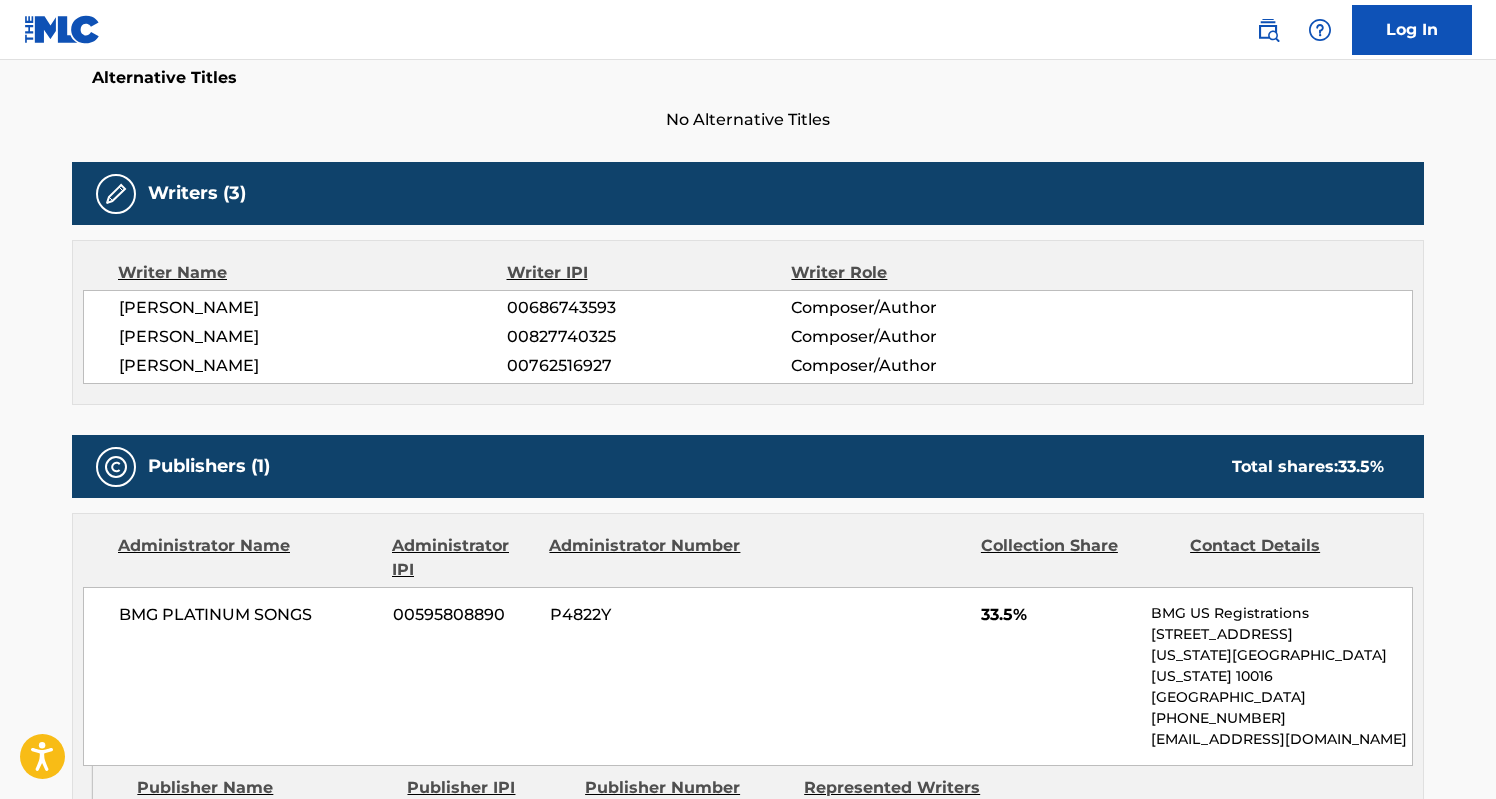 scroll, scrollTop: 541, scrollLeft: 0, axis: vertical 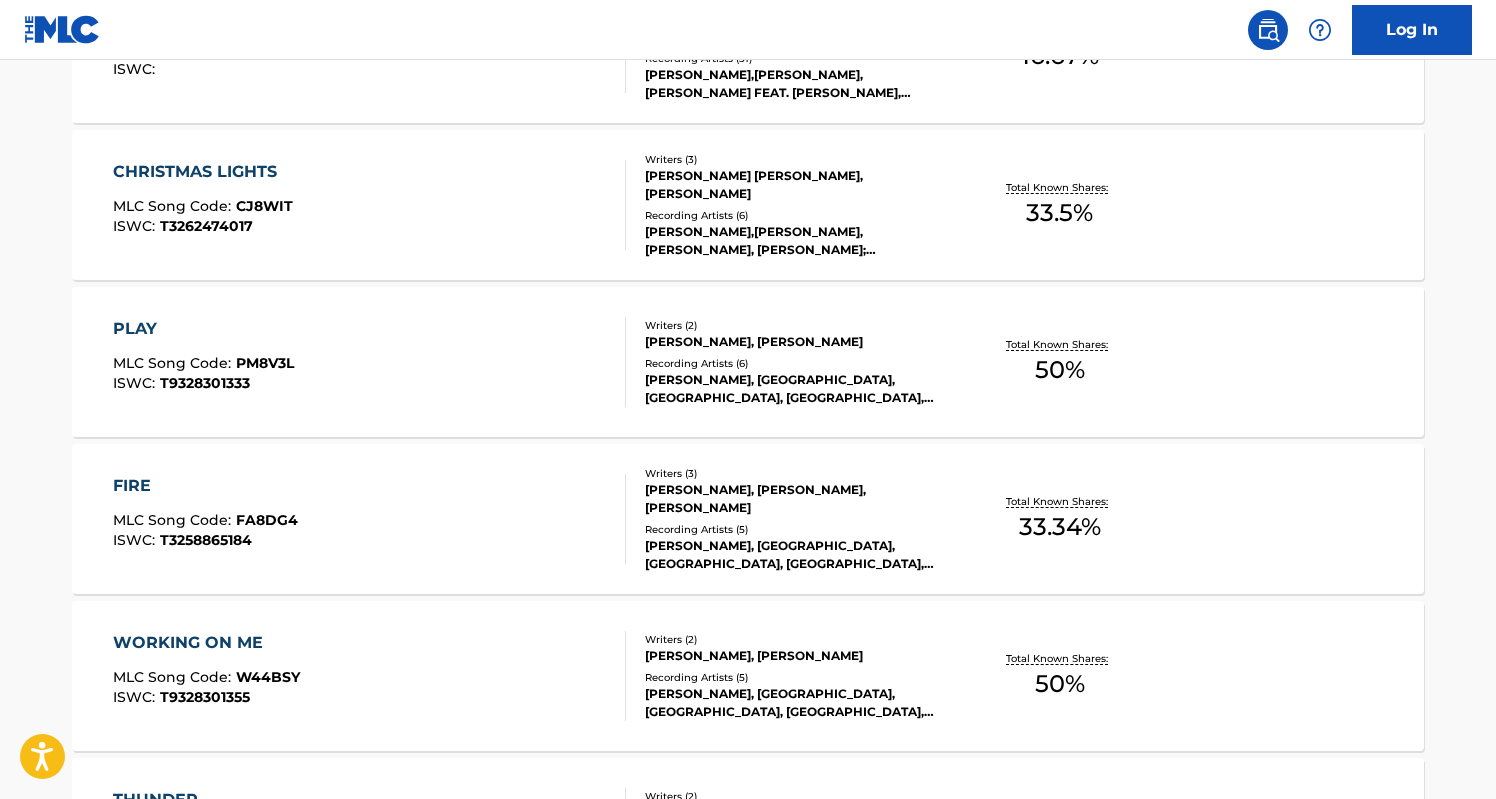 click on "FIRE MLC Song Code : FA8DG4 ISWC : T3258865184" at bounding box center [370, 519] 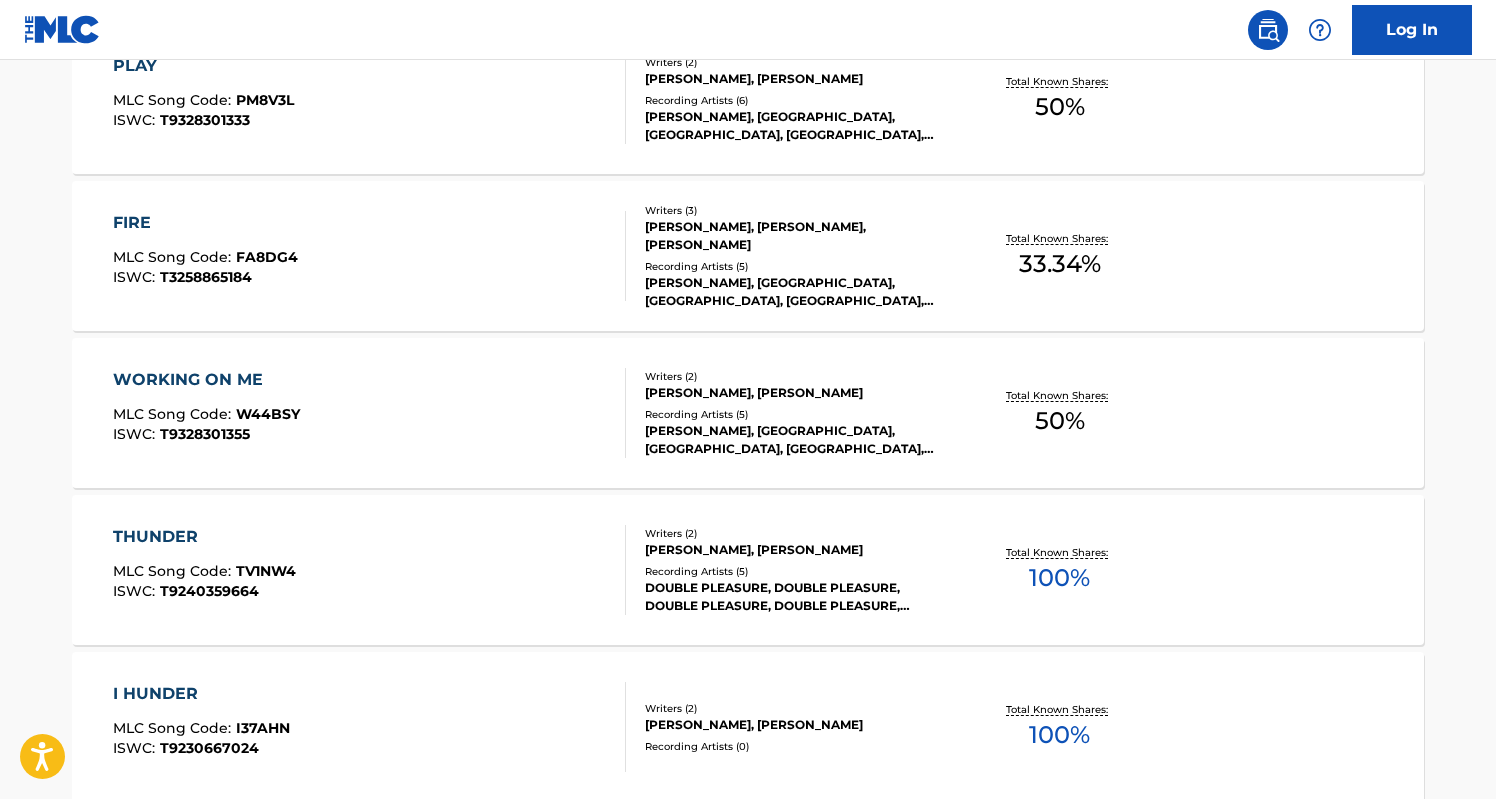 click on "WORKING ON ME MLC Song Code : W44BSY ISWC : T9328301355" at bounding box center (370, 413) 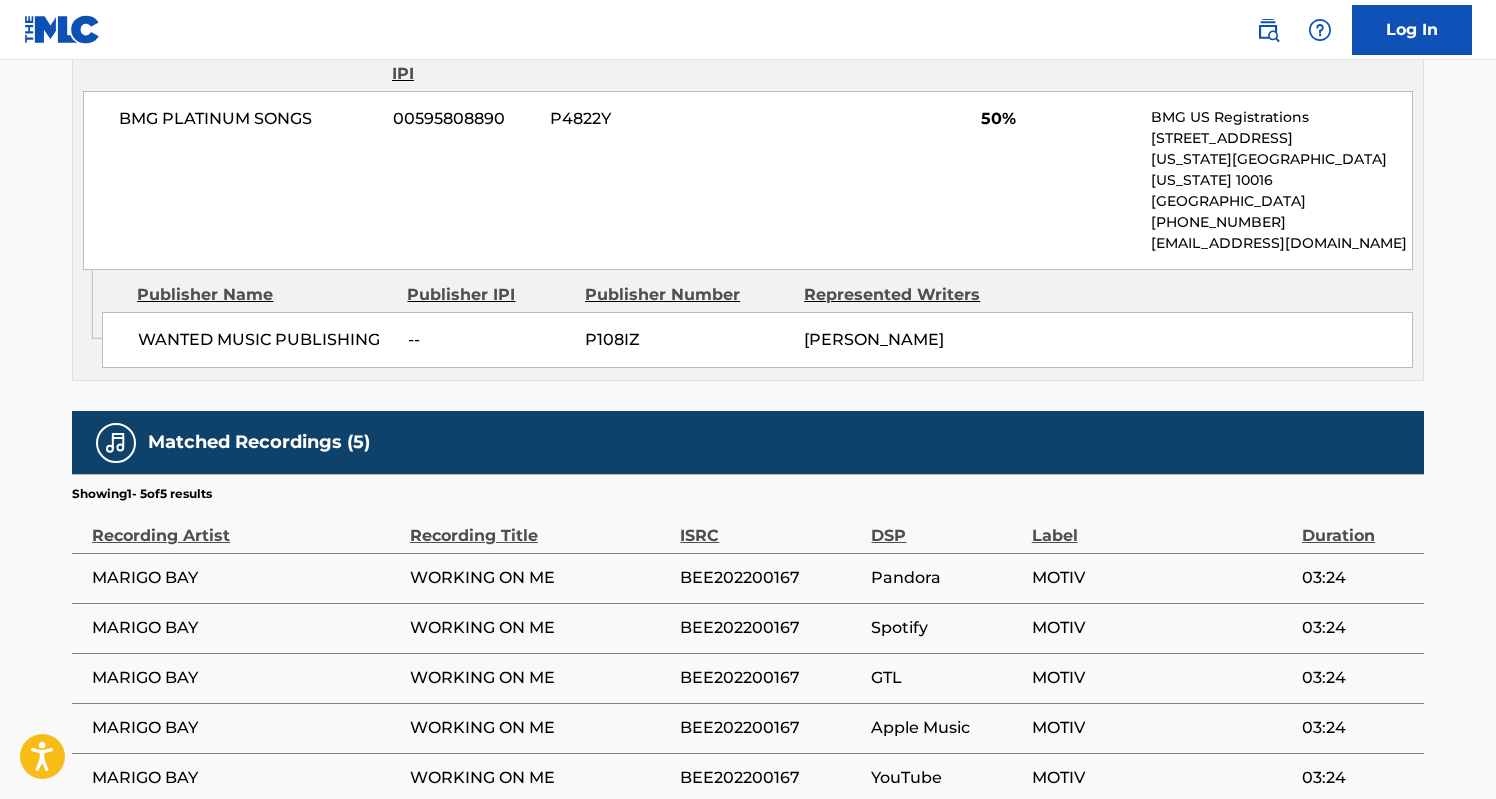 scroll, scrollTop: 1025, scrollLeft: 0, axis: vertical 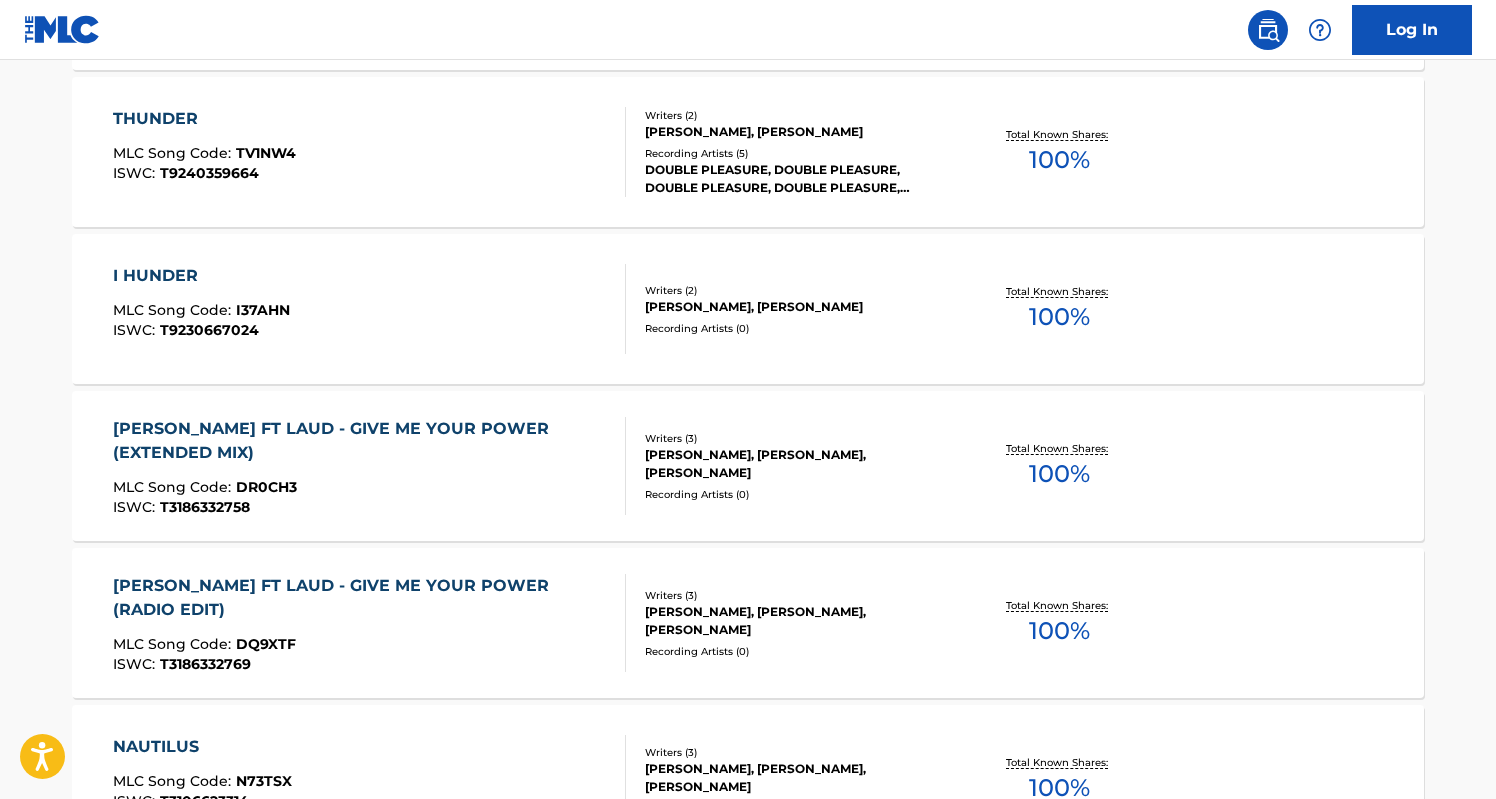 click on "[PERSON_NAME] FT LAUD - GIVE ME YOUR POWER (RADIO EDIT) MLC Song Code : DQ9XTF ISWC : T3186332769" at bounding box center [361, 623] 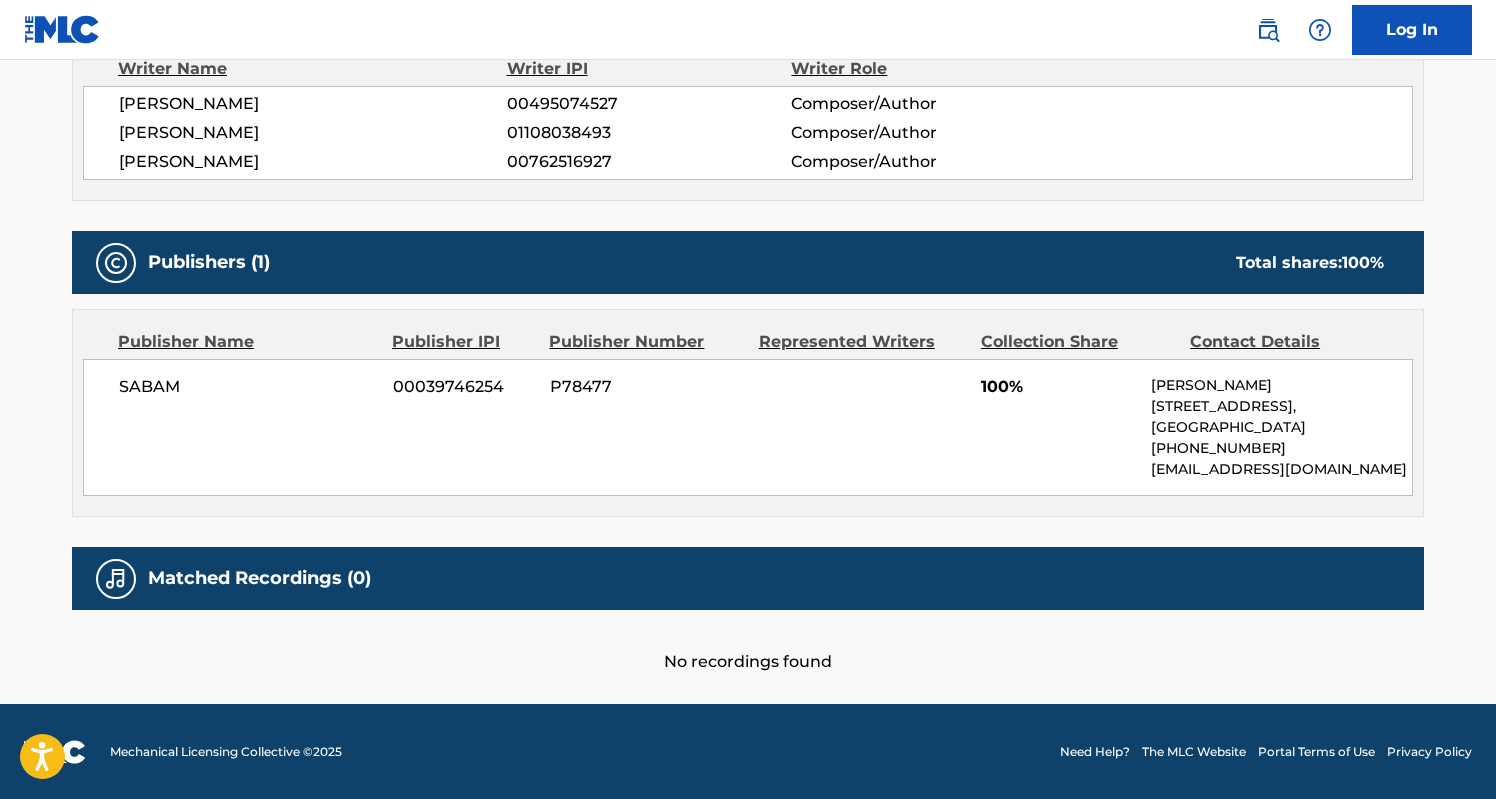 scroll, scrollTop: 790, scrollLeft: 0, axis: vertical 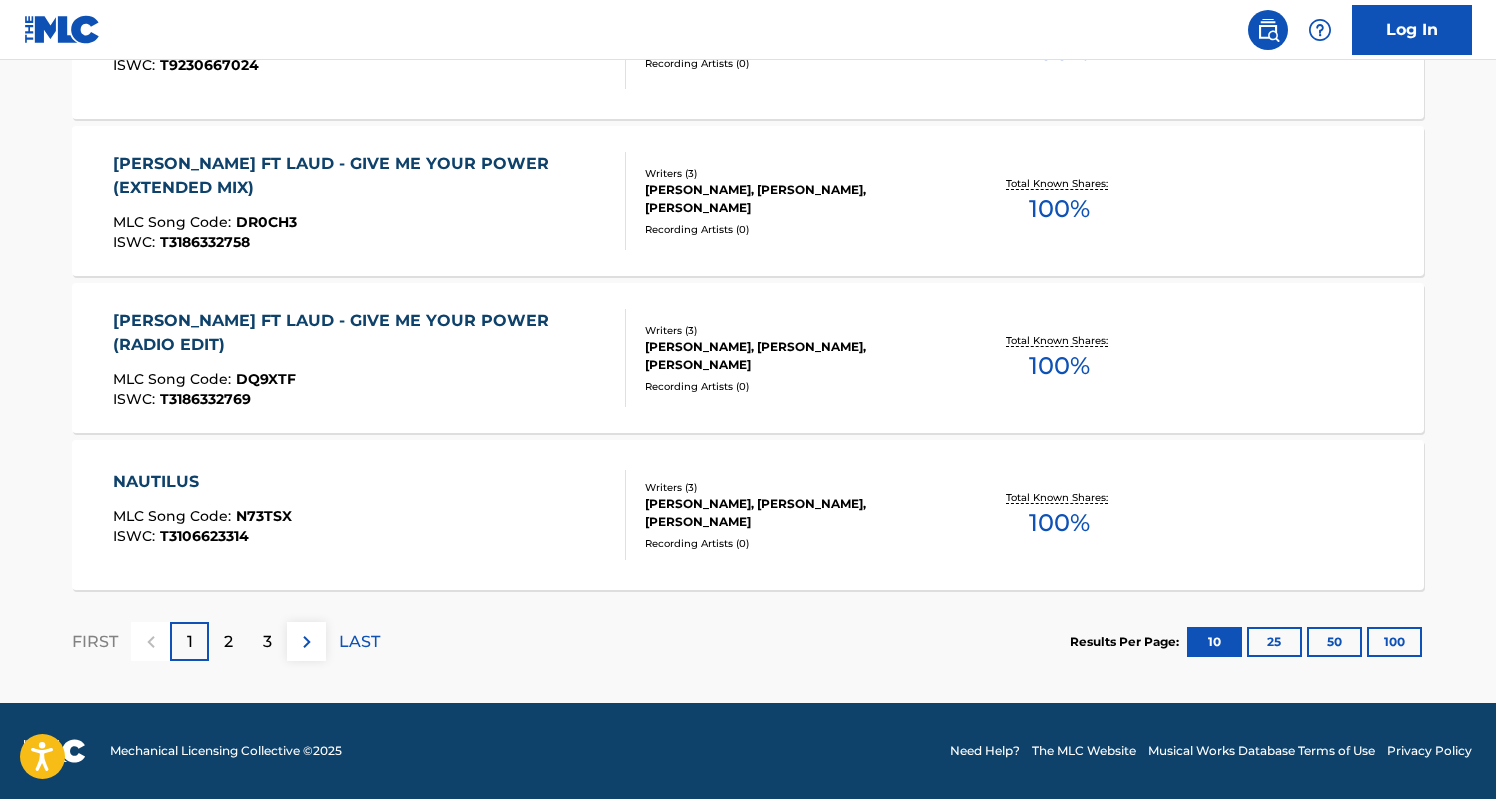 click on "NAUTILUS MLC Song Code : N73TSX ISWC : T3106623314" at bounding box center [370, 515] 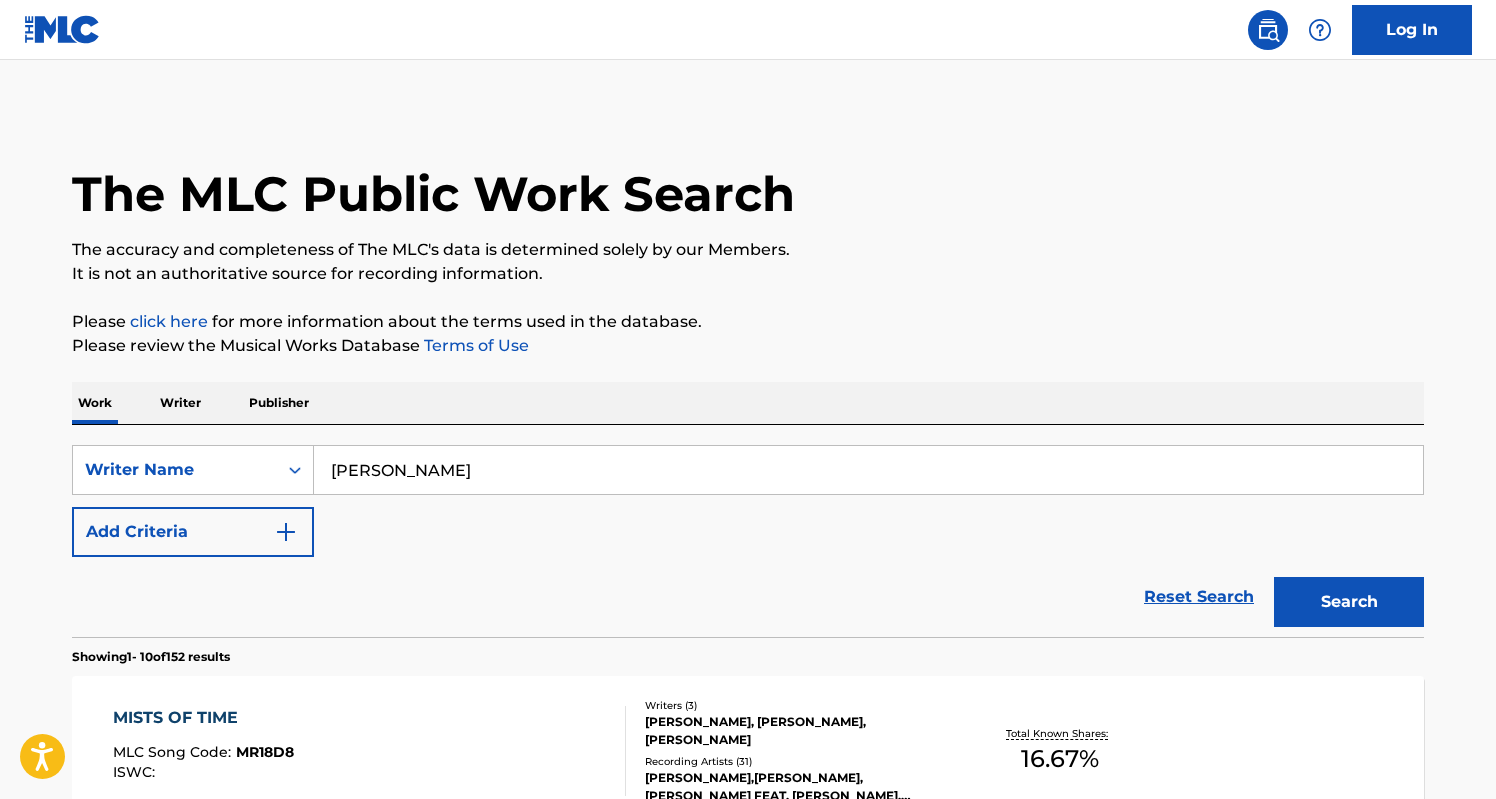 scroll, scrollTop: 0, scrollLeft: 0, axis: both 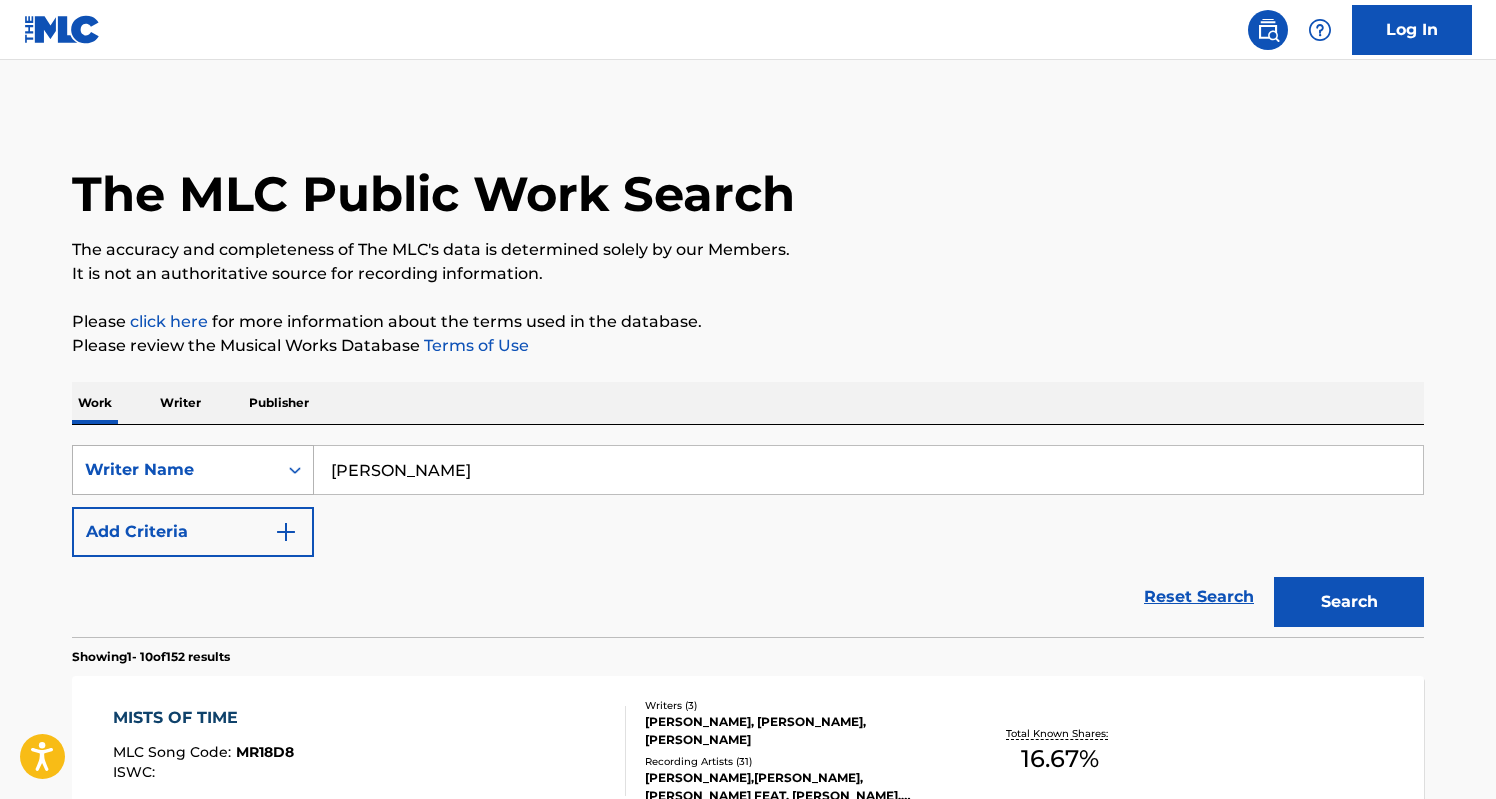 drag, startPoint x: 512, startPoint y: 463, endPoint x: 215, endPoint y: 462, distance: 297.00168 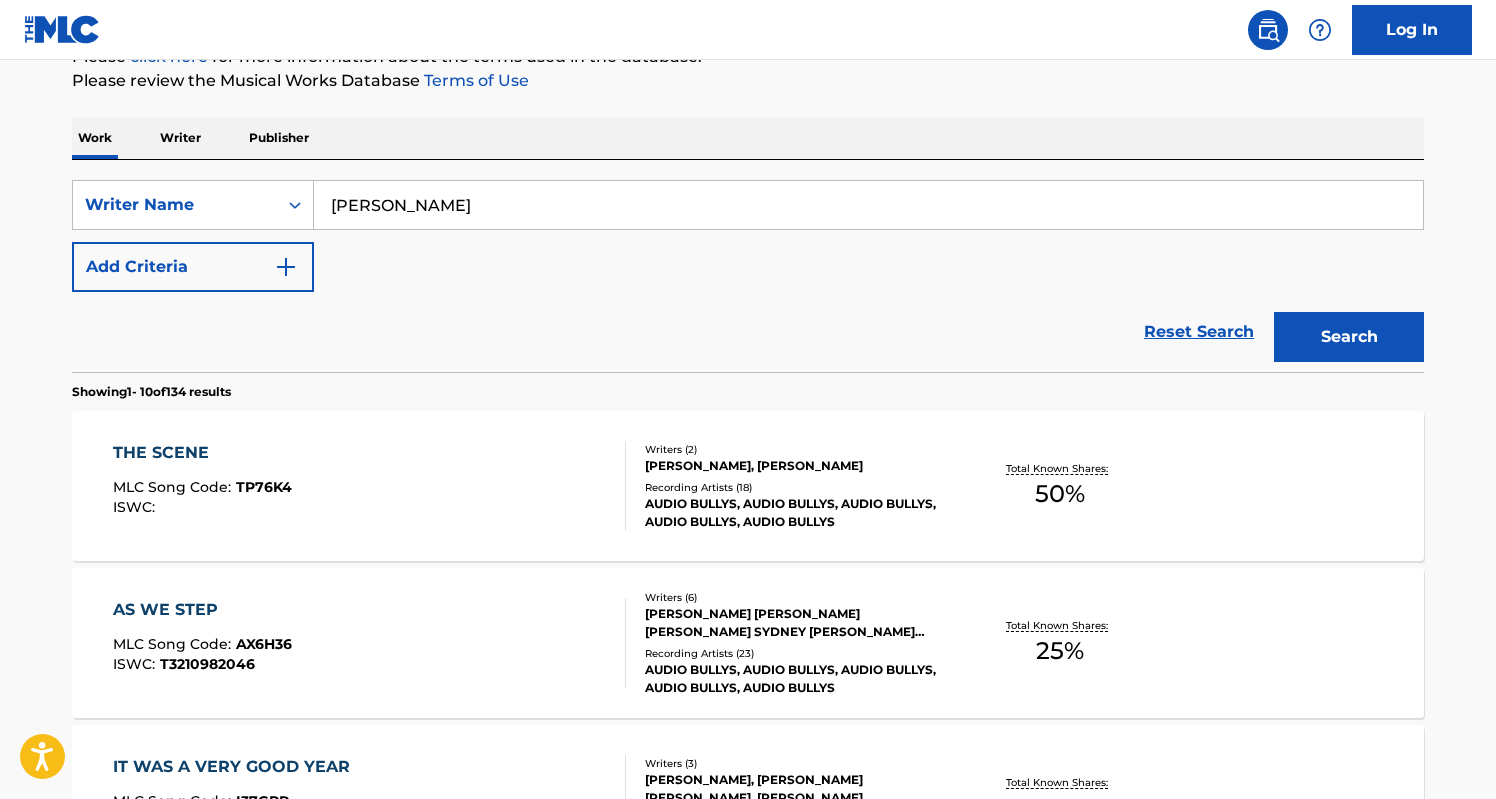 scroll, scrollTop: 268, scrollLeft: 0, axis: vertical 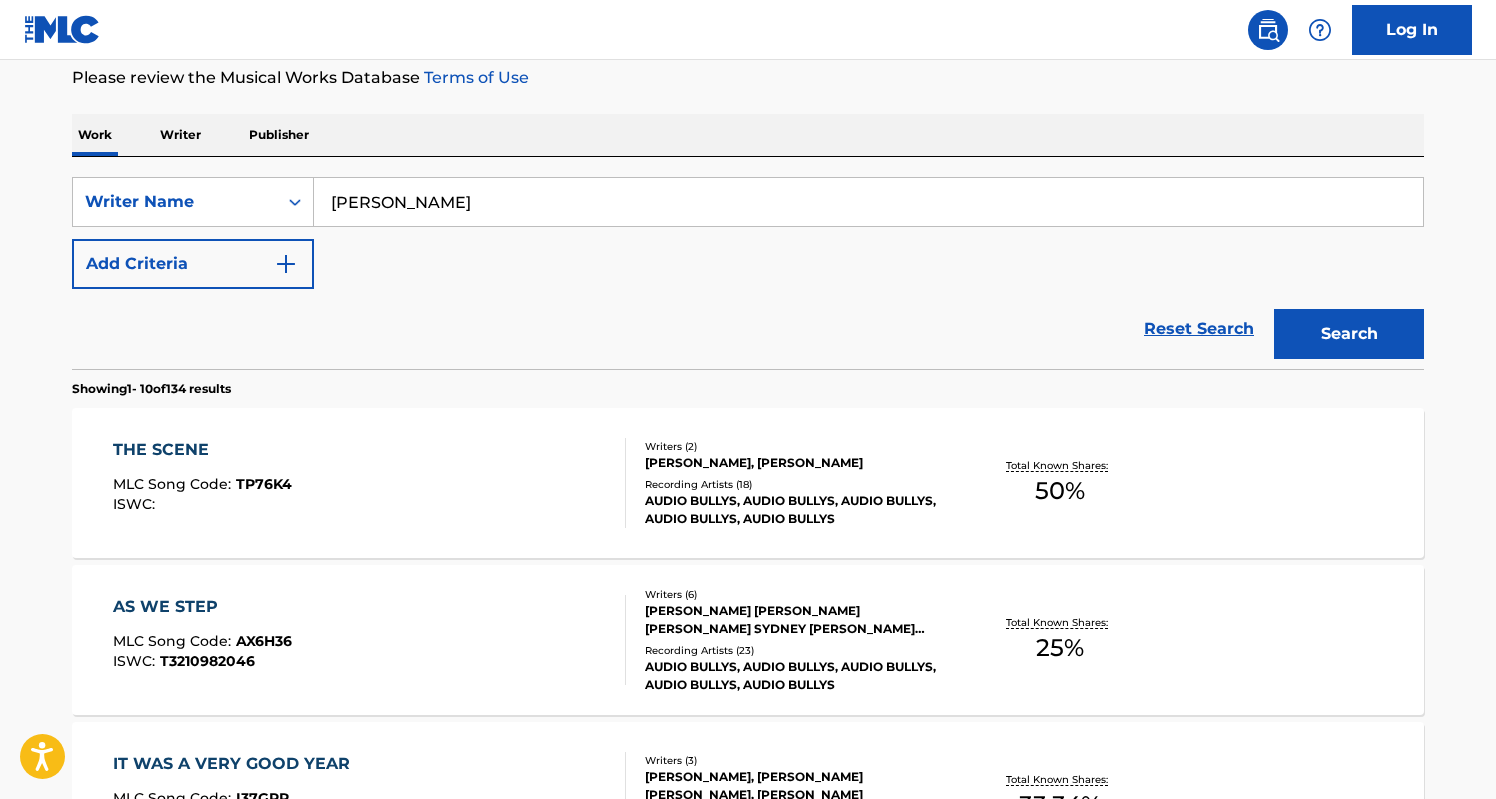 click on "THE SCENE MLC Song Code : TP76K4 ISWC :" at bounding box center (370, 483) 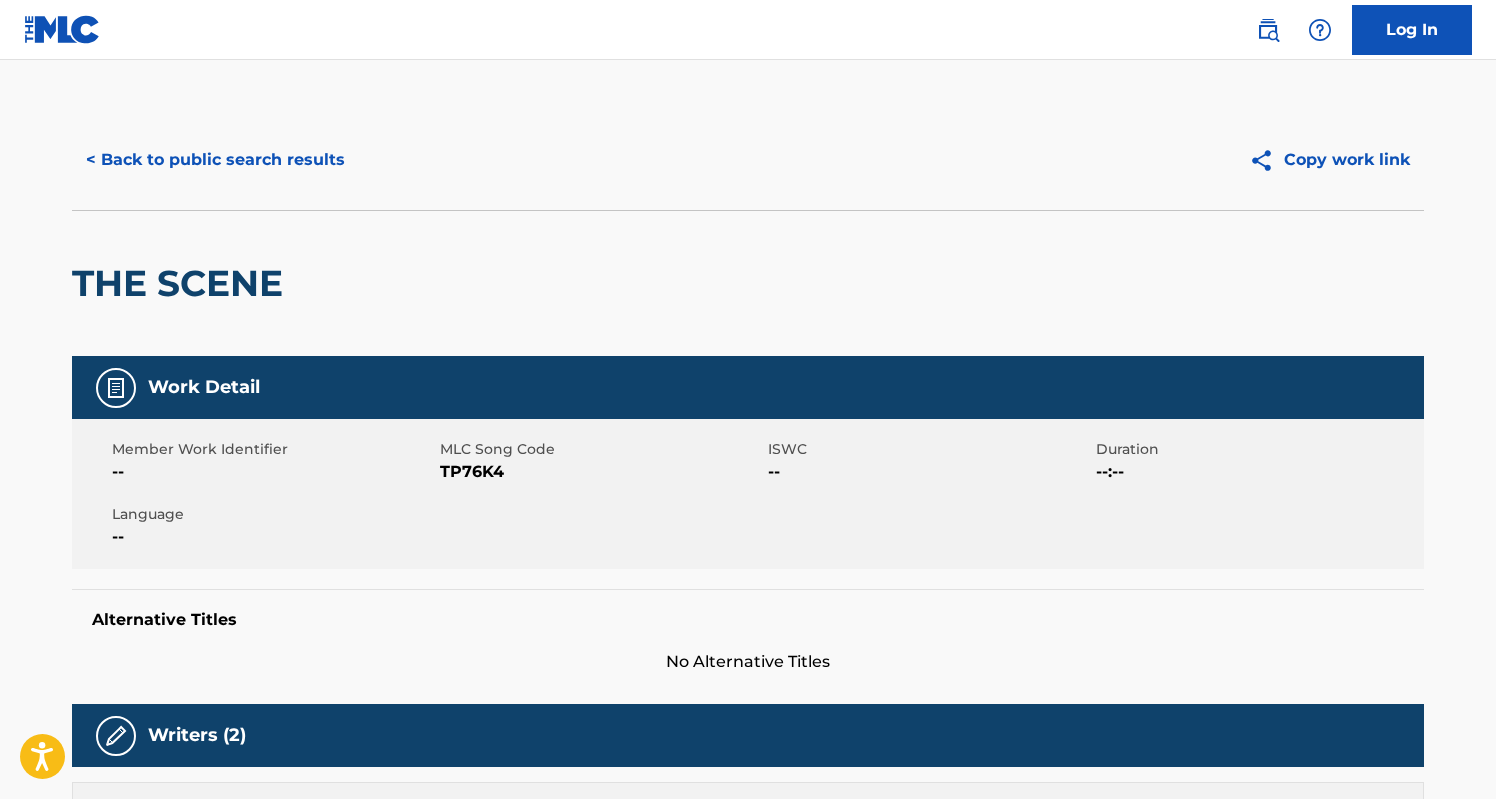 scroll, scrollTop: 0, scrollLeft: 0, axis: both 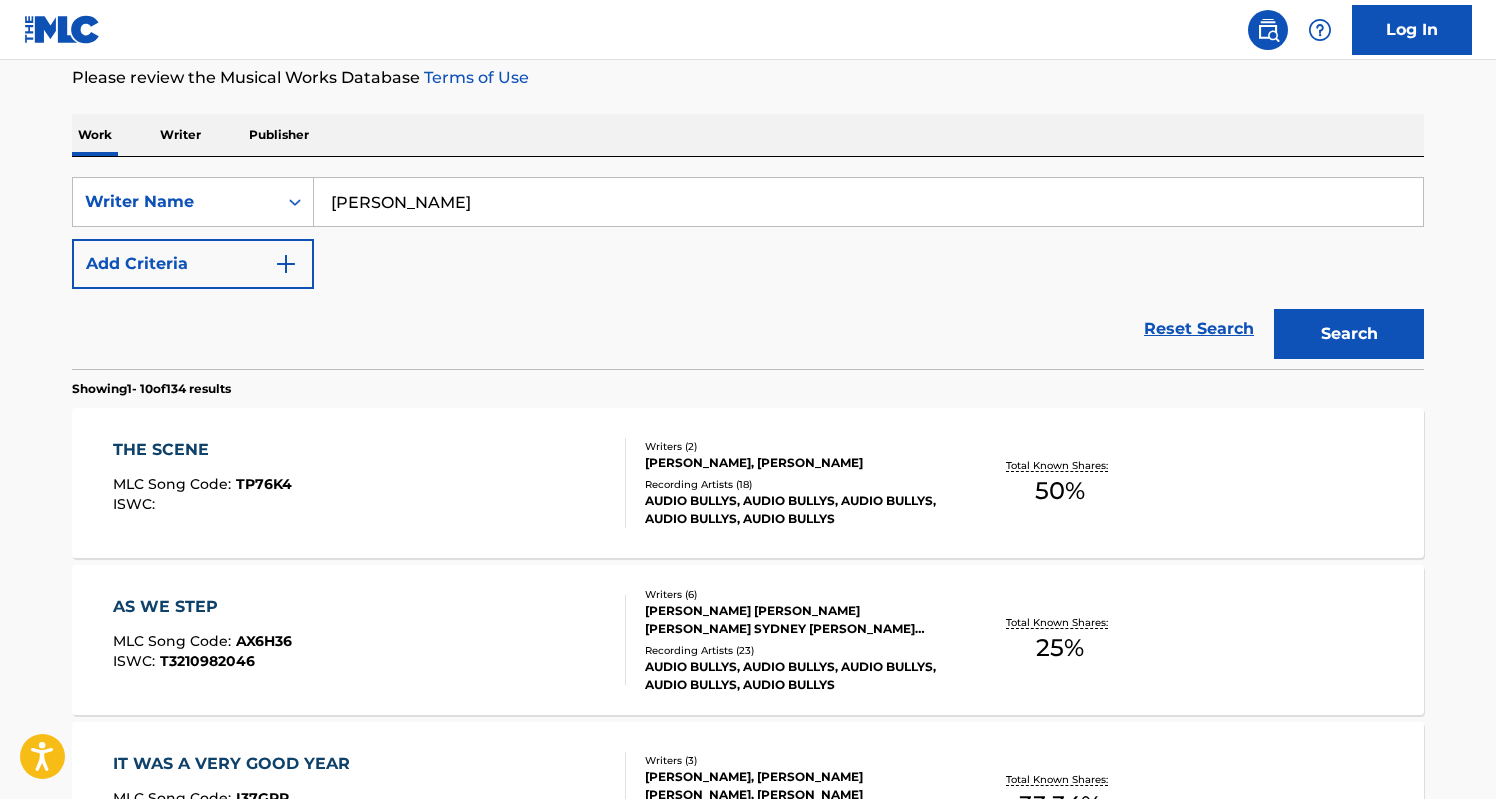 drag, startPoint x: 434, startPoint y: 202, endPoint x: 317, endPoint y: 198, distance: 117.06836 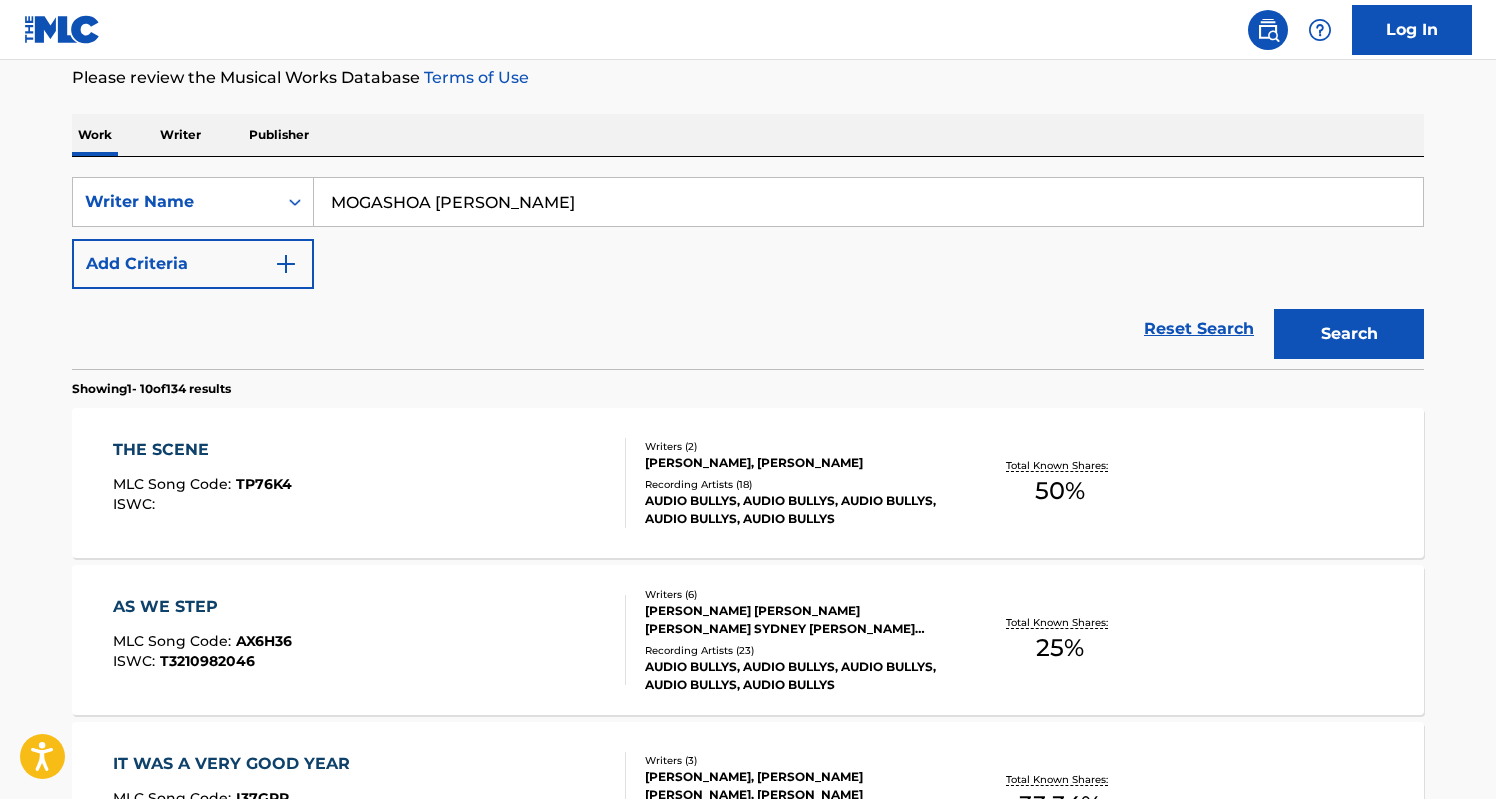 type on "MOGASHOA [PERSON_NAME]" 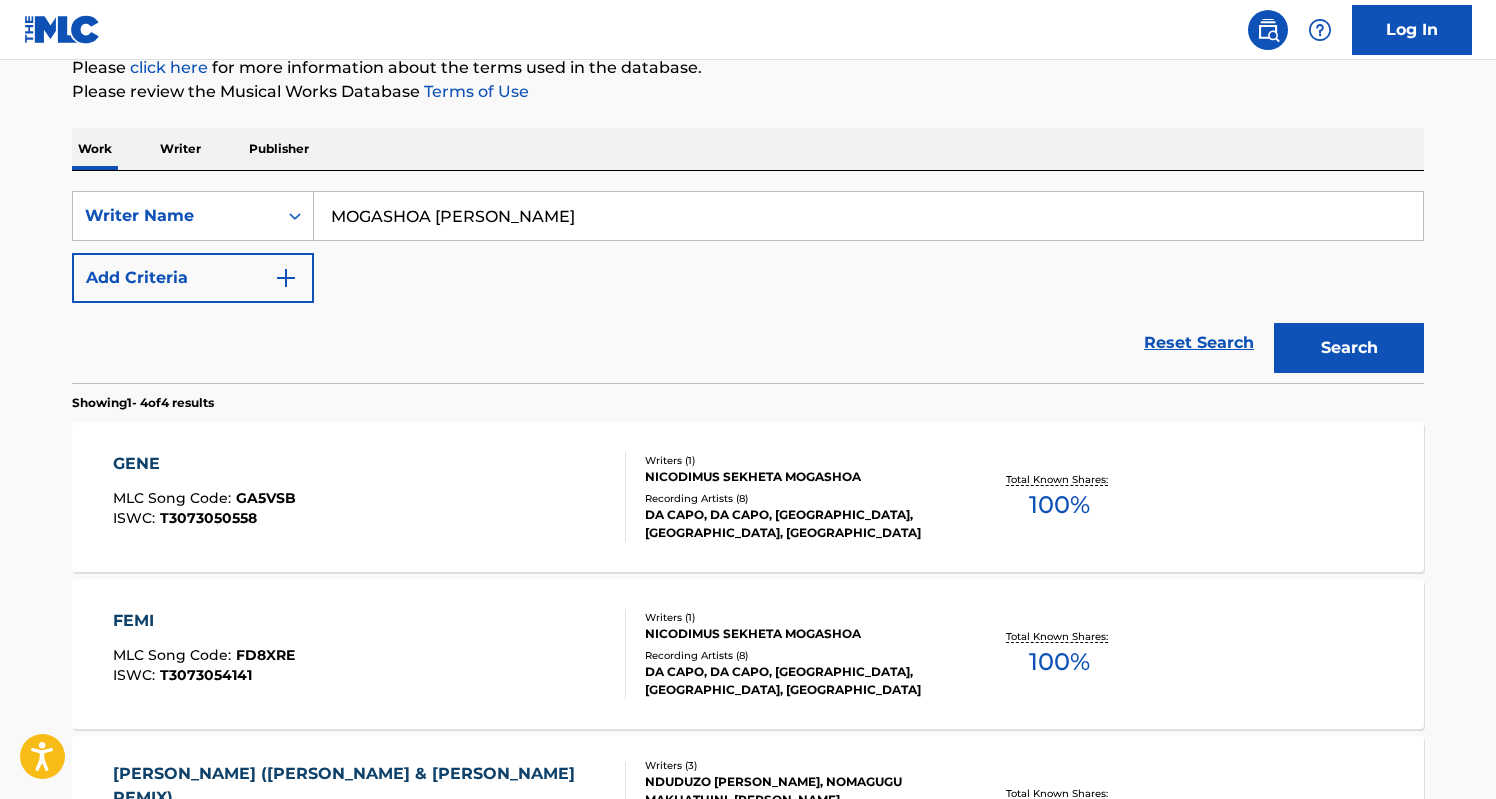 scroll, scrollTop: 256, scrollLeft: 0, axis: vertical 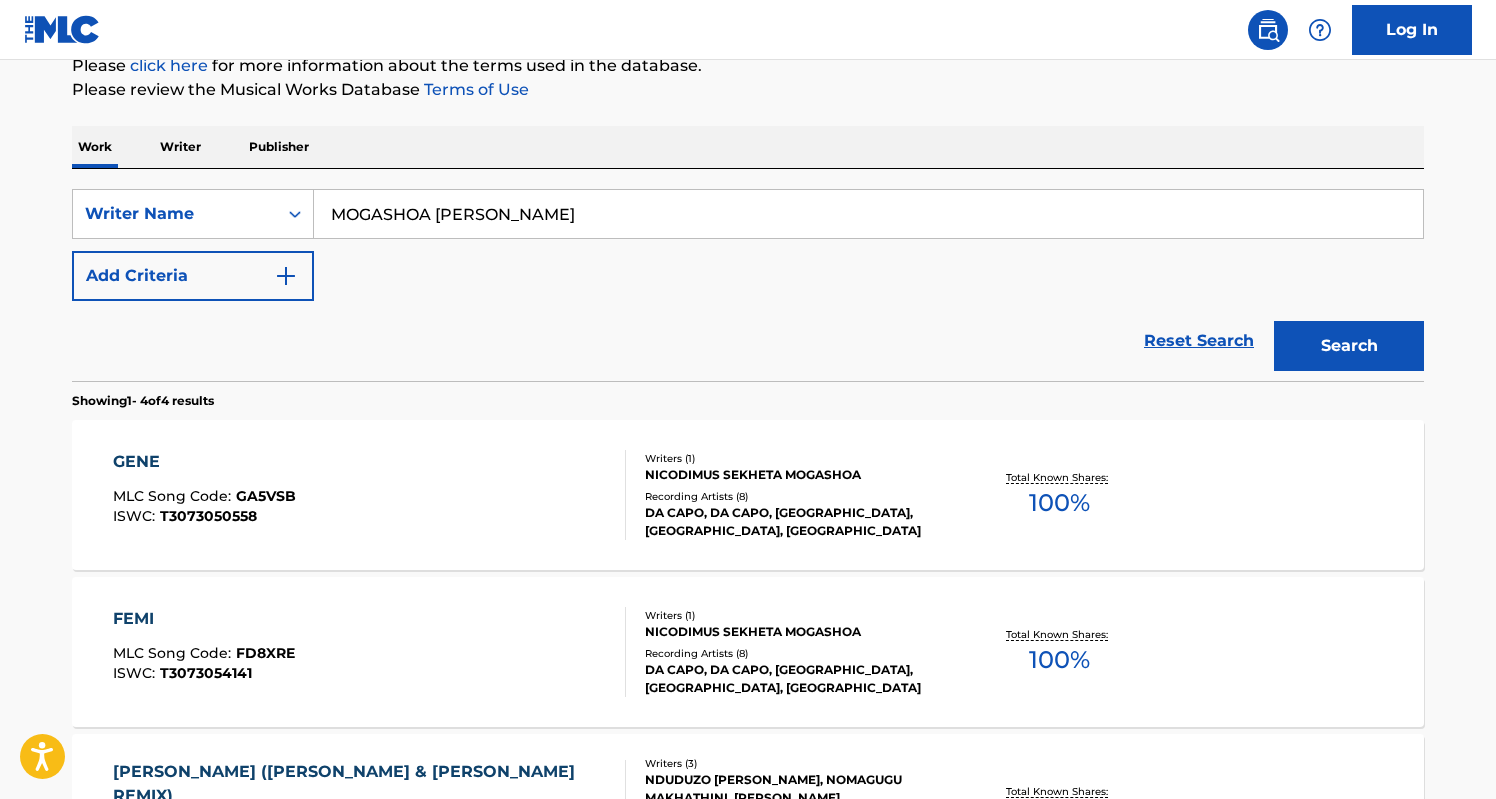 click on "GENE MLC Song Code : GA5VSB ISWC : T3073050558" at bounding box center [370, 495] 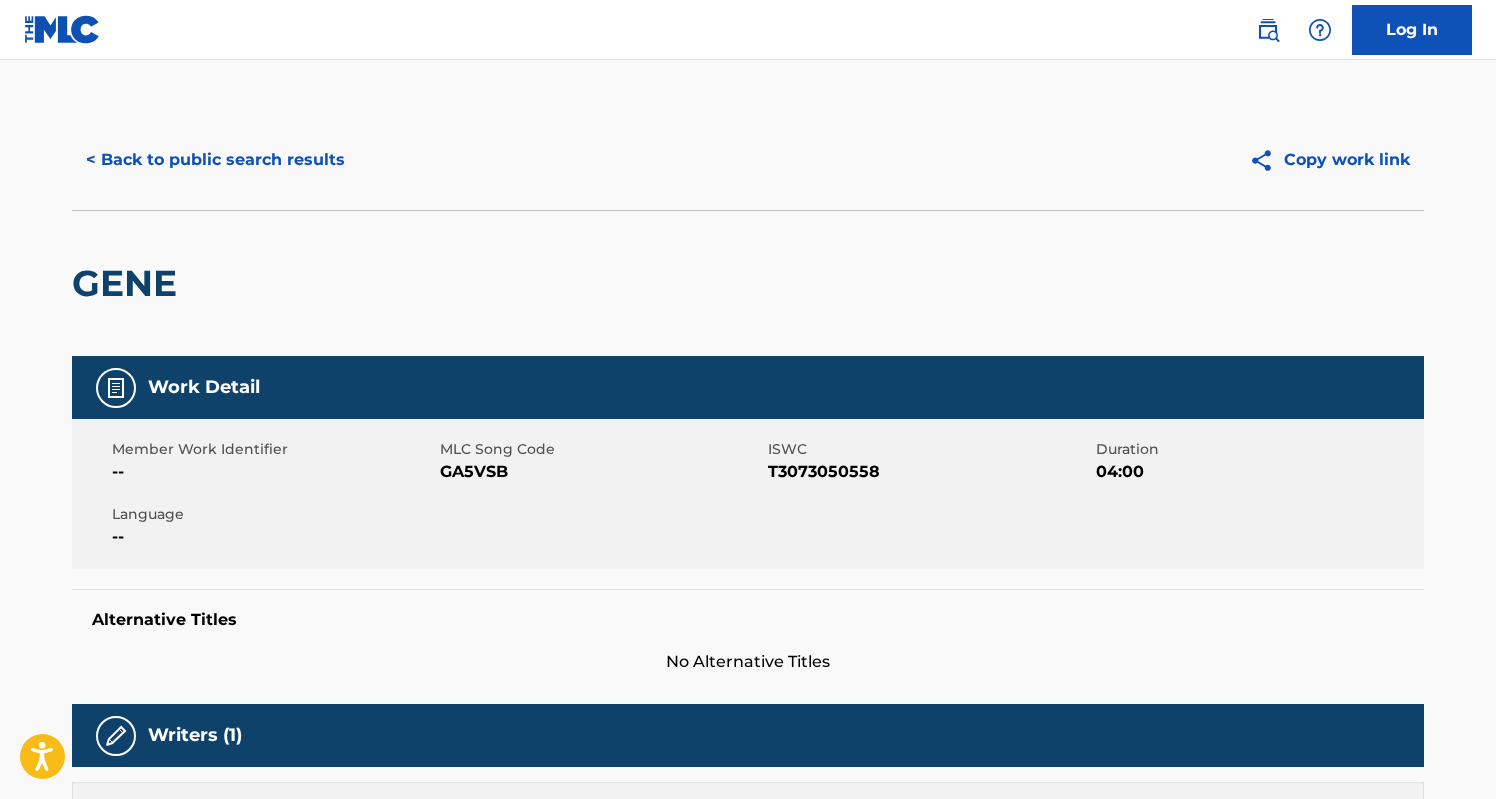 scroll, scrollTop: 0, scrollLeft: 0, axis: both 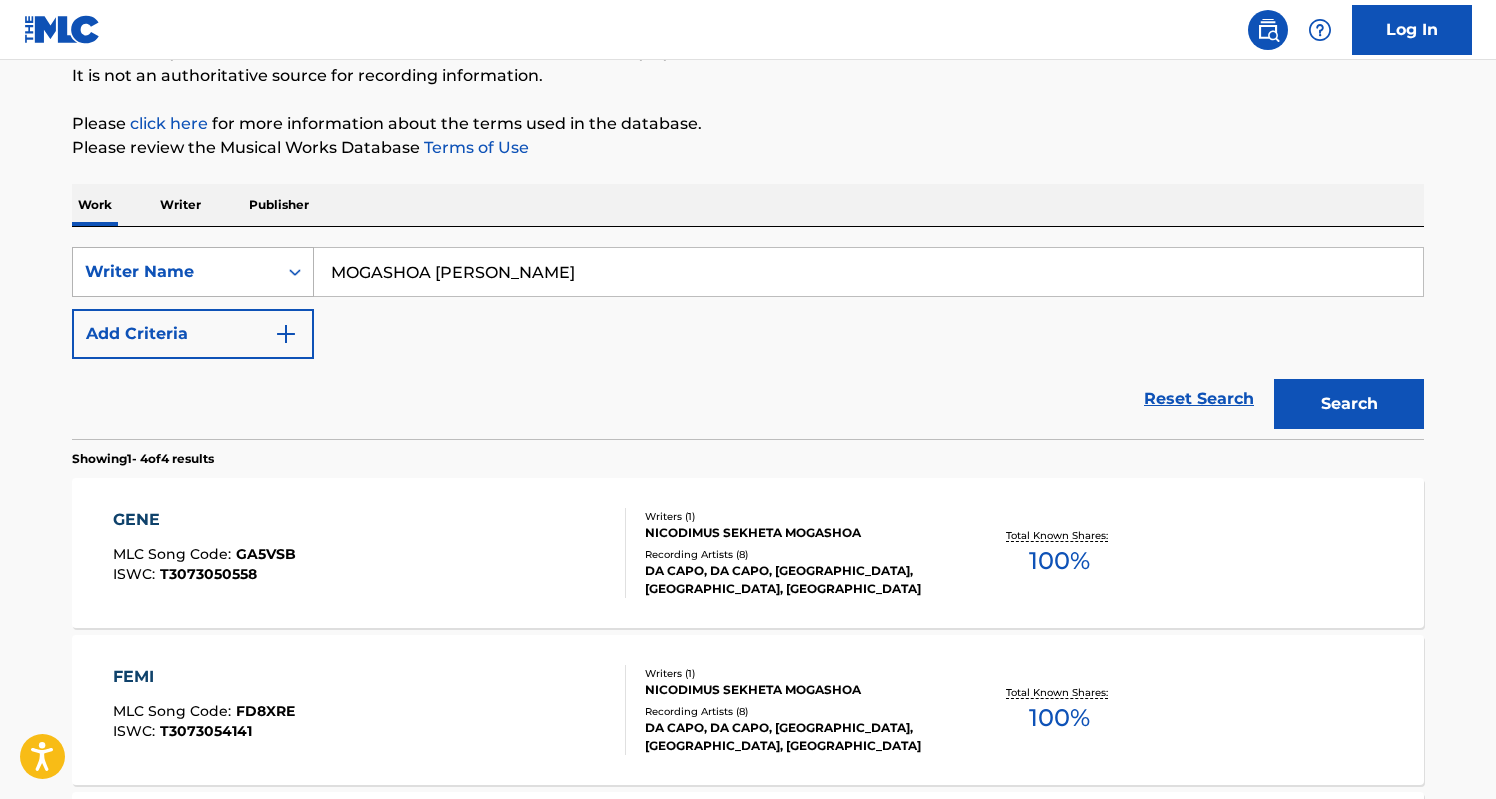 drag, startPoint x: 641, startPoint y: 268, endPoint x: 251, endPoint y: 261, distance: 390.0628 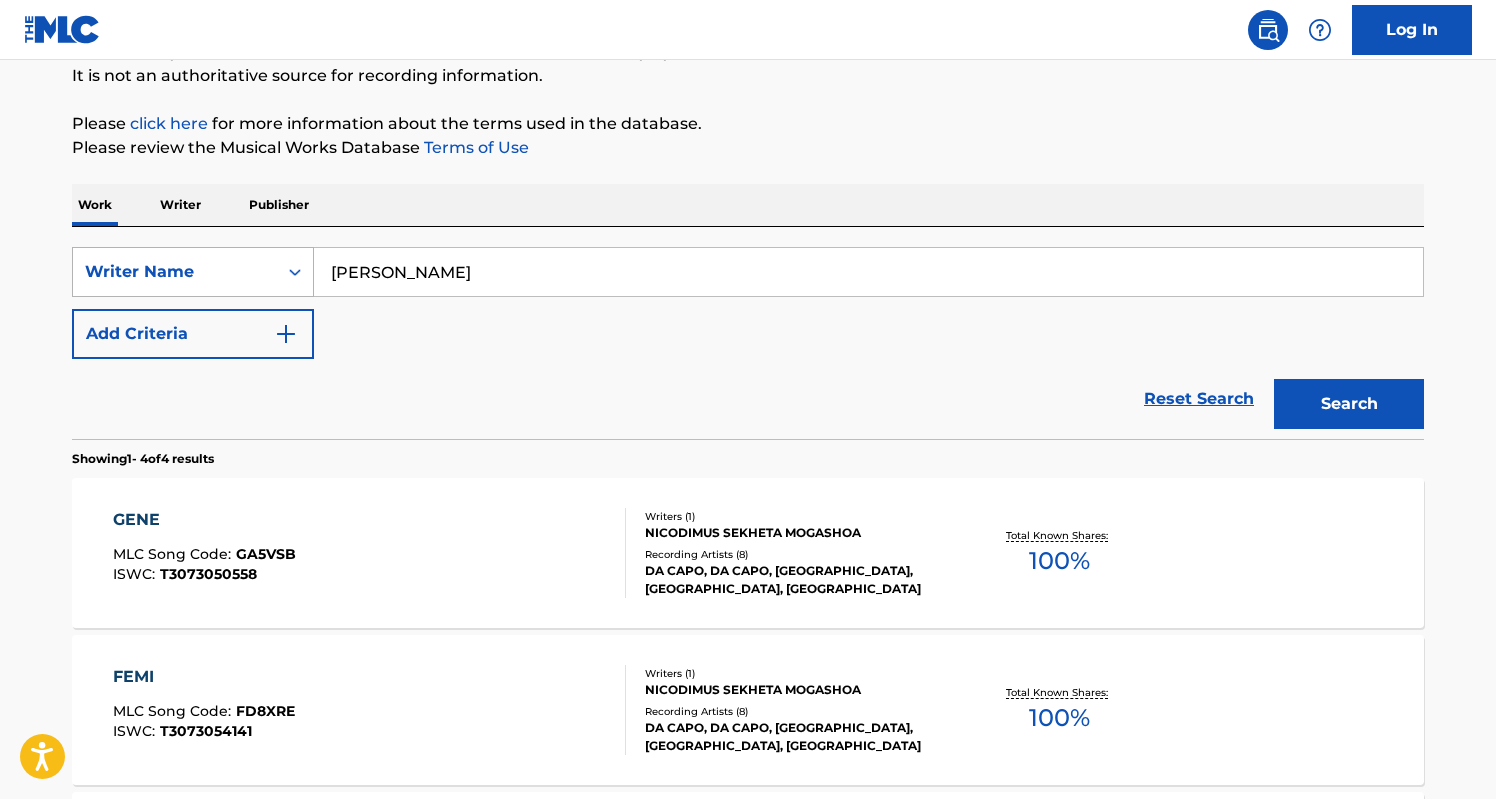 click on "Search" at bounding box center (1349, 404) 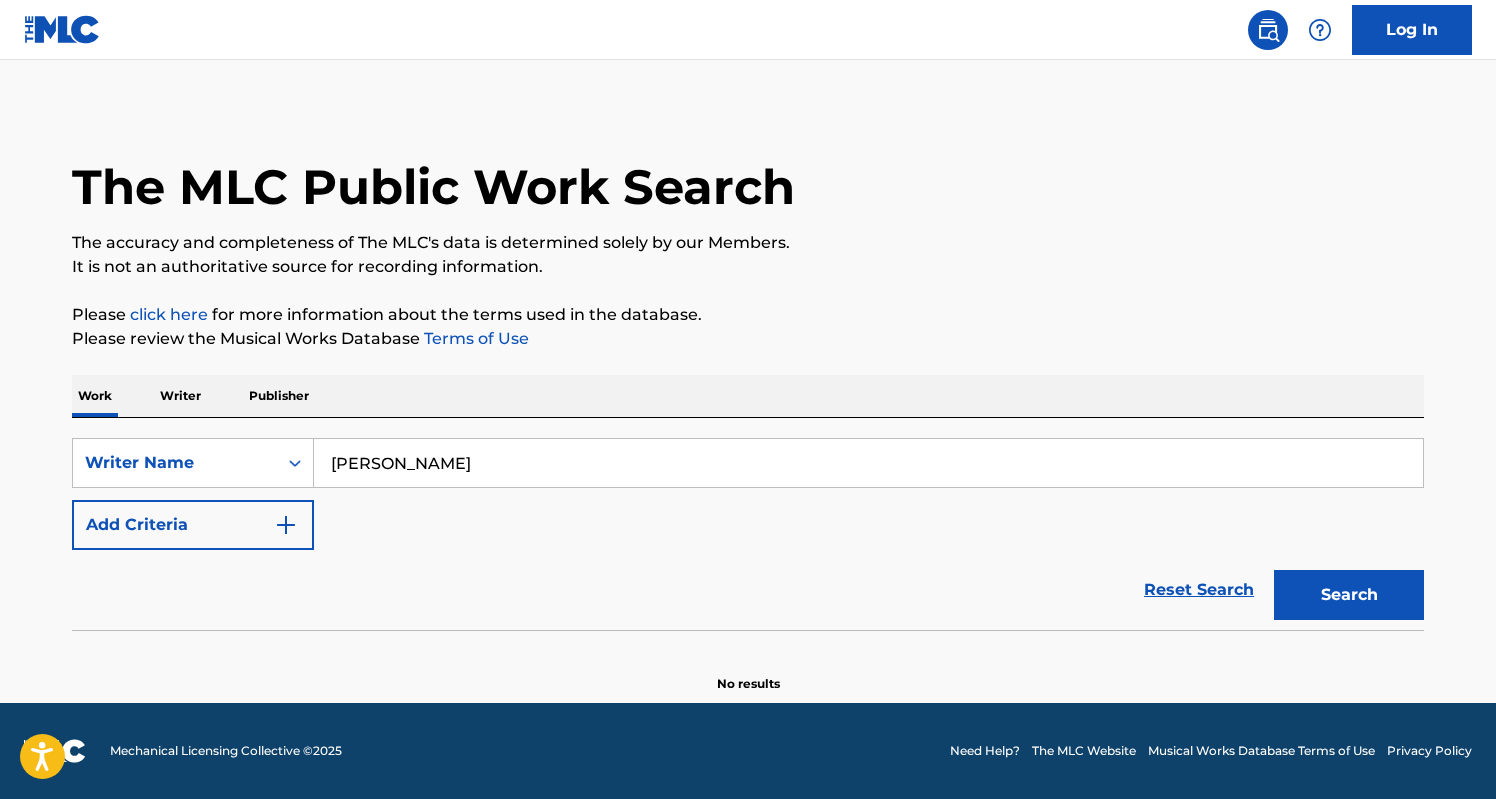 scroll, scrollTop: 7, scrollLeft: 0, axis: vertical 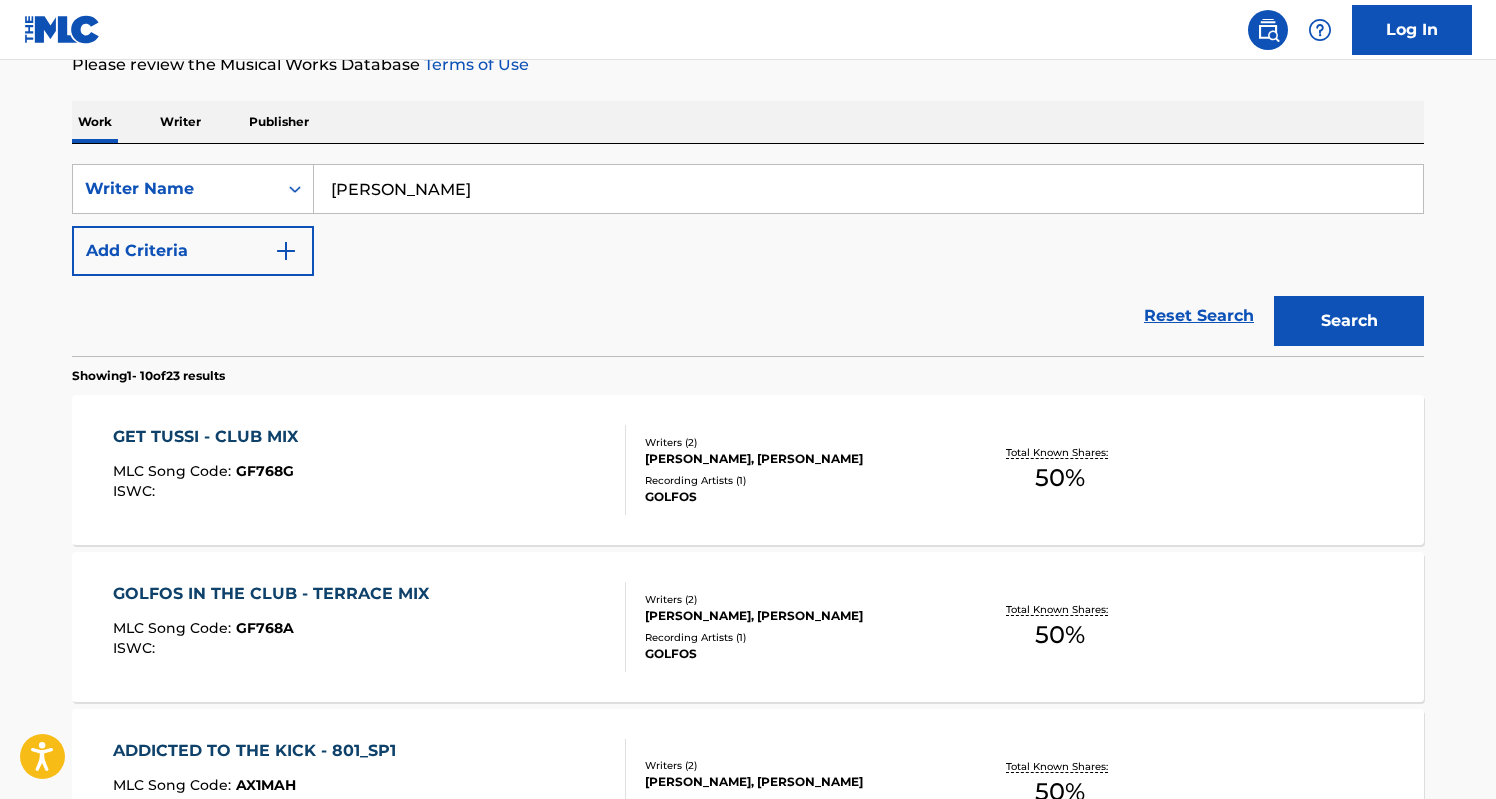 click on "GET TUSSI - CLUB MIX MLC Song Code : GF768G ISWC :" at bounding box center (370, 470) 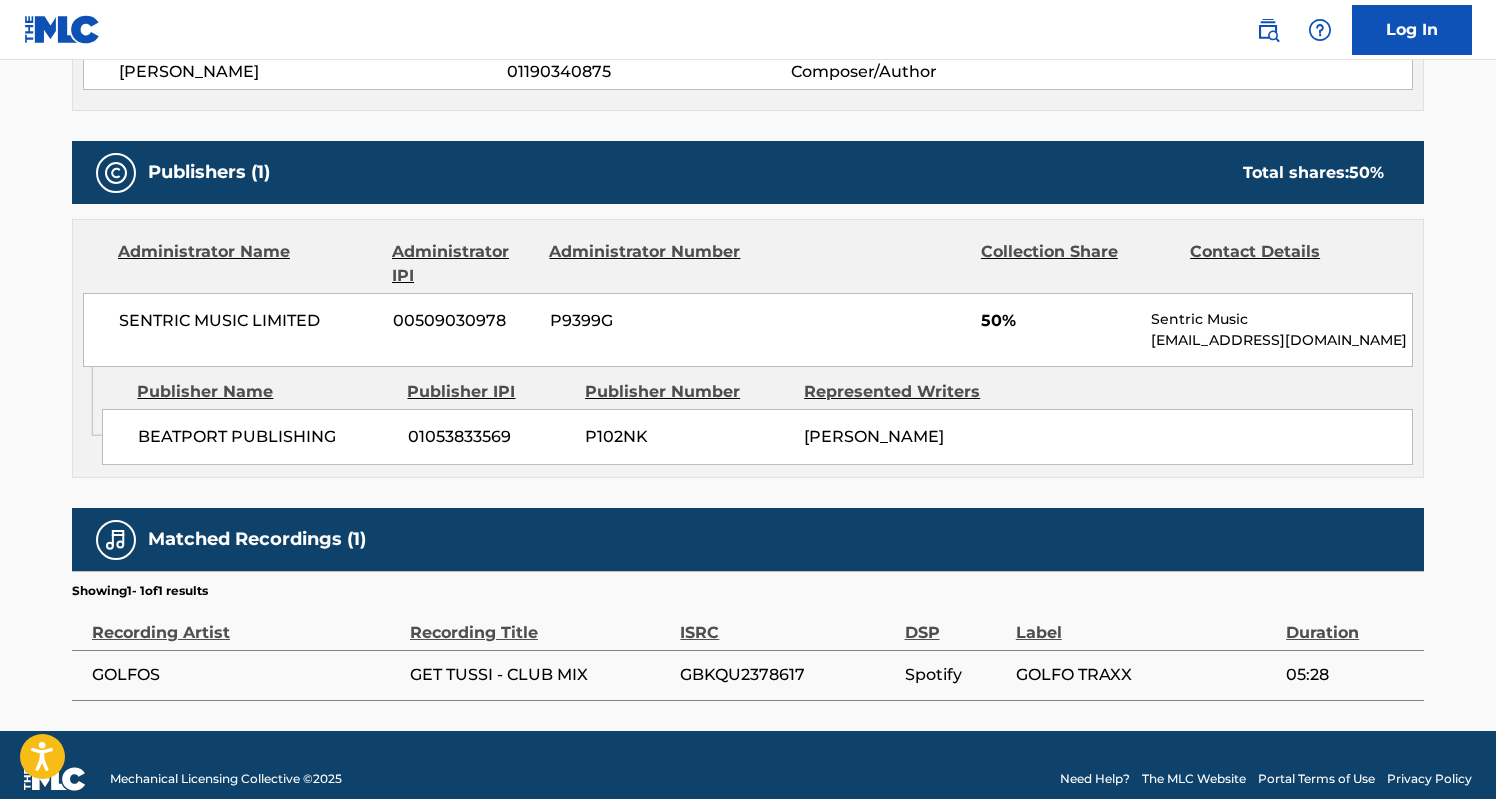 scroll, scrollTop: 830, scrollLeft: 0, axis: vertical 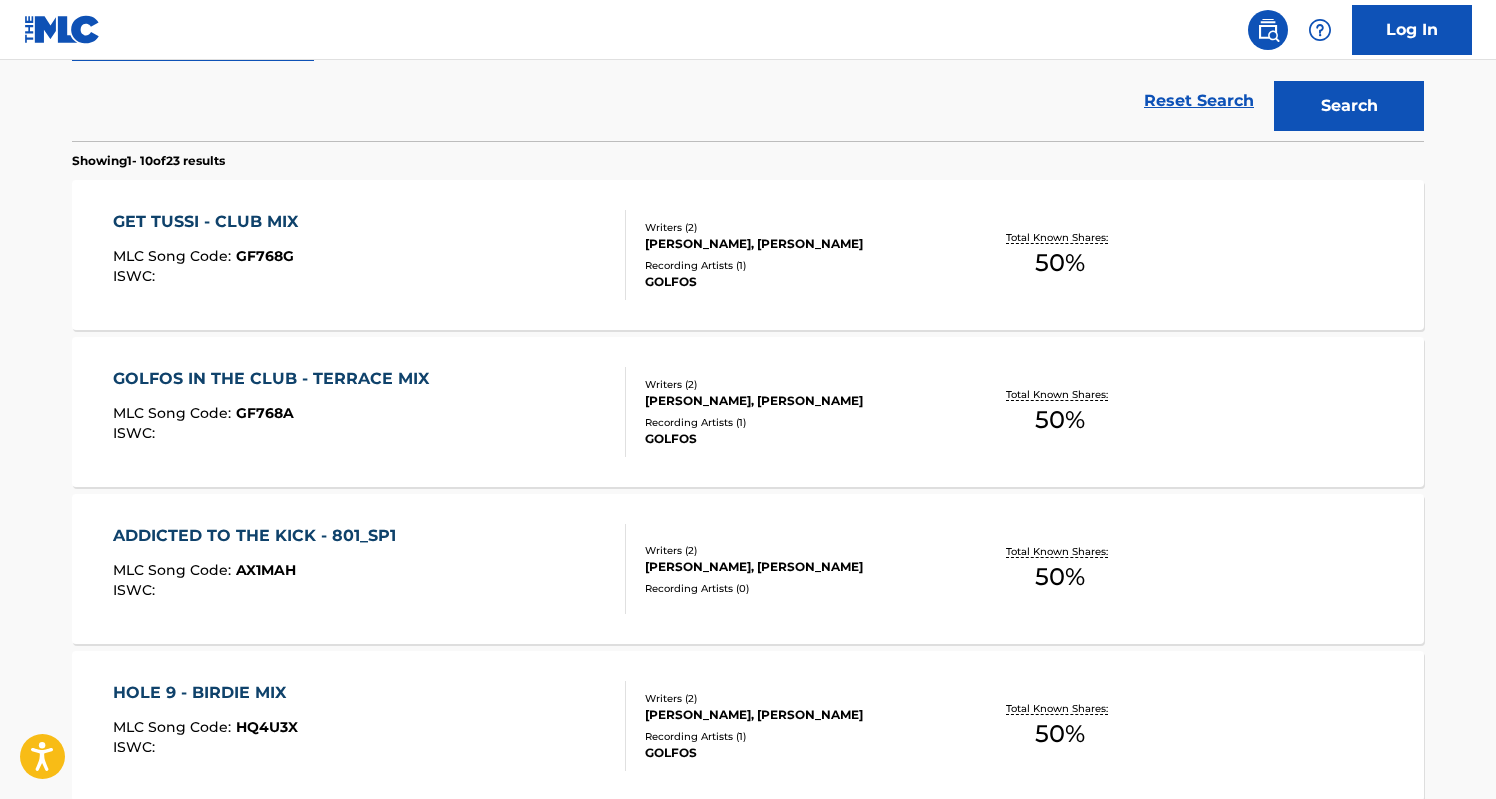 click on "GOLFOS IN THE CLUB - TERRACE MIX MLC Song Code : GF768A ISWC :" at bounding box center (370, 412) 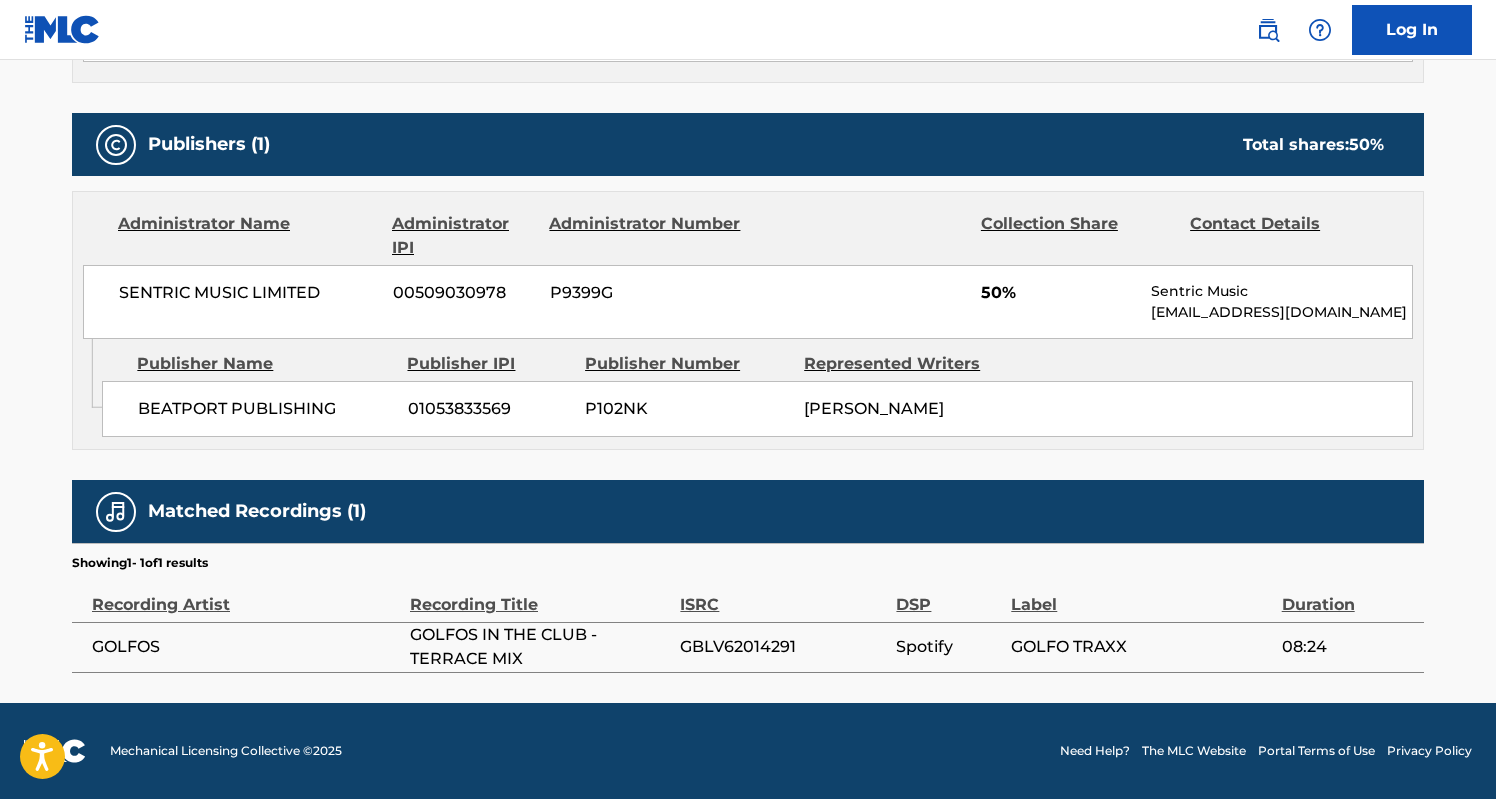 scroll, scrollTop: 833, scrollLeft: 0, axis: vertical 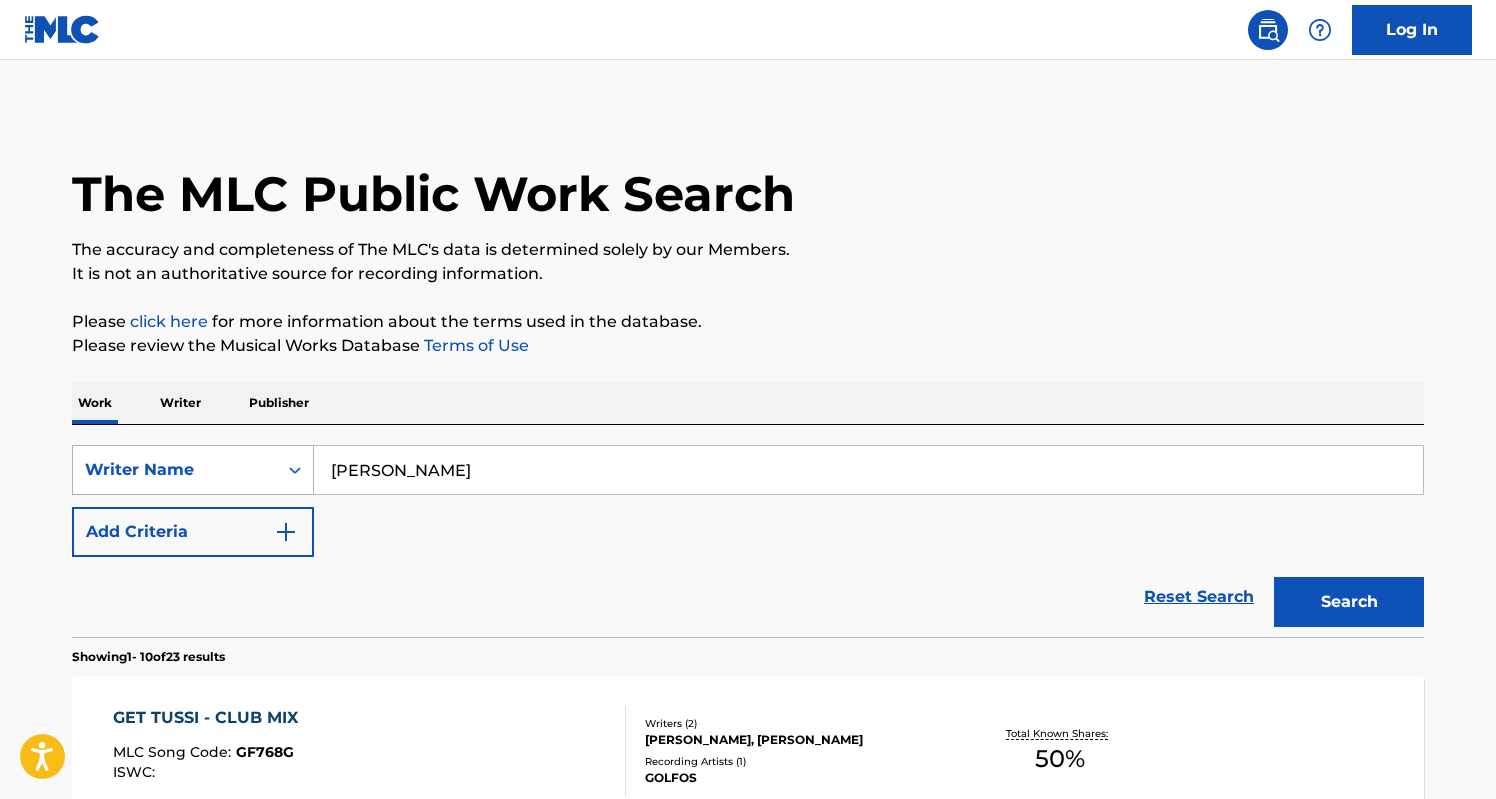 drag, startPoint x: 496, startPoint y: 465, endPoint x: 295, endPoint y: 465, distance: 201 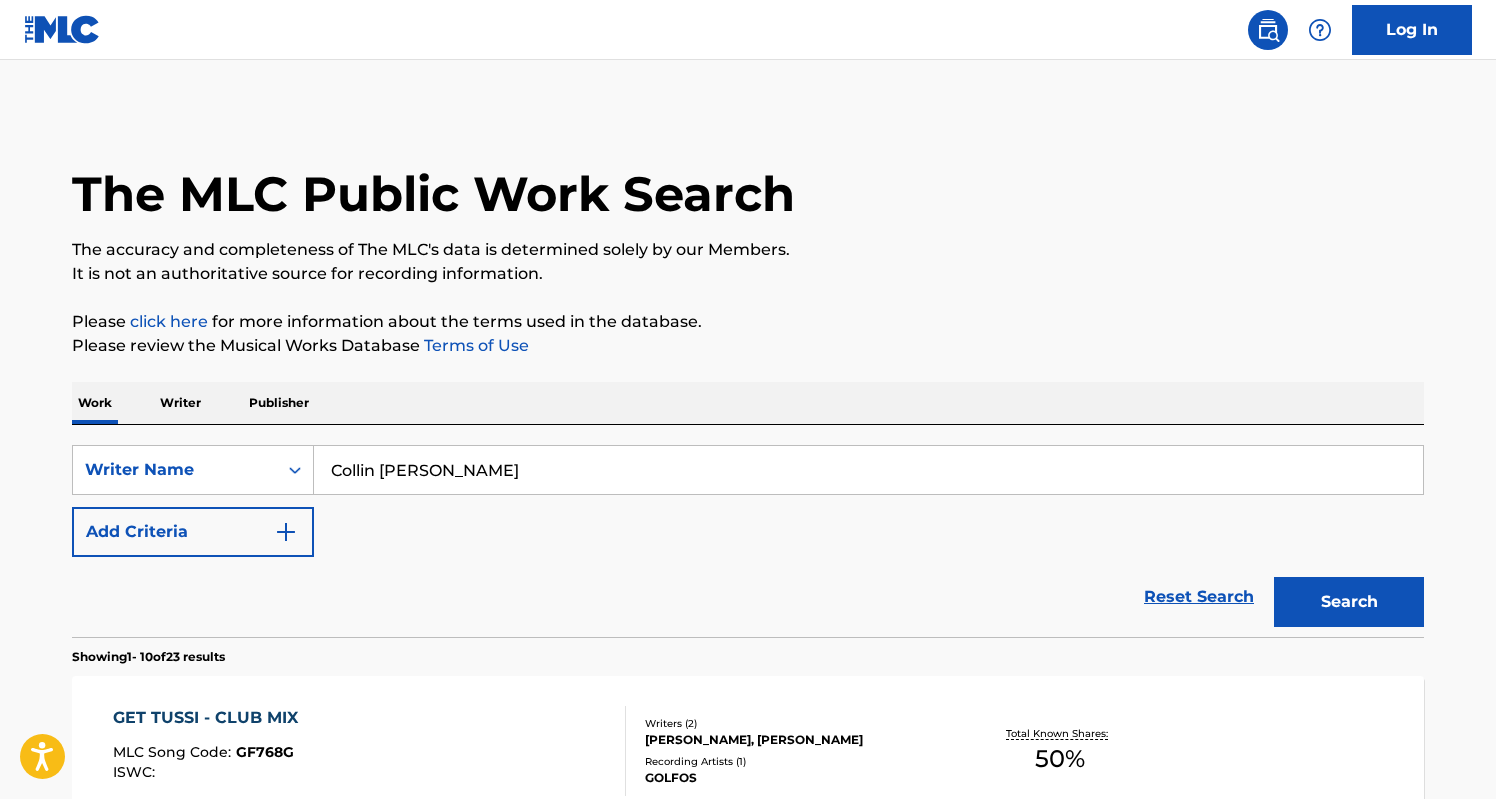 type on "Collin [PERSON_NAME]" 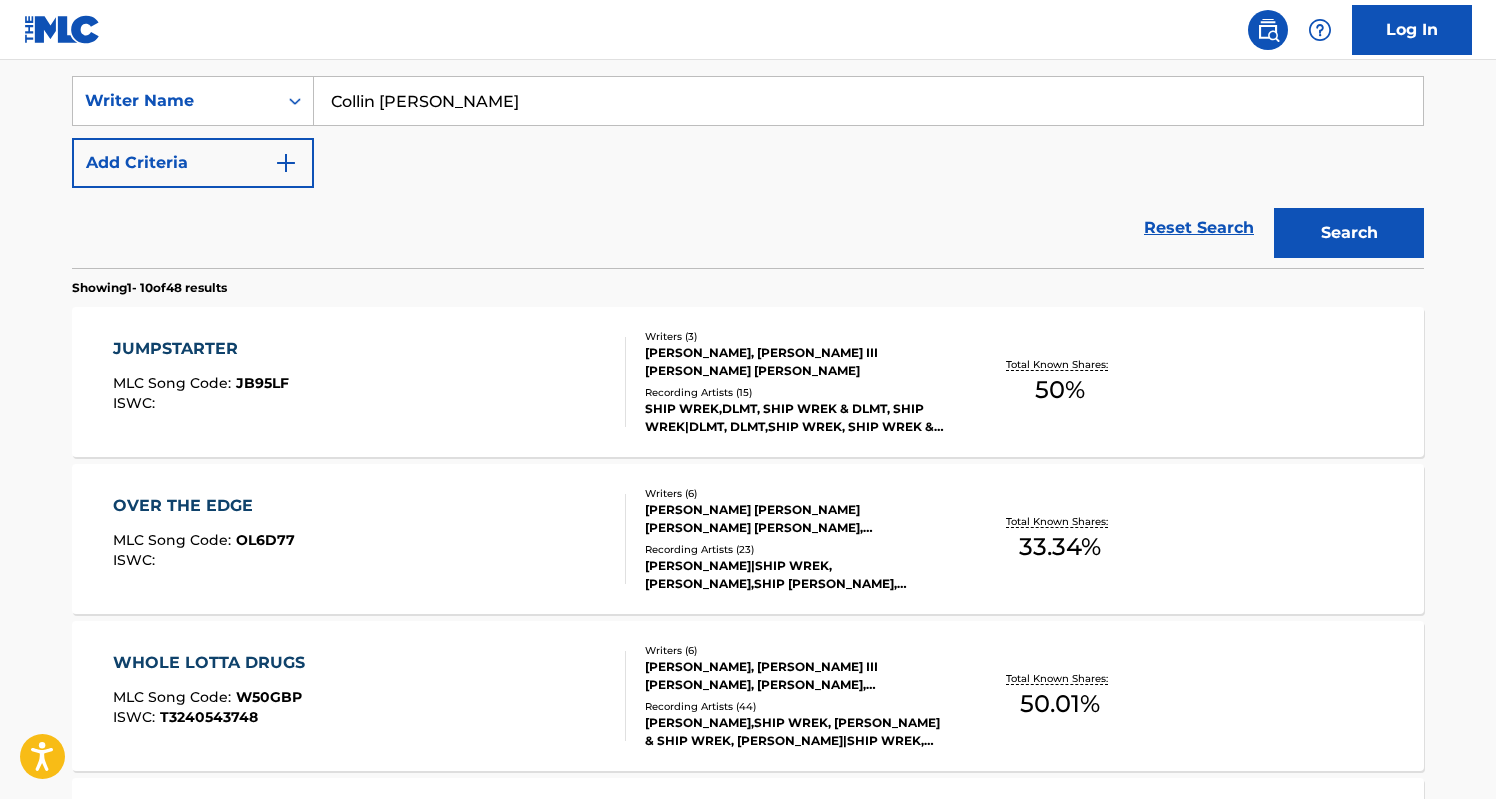 scroll, scrollTop: 374, scrollLeft: 0, axis: vertical 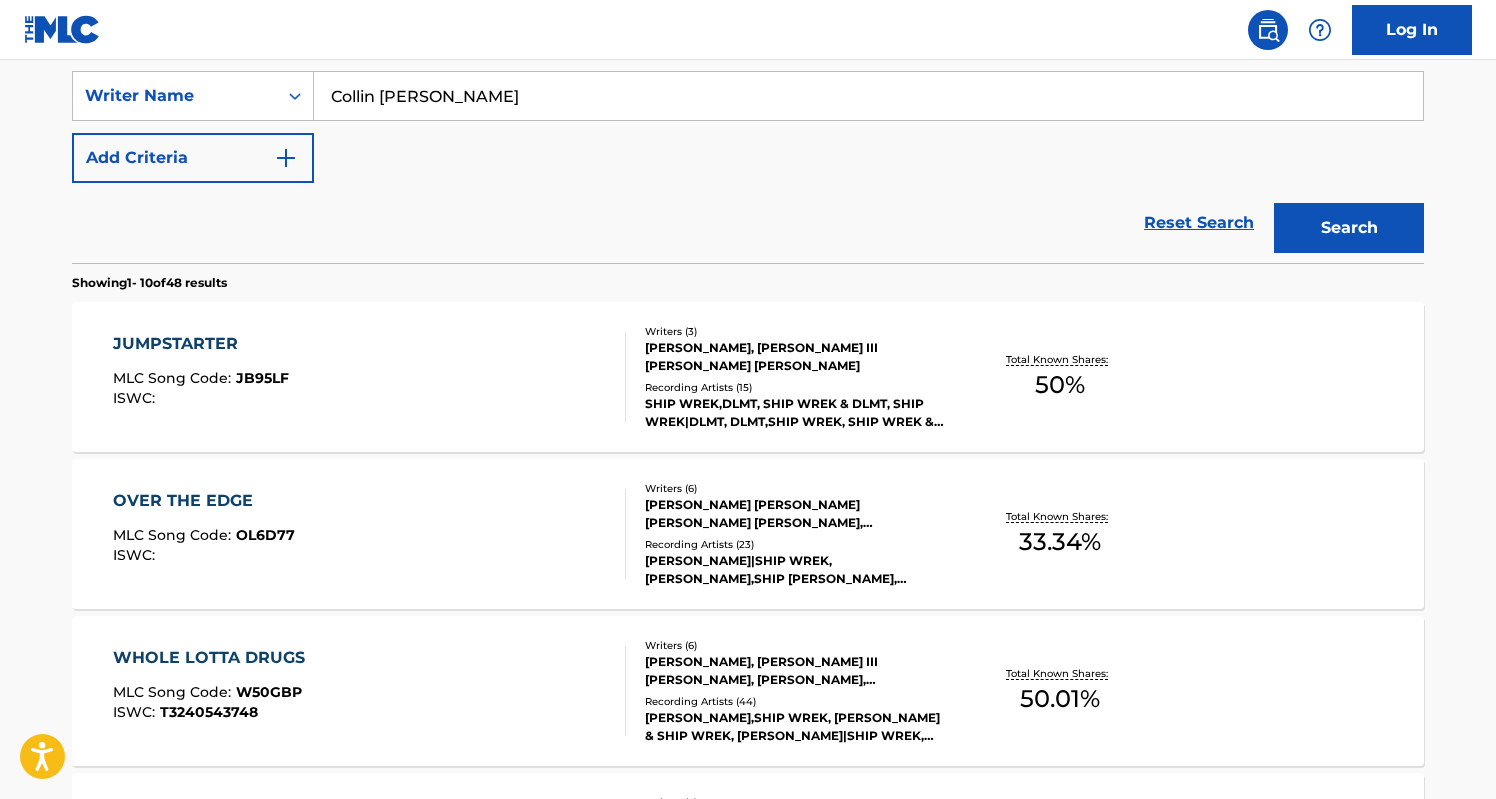 click on "JUMPSTARTER MLC Song Code : JB95LF ISWC :" at bounding box center (370, 377) 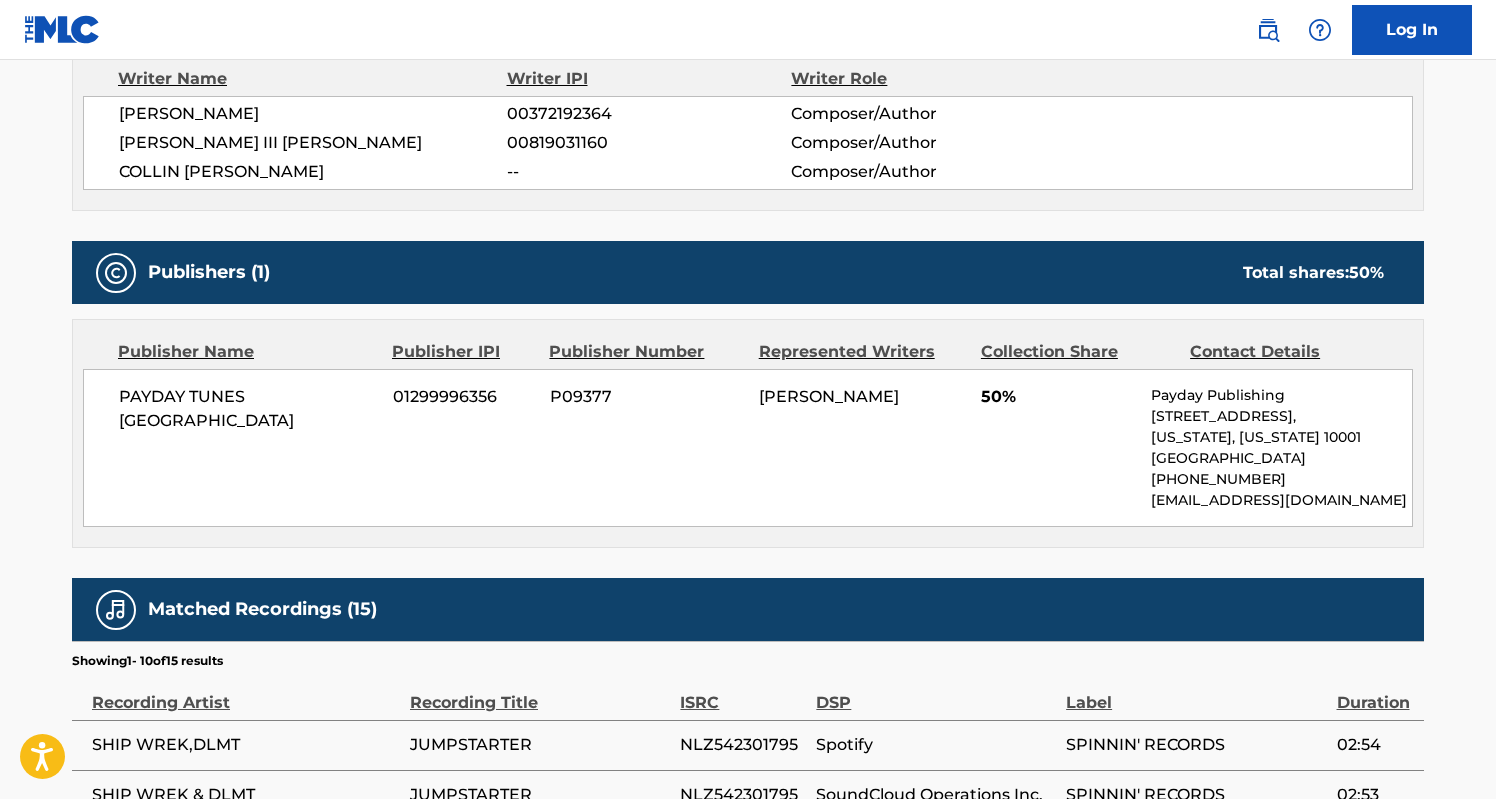 scroll, scrollTop: 735, scrollLeft: 0, axis: vertical 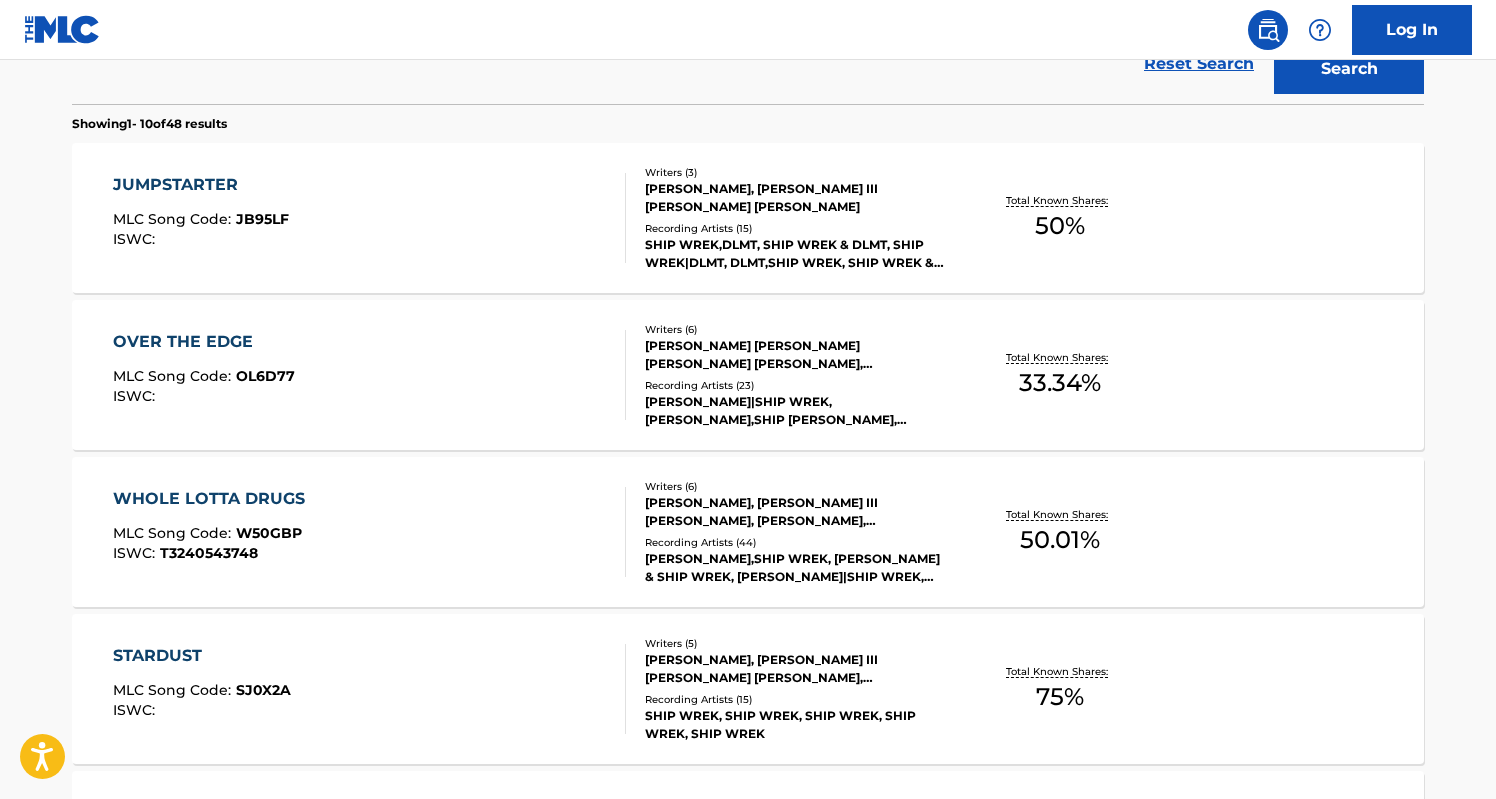 click on "OVER THE EDGE MLC Song Code : OL6D77 ISWC : Writers ( 6 ) [PERSON_NAME] [PERSON_NAME] [PERSON_NAME] [PERSON_NAME], [PERSON_NAME] [PERSON_NAME], [PERSON_NAME] III [PERSON_NAME], [PERSON_NAME] Recording Artists ( 23 ) [PERSON_NAME]|SHIP WREK, [PERSON_NAME],SHIP WREK, [PERSON_NAME] & SHIP WREK, [PERSON_NAME] & SHIP WREK, [PERSON_NAME] & SHIP WREK Total Known Shares: 33.34 %" at bounding box center [748, 375] 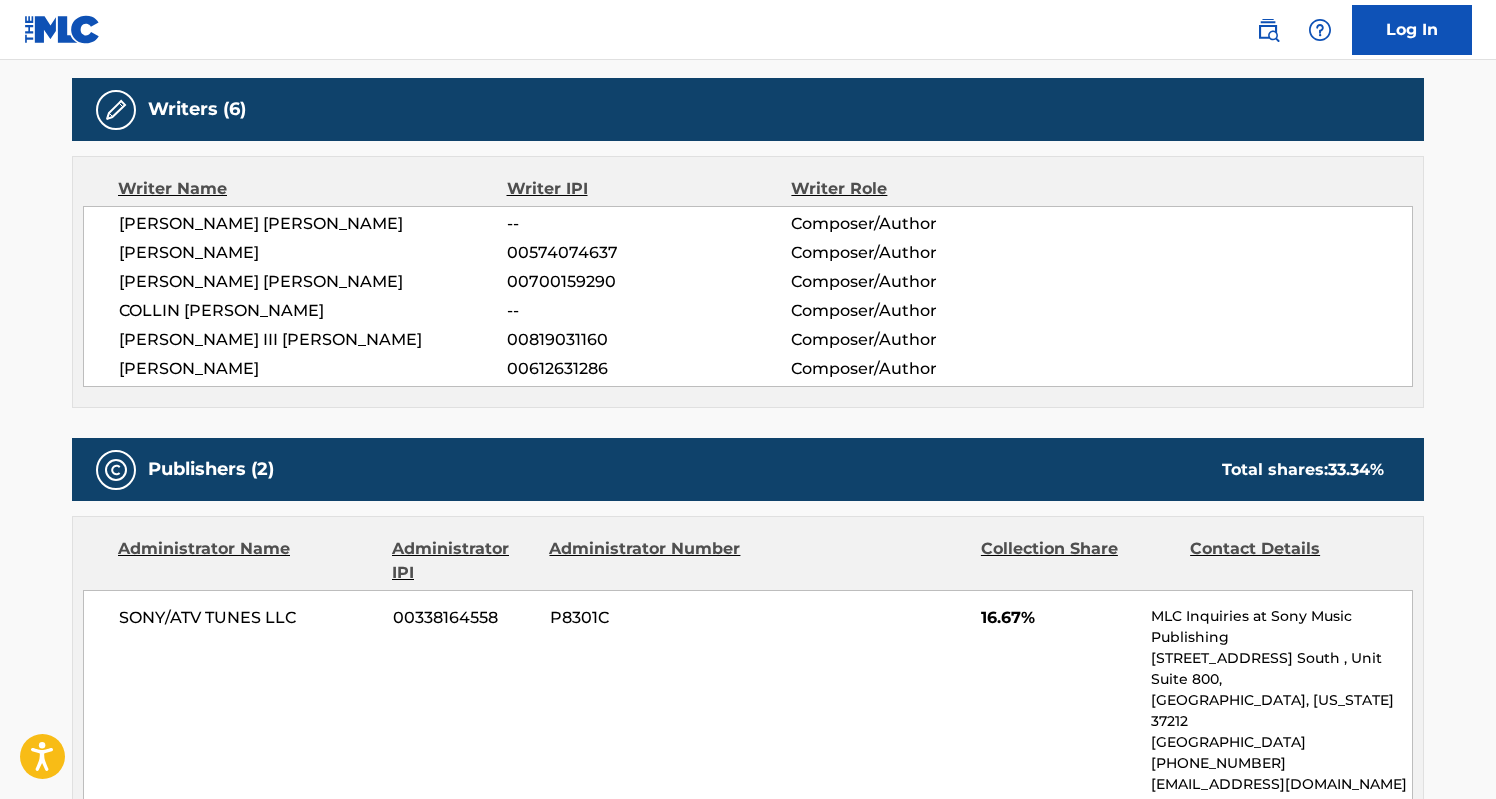 scroll, scrollTop: 625, scrollLeft: 0, axis: vertical 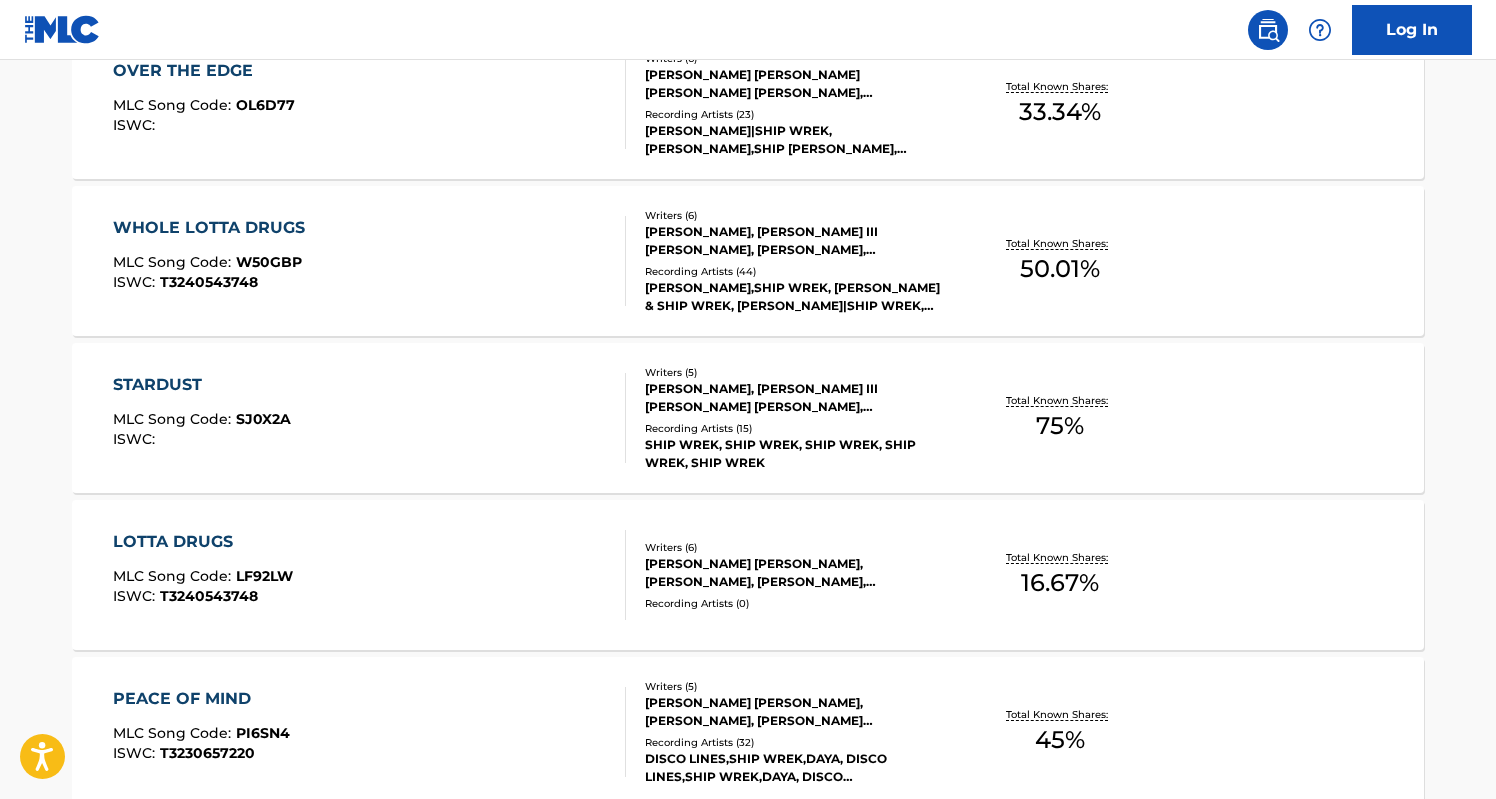 click on "WHOLE LOTTA DRUGS MLC Song Code : W50GBP ISWC : T3240543748" at bounding box center [370, 261] 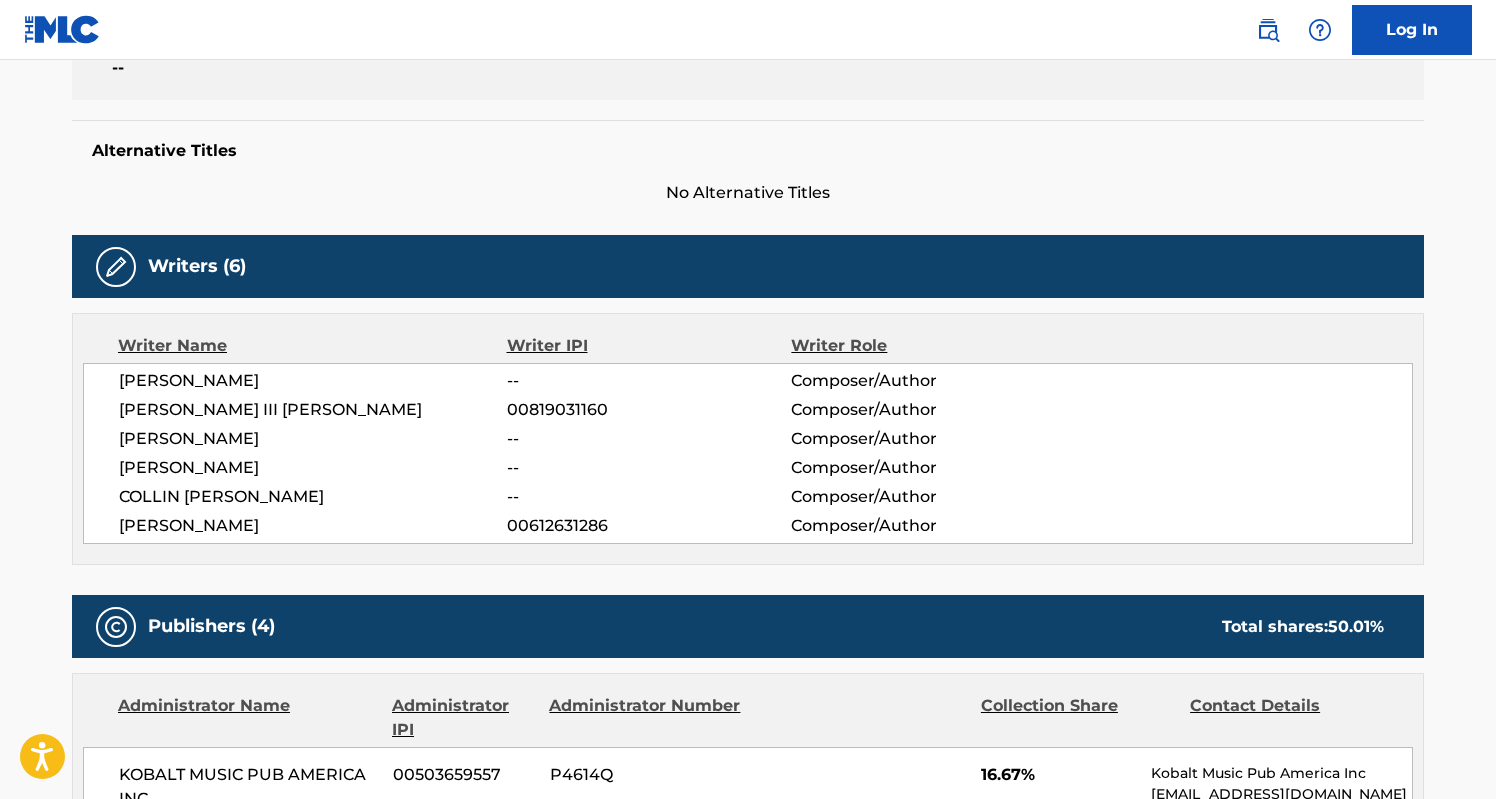 scroll, scrollTop: 472, scrollLeft: 0, axis: vertical 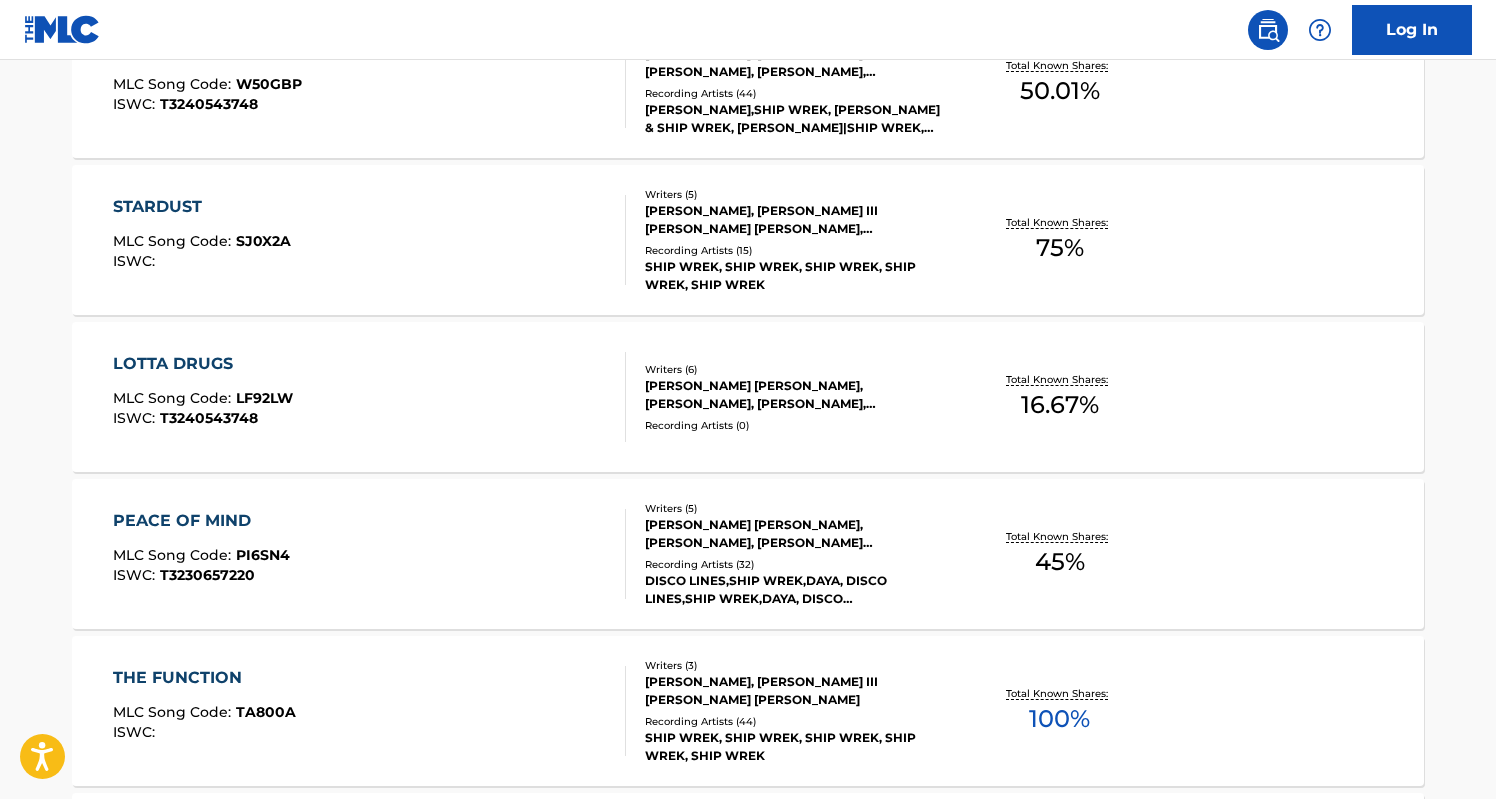 click on "LOTTA DRUGS MLC Song Code : LF92LW ISWC : T3240543748" at bounding box center (370, 397) 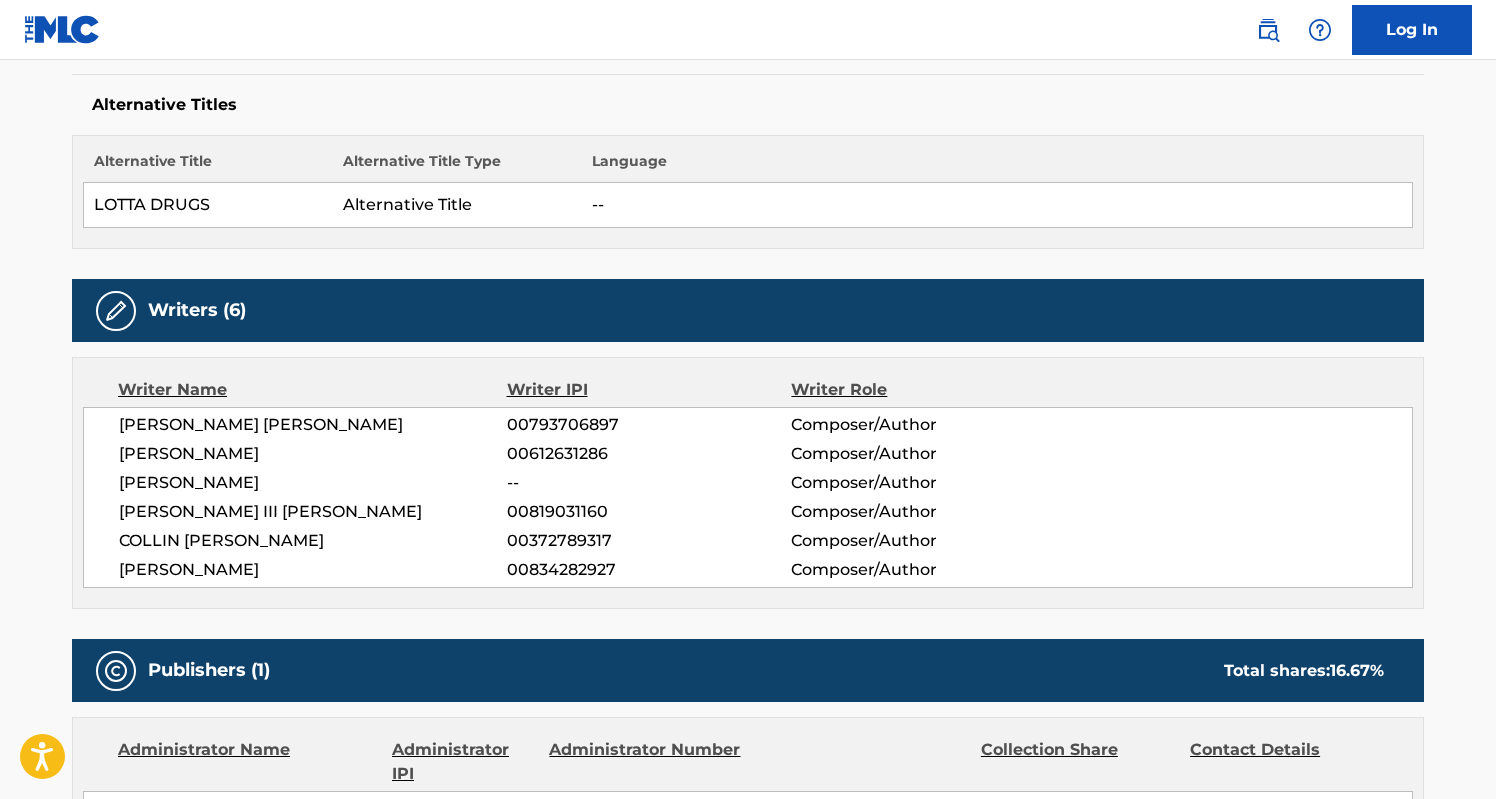 scroll, scrollTop: 584, scrollLeft: 0, axis: vertical 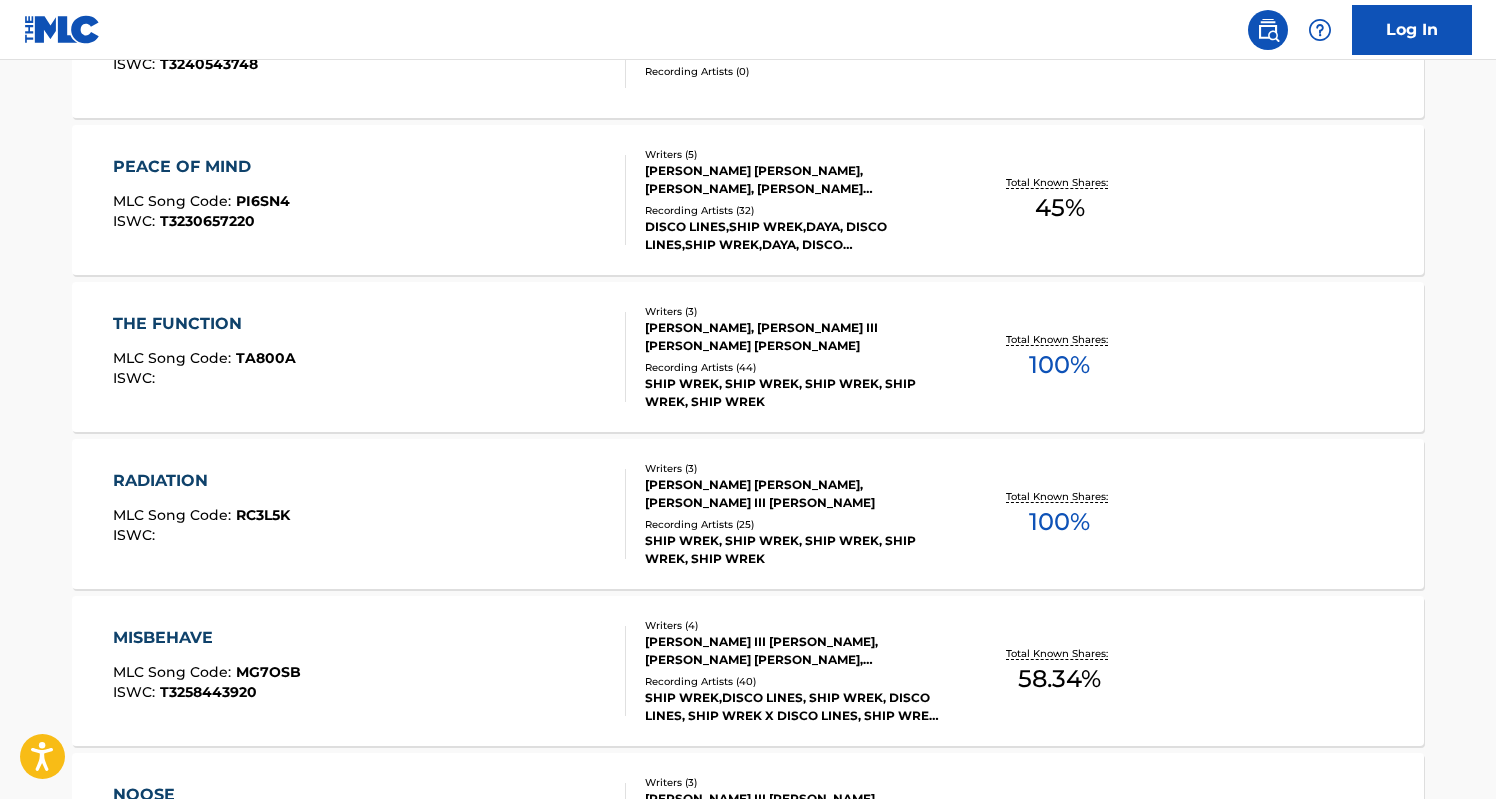click on "THE FUNCTION MLC Song Code : TA800A ISWC :" at bounding box center (370, 357) 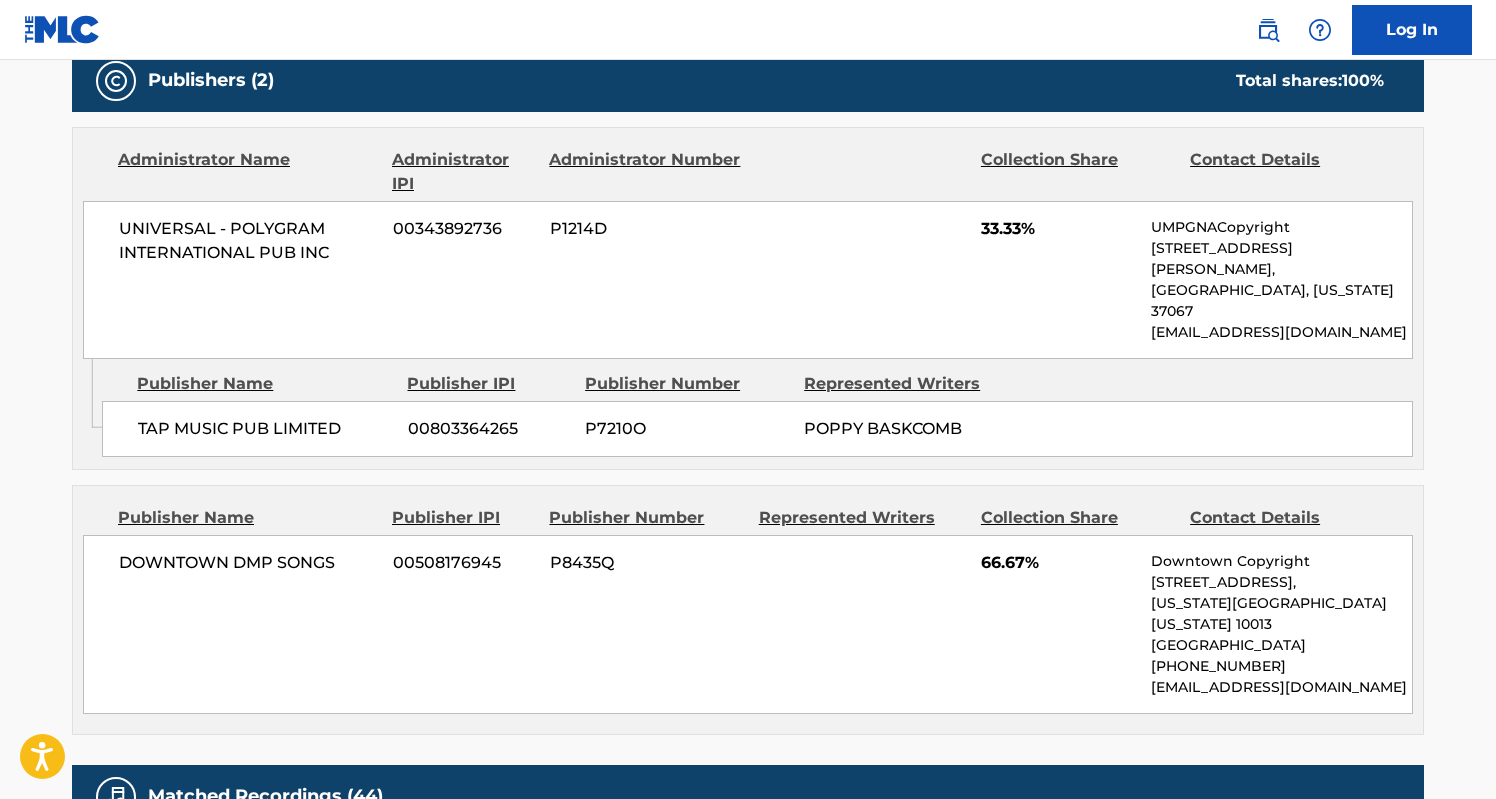 scroll, scrollTop: 972, scrollLeft: 0, axis: vertical 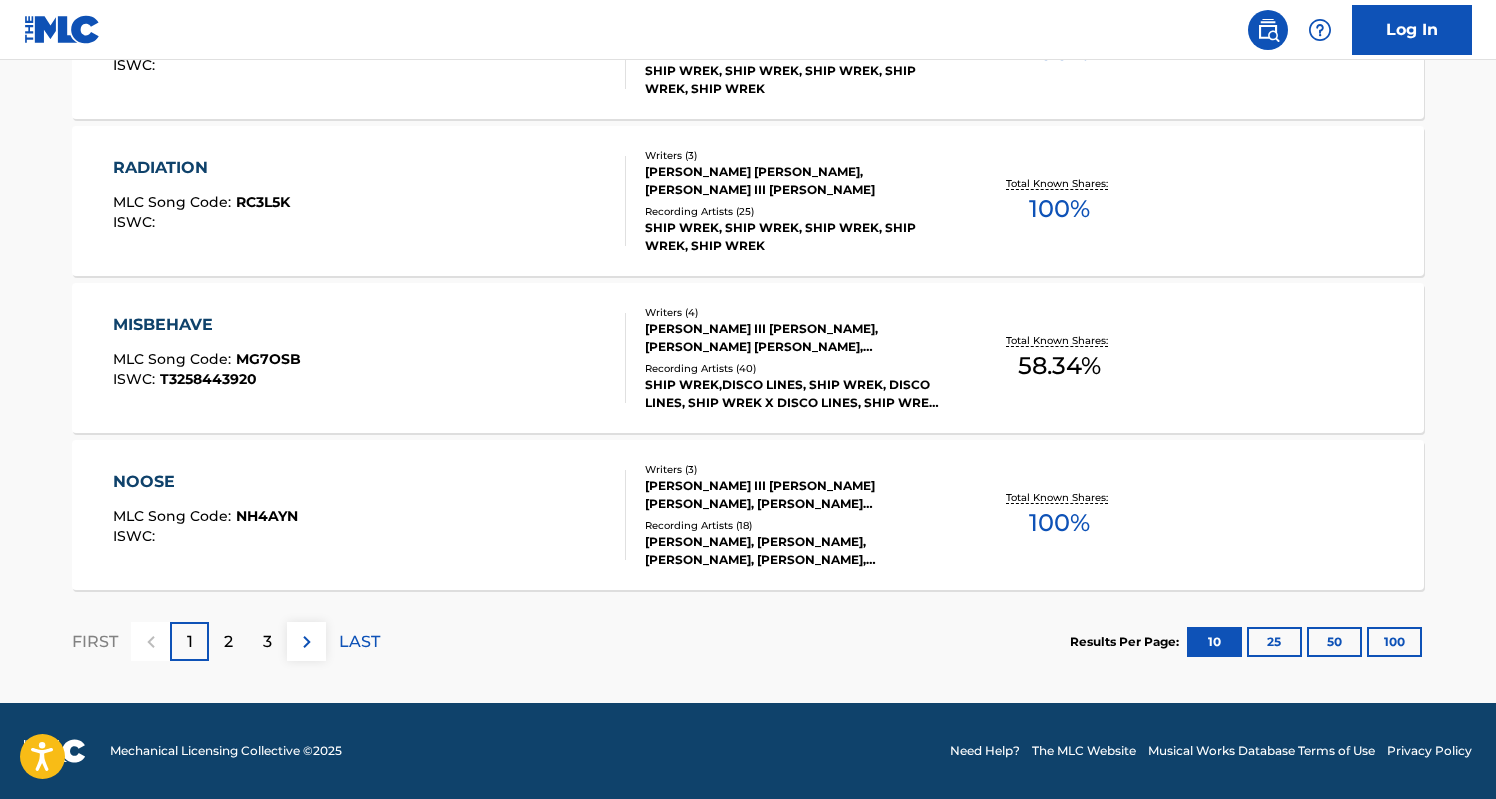 click on "MISBEHAVE MLC Song Code : MG7OSB ISWC : T3258443920" at bounding box center [370, 358] 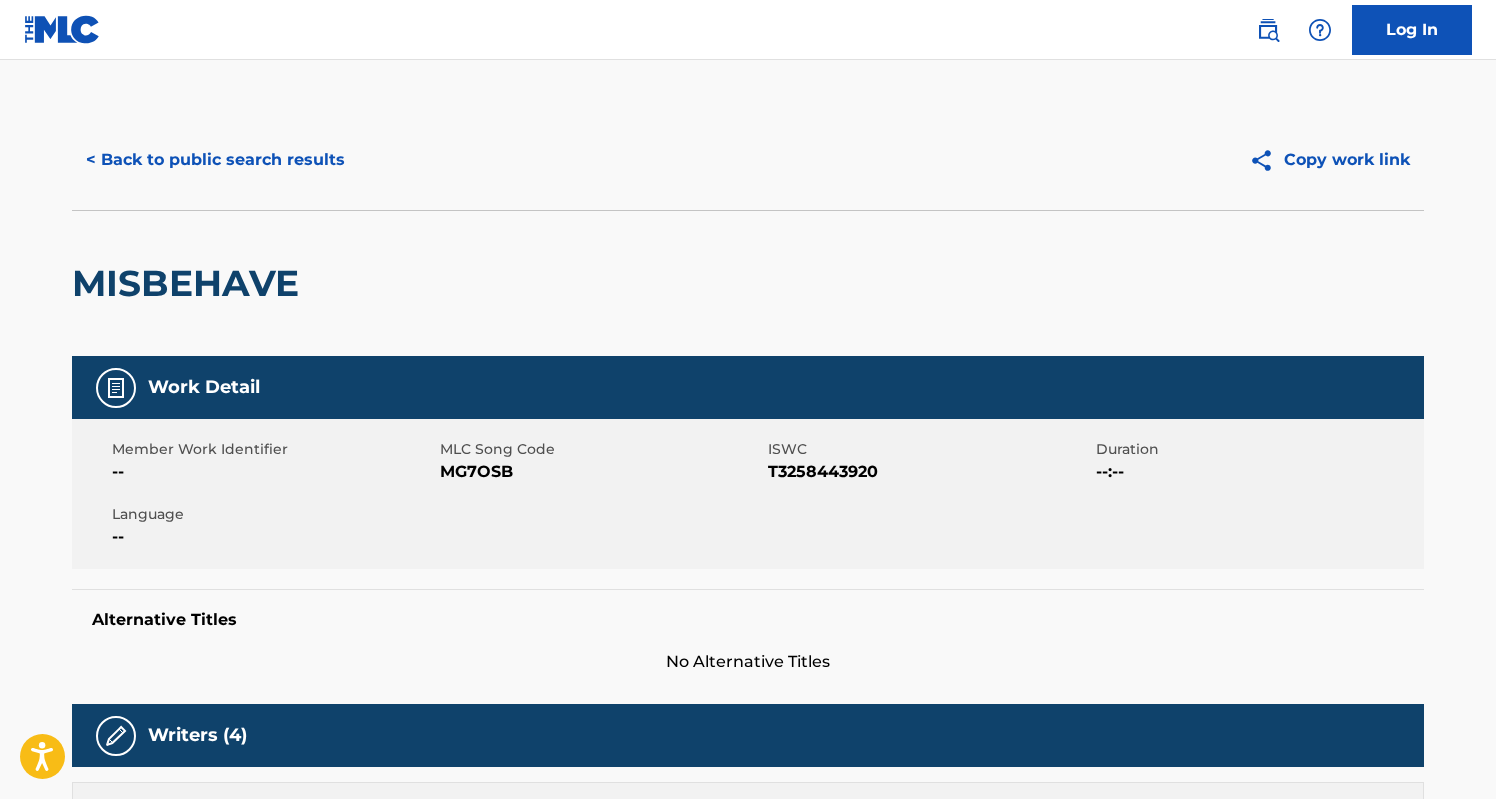 scroll, scrollTop: 0, scrollLeft: 0, axis: both 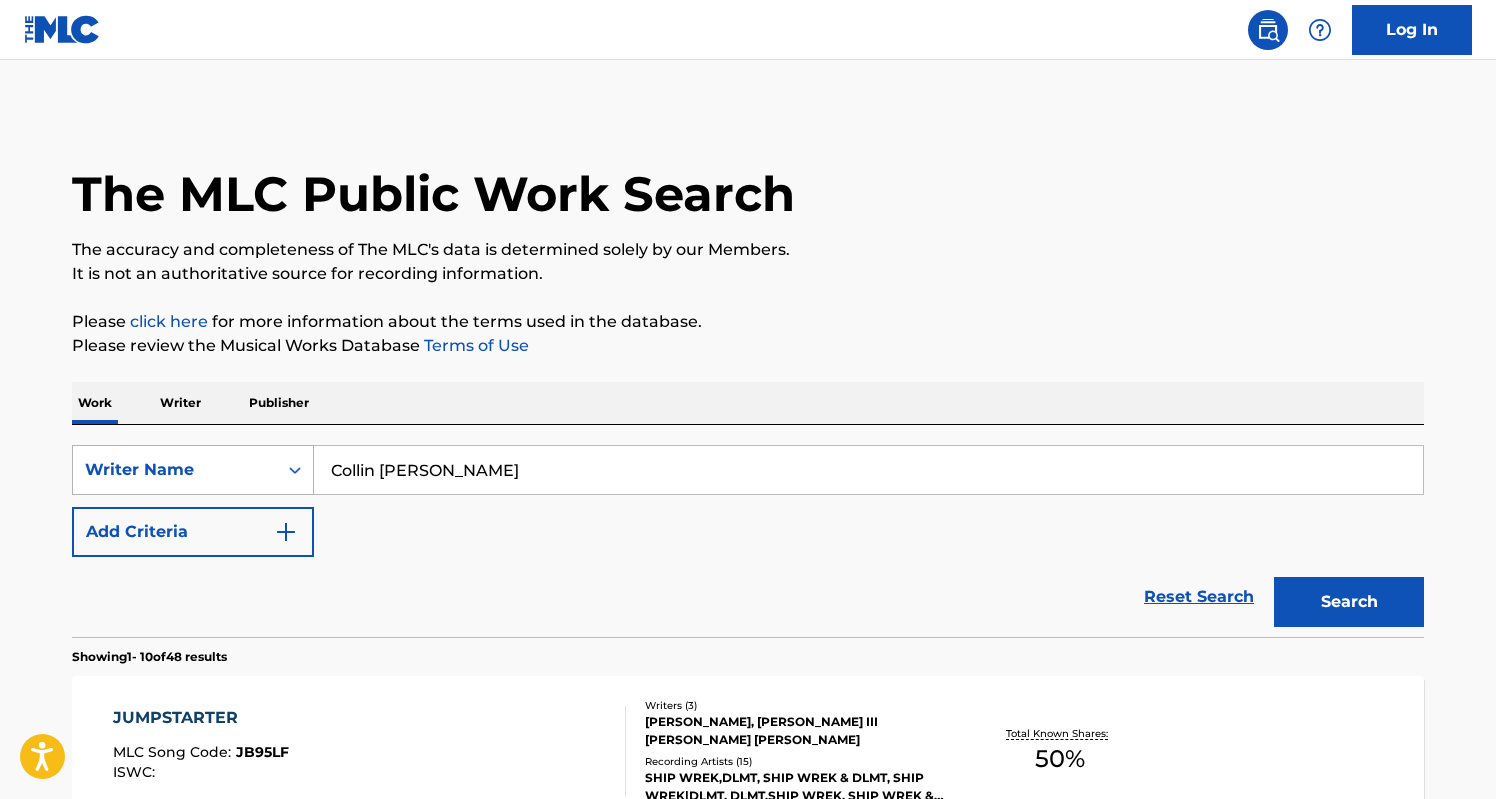 drag, startPoint x: 557, startPoint y: 476, endPoint x: 287, endPoint y: 467, distance: 270.14996 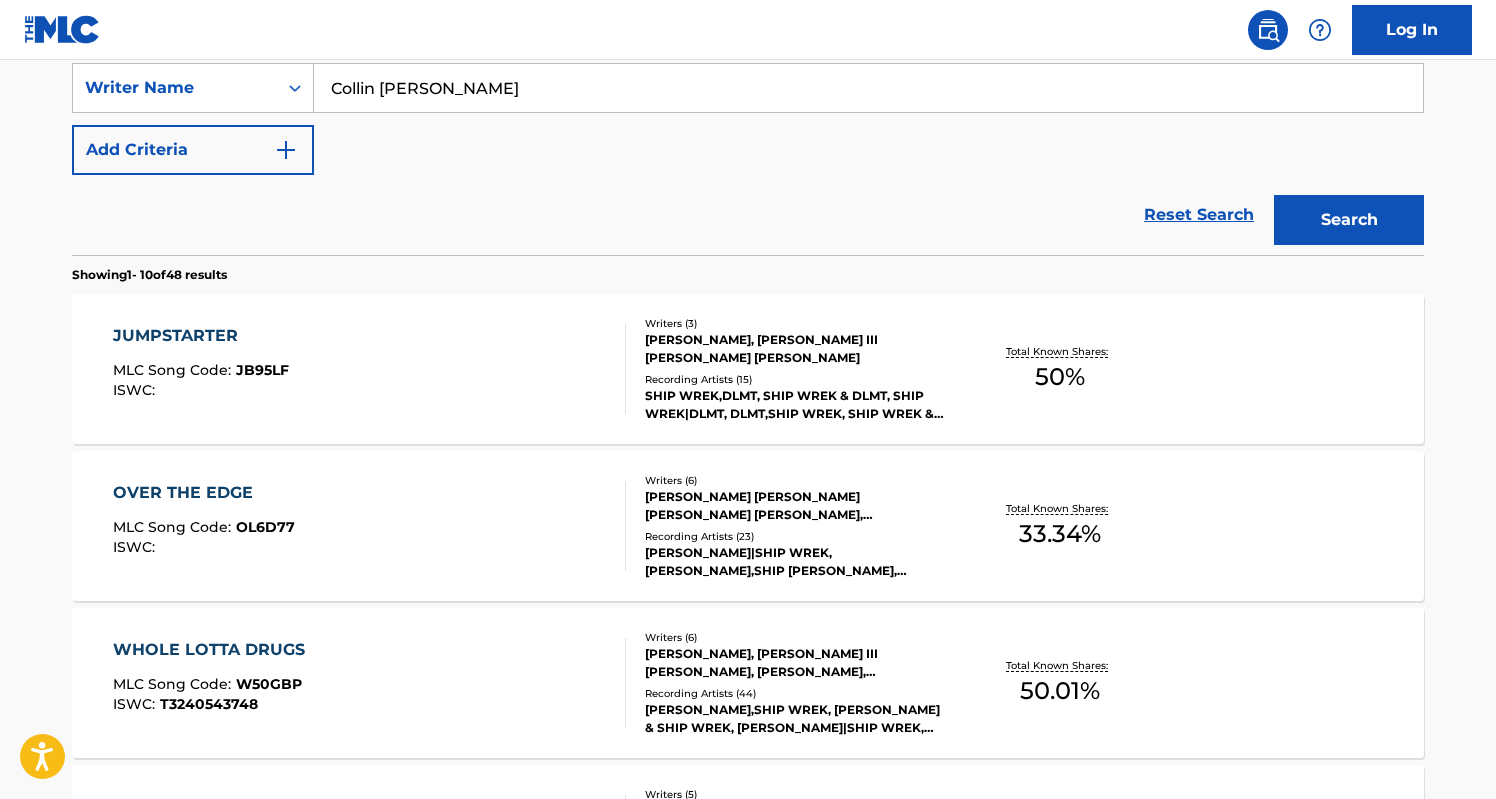 scroll, scrollTop: 384, scrollLeft: 0, axis: vertical 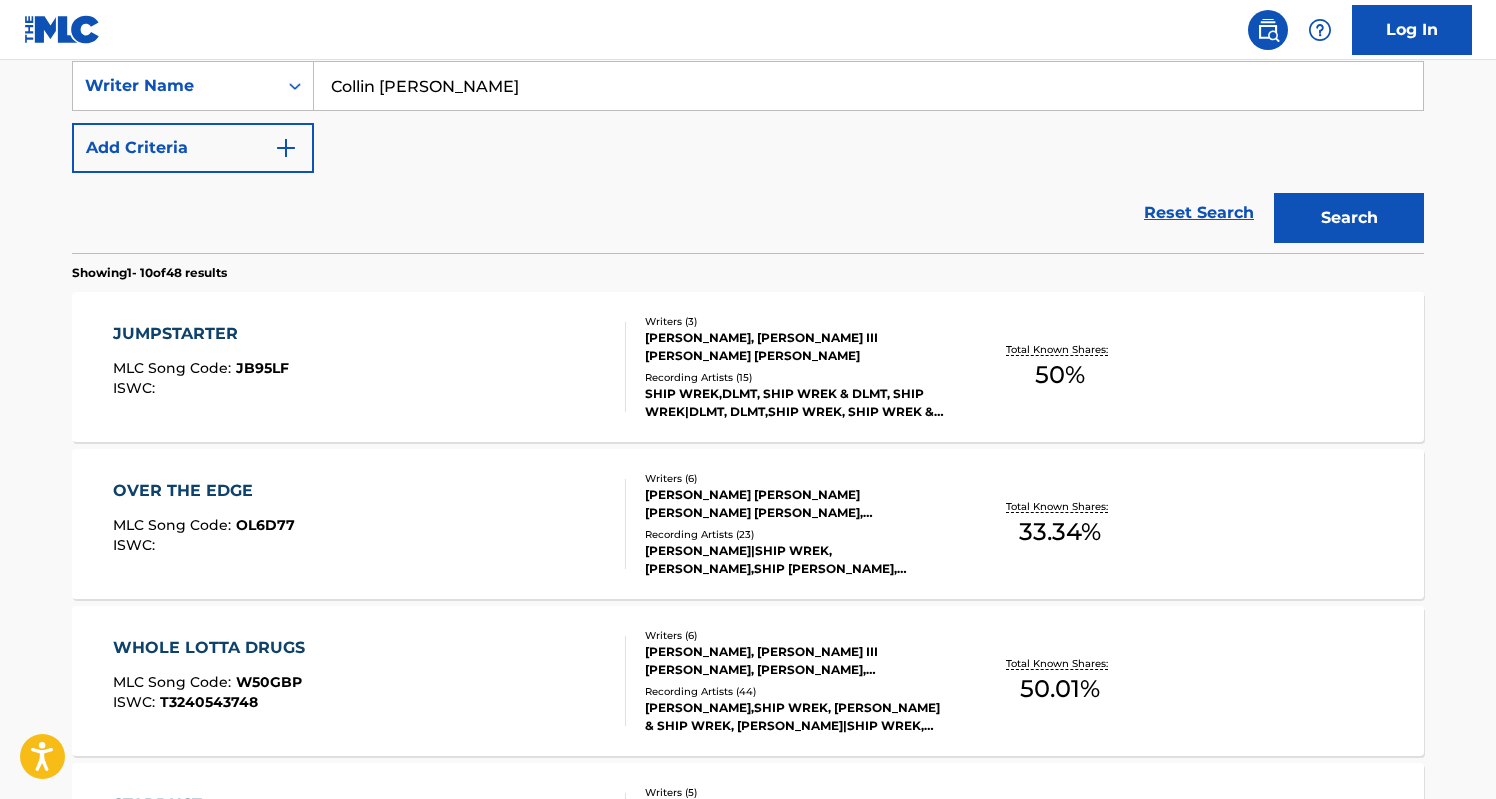 click on "JUMPSTARTER MLC Song Code : JB95LF ISWC :" at bounding box center [370, 367] 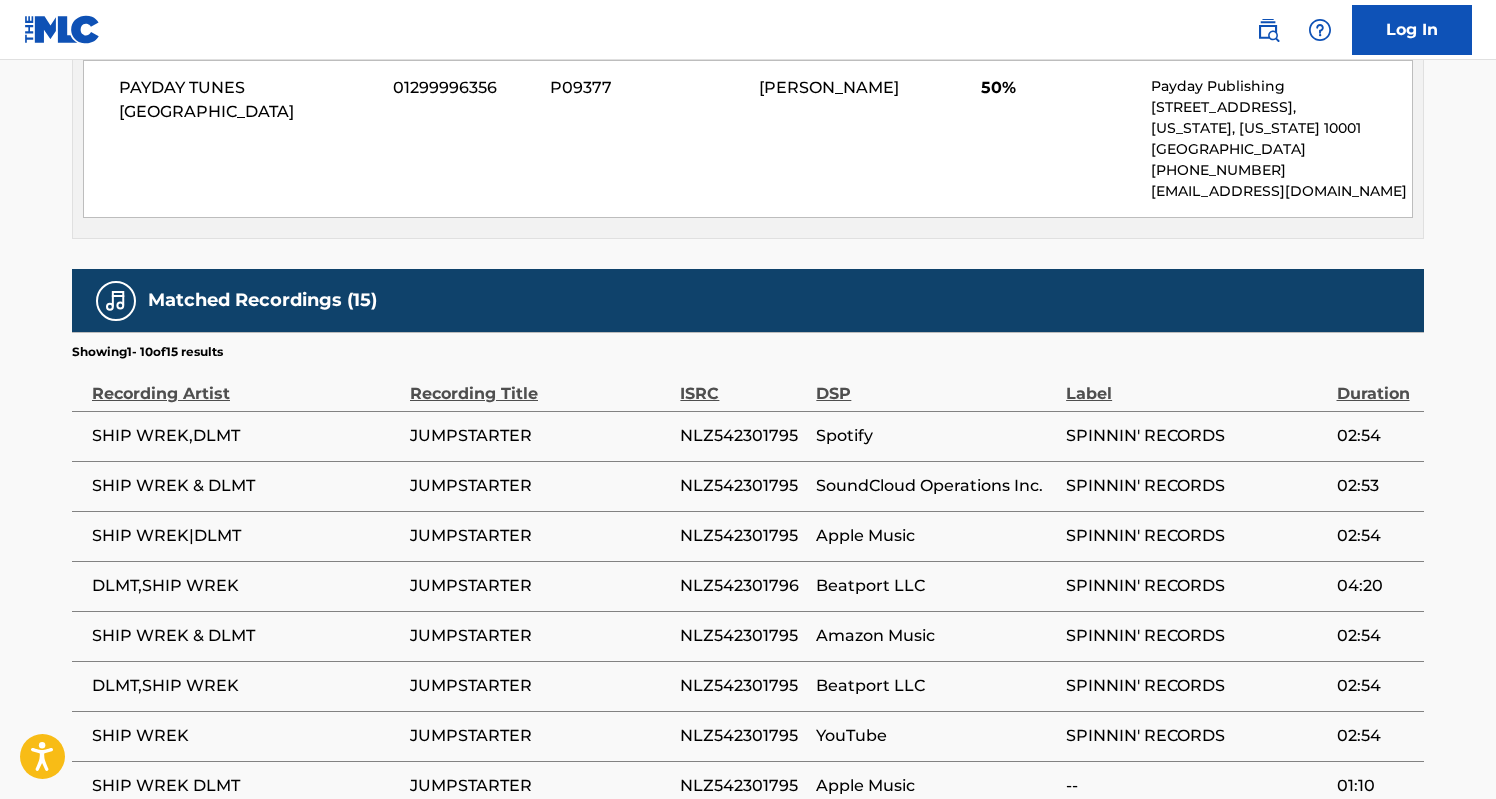 scroll, scrollTop: 1051, scrollLeft: 0, axis: vertical 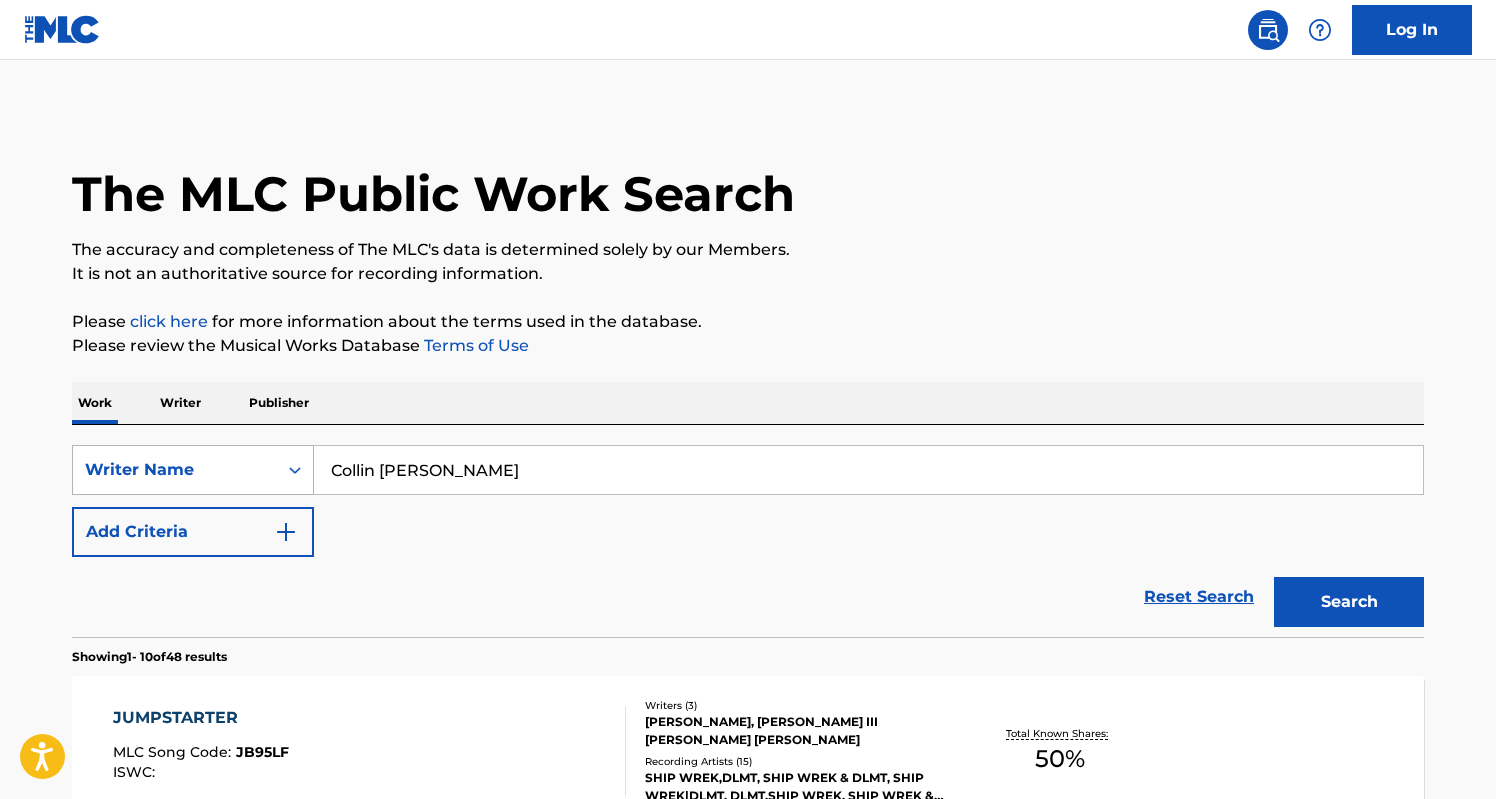 drag, startPoint x: 537, startPoint y: 469, endPoint x: 199, endPoint y: 467, distance: 338.00592 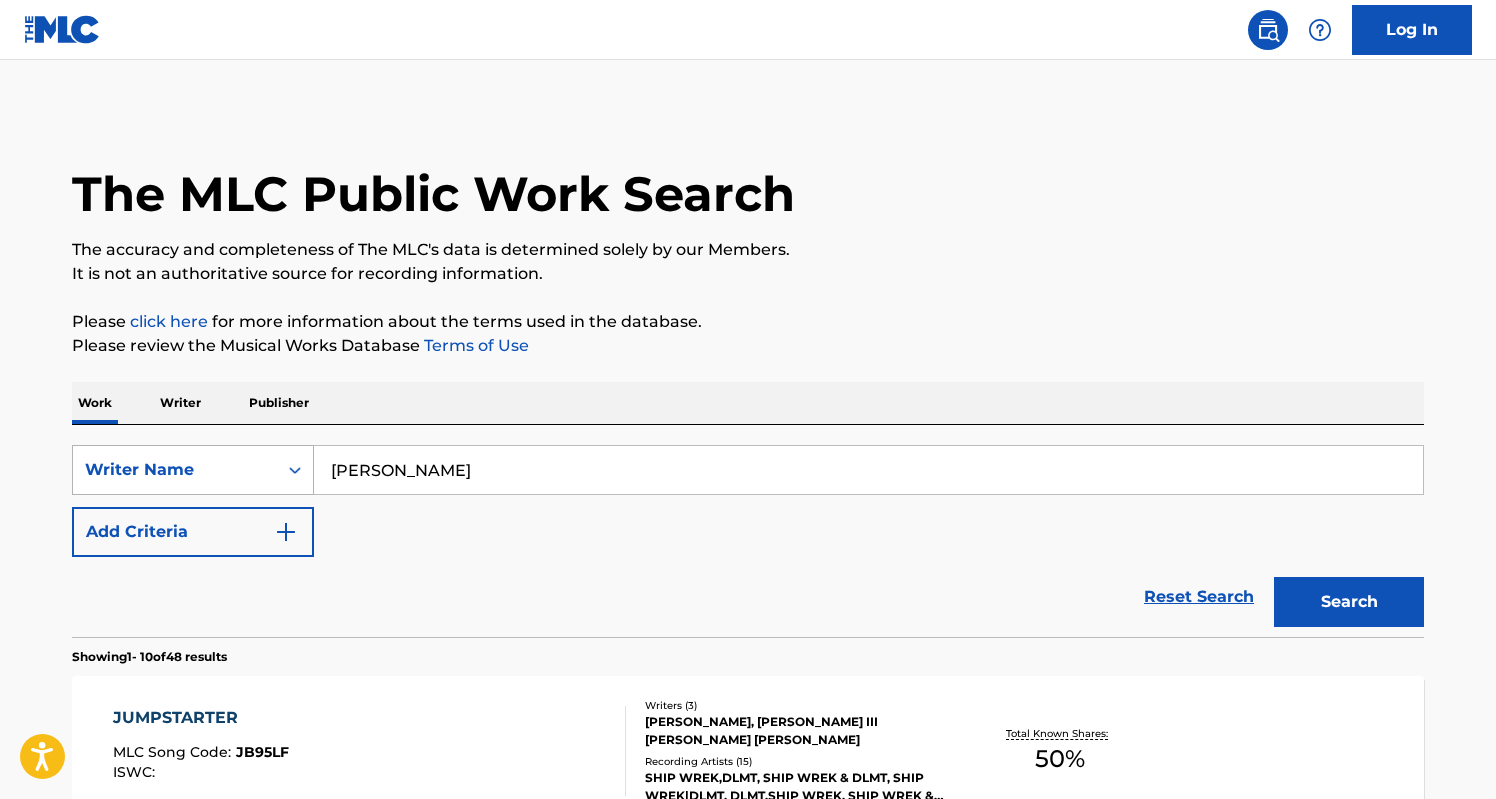 type on "[PERSON_NAME]" 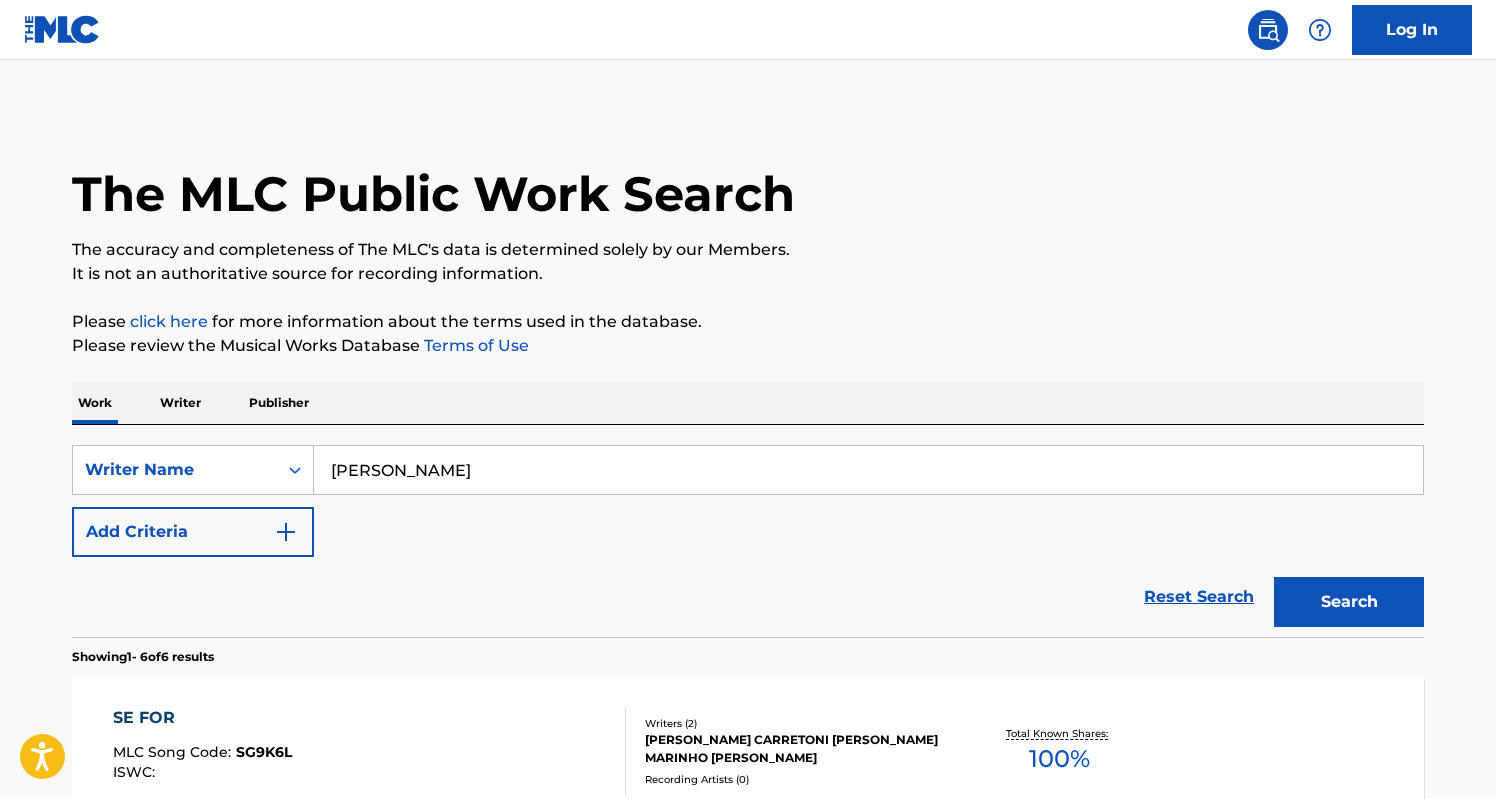 scroll, scrollTop: 0, scrollLeft: 0, axis: both 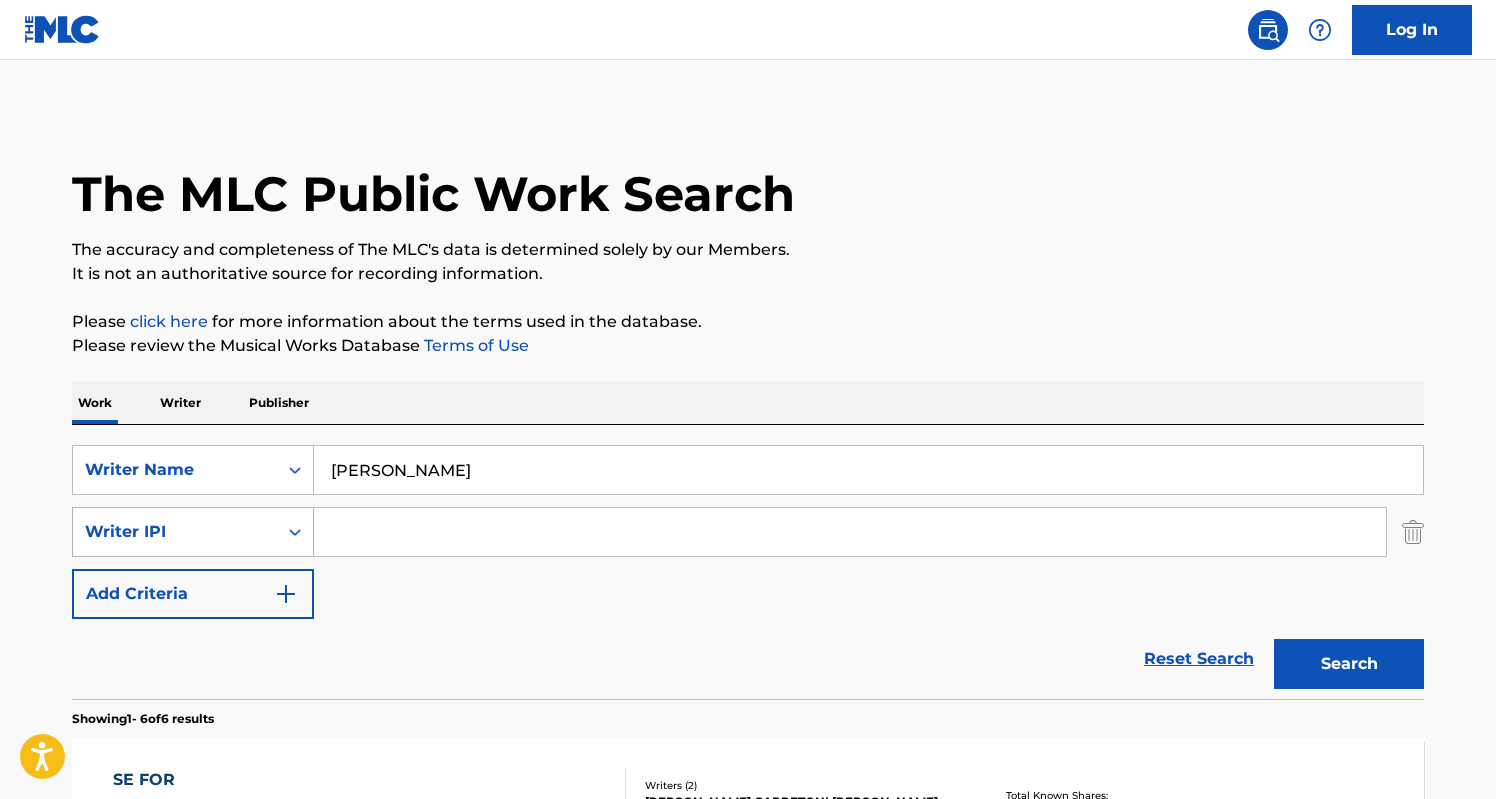 click on "Writer IPI" at bounding box center [175, 532] 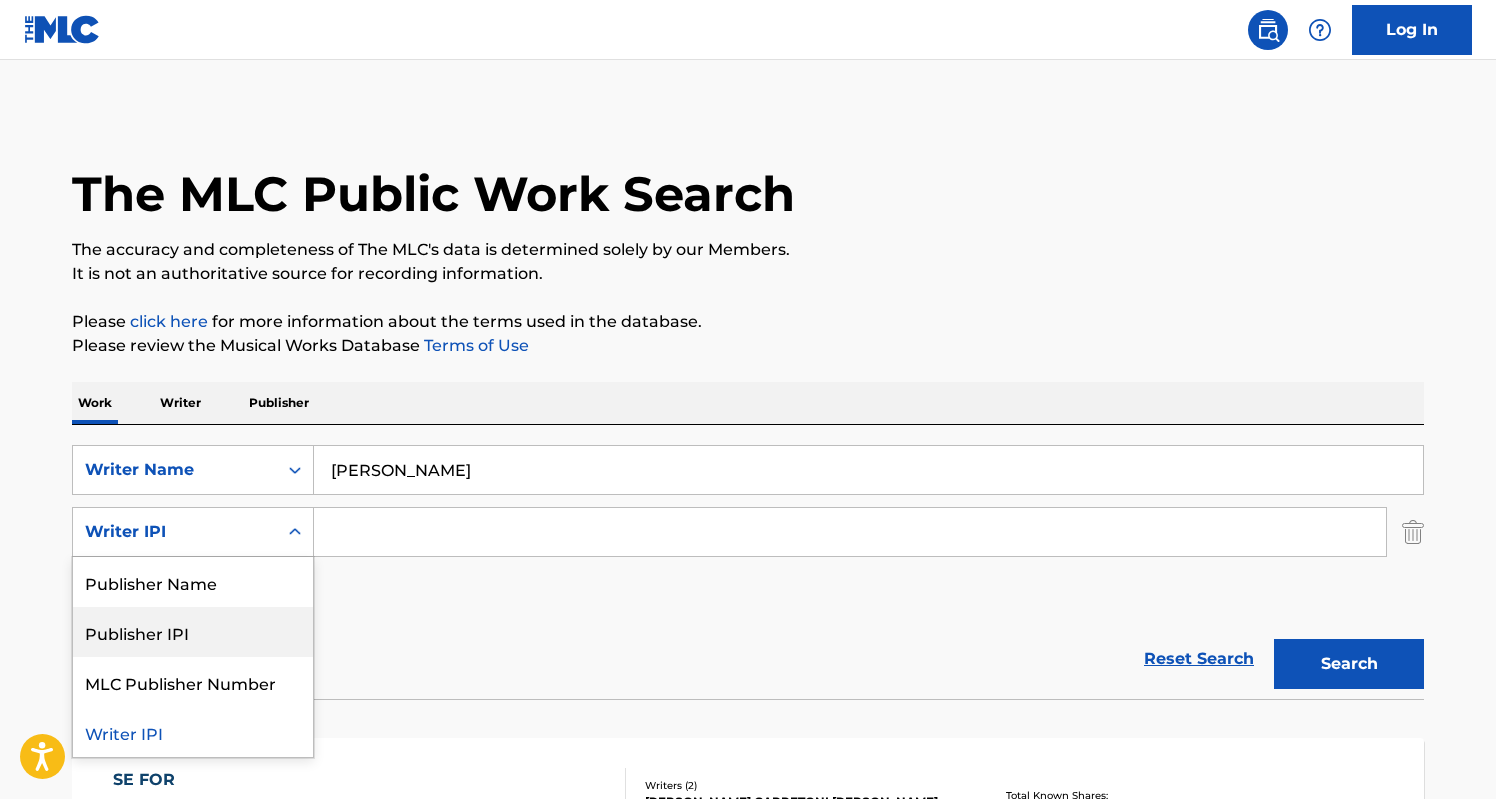 click on "SearchWithCriteriad4de8d45-d6ee-4099-a46f-24d08e431a01 Writer Name [PERSON_NAME] SearchWithCriteria31020824-63bc-4e63-9765-8ad63558fef9 Publisher IPI, 2 of 4. 4 results available. Use Up and Down to choose options, press Enter to select the currently focused option, press Escape to exit the menu, press Tab to select the option and exit the menu. Writer IPI Publisher Name Publisher IPI MLC Publisher Number Writer IPI Add Criteria" at bounding box center [748, 532] 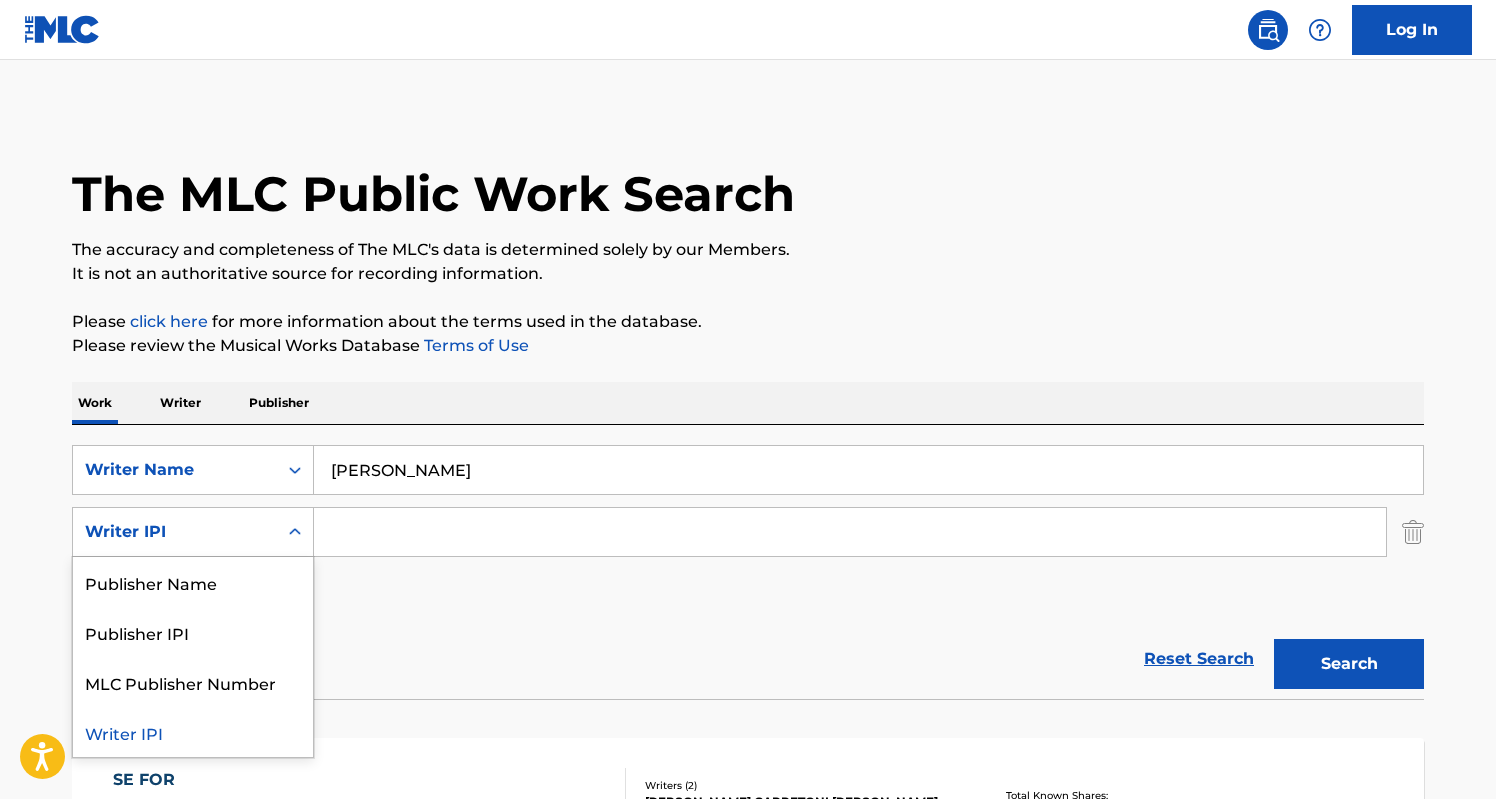 click on "Writer IPI" at bounding box center [193, 532] 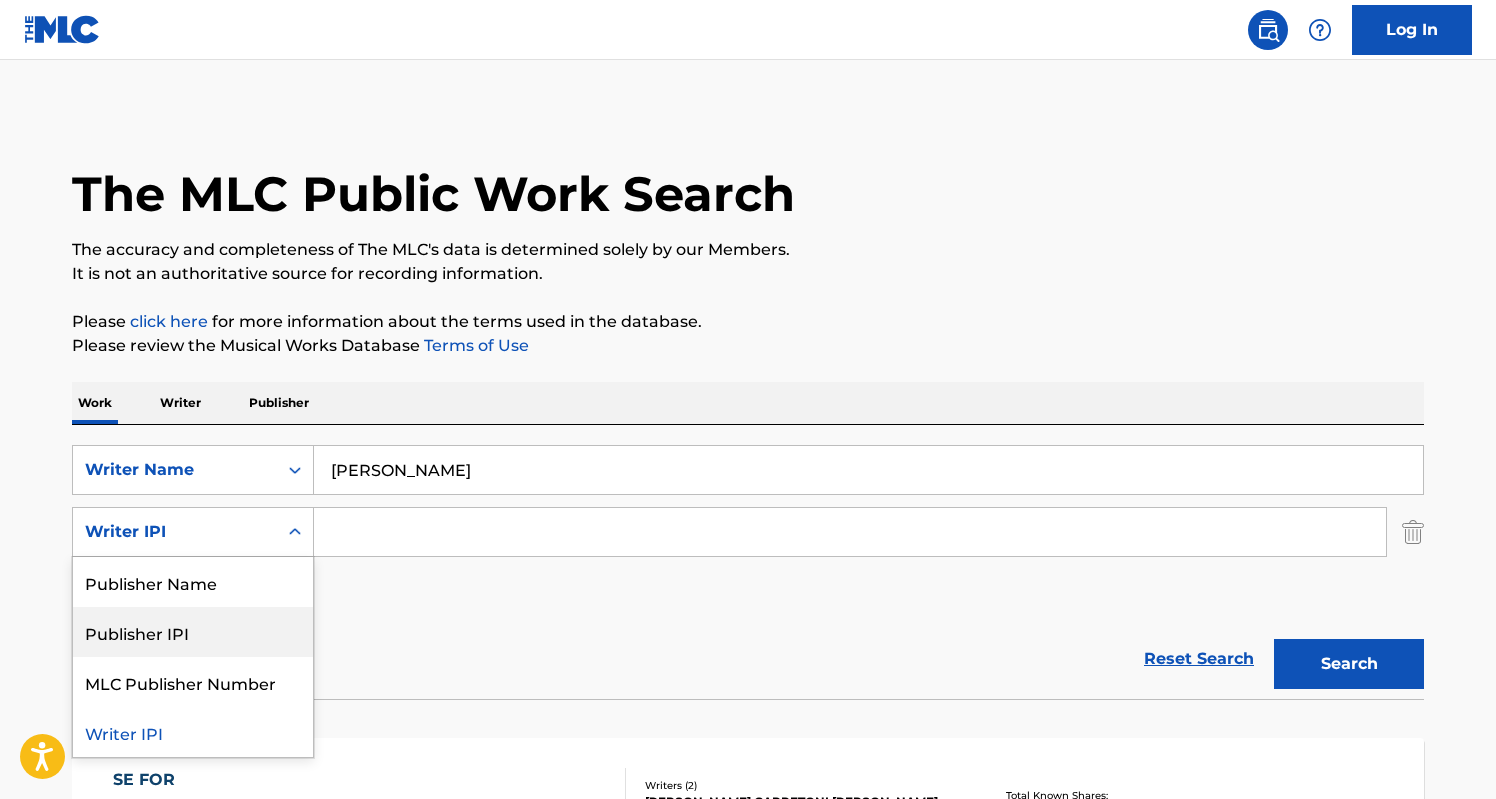 click on "Reset Search Search" at bounding box center [748, 659] 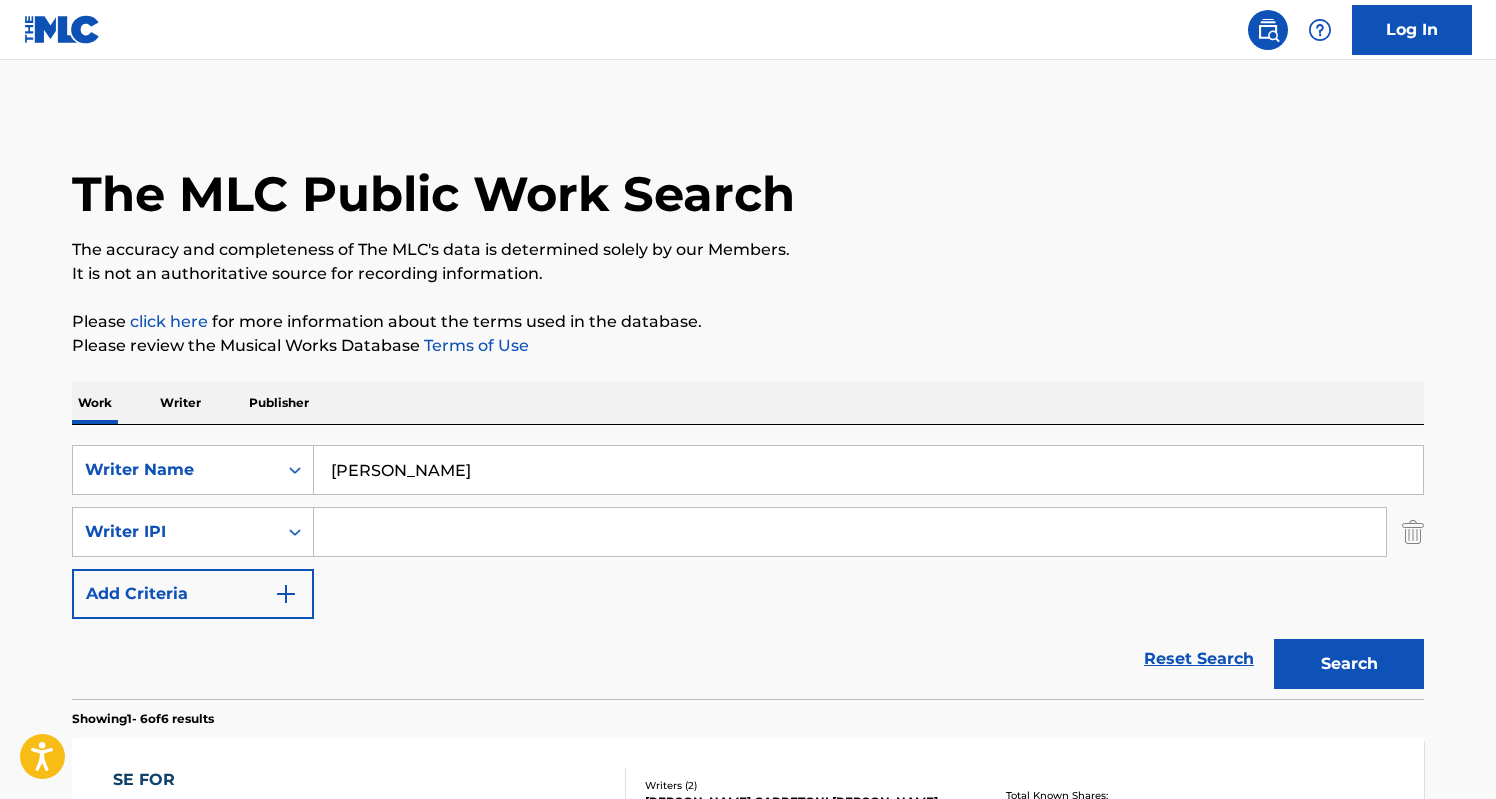 click at bounding box center (1413, 532) 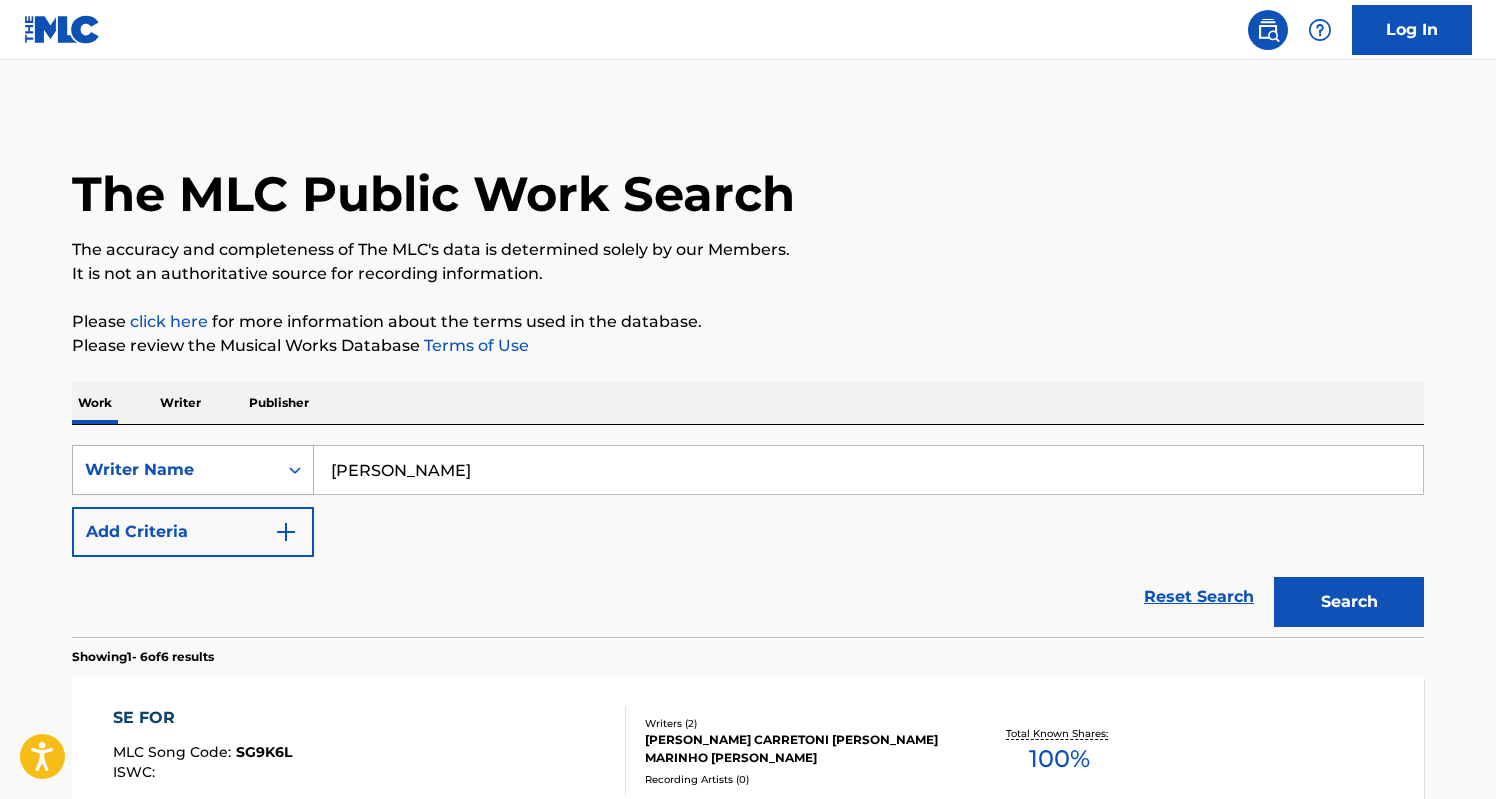 drag, startPoint x: 479, startPoint y: 484, endPoint x: 270, endPoint y: 482, distance: 209.00957 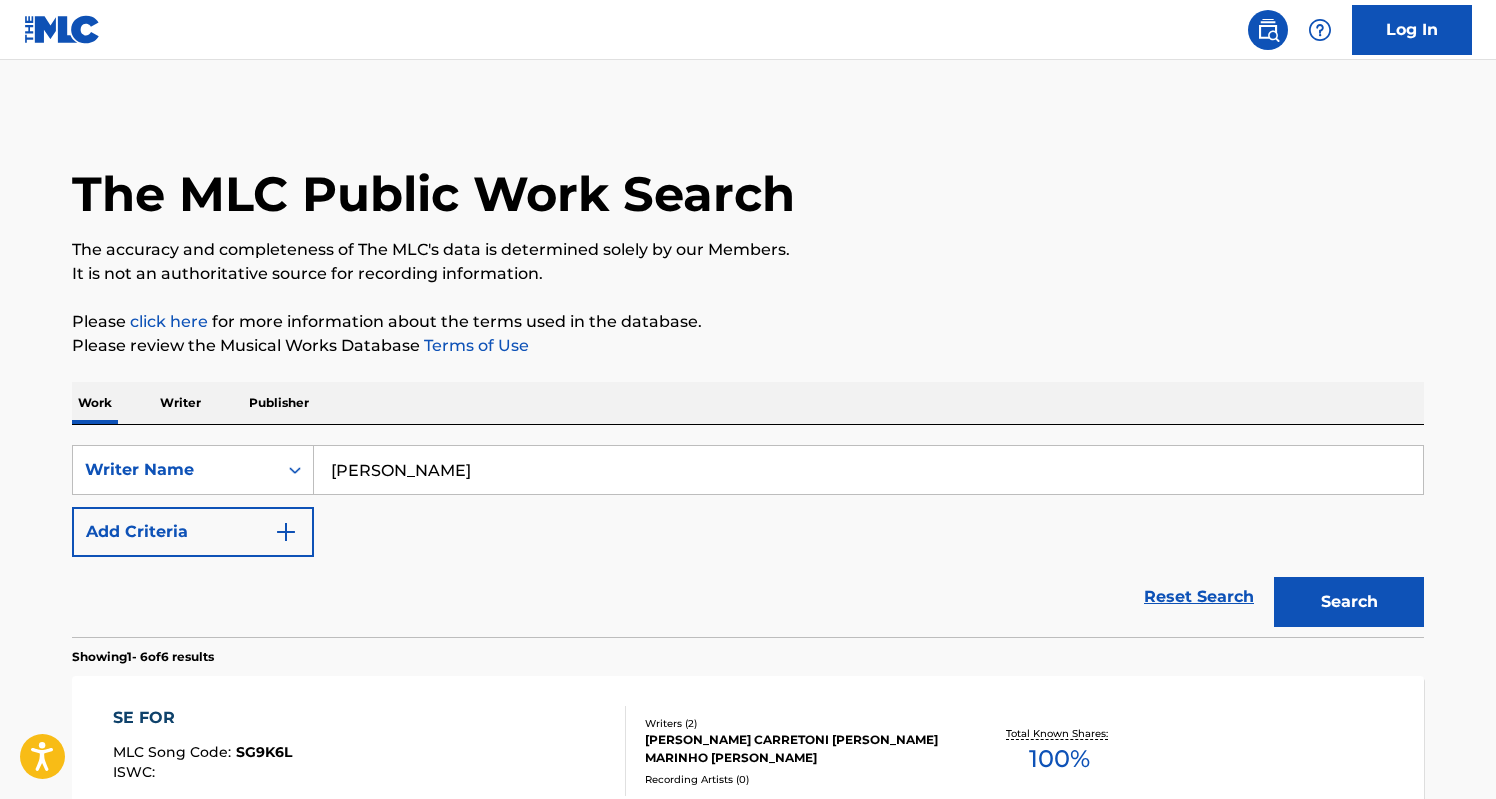 drag, startPoint x: 495, startPoint y: 465, endPoint x: 329, endPoint y: 465, distance: 166 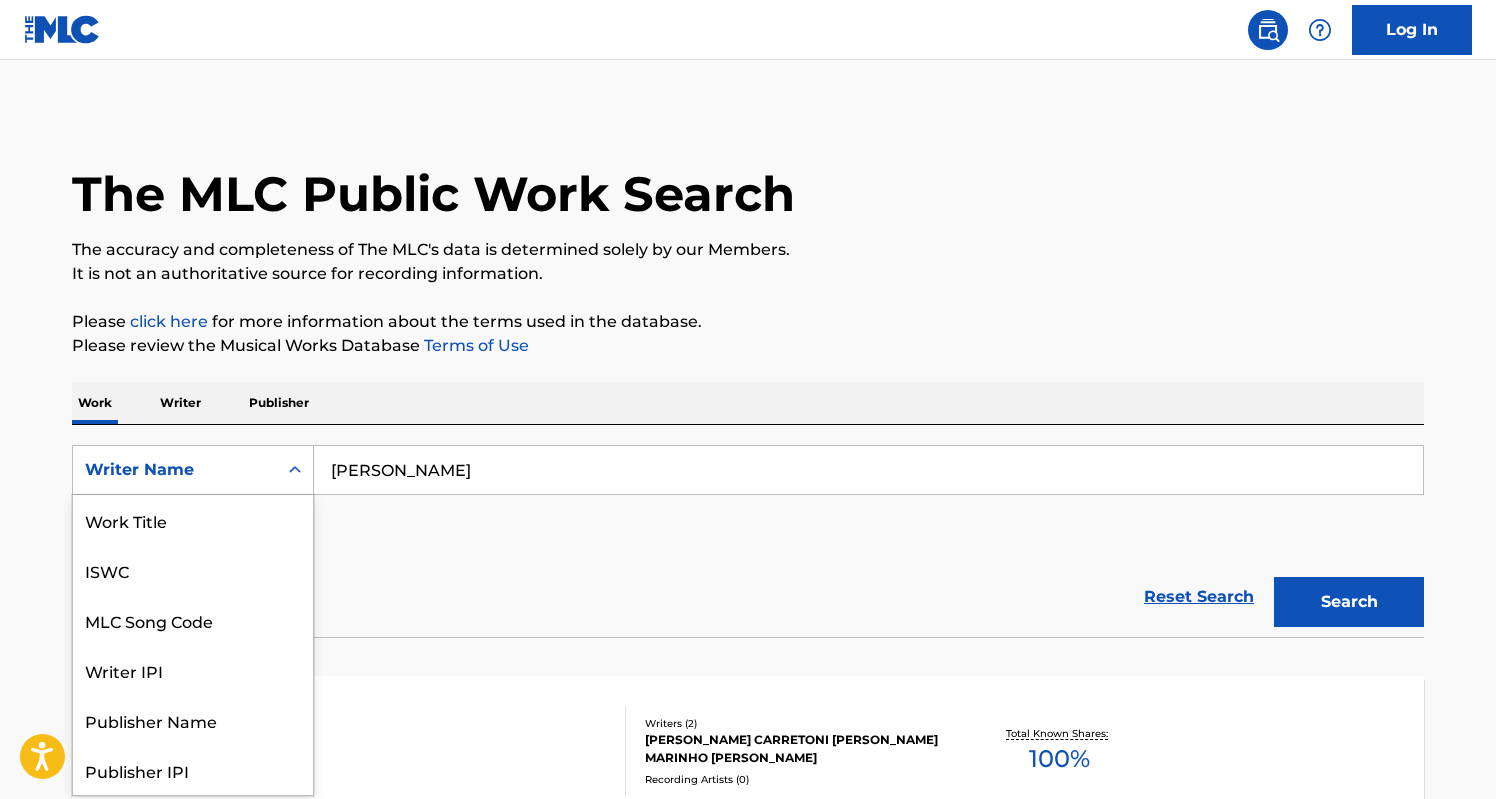 click at bounding box center (295, 470) 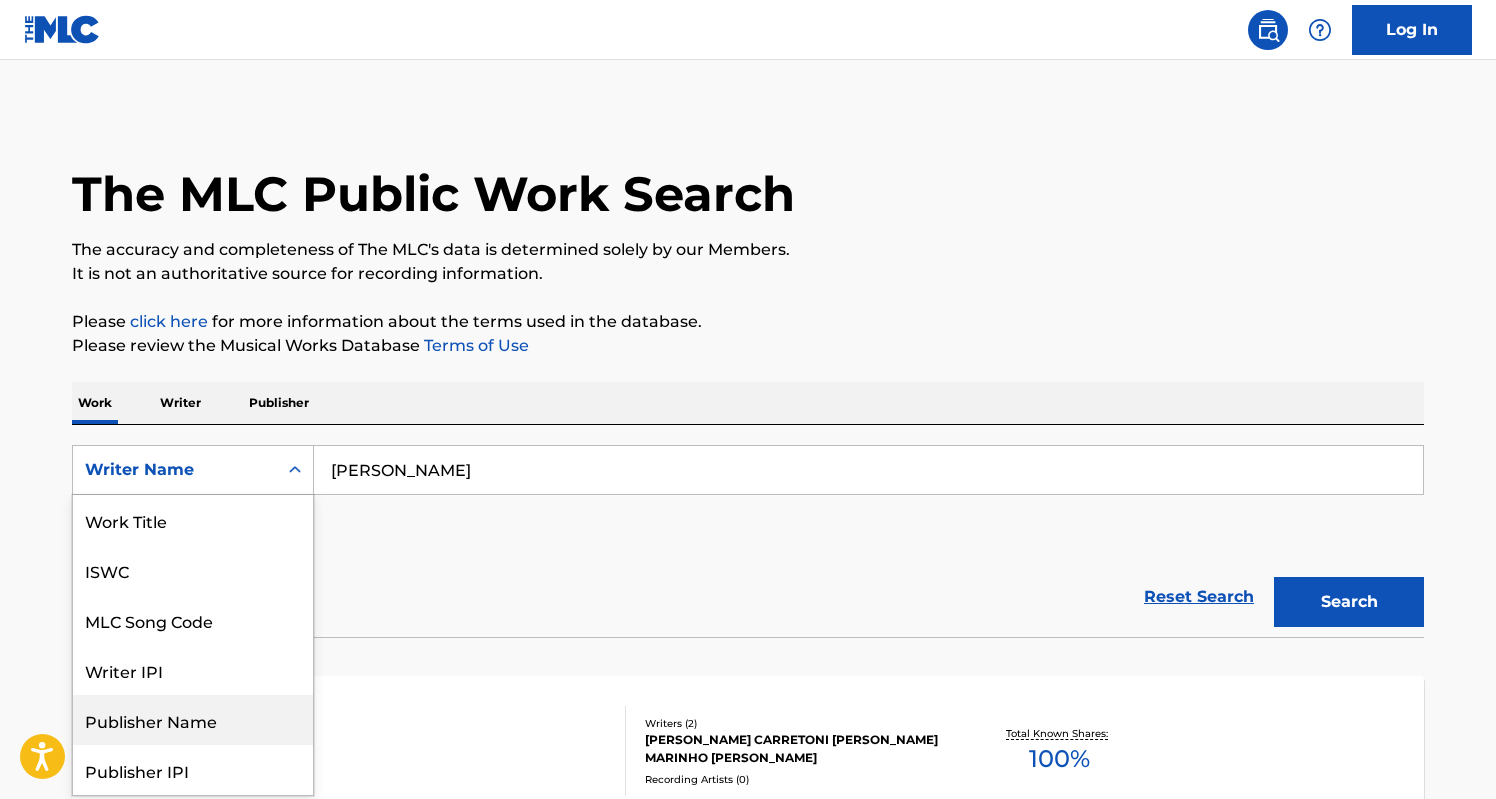 scroll, scrollTop: 0, scrollLeft: 0, axis: both 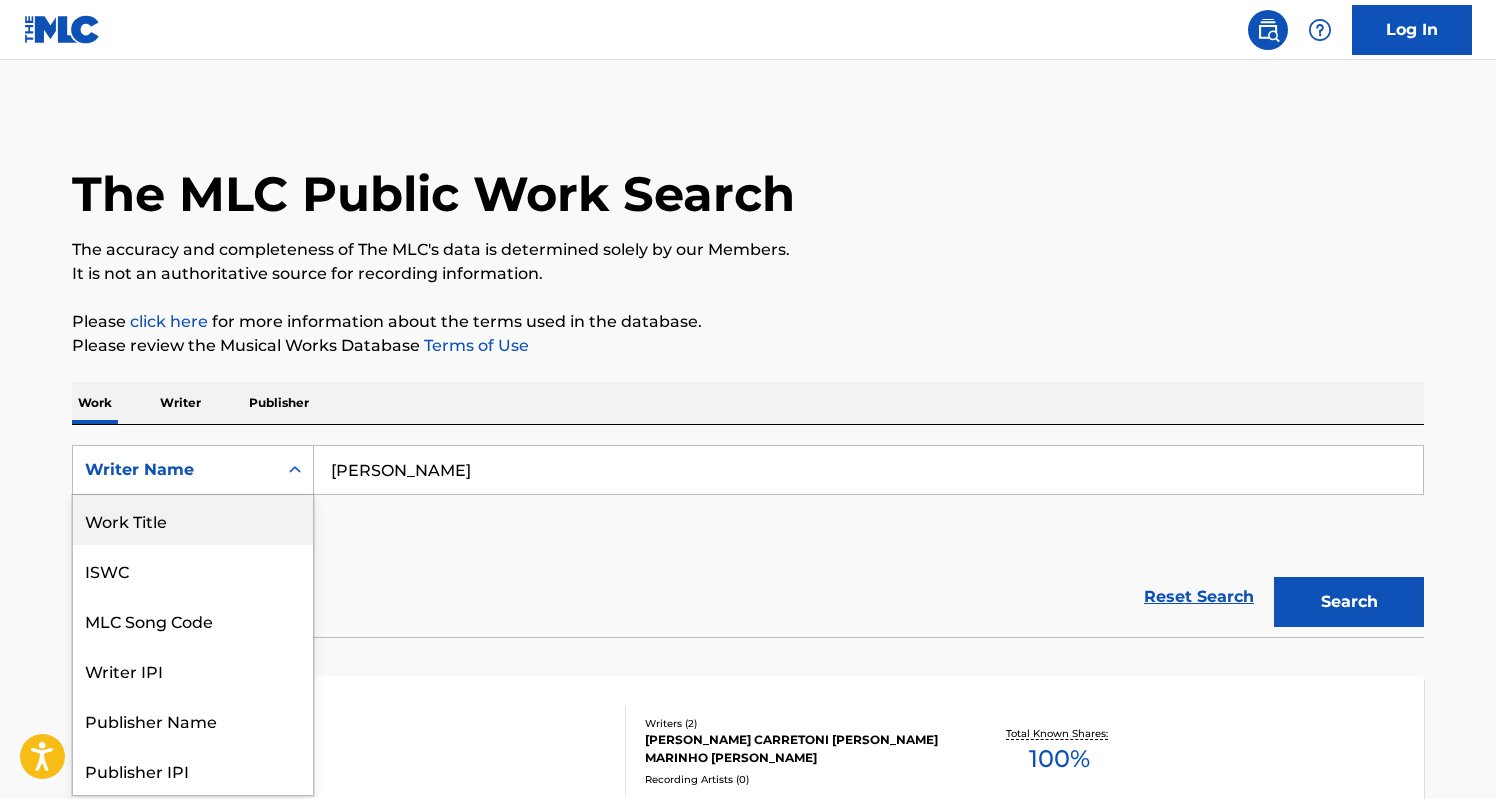 click on "Work Title" at bounding box center [193, 520] 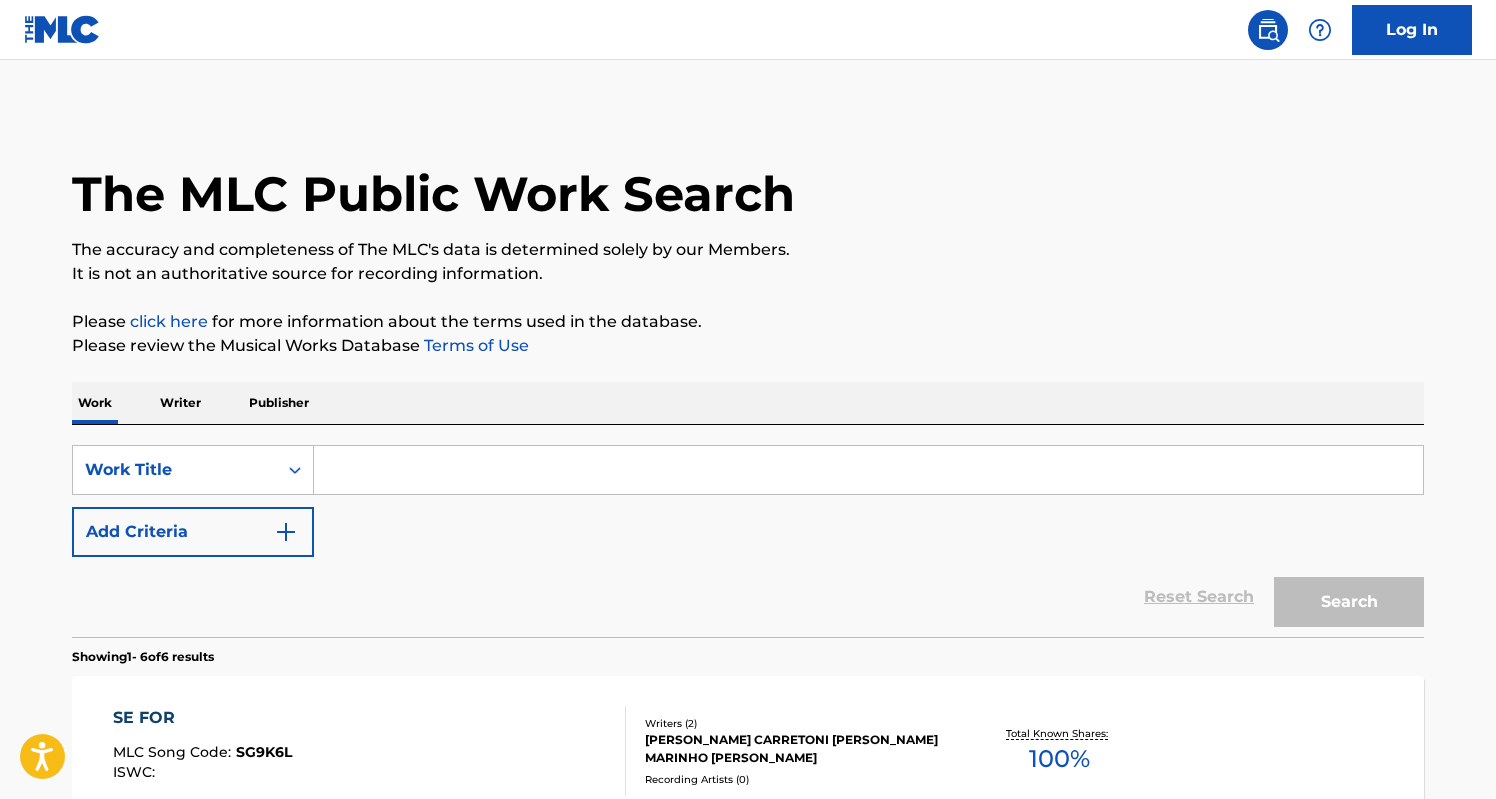 click at bounding box center [868, 470] 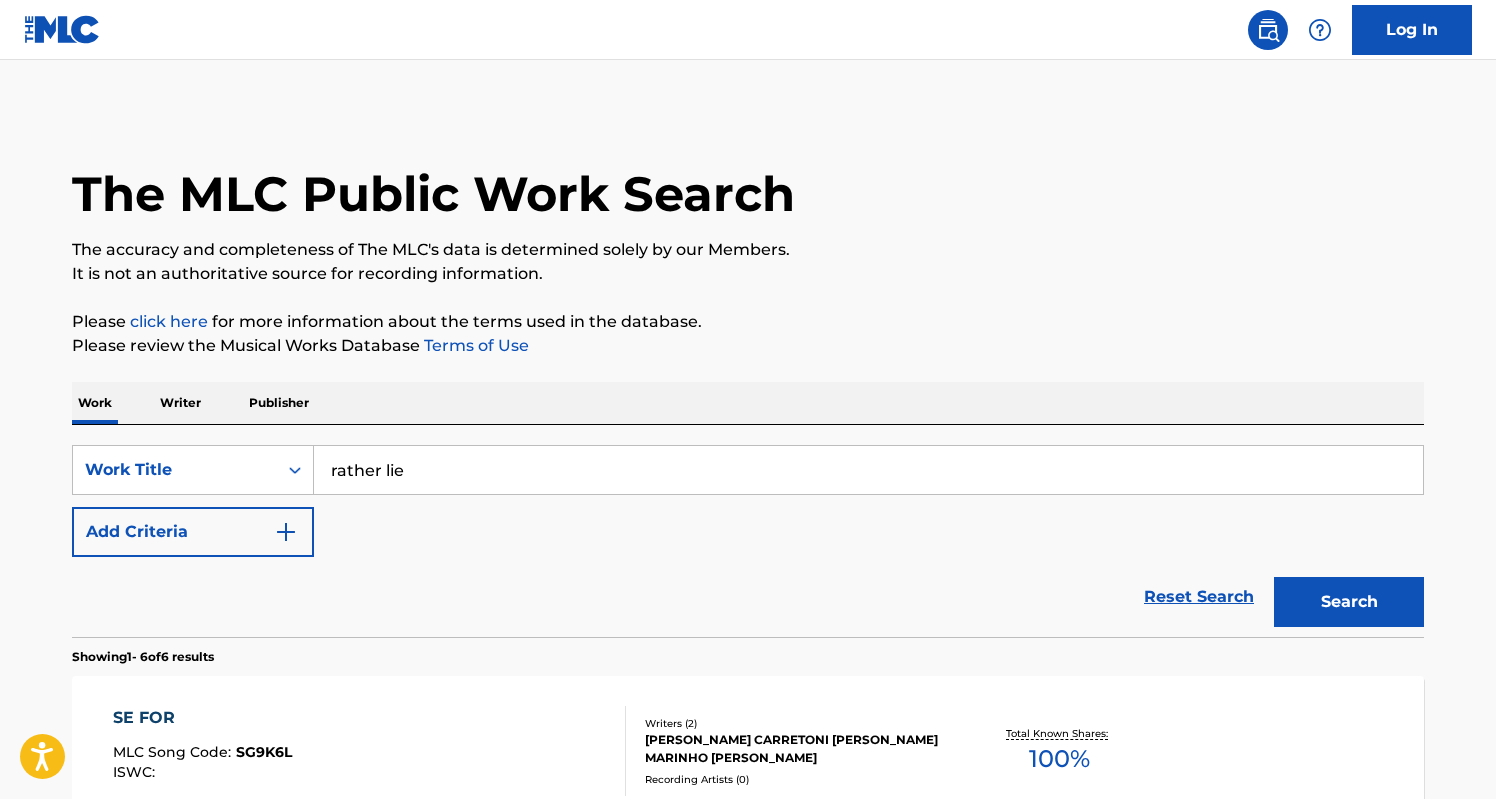 type on "rather lie" 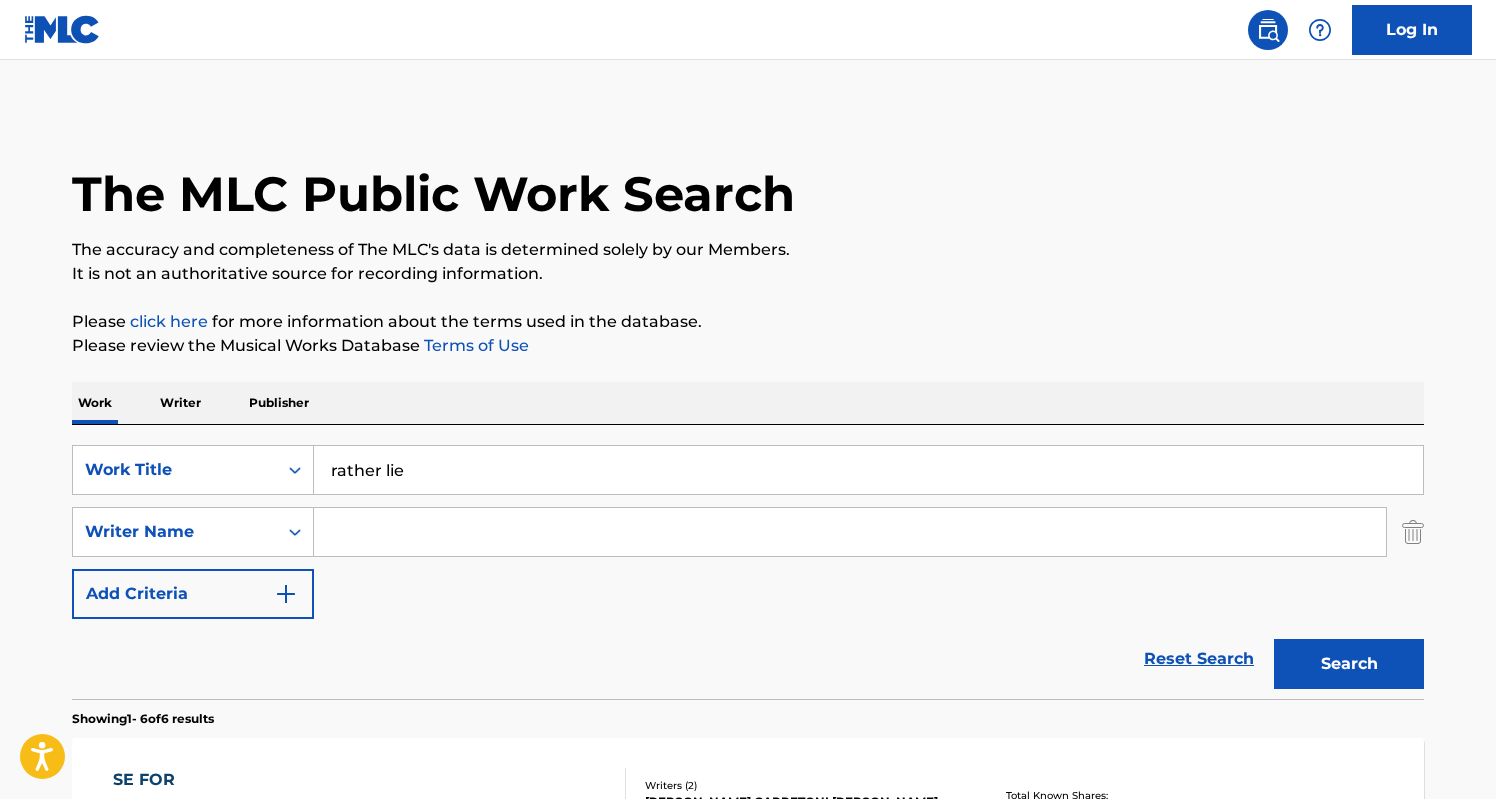 scroll, scrollTop: 58, scrollLeft: 0, axis: vertical 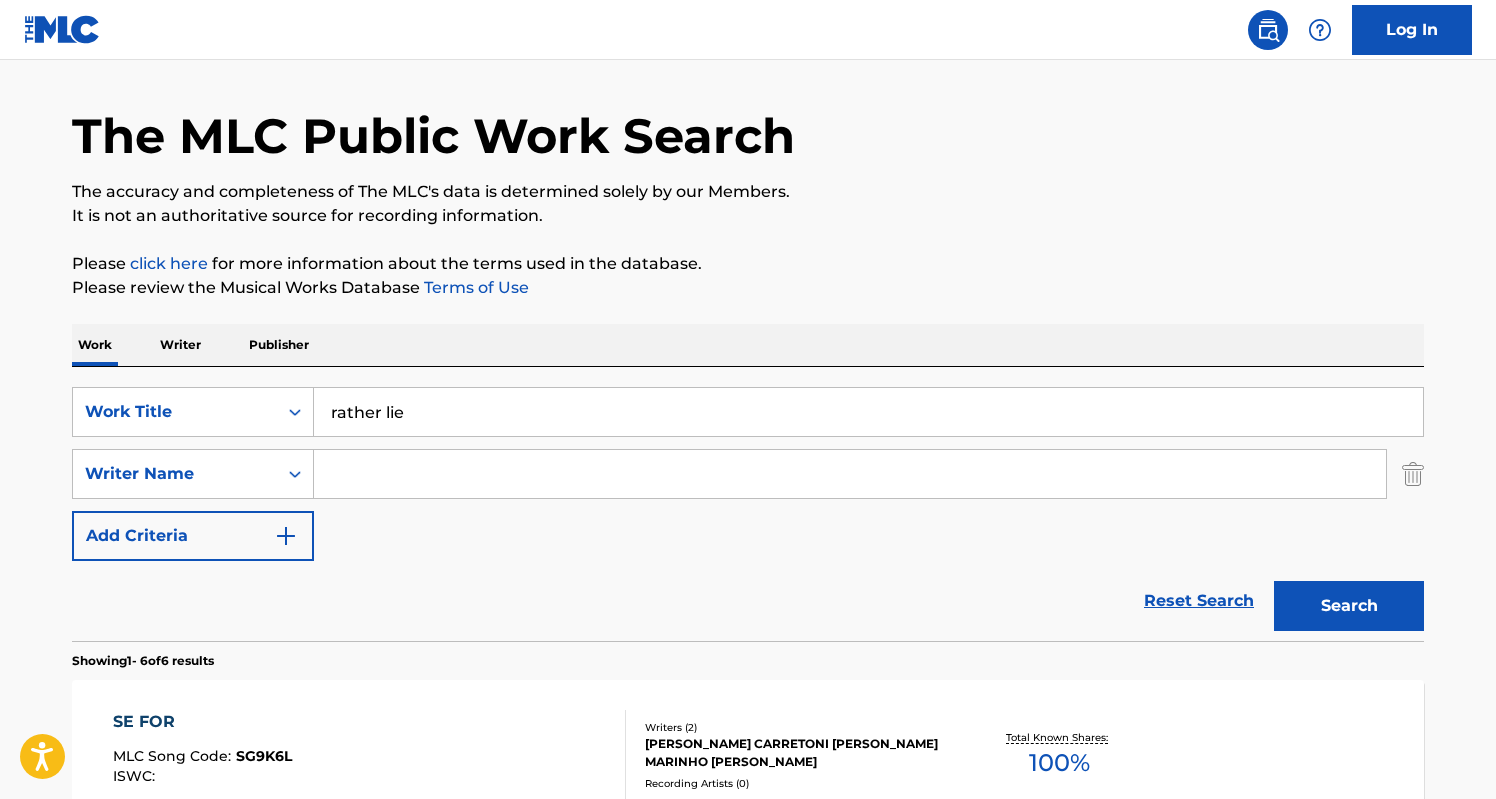 click on "SearchWithCriteria2427c09b-c1e1-4d55-9edd-a9e1b0e9d7b1 Work Title rather lie SearchWithCriteriad3c83c35-2d42-480a-a70f-40e6f28bf5d3 Writer Name Add Criteria" at bounding box center (748, 474) 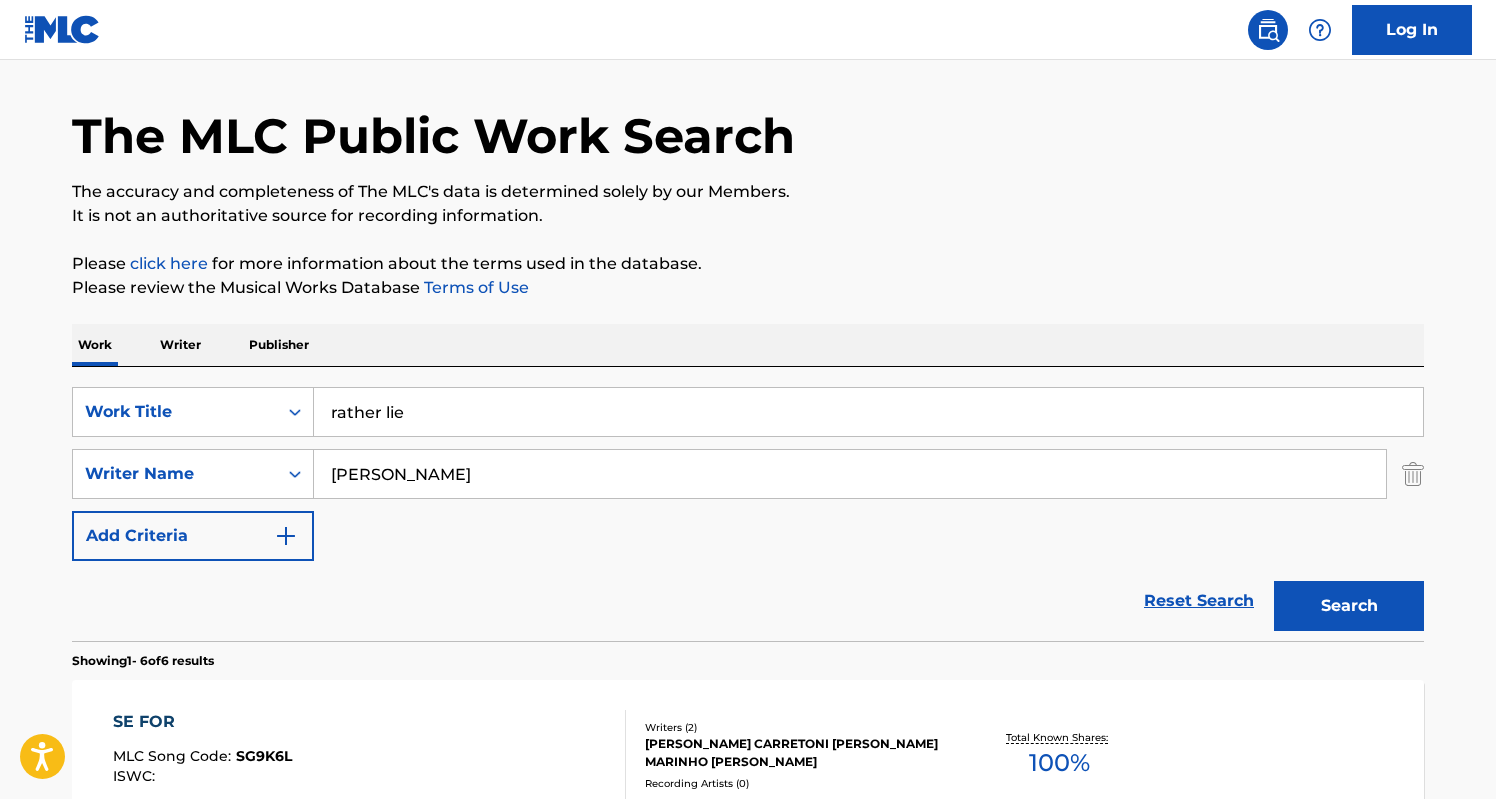 click on "Search" at bounding box center [1349, 606] 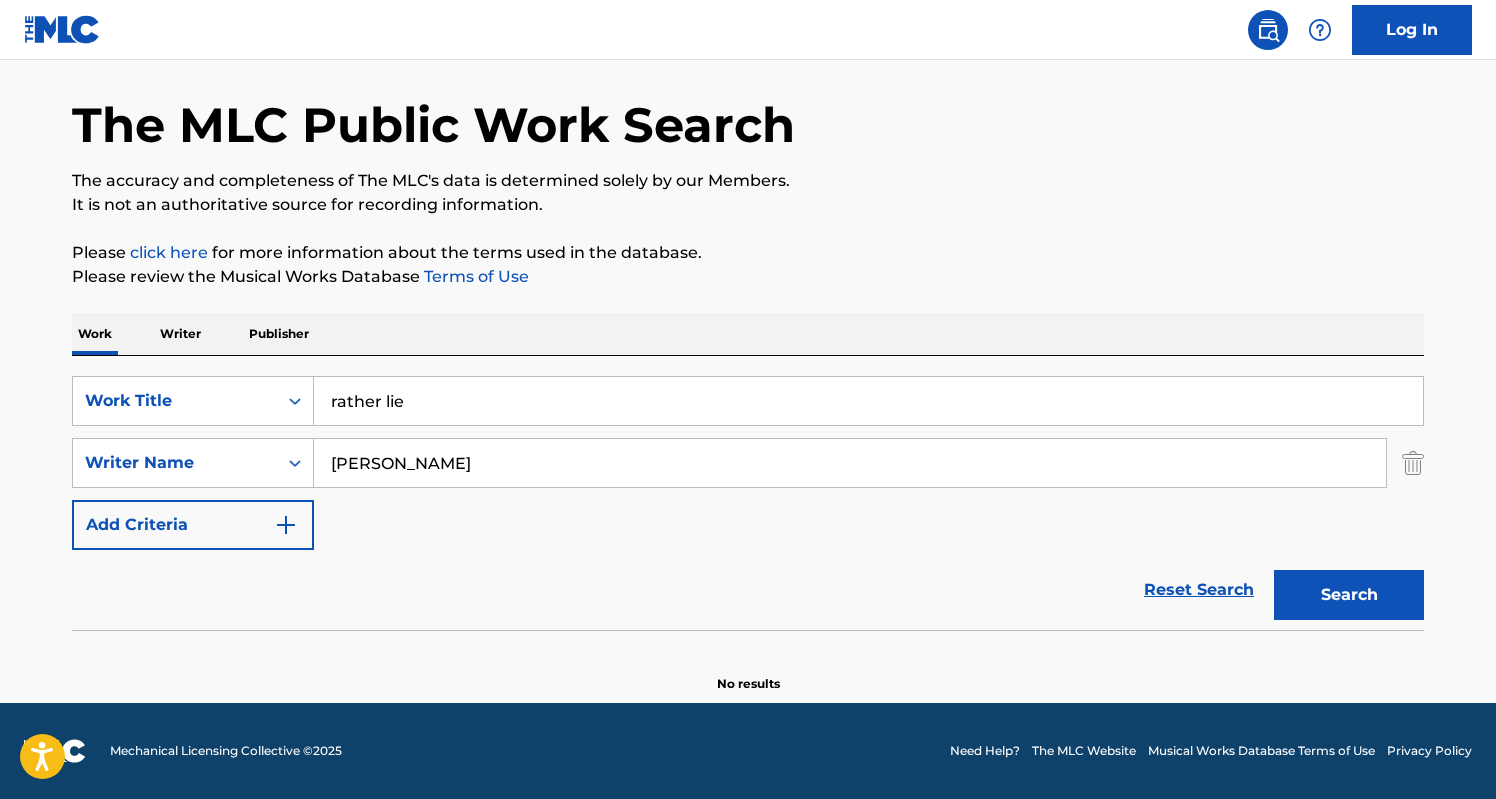 scroll, scrollTop: 69, scrollLeft: 0, axis: vertical 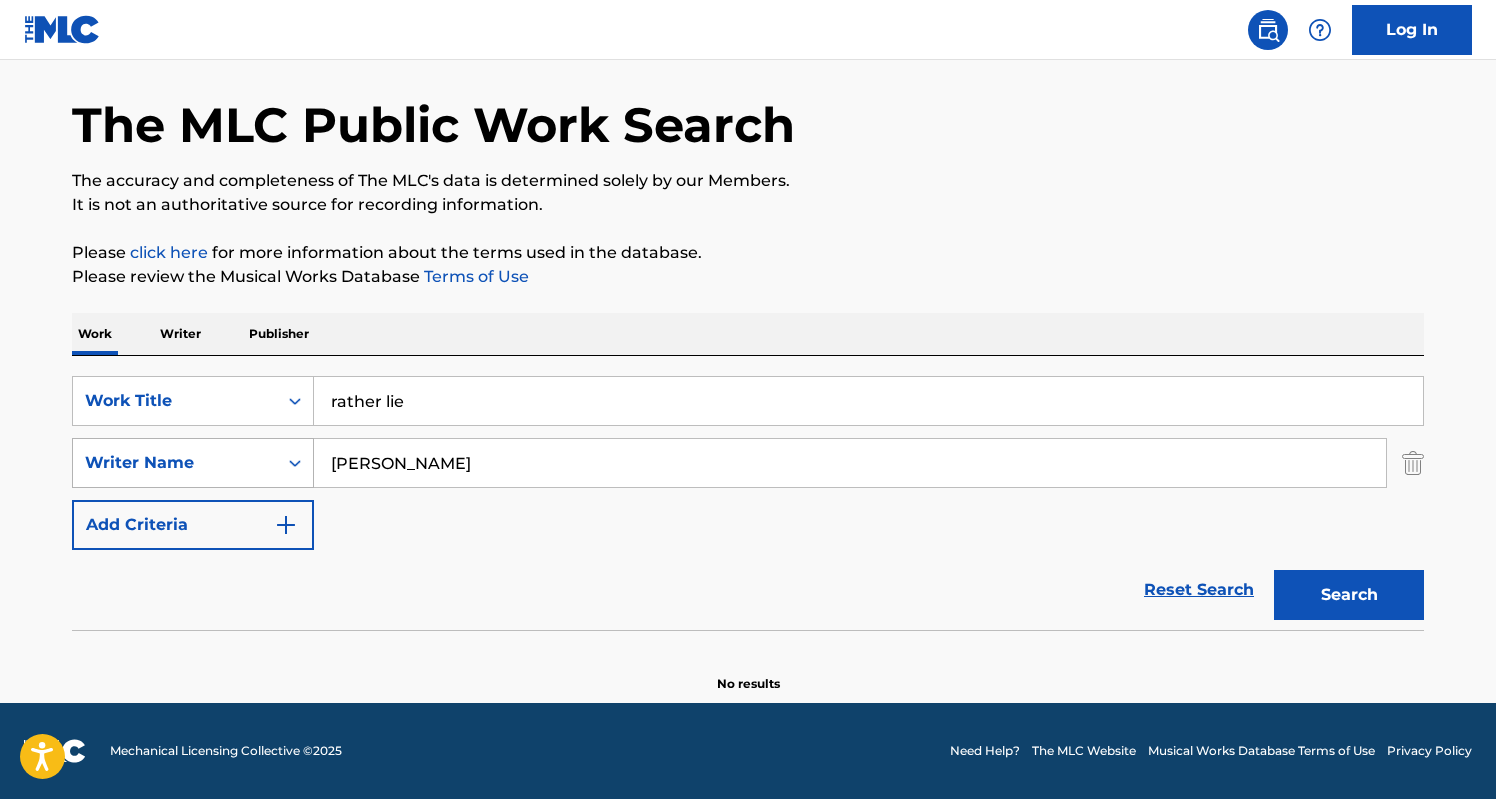 drag, startPoint x: 473, startPoint y: 468, endPoint x: 150, endPoint y: 468, distance: 323 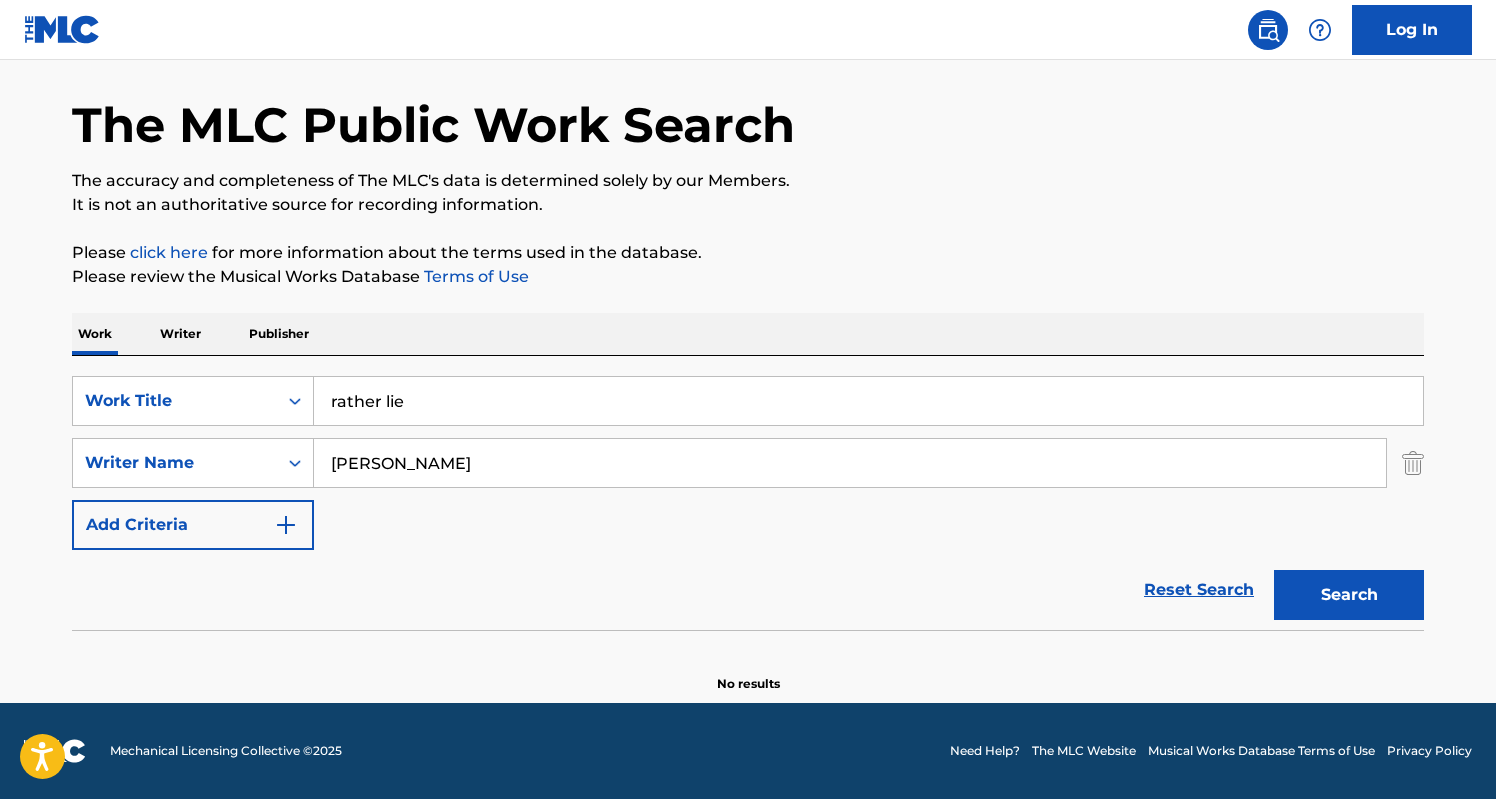scroll, scrollTop: 69, scrollLeft: 0, axis: vertical 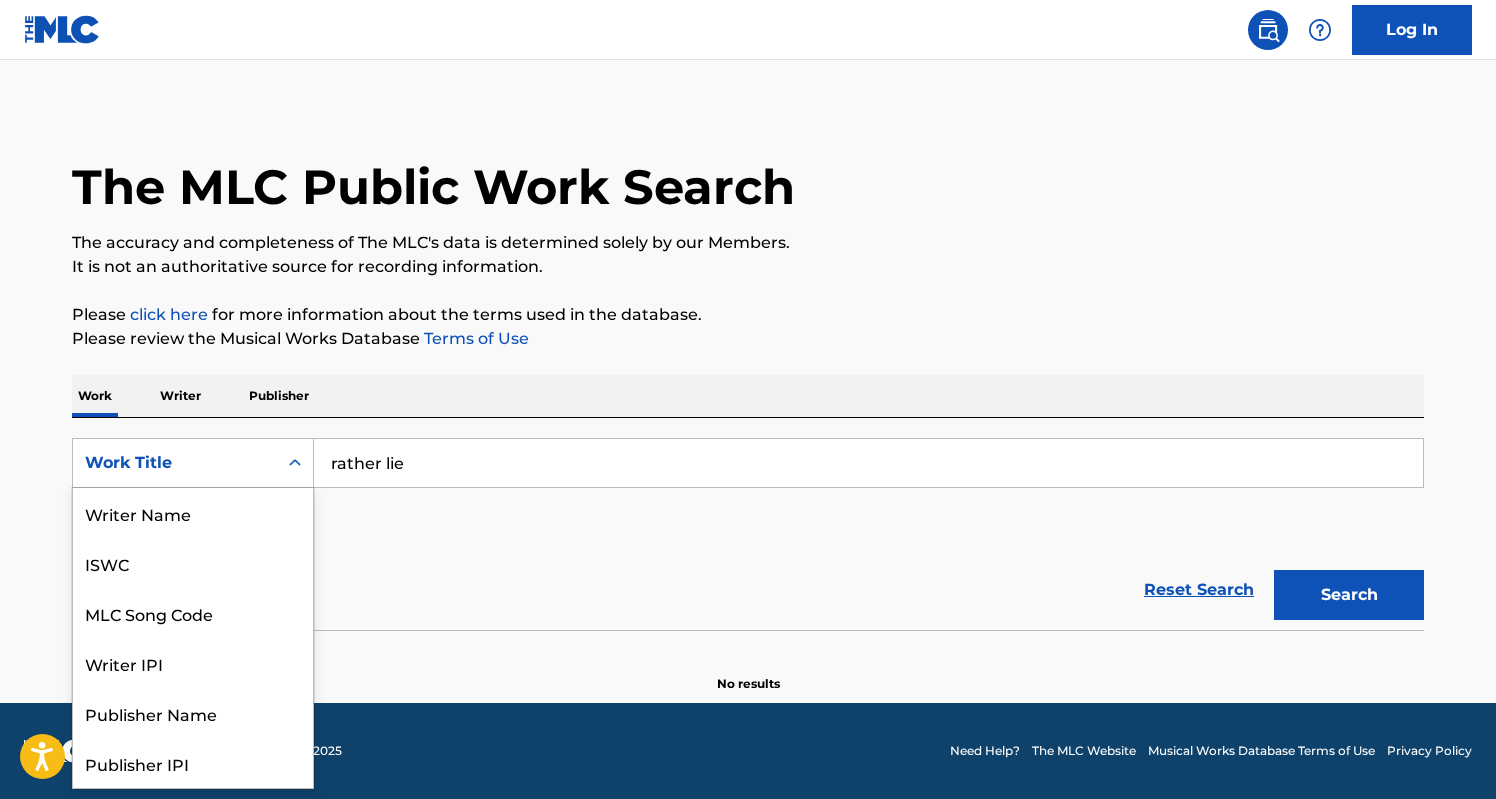 click at bounding box center [295, 463] 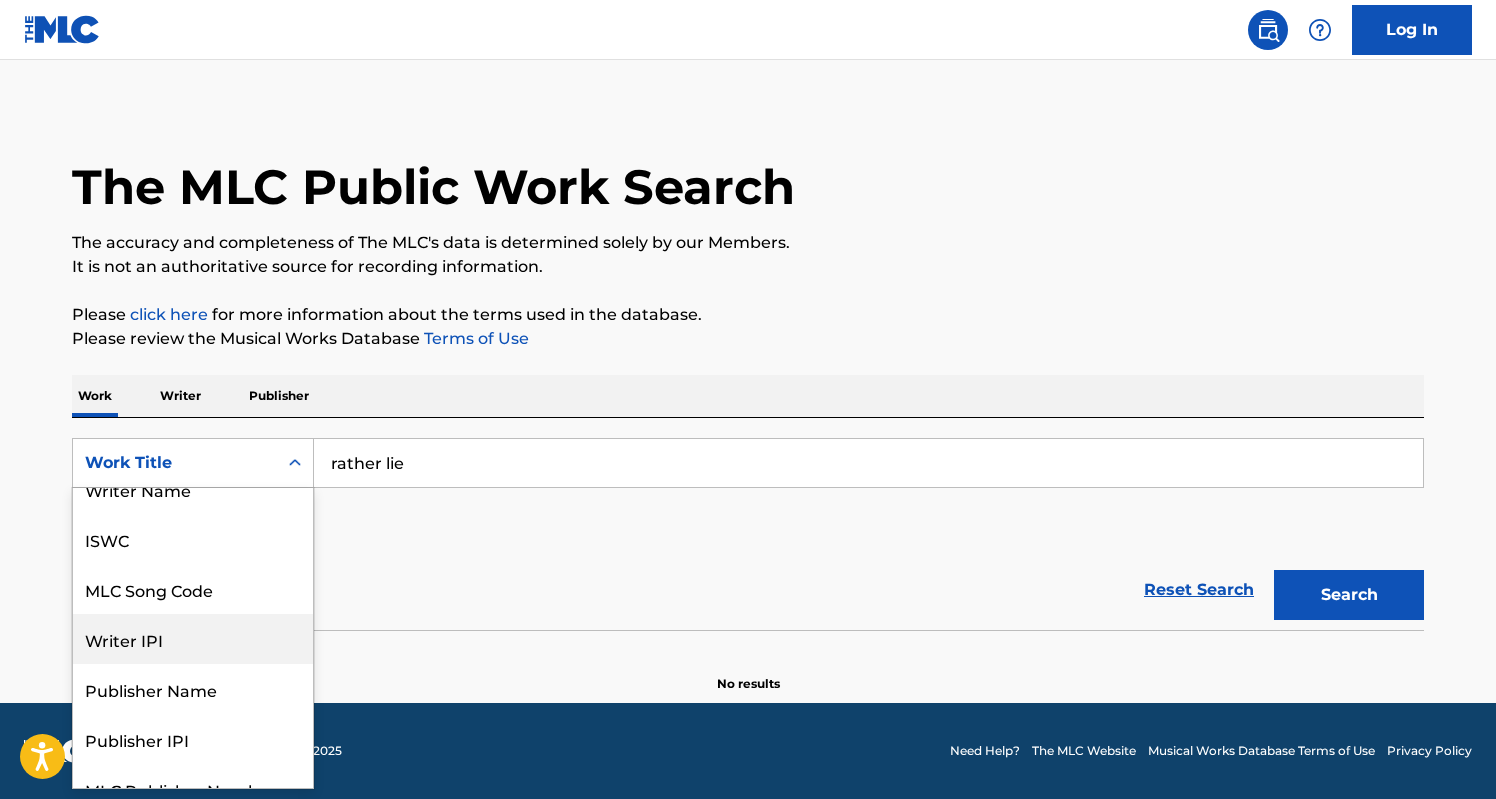 scroll, scrollTop: 0, scrollLeft: 0, axis: both 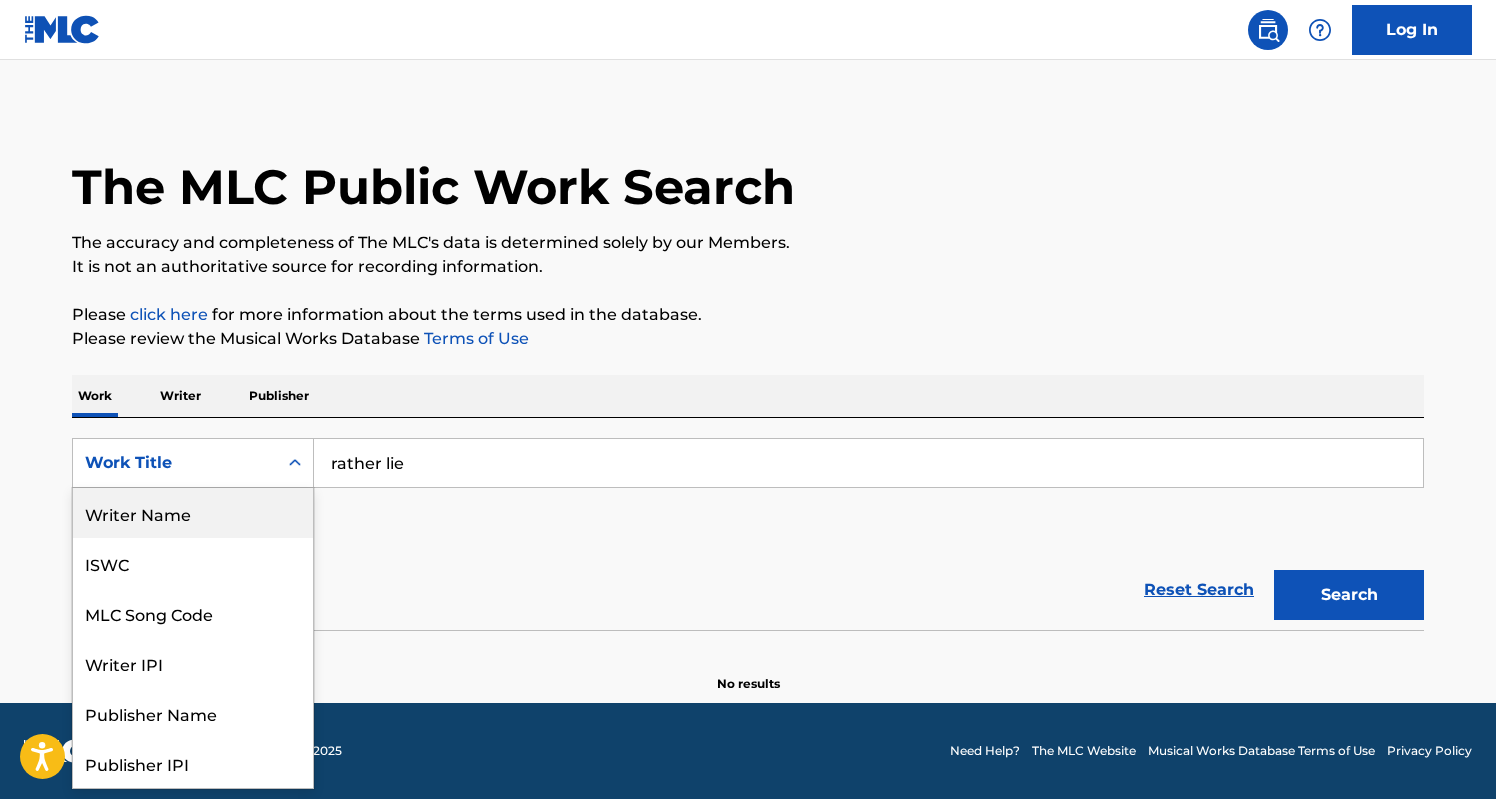 click on "Writer Name" at bounding box center [193, 513] 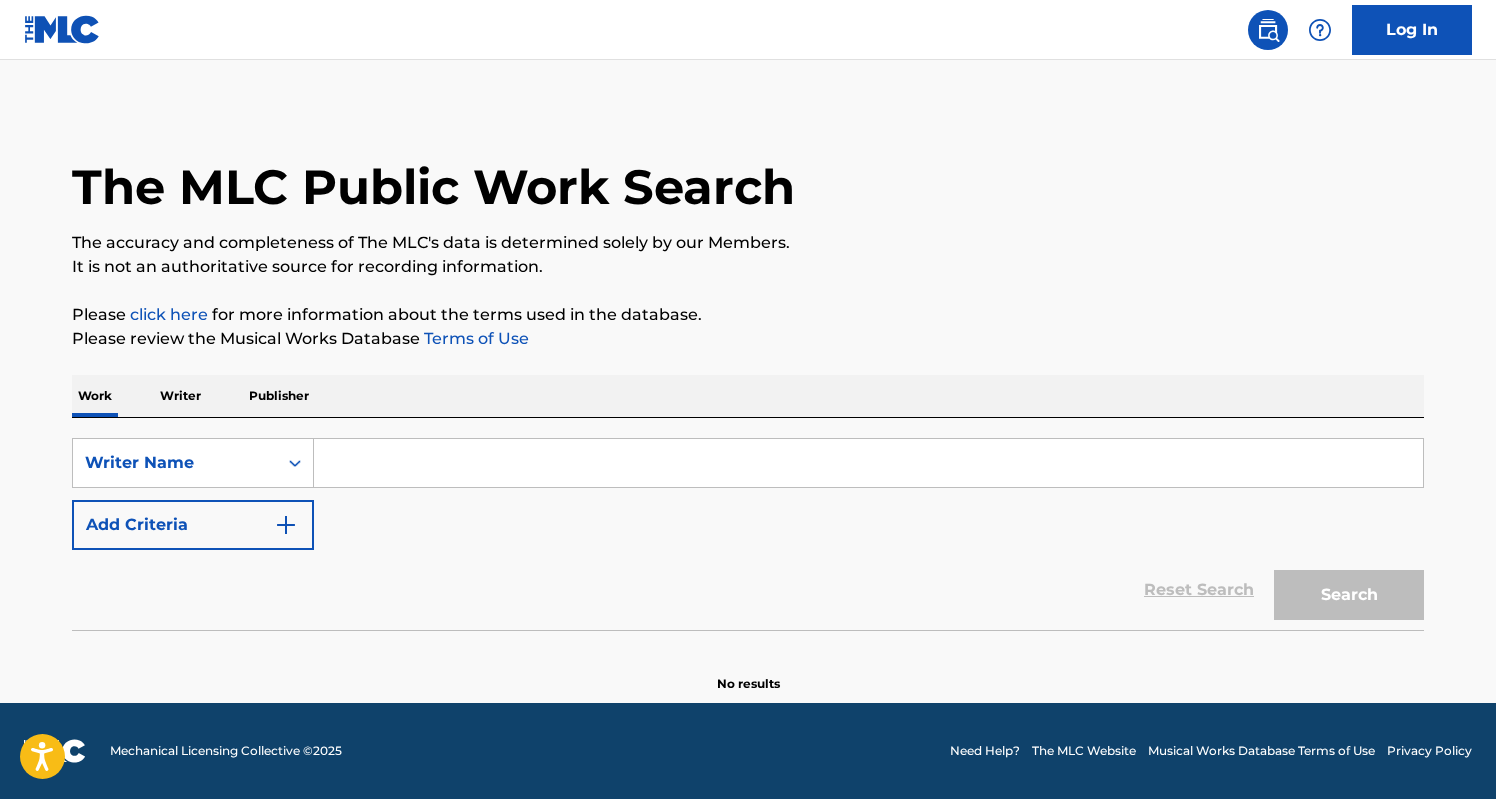 click at bounding box center [868, 463] 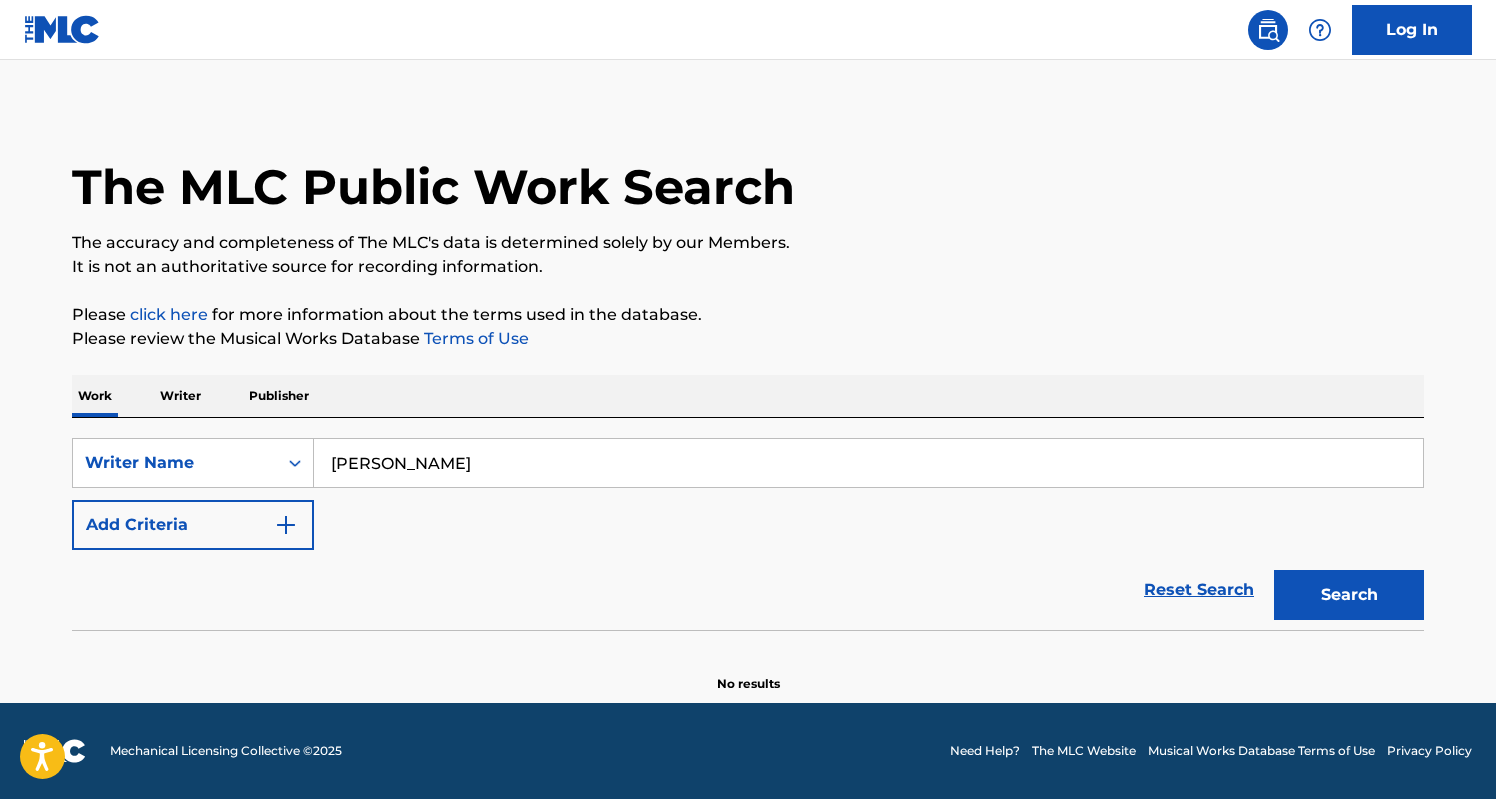 type on "[PERSON_NAME]" 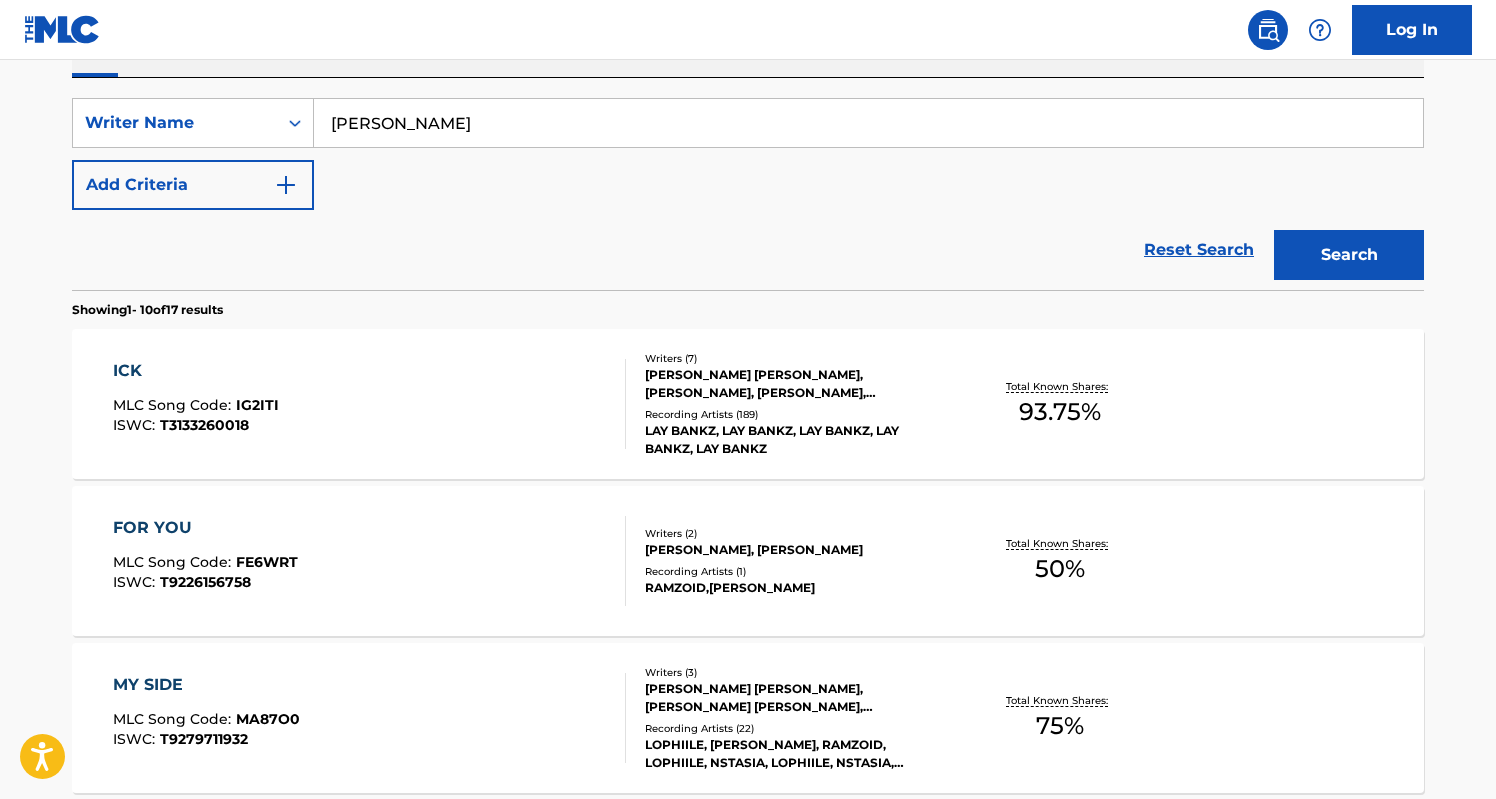 scroll, scrollTop: 358, scrollLeft: 0, axis: vertical 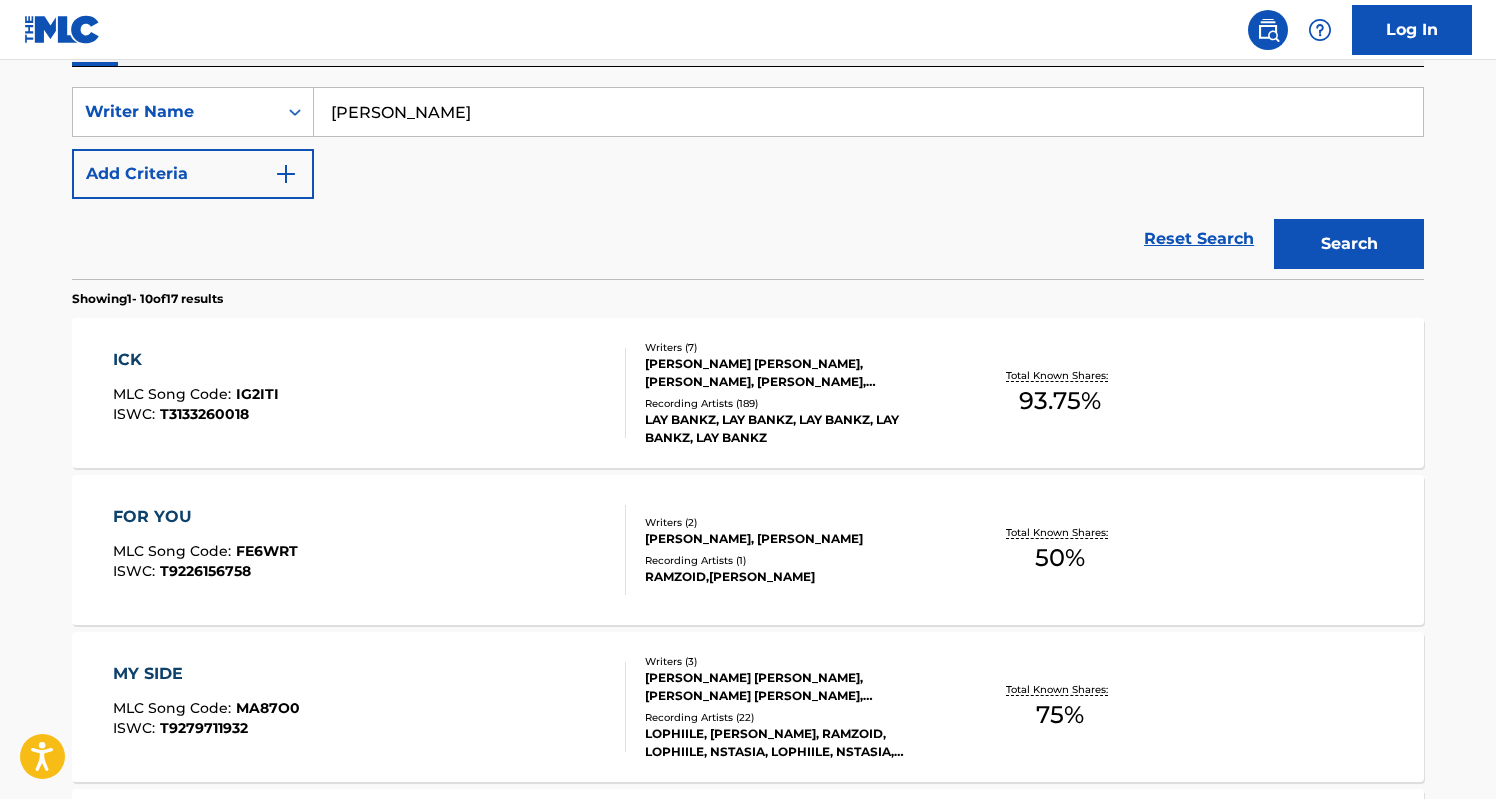 click on "ICK MLC Song Code : IG2ITI ISWC : T3133260018" at bounding box center [370, 393] 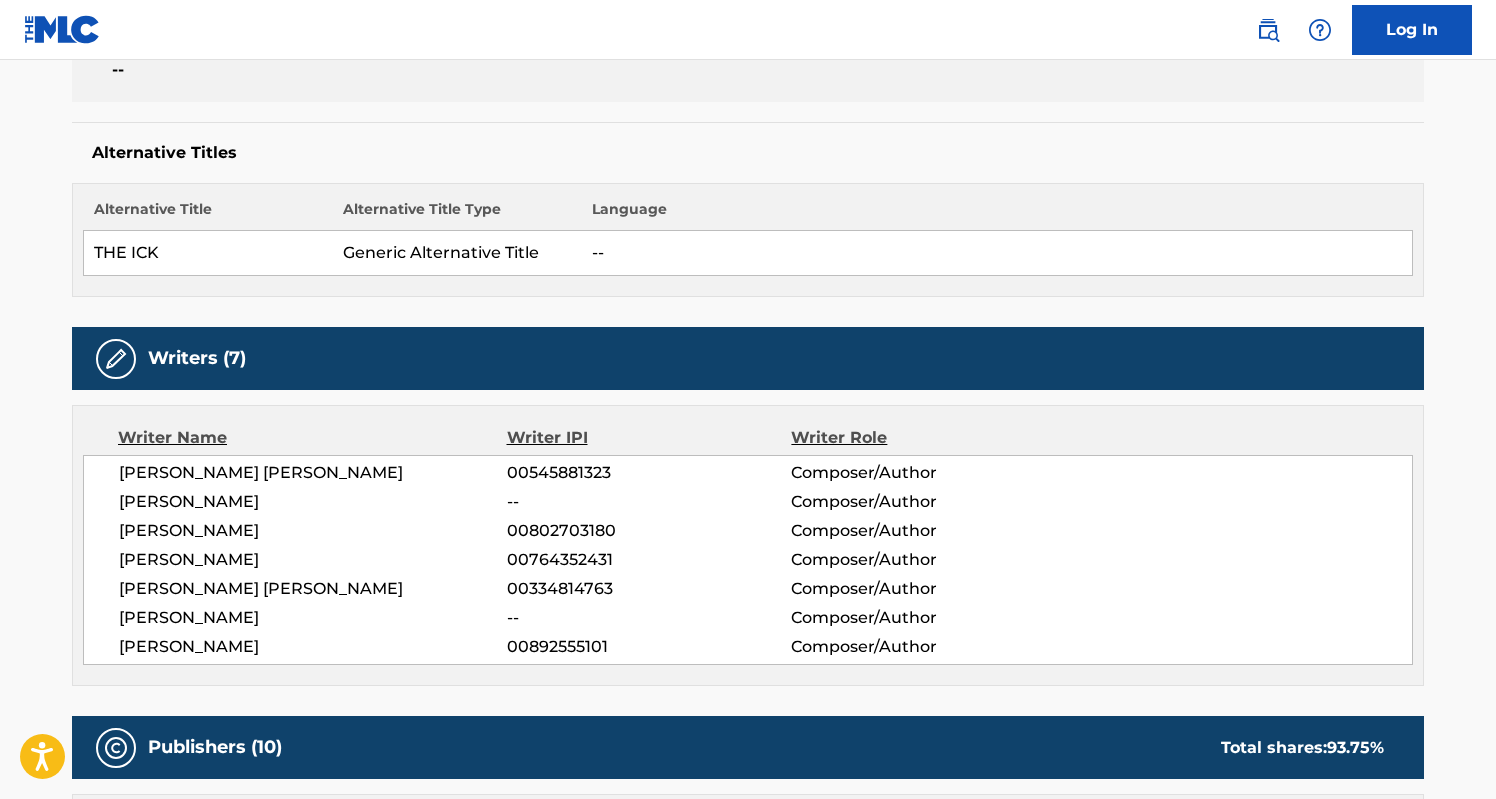 scroll, scrollTop: 470, scrollLeft: 0, axis: vertical 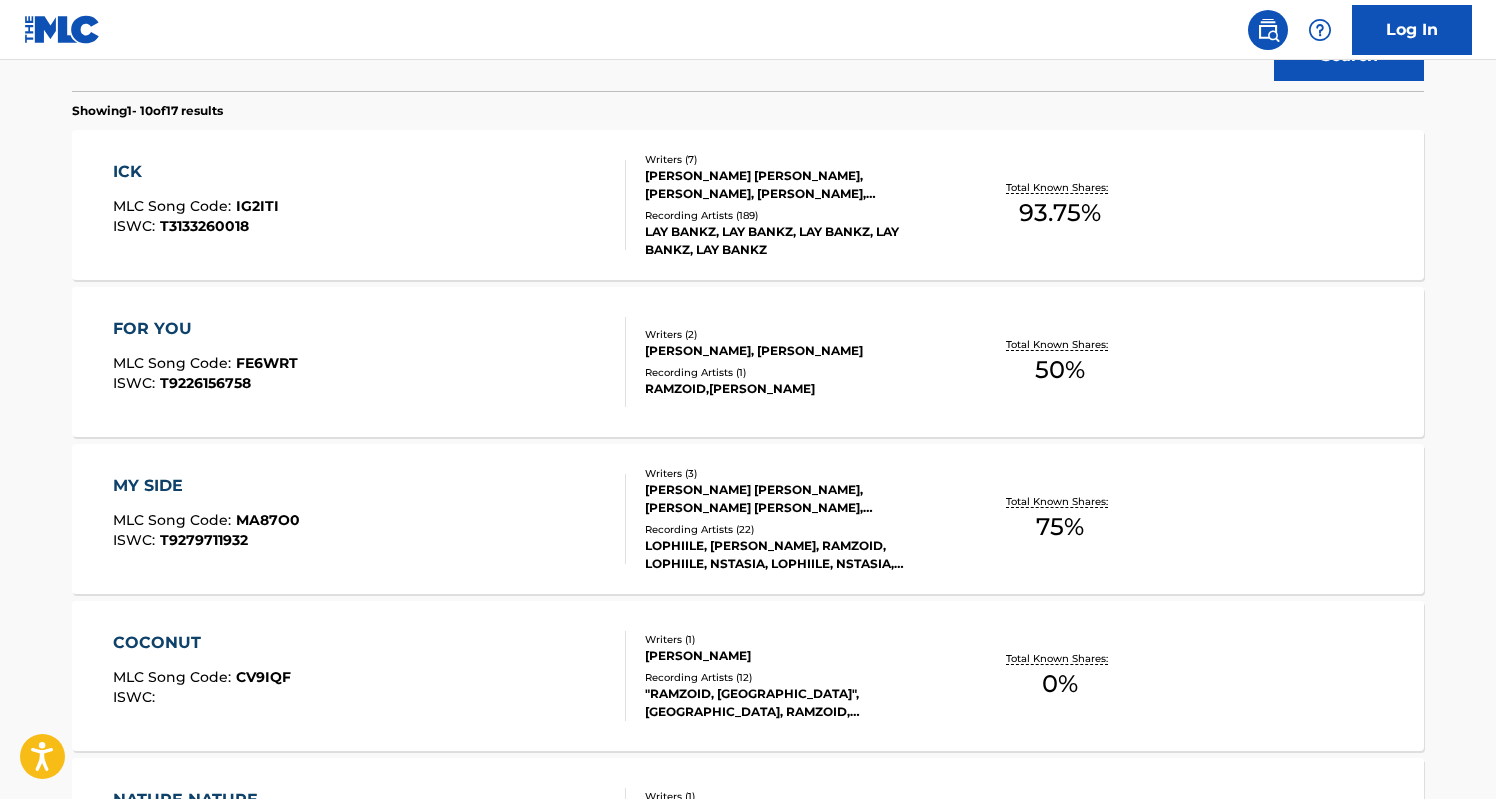 click on "FOR YOU MLC Song Code : FE6WRT ISWC : T9226156758" at bounding box center [370, 362] 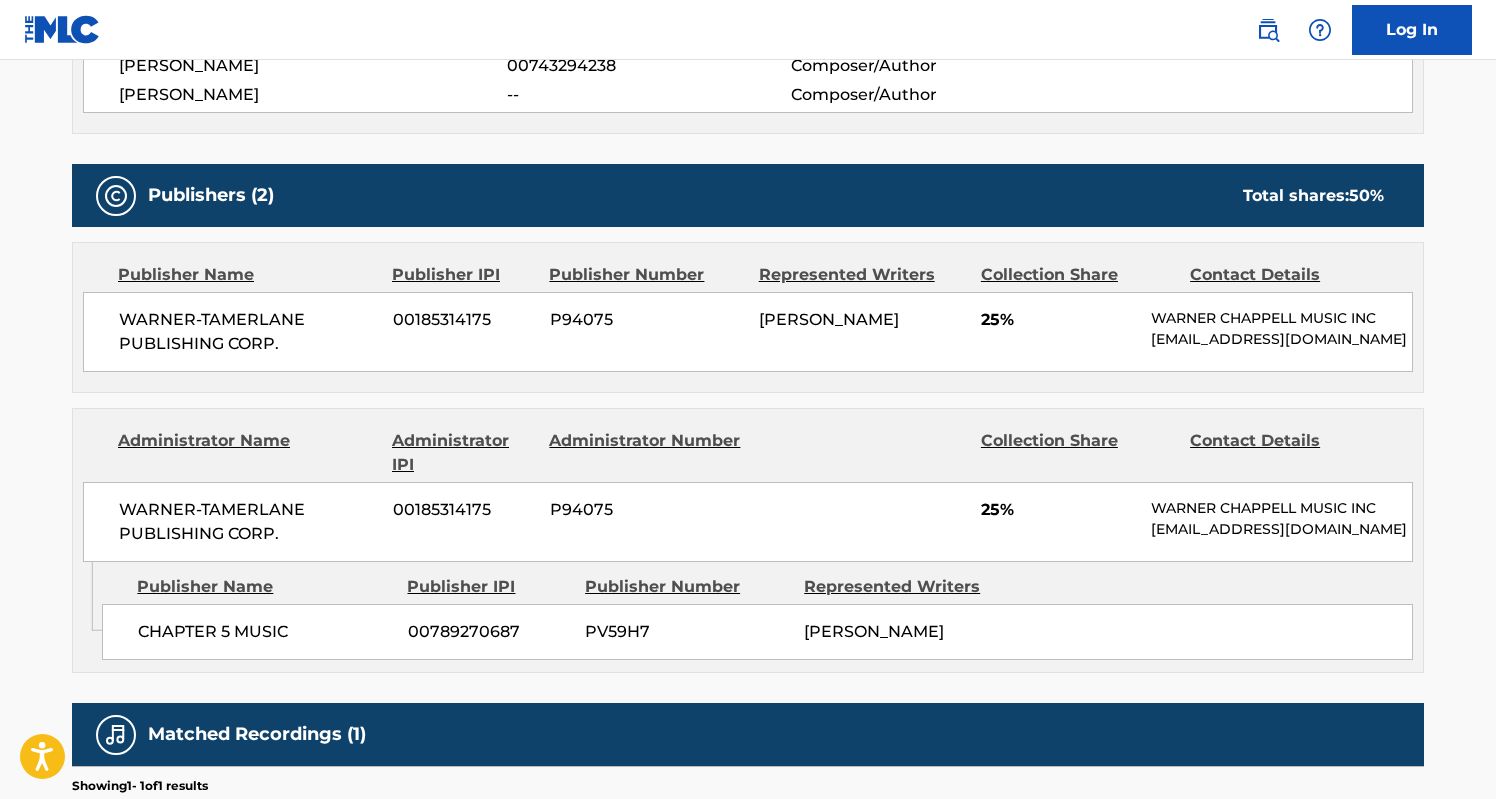 scroll, scrollTop: 834, scrollLeft: 0, axis: vertical 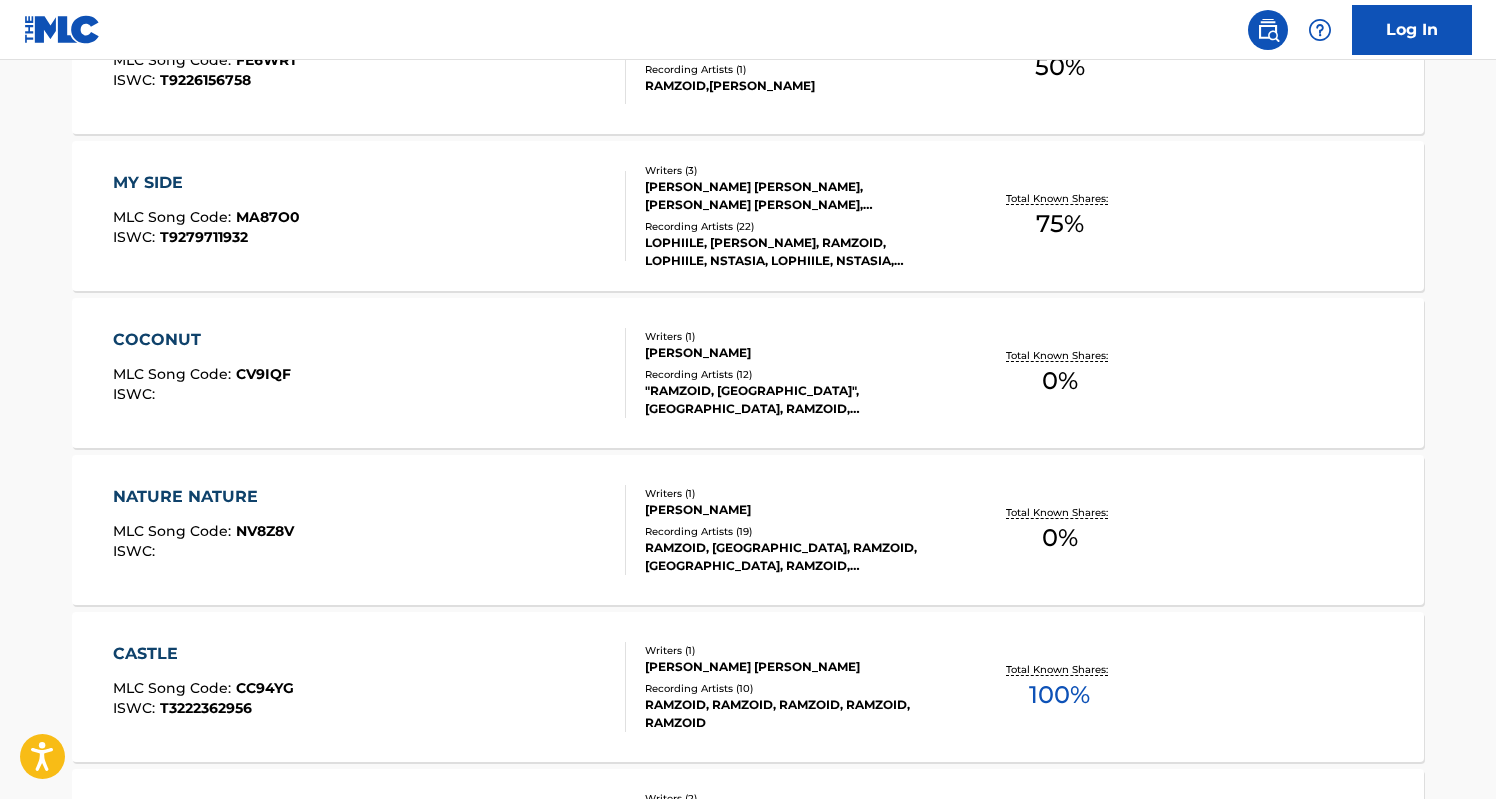 click on "NATURE NATURE MLC Song Code : NV8Z8V ISWC :" at bounding box center [370, 530] 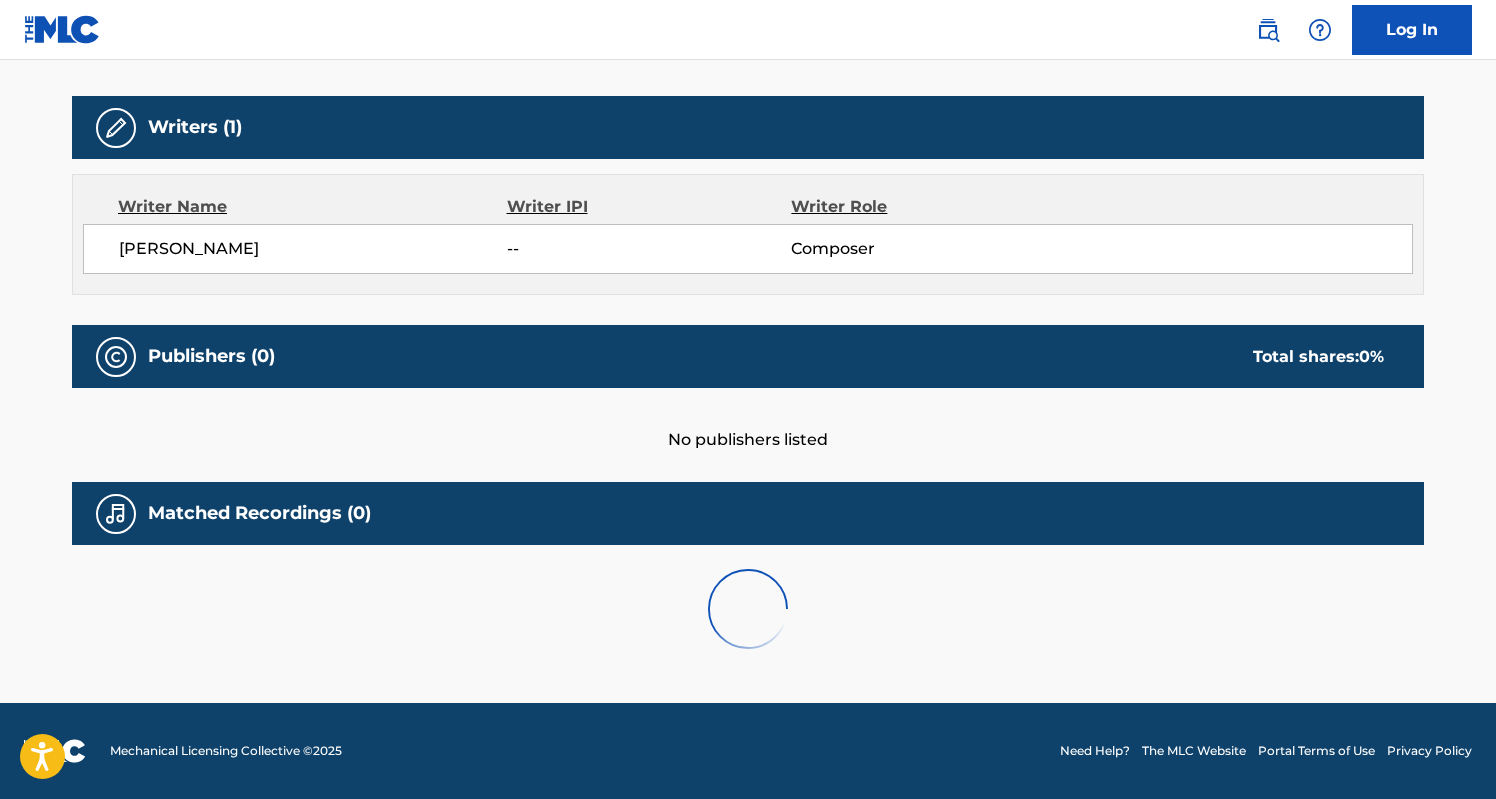 scroll, scrollTop: 0, scrollLeft: 0, axis: both 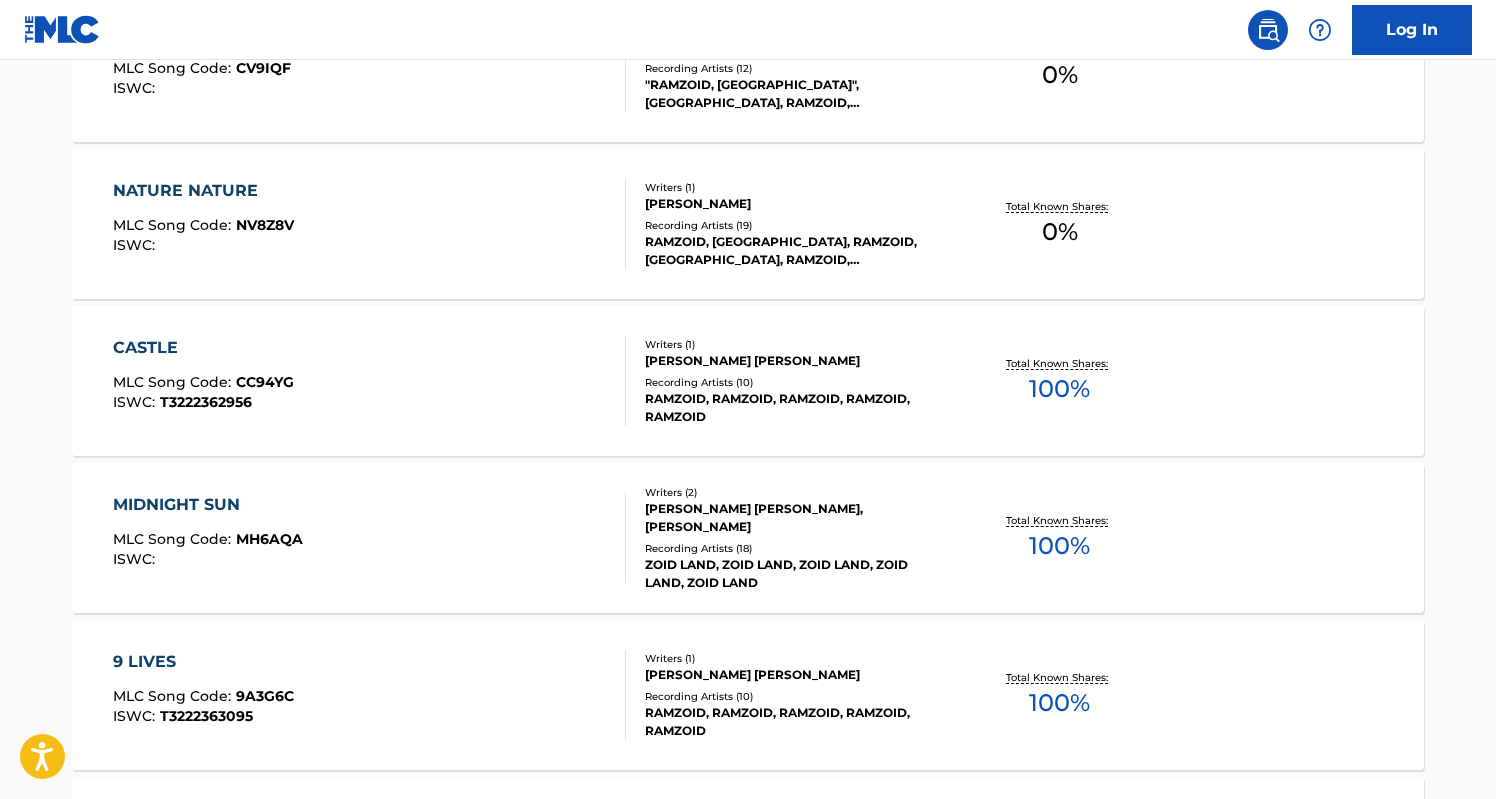 click on "MIDNIGHT SUN MLC Song Code : MH6AQA ISWC : Writers ( 2 ) [PERSON_NAME] [PERSON_NAME], [PERSON_NAME] Recording Artists ( 18 ) [PERSON_NAME], [PERSON_NAME], ZOID LAND, ZOID LAND, ZOID LAND Total Known Shares: 100 %" at bounding box center (748, 538) 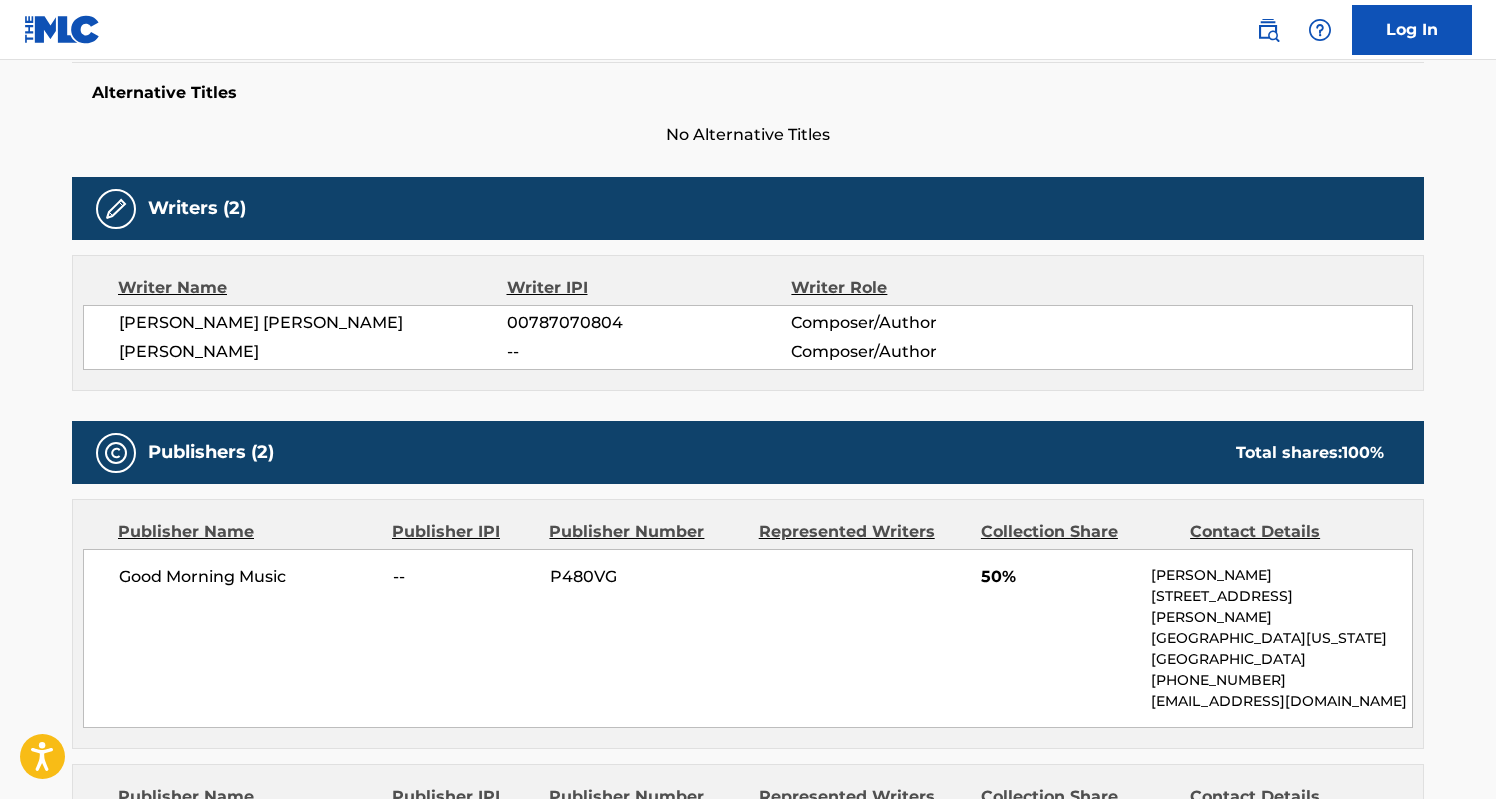 scroll, scrollTop: 468, scrollLeft: 1, axis: both 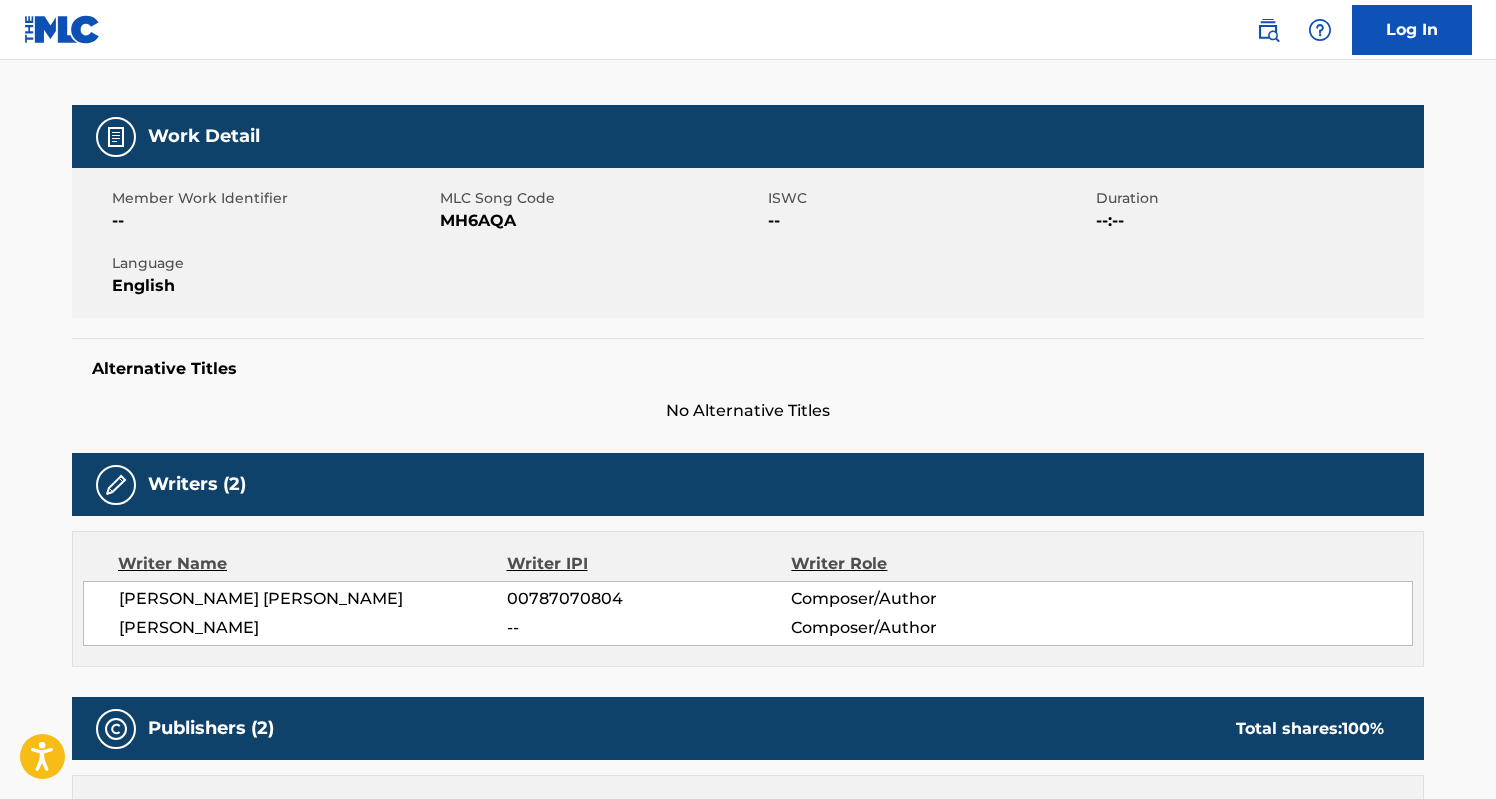 click on "00787070804" at bounding box center [649, 599] 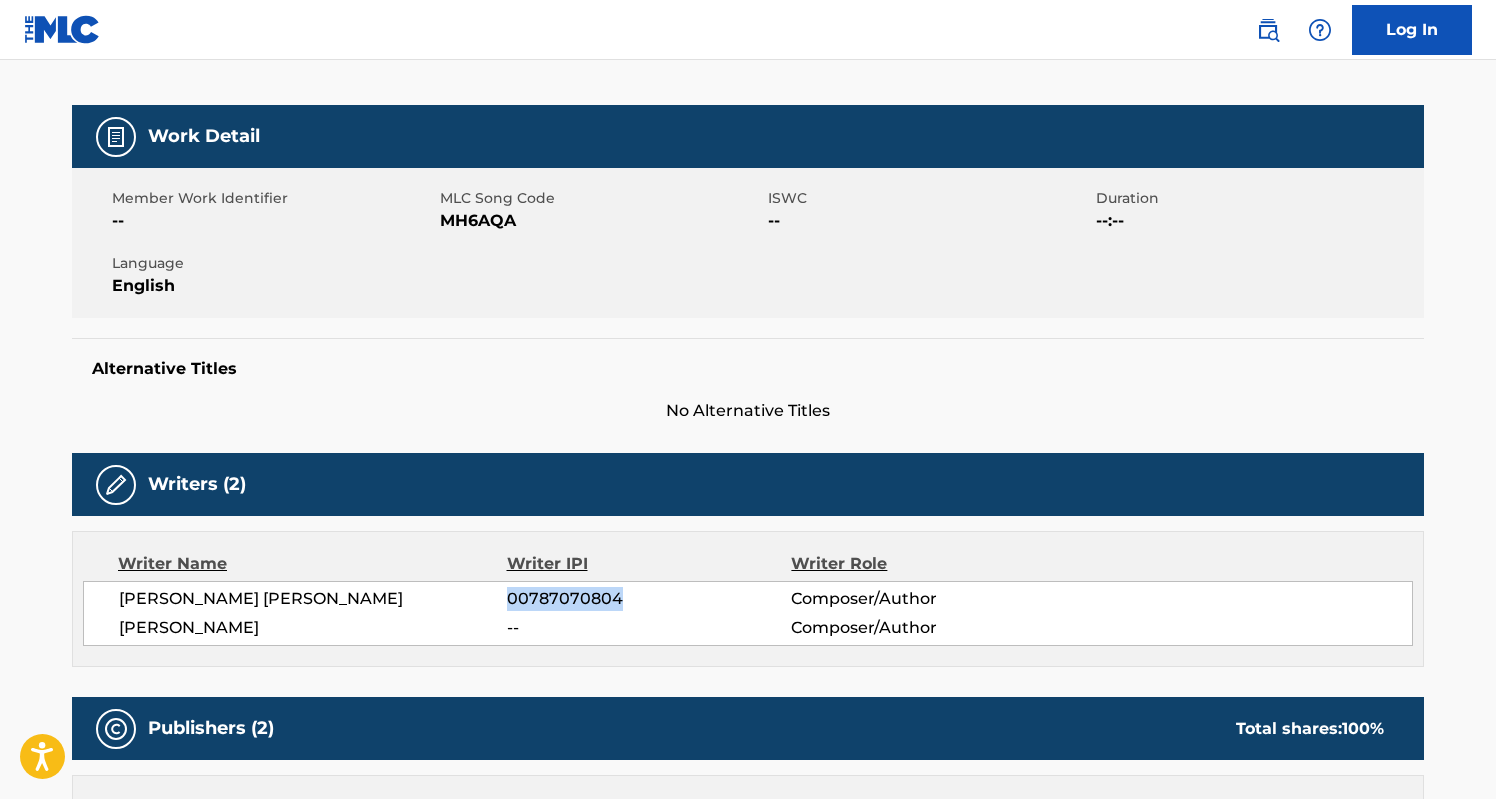 click on "00787070804" at bounding box center (649, 599) 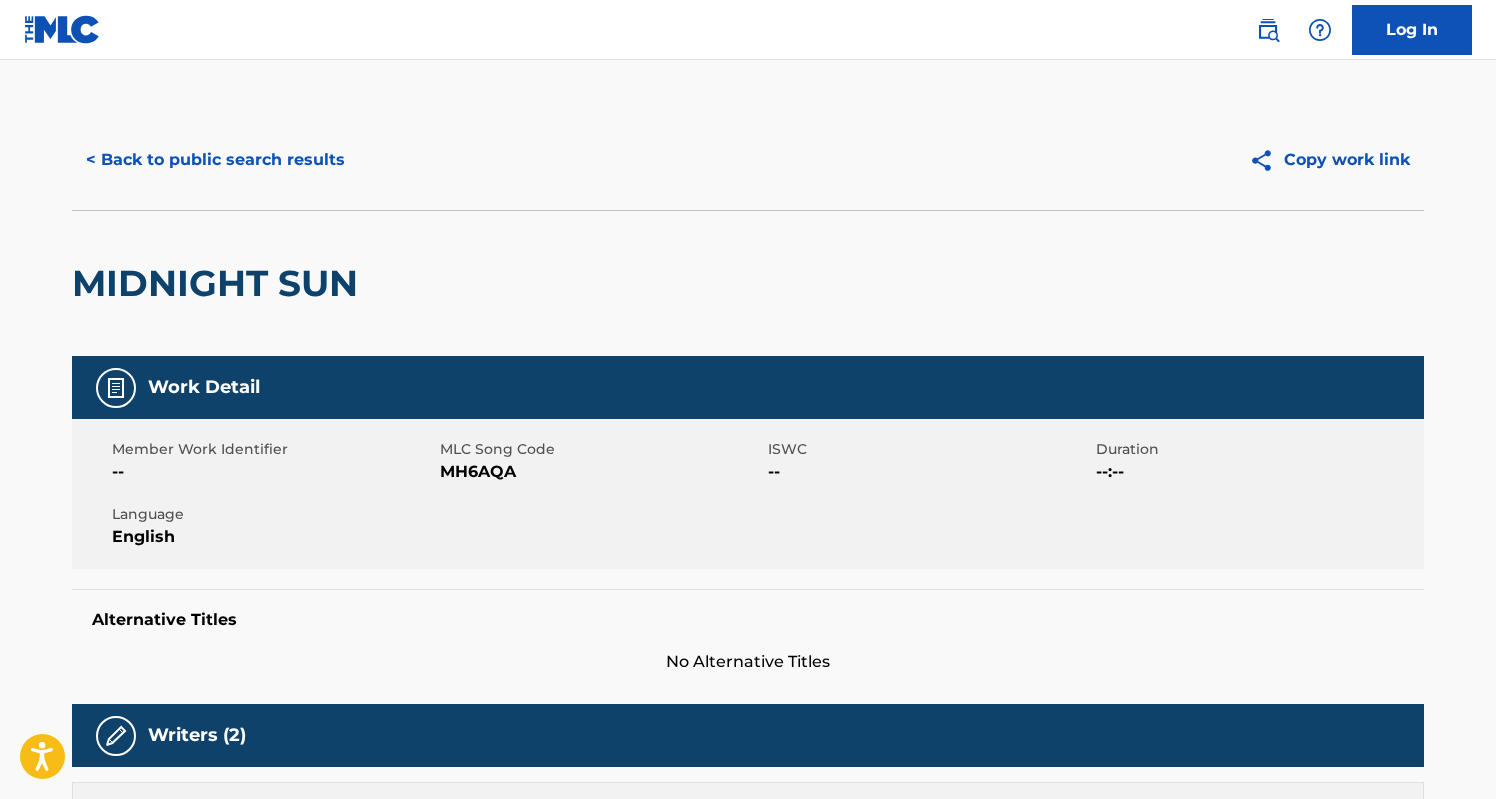 scroll, scrollTop: 0, scrollLeft: 0, axis: both 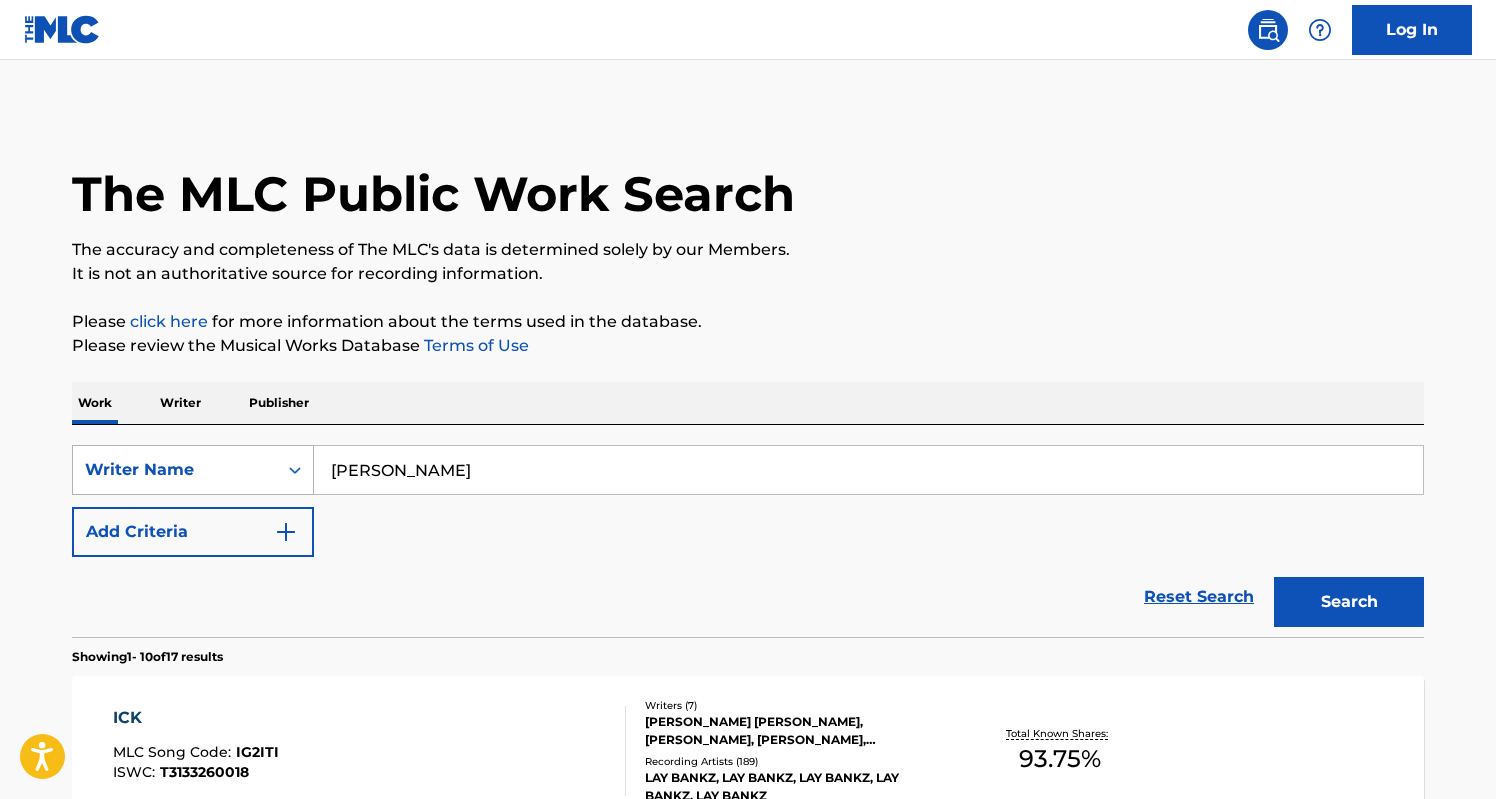 click on "Writer Name" at bounding box center (175, 470) 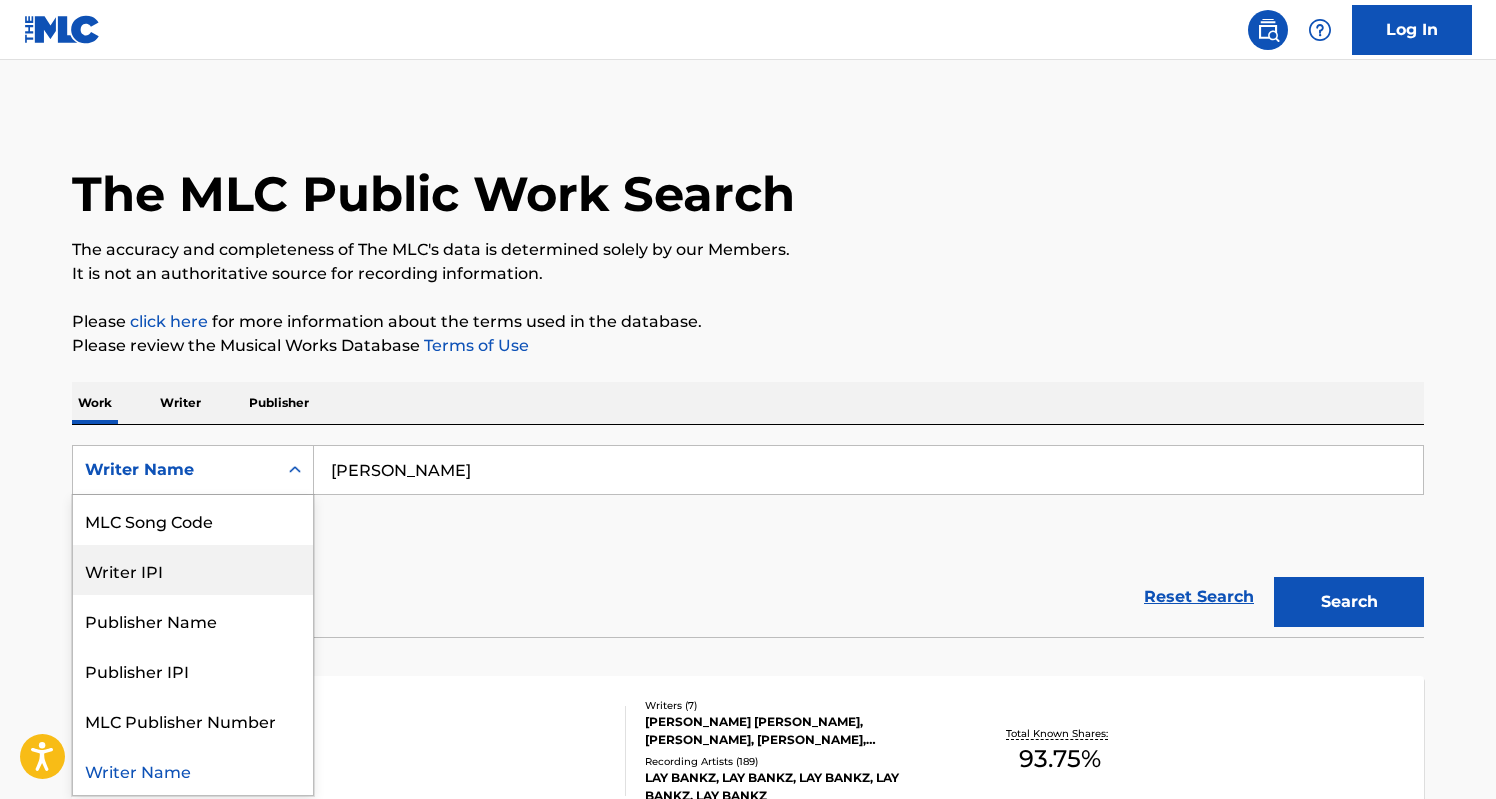 click on "Writer IPI" at bounding box center (193, 570) 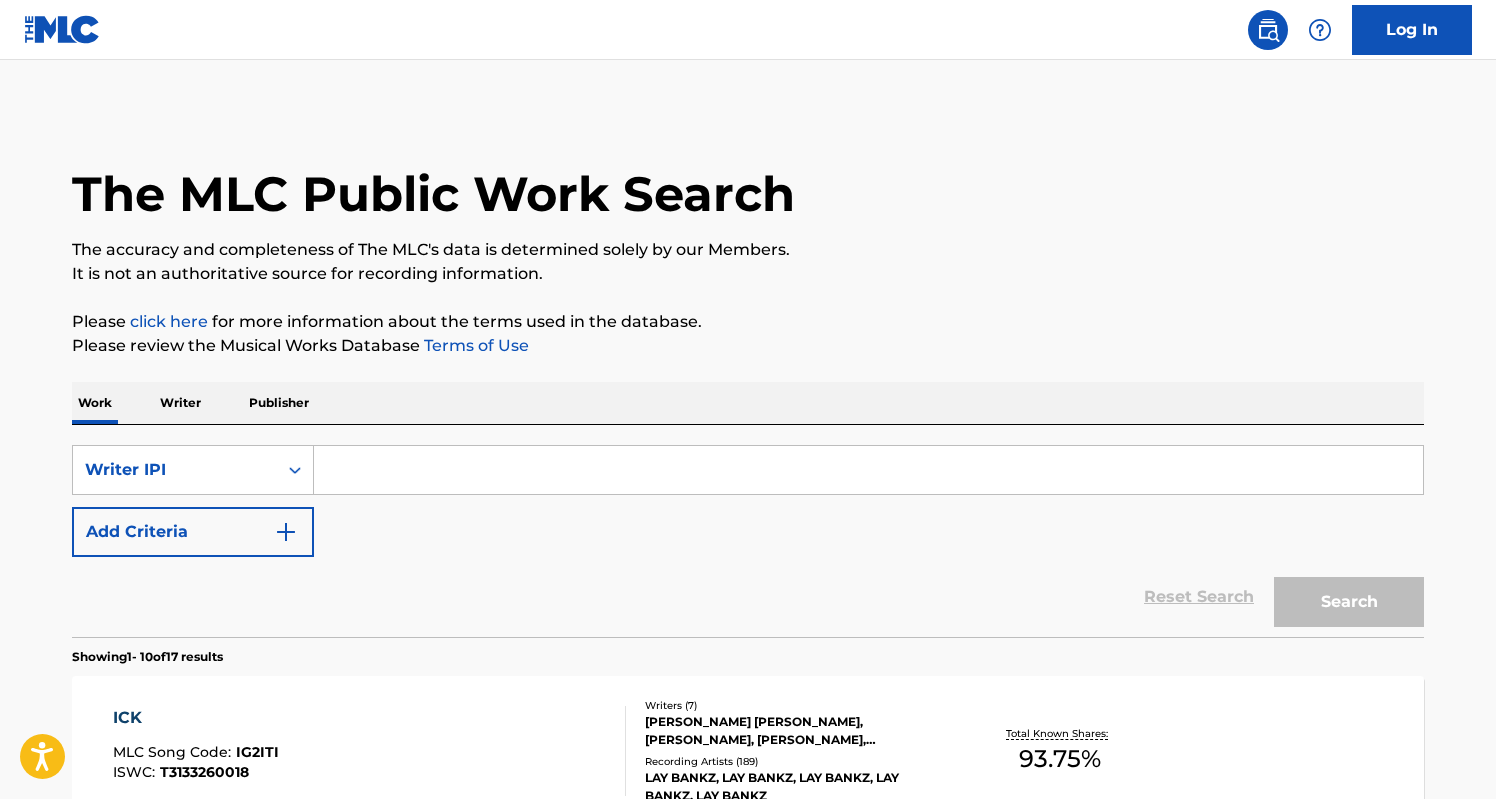 click at bounding box center (868, 470) 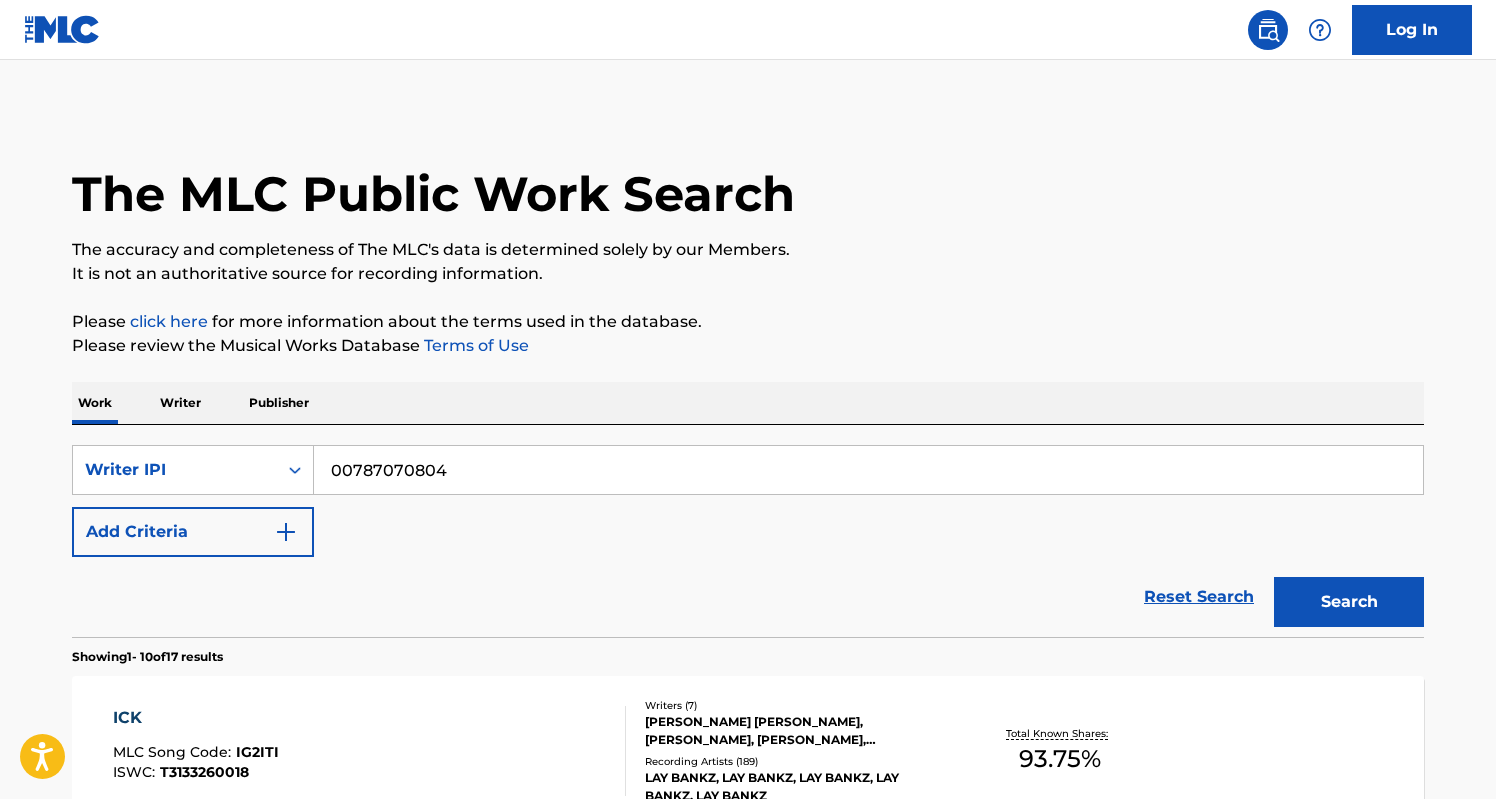 type on "00787070804" 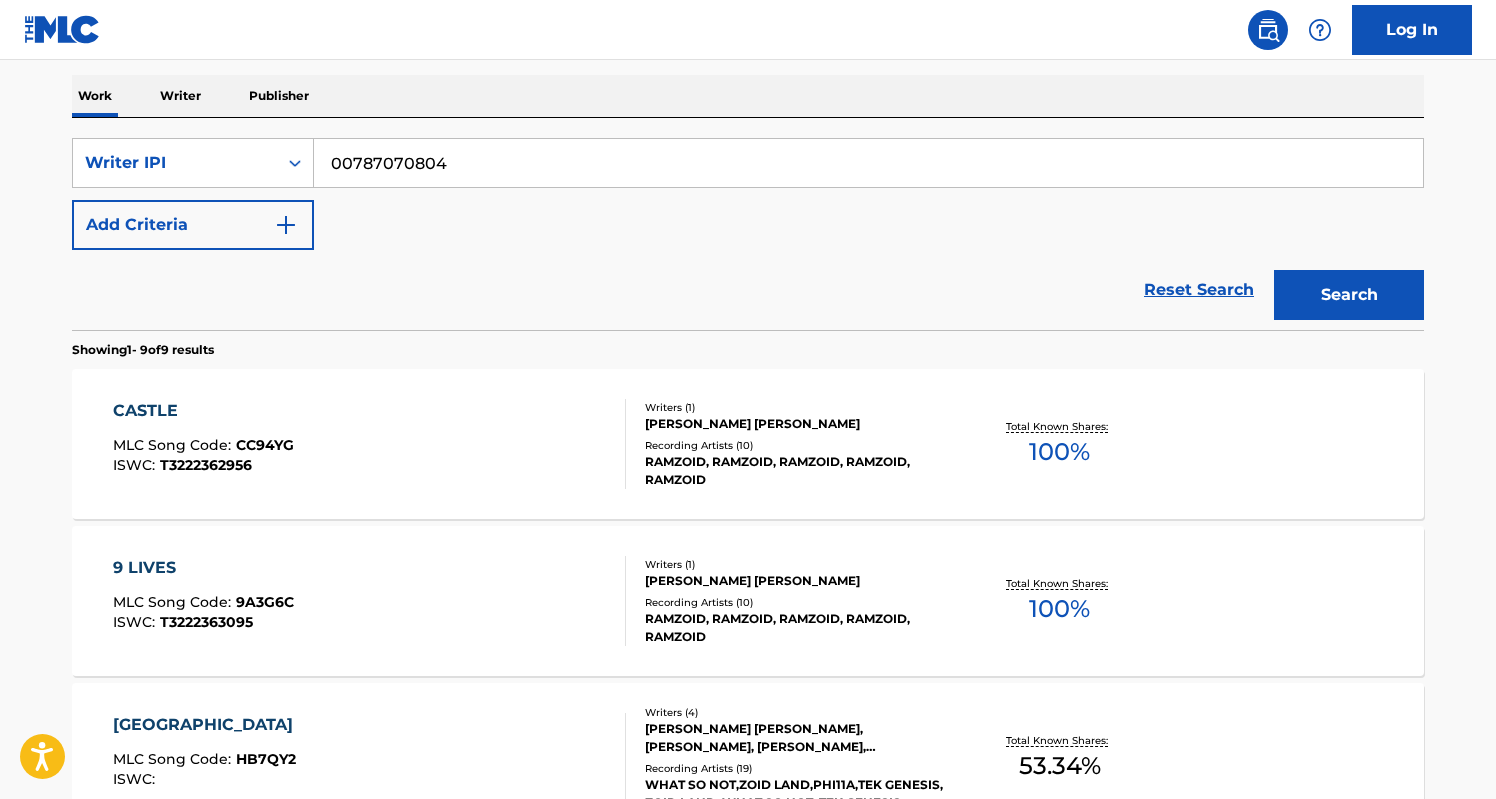 click on "CASTLE MLC Song Code : CC94YG ISWC : T3222362956" at bounding box center (370, 444) 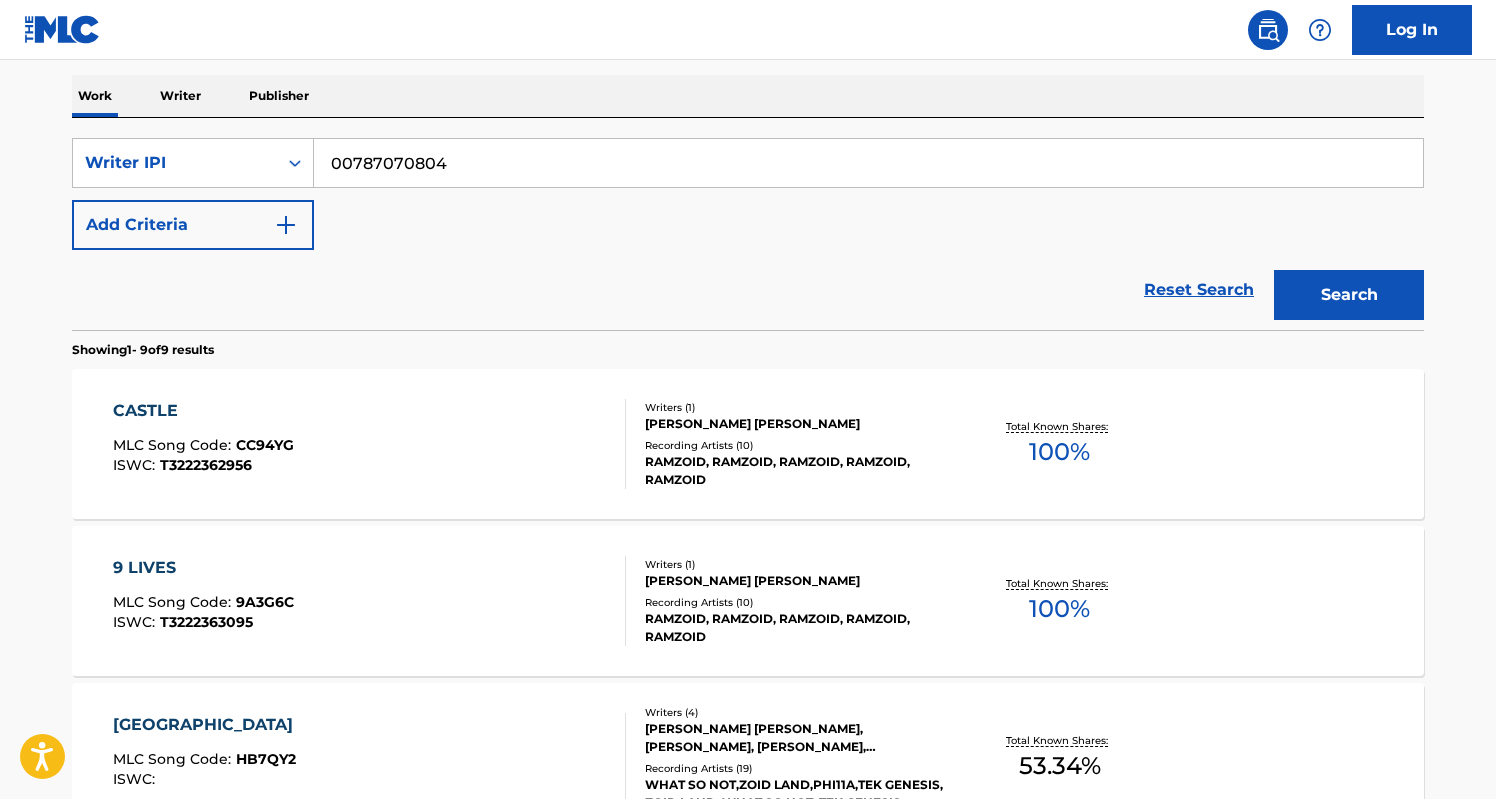click on "9 LIVES MLC Song Code : 9A3G6C ISWC : T3222363095" at bounding box center (370, 601) 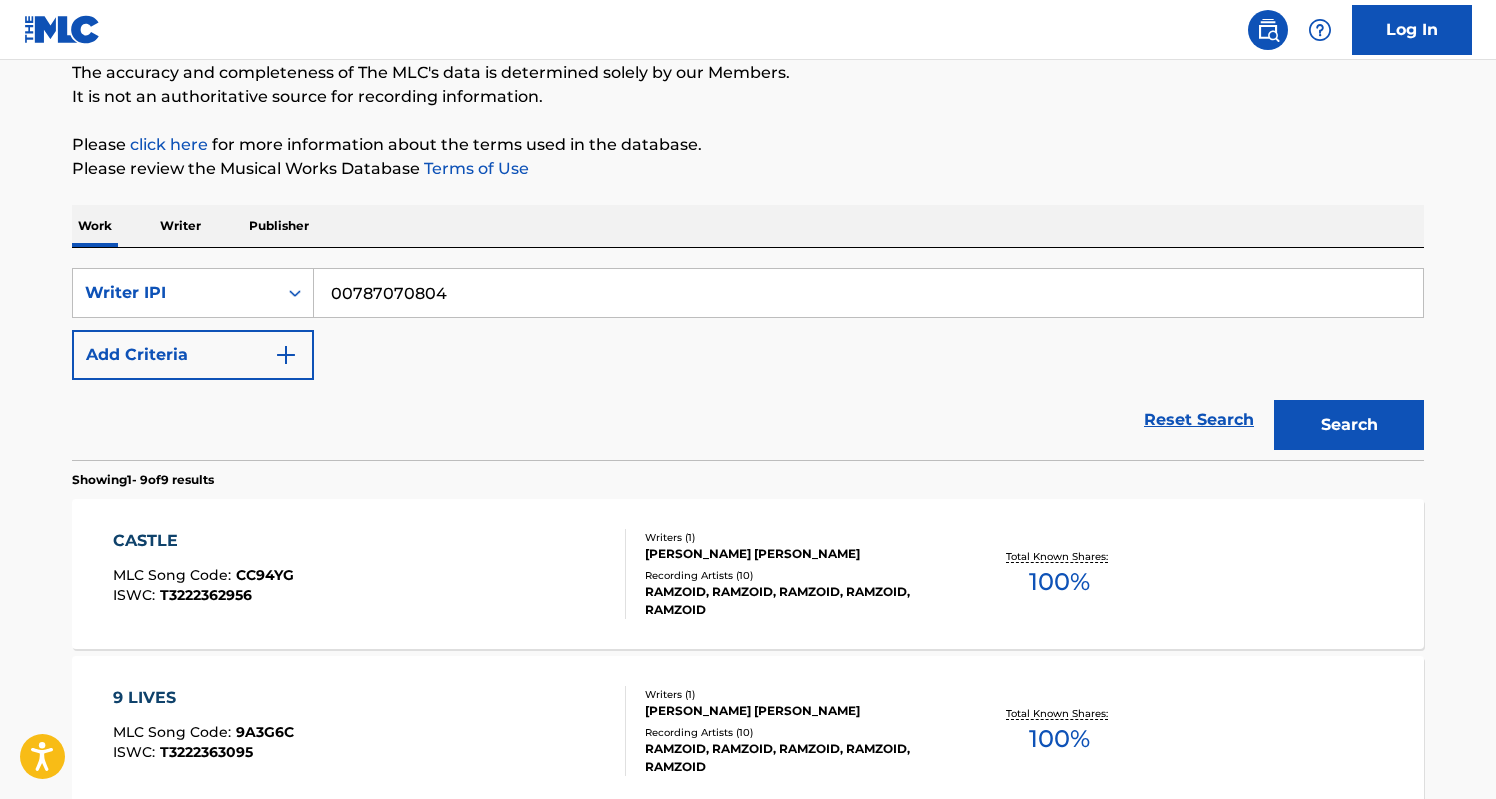 scroll, scrollTop: 156, scrollLeft: 0, axis: vertical 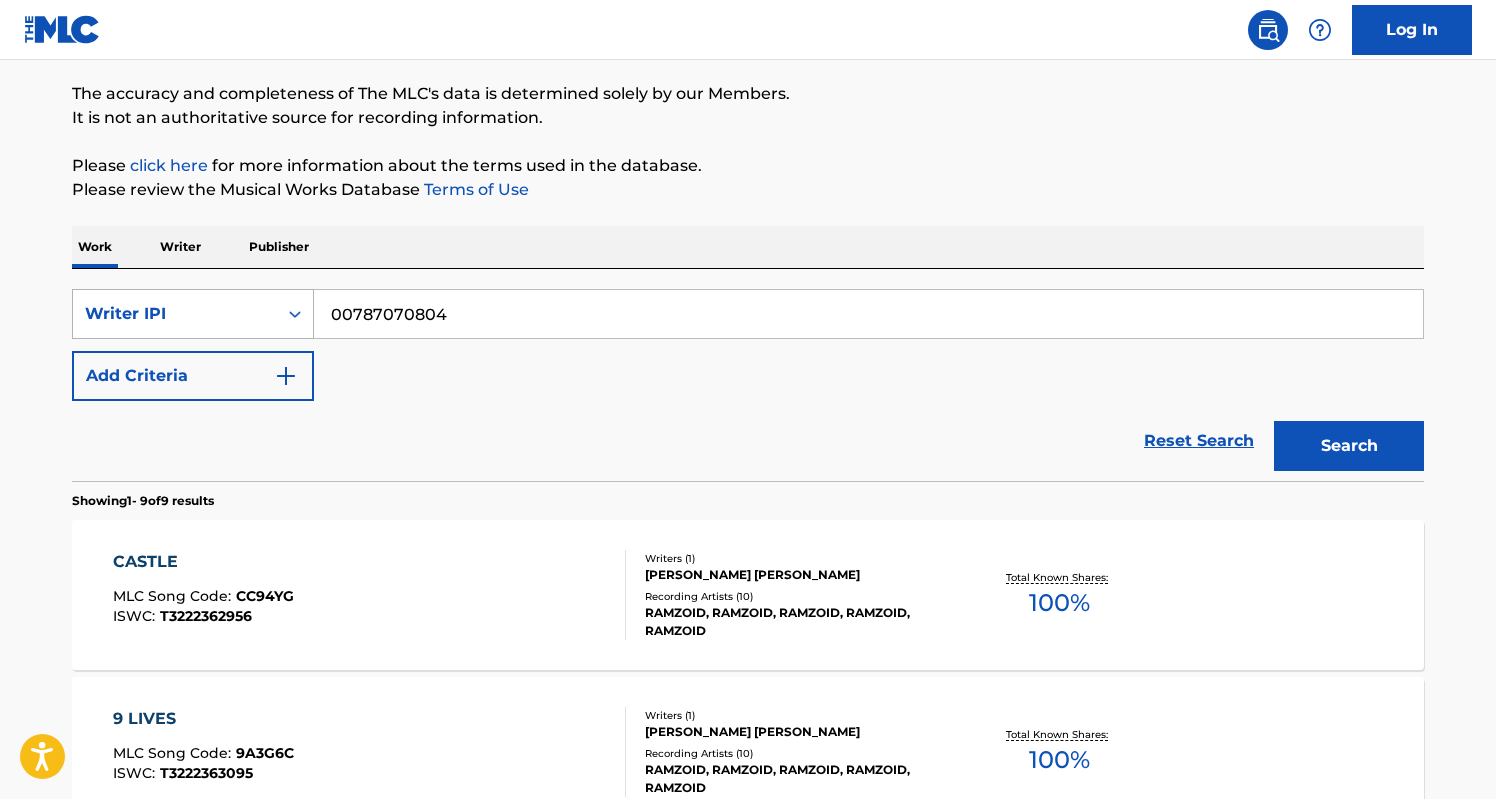 click on "Writer IPI" at bounding box center (175, 314) 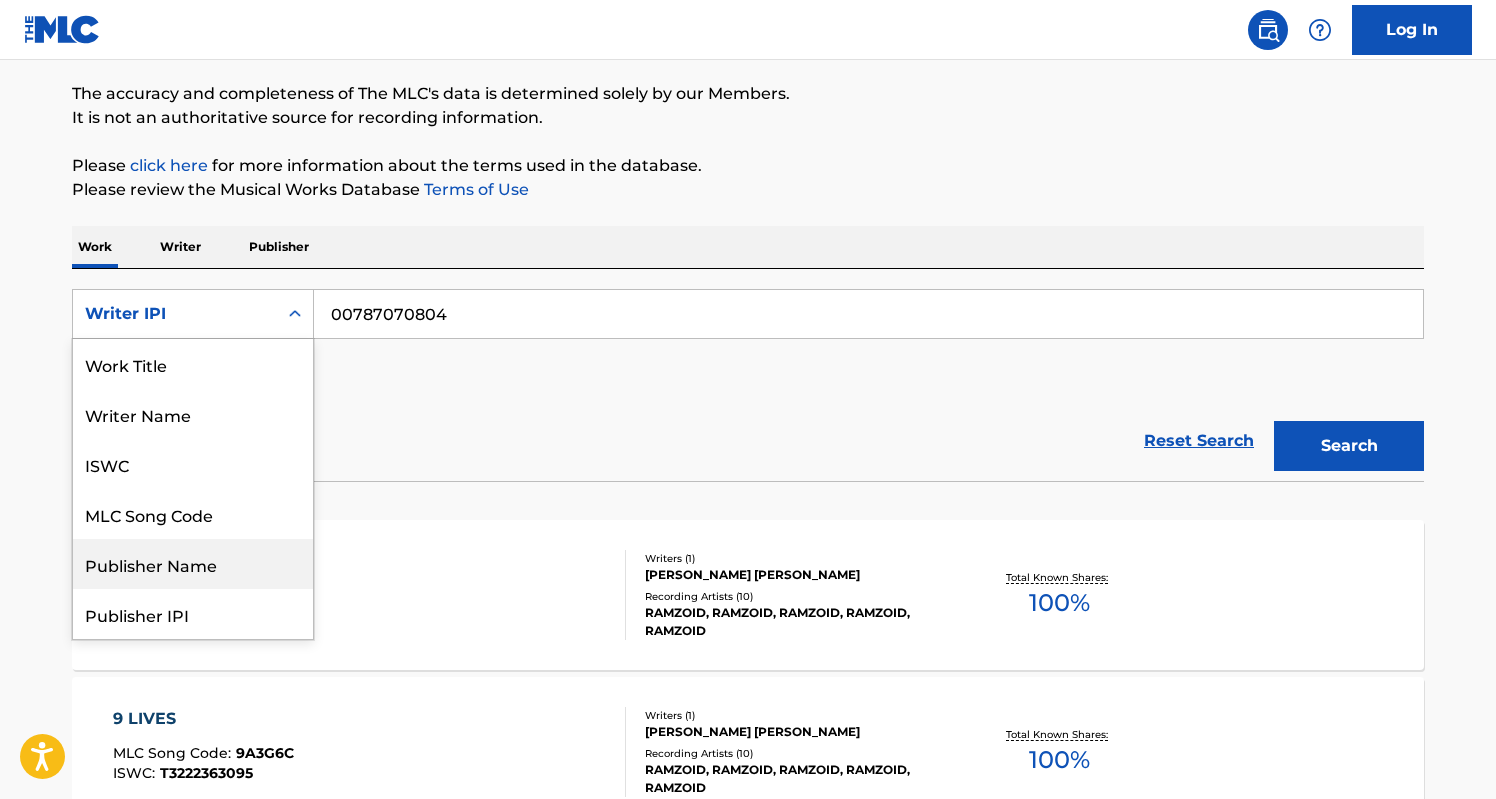 scroll, scrollTop: 0, scrollLeft: 0, axis: both 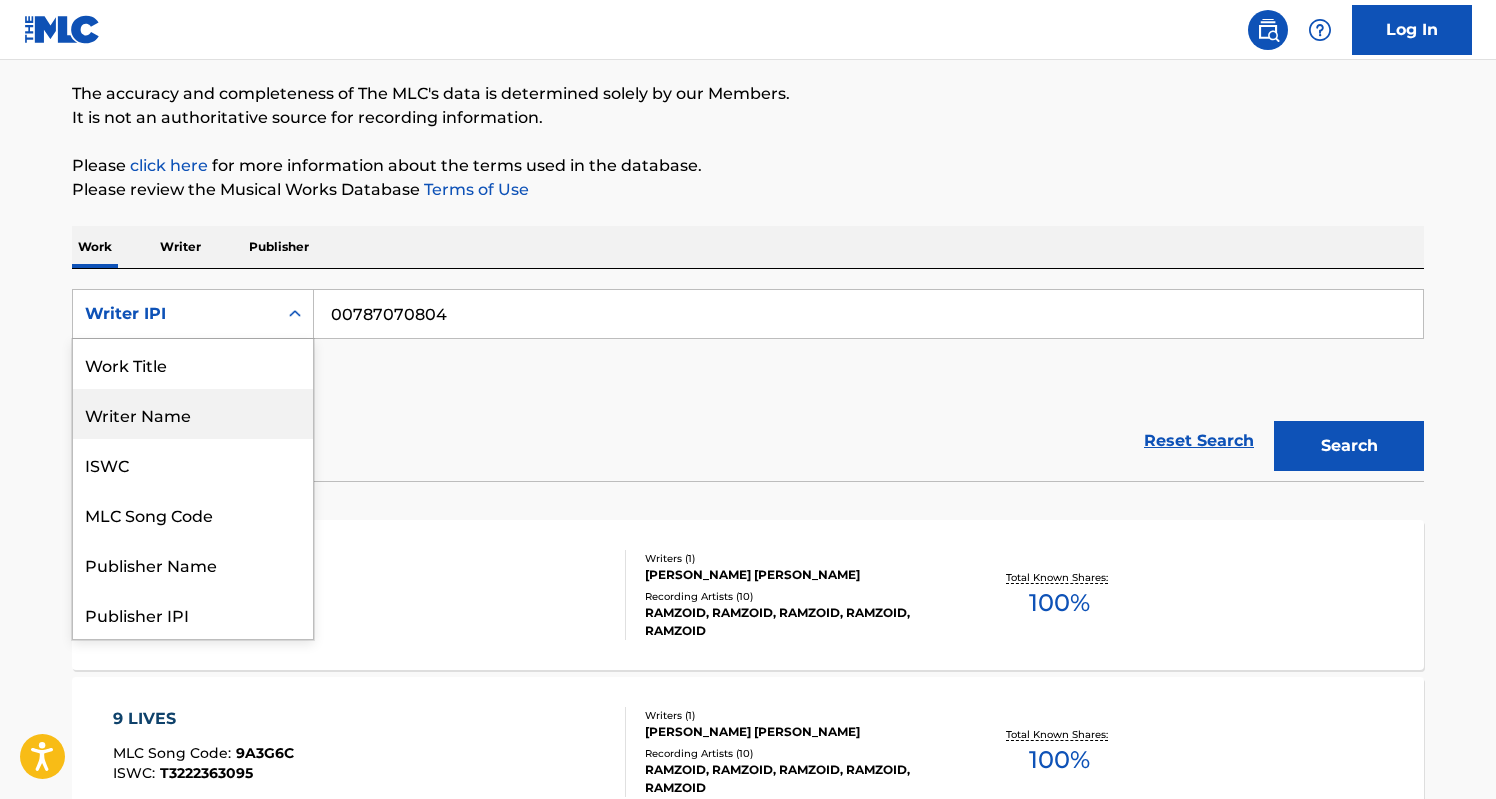 click on "Writer Name" at bounding box center (193, 414) 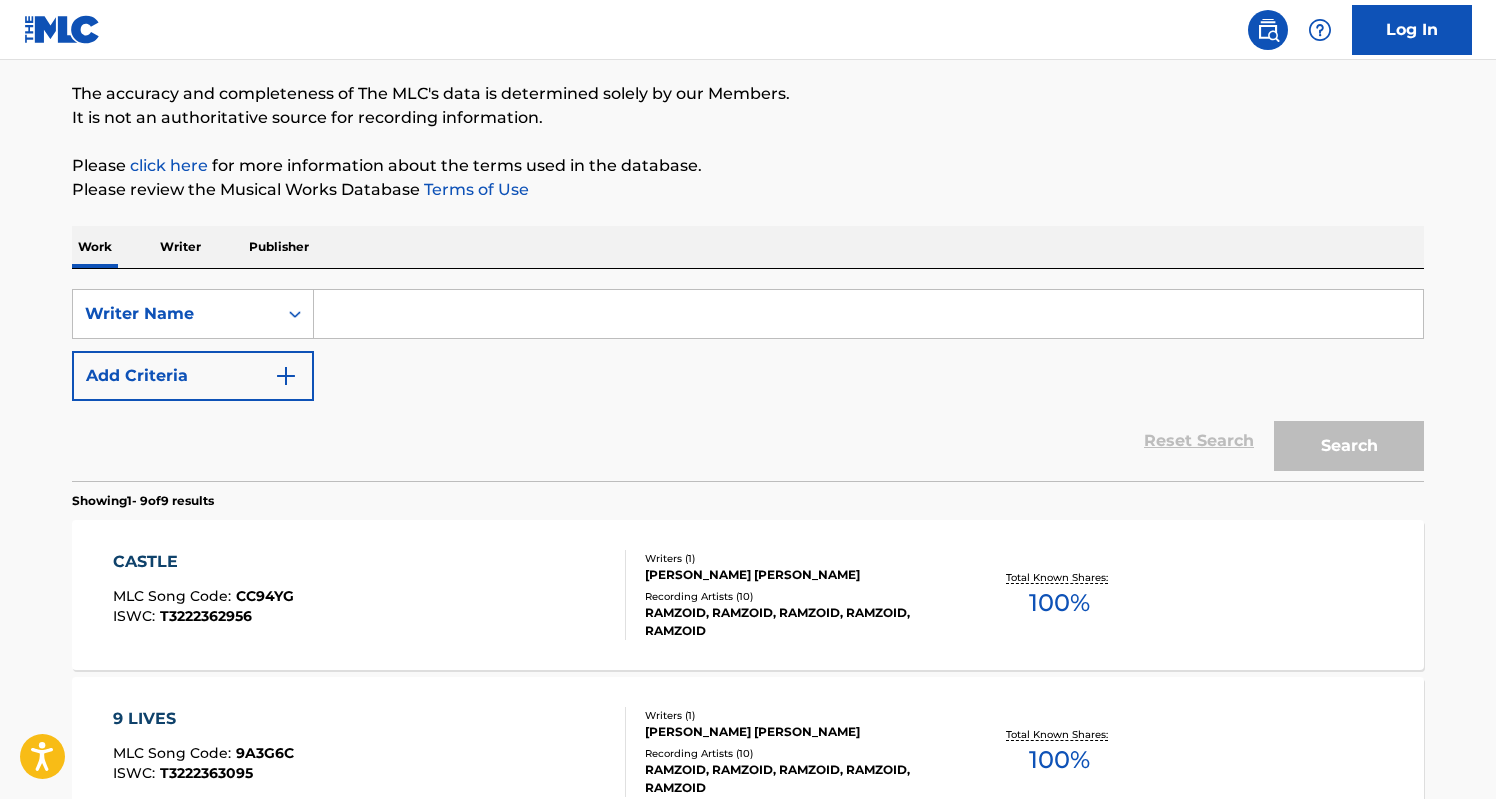 click at bounding box center (868, 314) 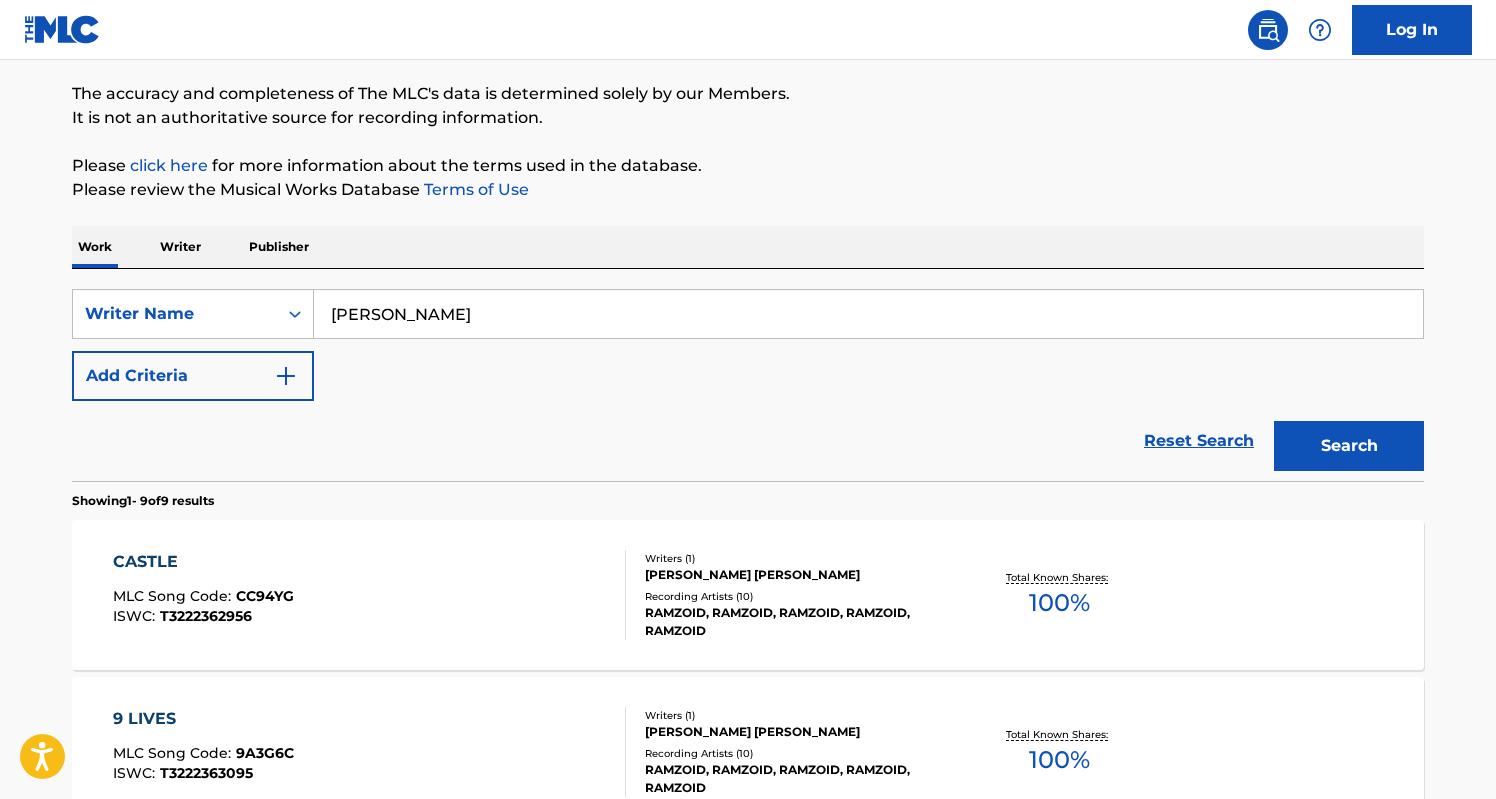click on "Search" at bounding box center [1349, 446] 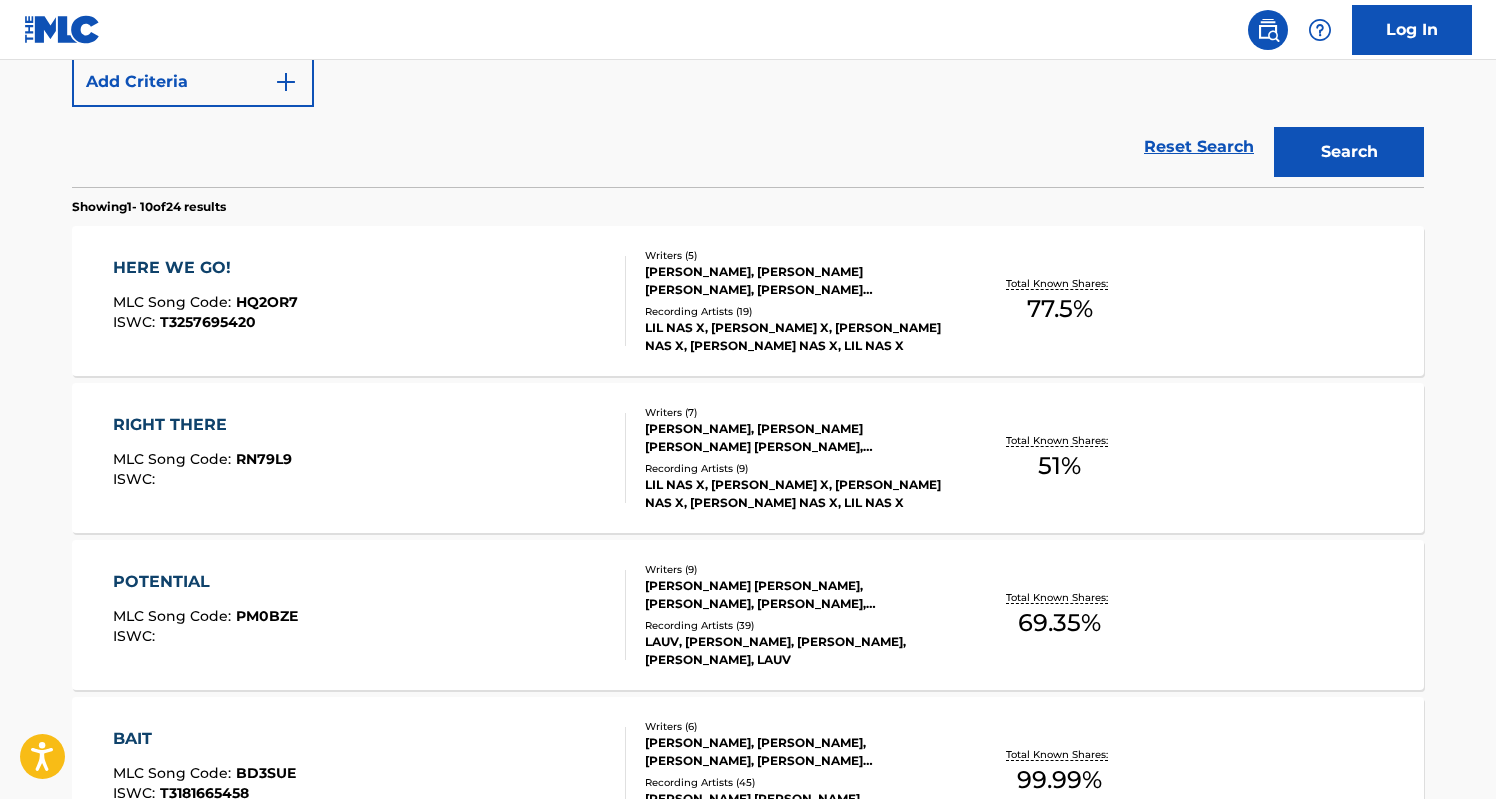 scroll, scrollTop: 453, scrollLeft: 0, axis: vertical 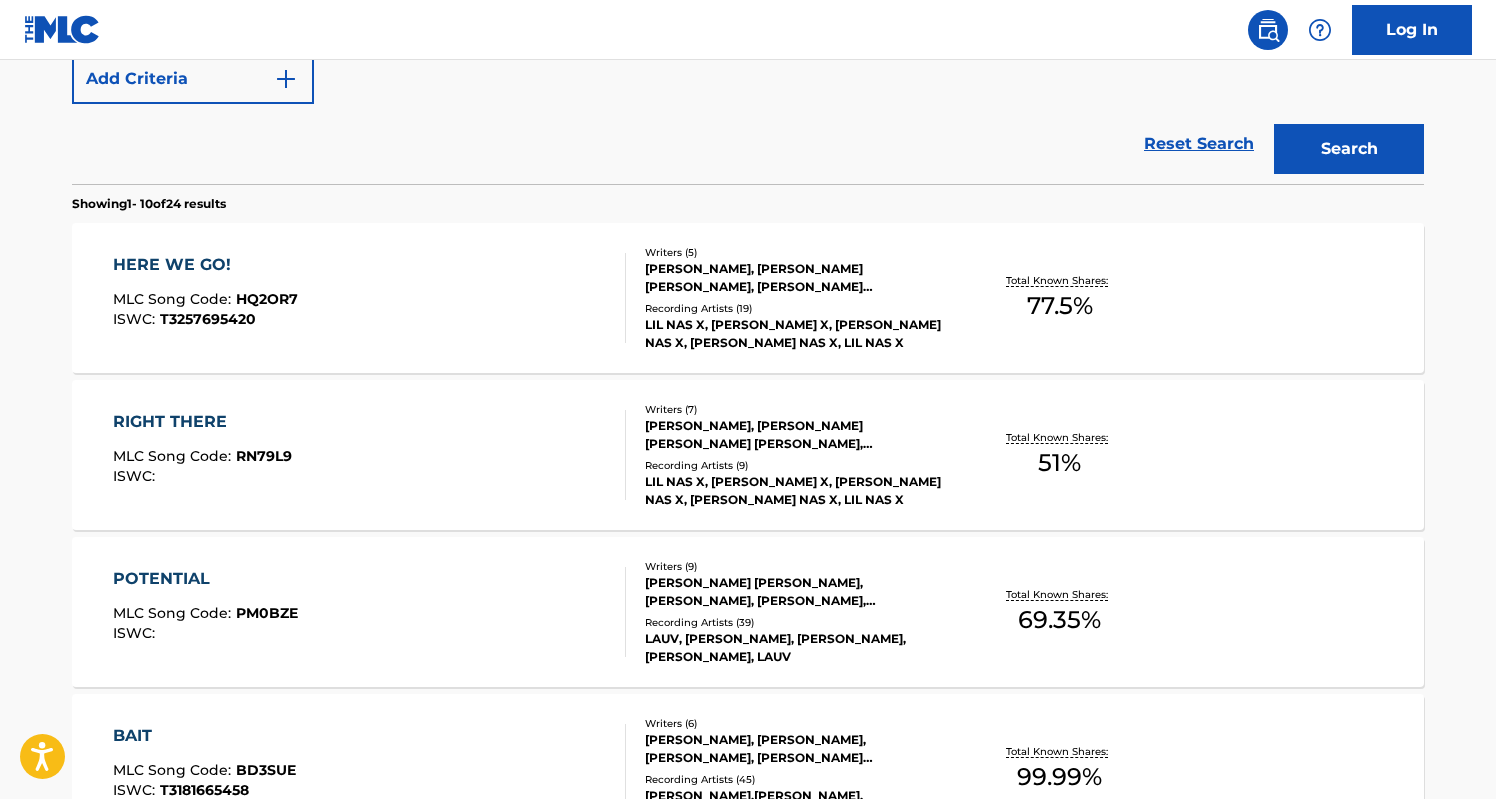 type on "[PERSON_NAME]" 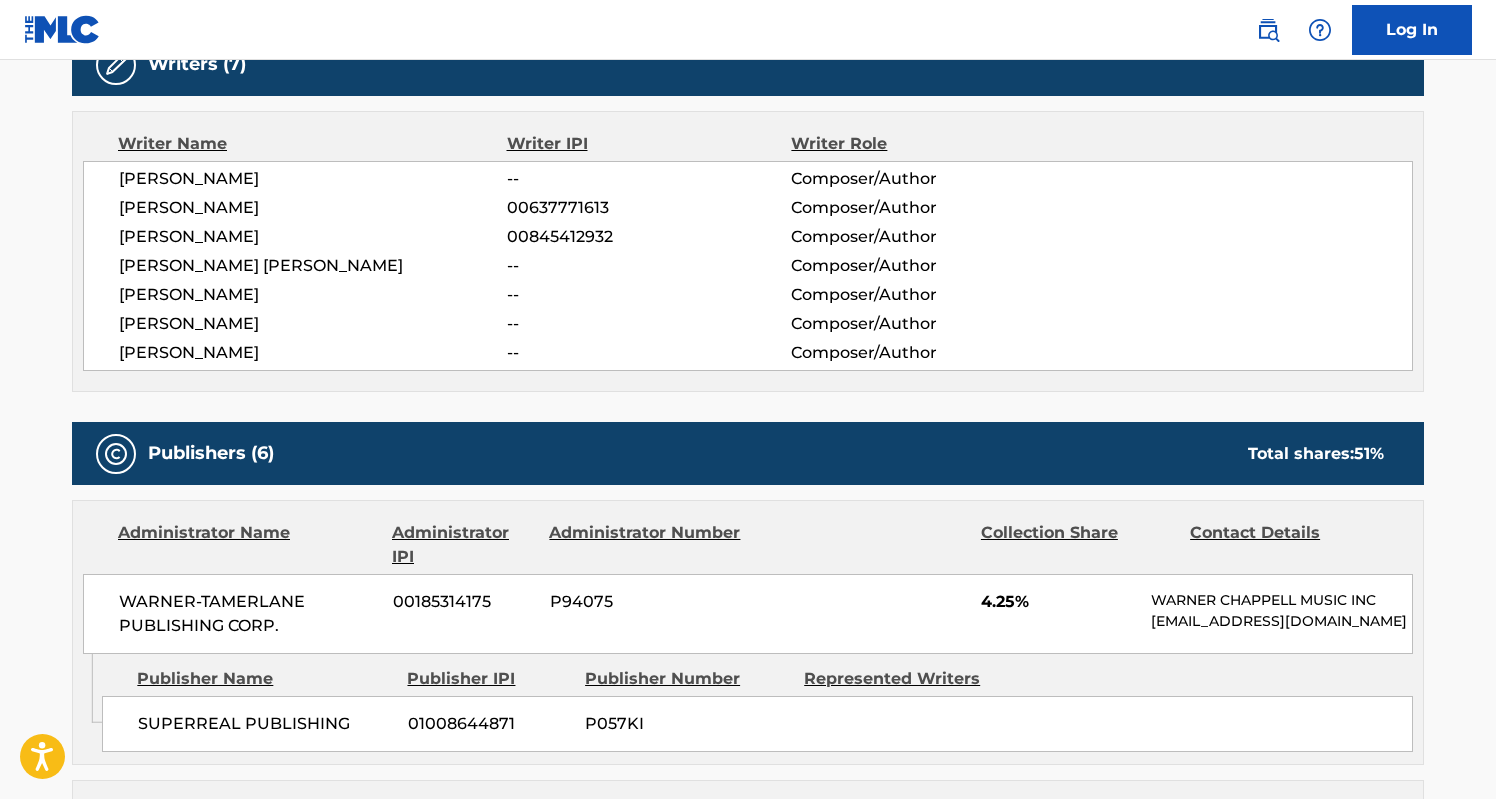 scroll, scrollTop: 651, scrollLeft: 0, axis: vertical 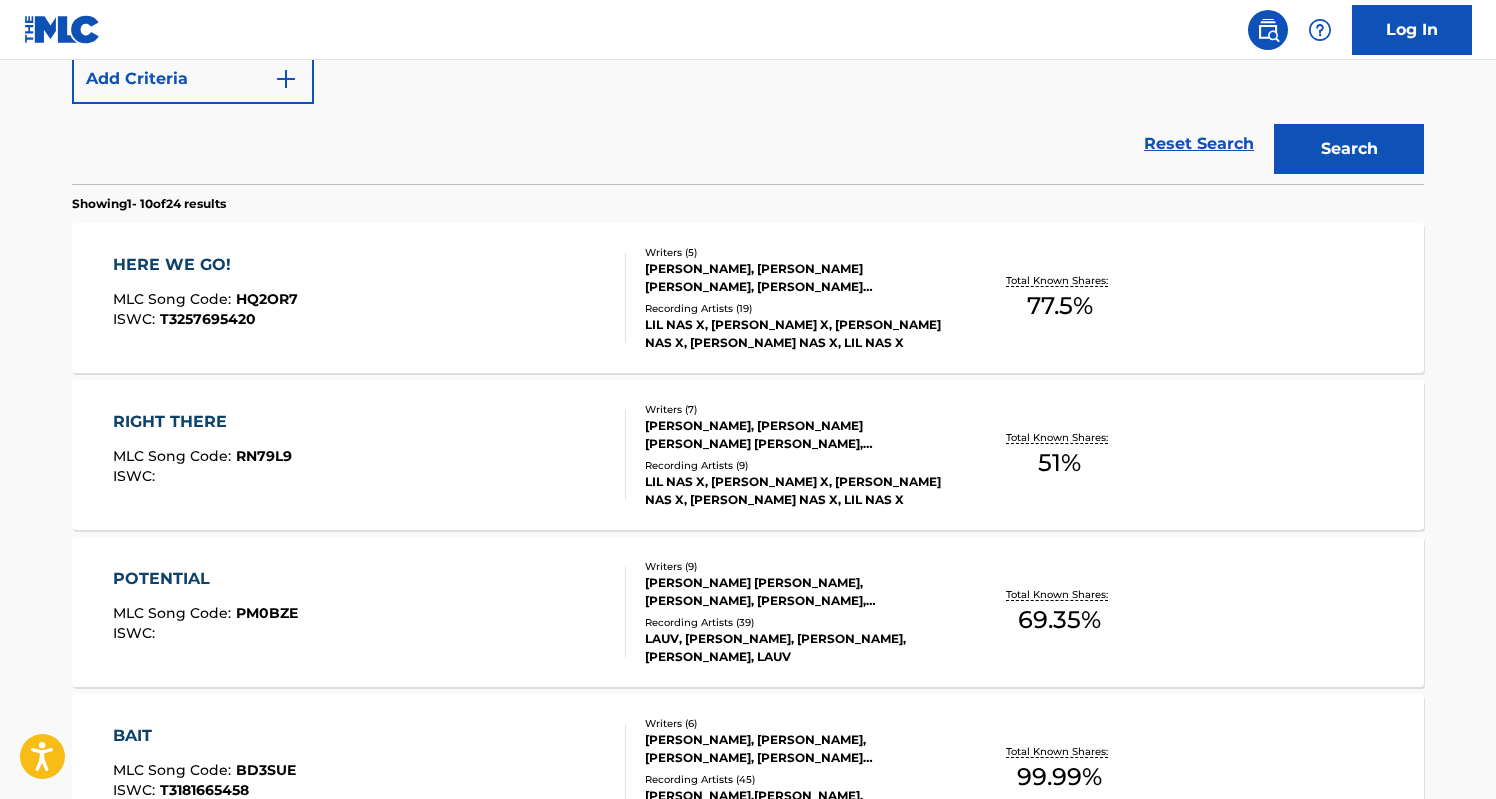 click on "HERE WE GO! MLC Song Code : HQ2OR7 ISWC : T3257695420" at bounding box center (370, 298) 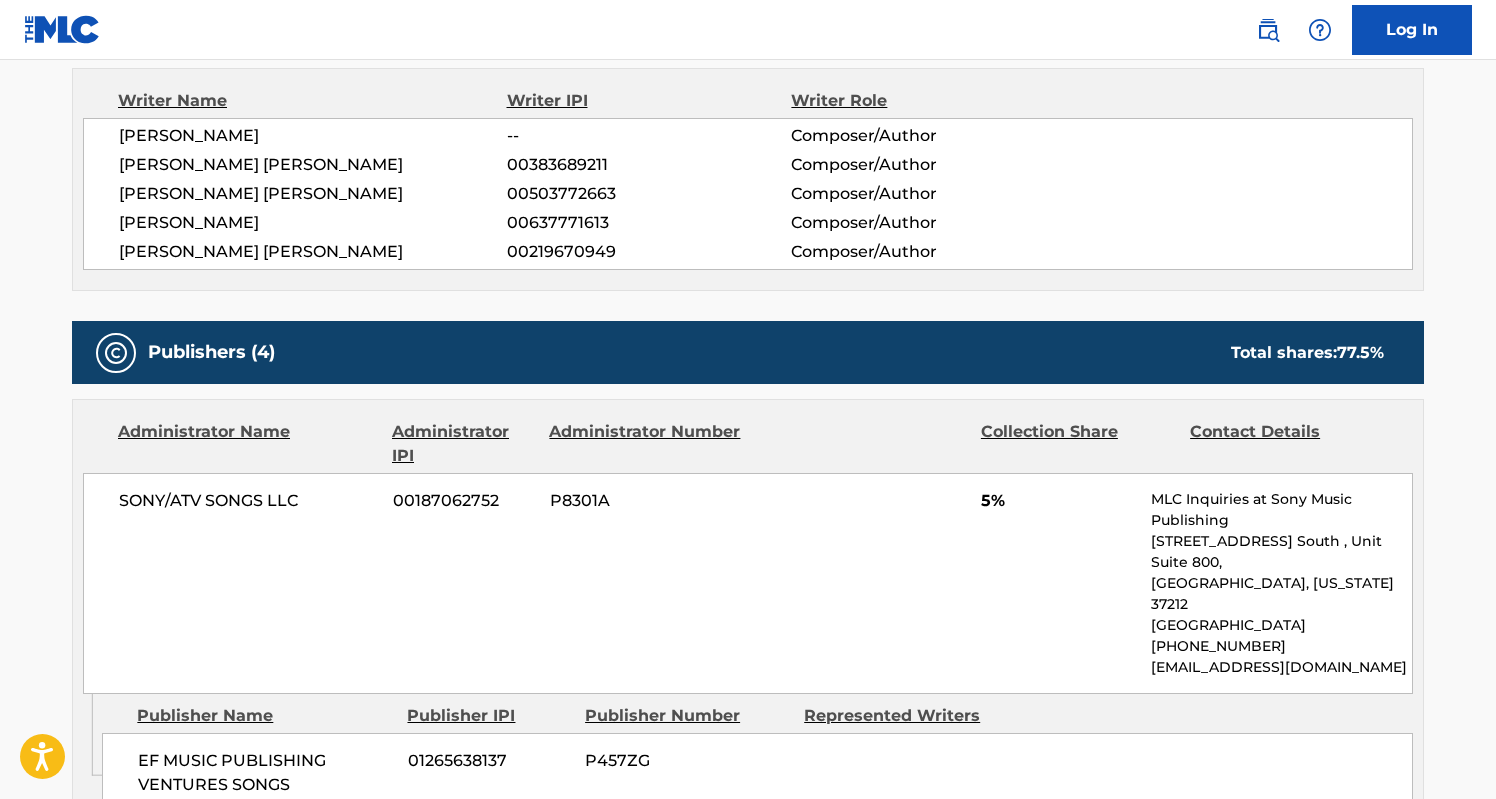 scroll, scrollTop: 716, scrollLeft: 0, axis: vertical 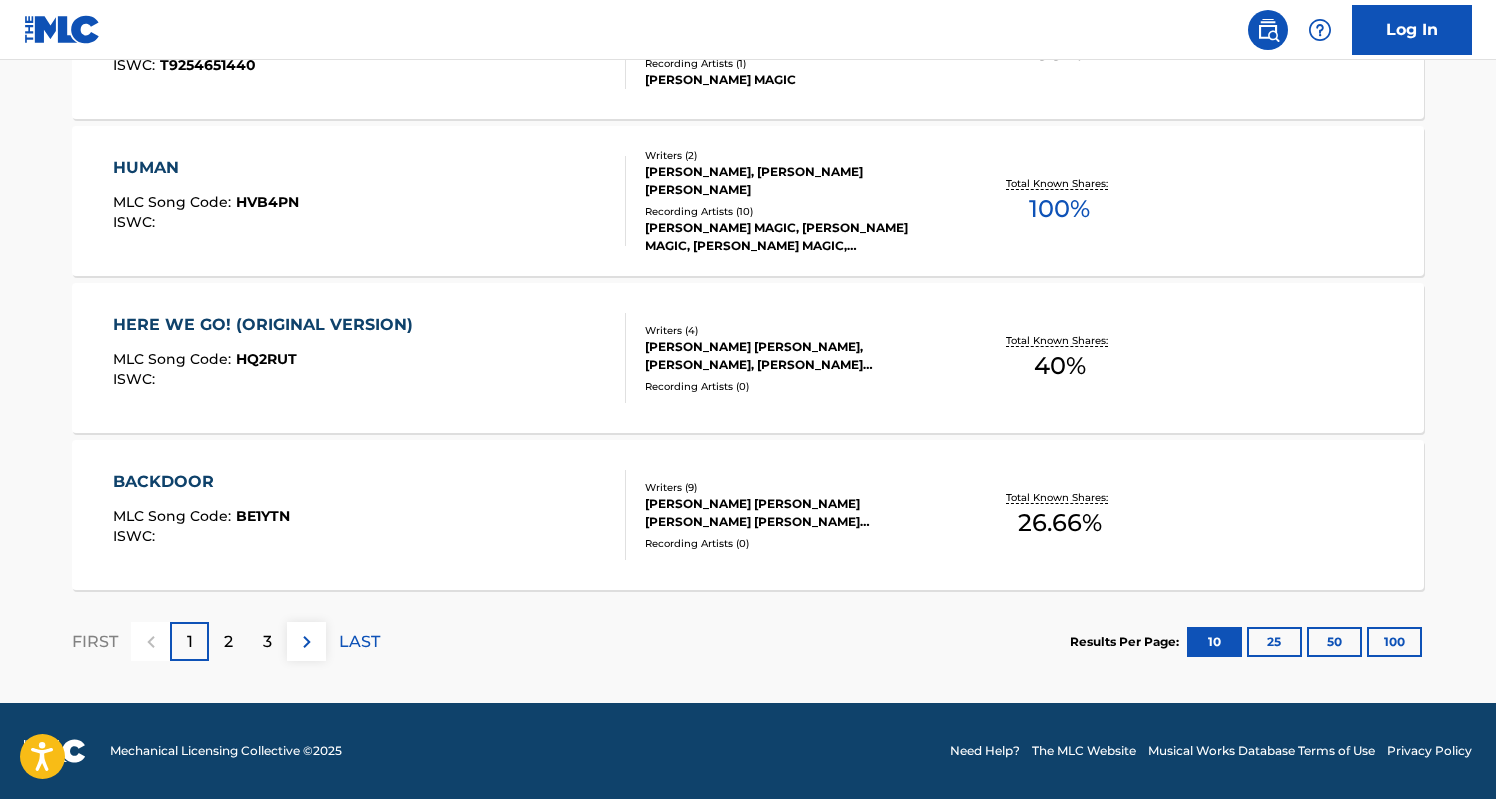 click on "BACKDOOR MLC Song Code : BE1YTN ISWC :" at bounding box center [370, 515] 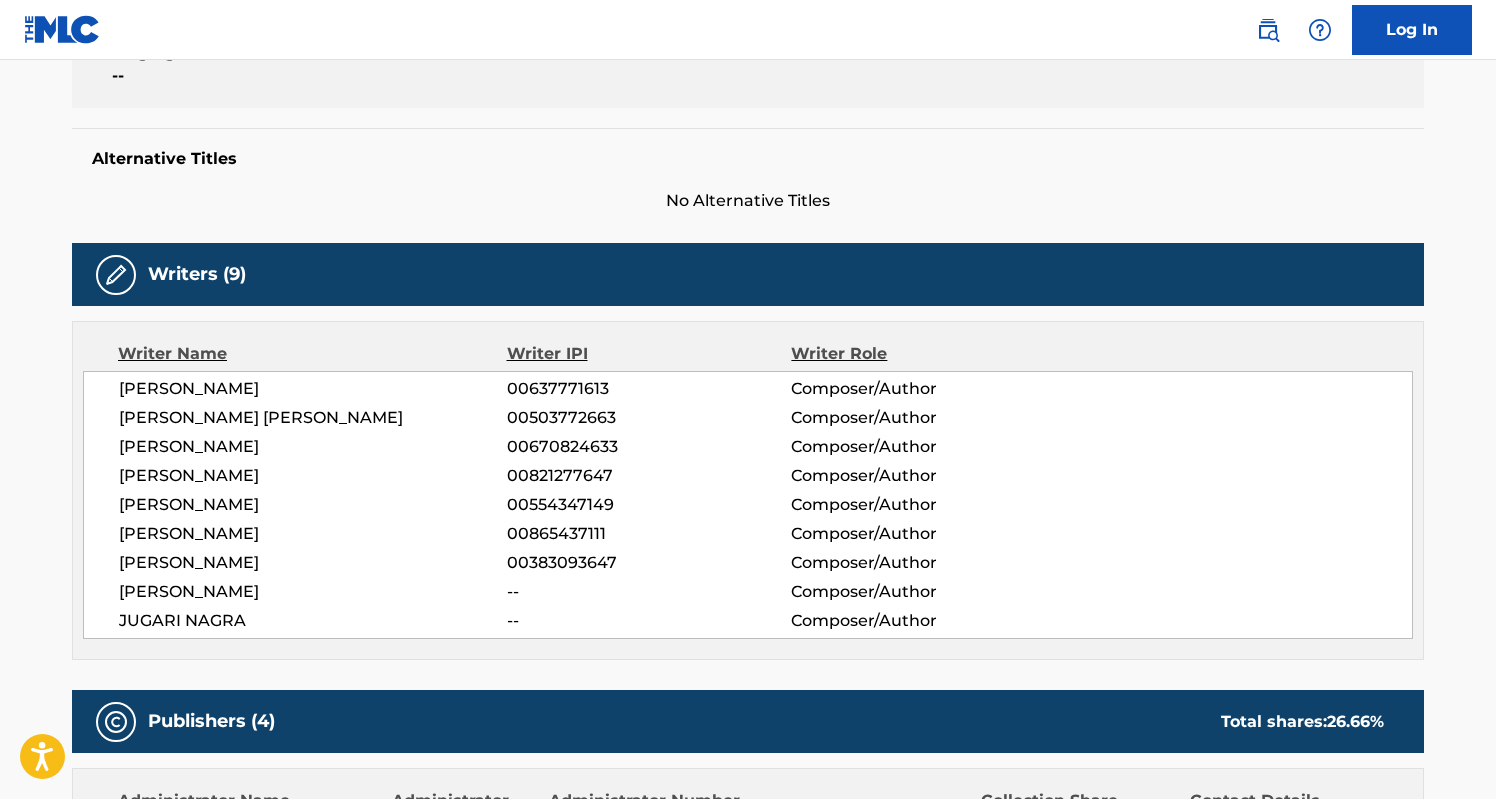 scroll, scrollTop: 464, scrollLeft: 0, axis: vertical 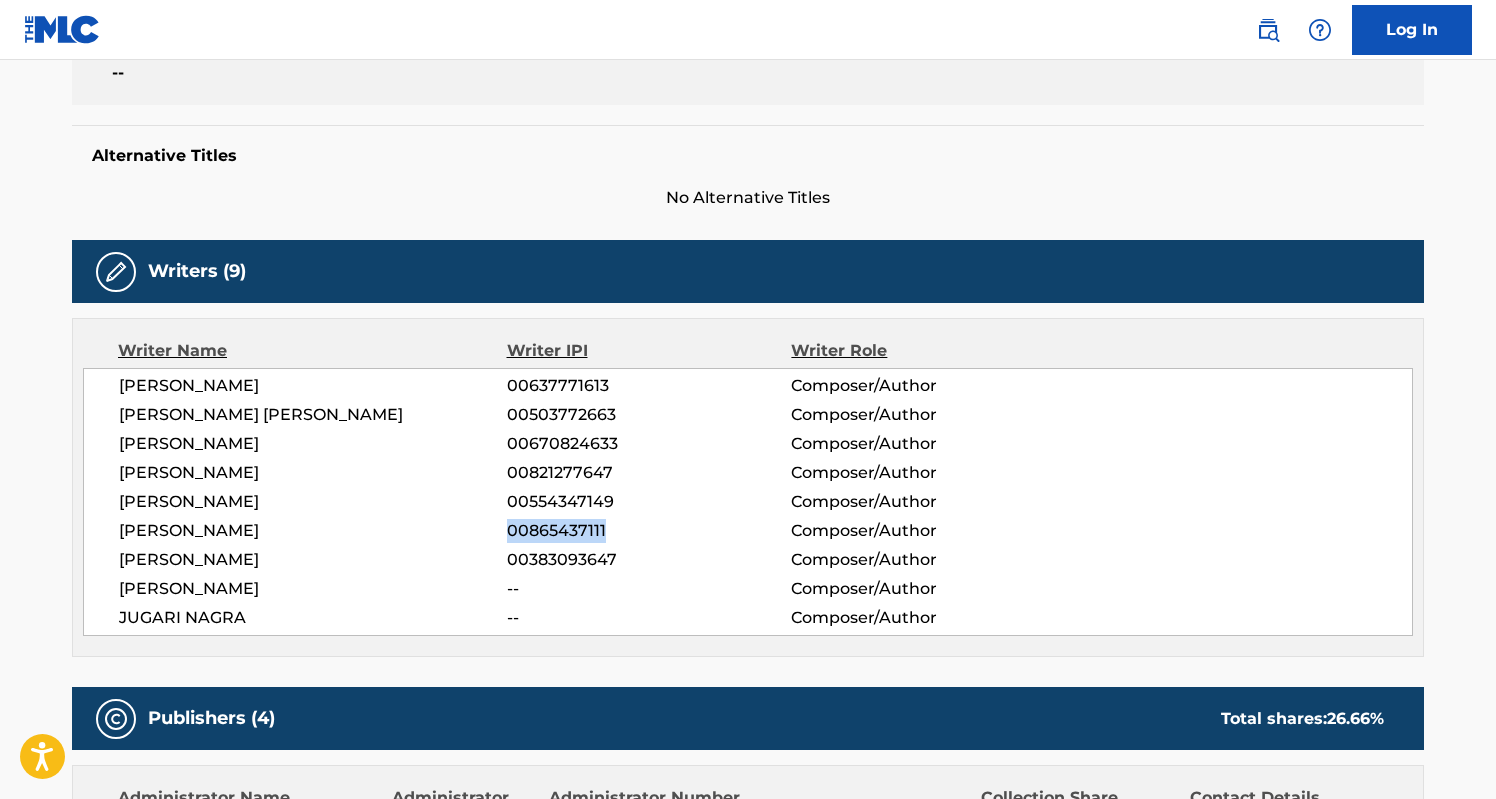 drag, startPoint x: 610, startPoint y: 529, endPoint x: 508, endPoint y: 530, distance: 102.0049 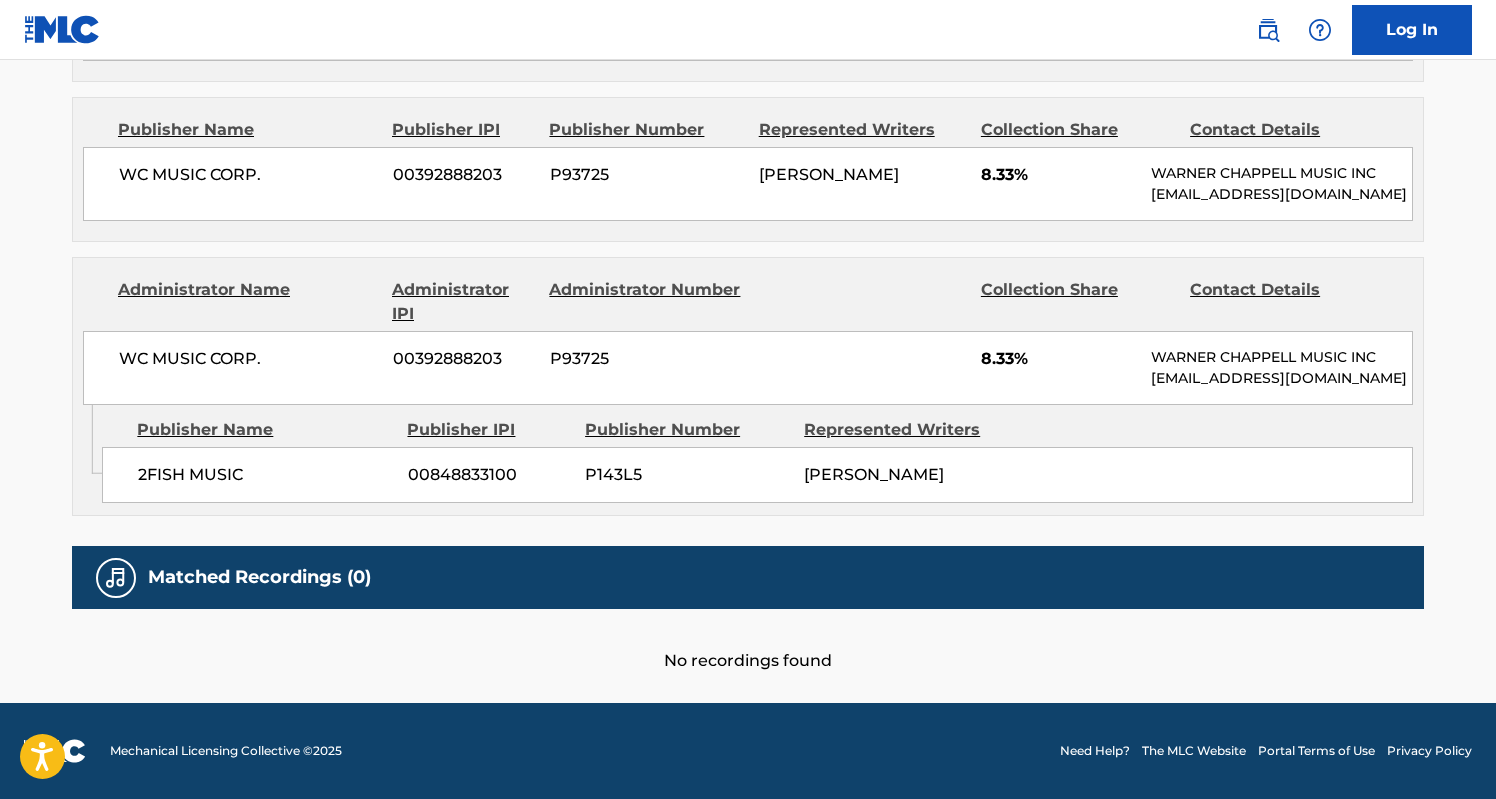 scroll, scrollTop: 1591, scrollLeft: 0, axis: vertical 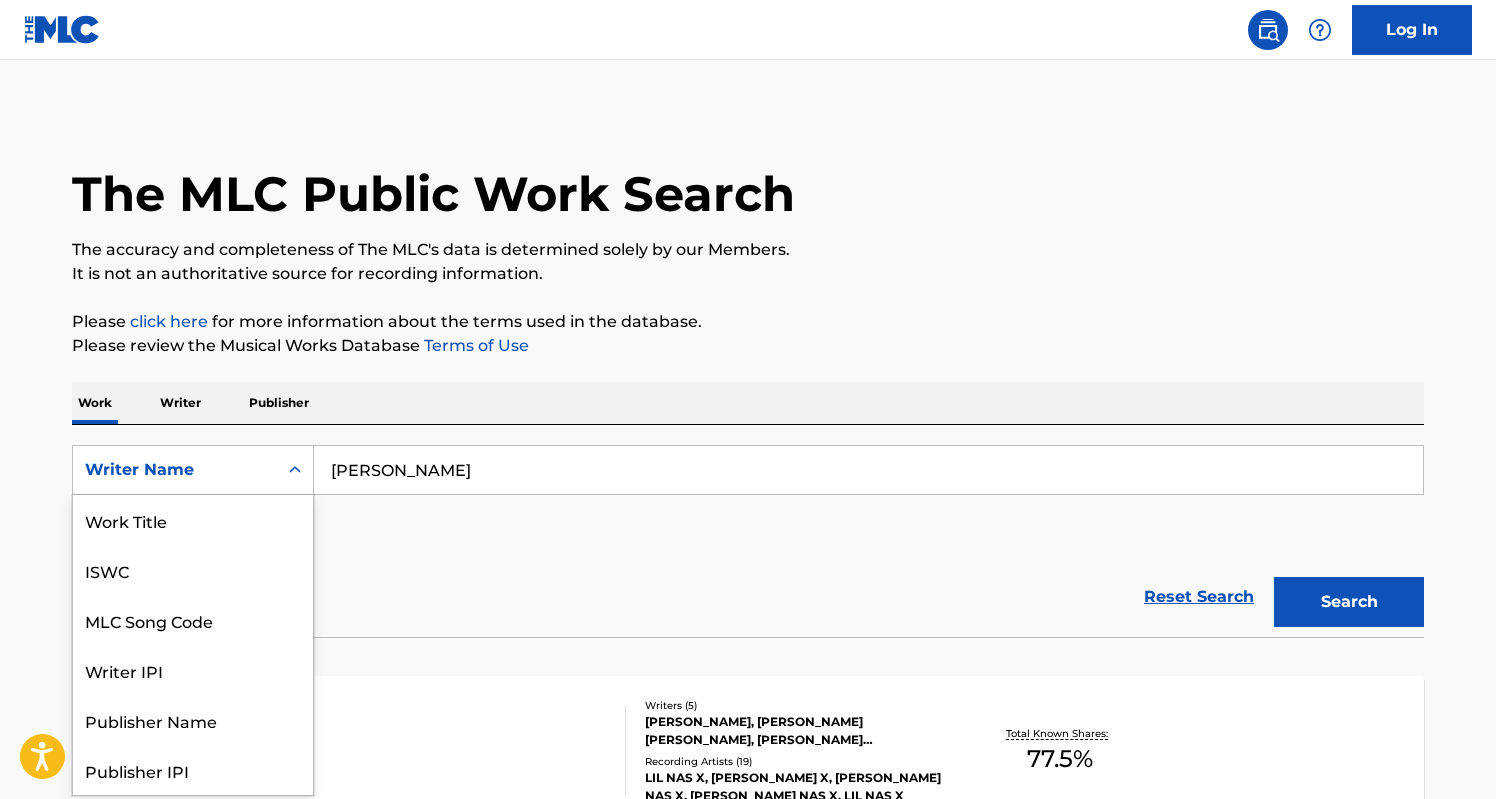 click on "Writer Name" at bounding box center (175, 470) 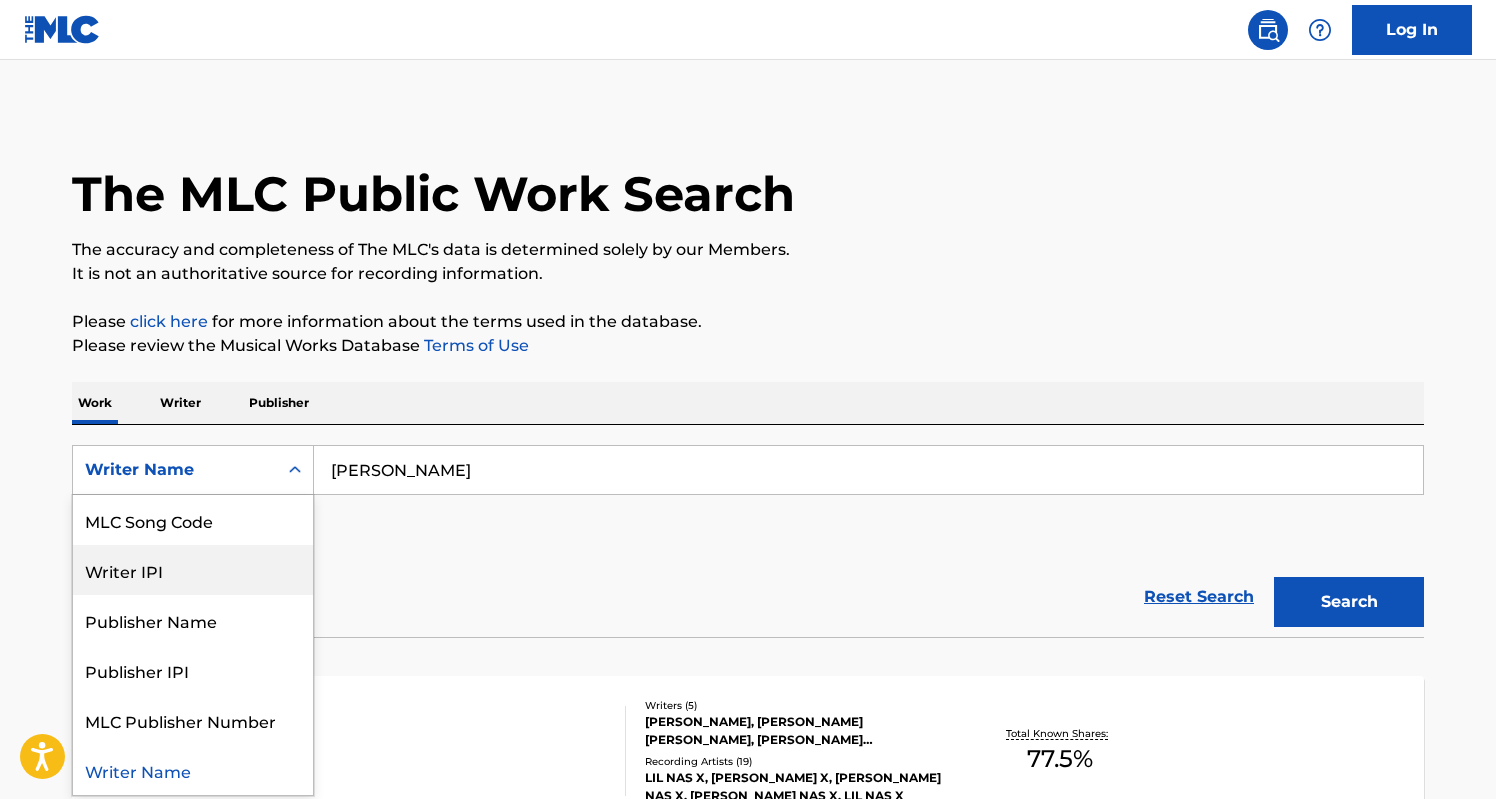 click on "Writer IPI" at bounding box center (193, 570) 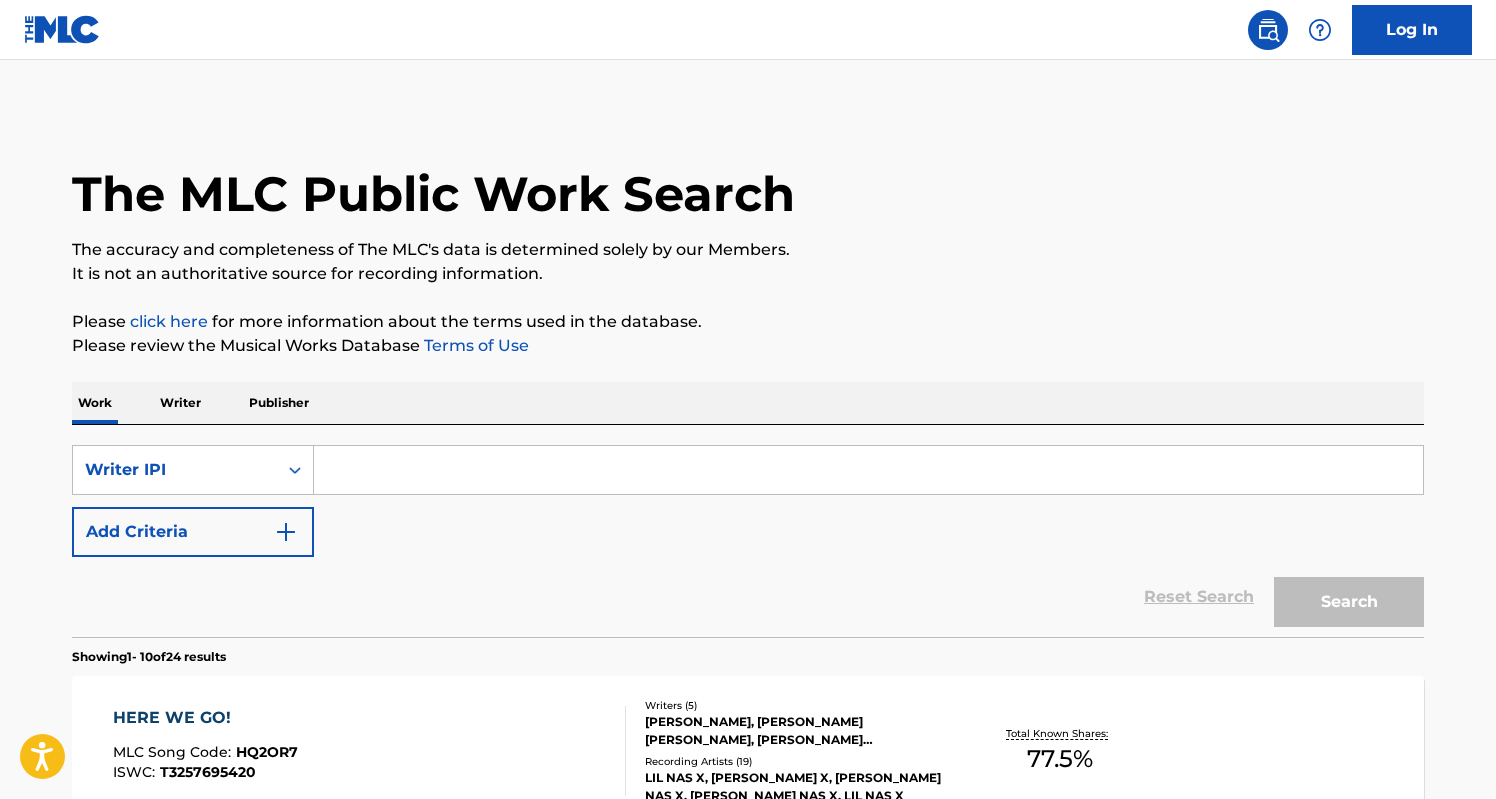 click on "SearchWithCriteria9a1f79c2-e5c8-4c80-bd0e-cbae0100e859 Writer IPI Add Criteria Reset Search Search" at bounding box center (748, 531) 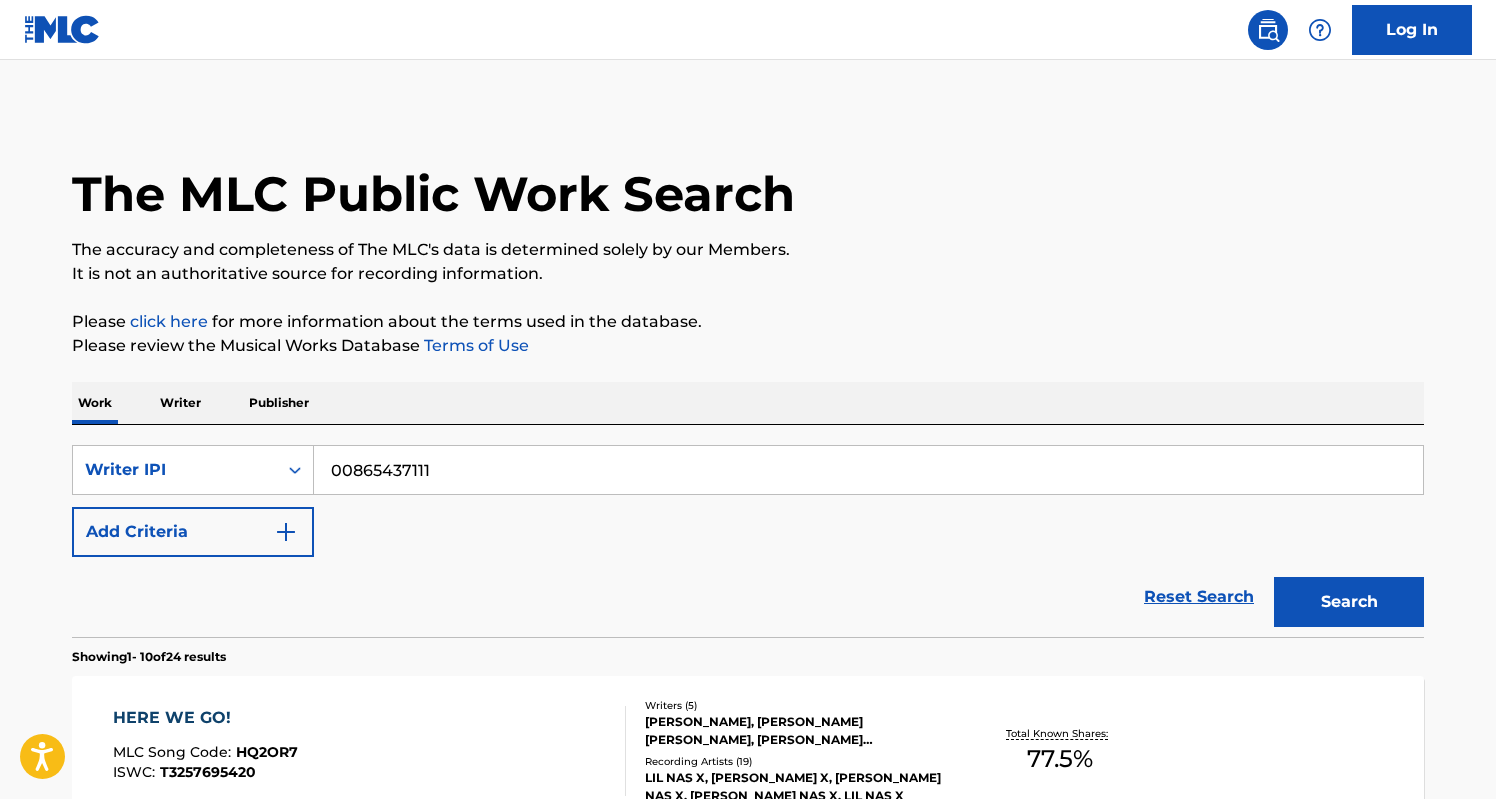 type on "00865437111" 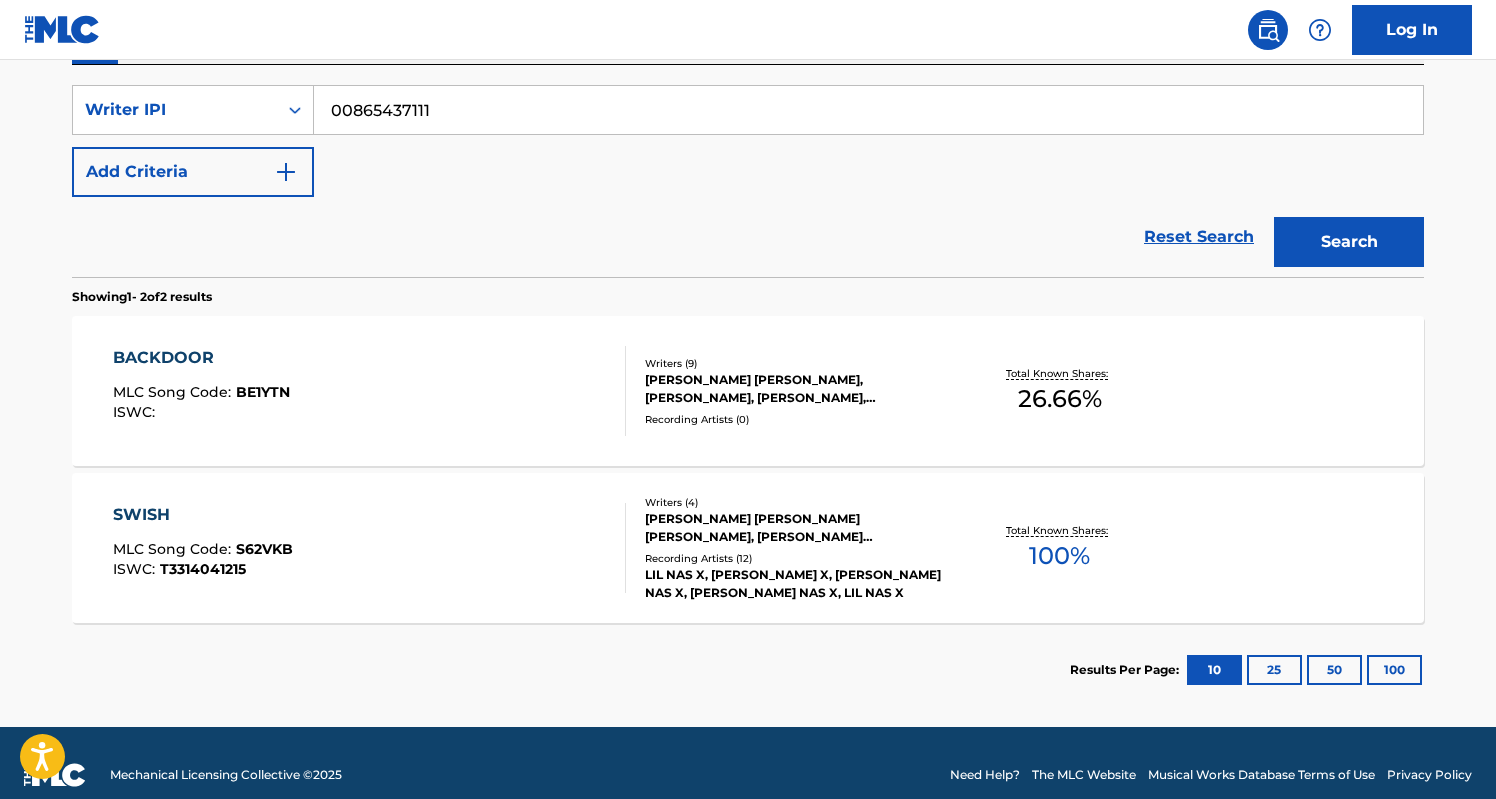 scroll, scrollTop: 363, scrollLeft: 0, axis: vertical 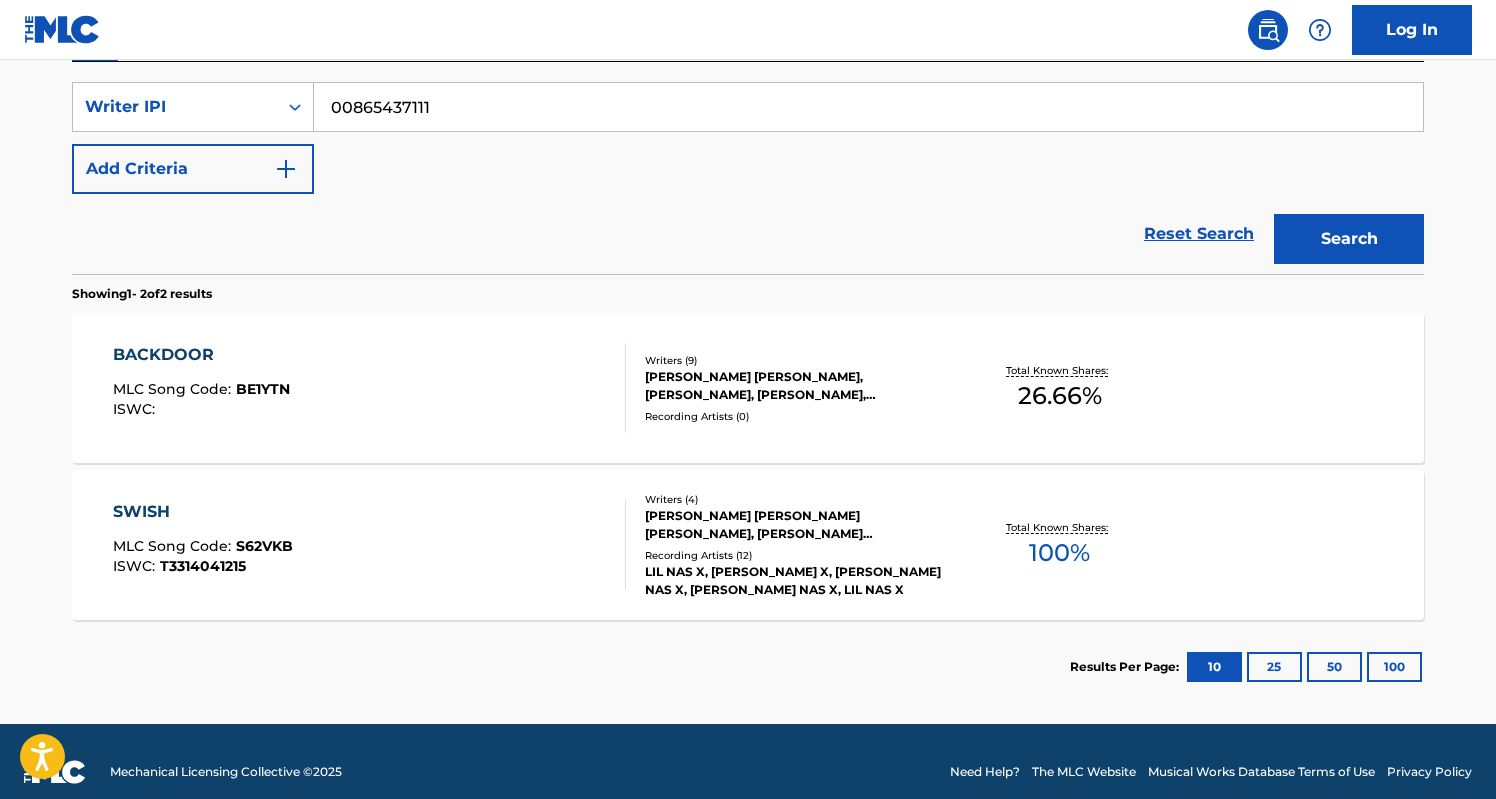 click on "BACKDOOR MLC Song Code : BE1YTN ISWC :" at bounding box center [370, 388] 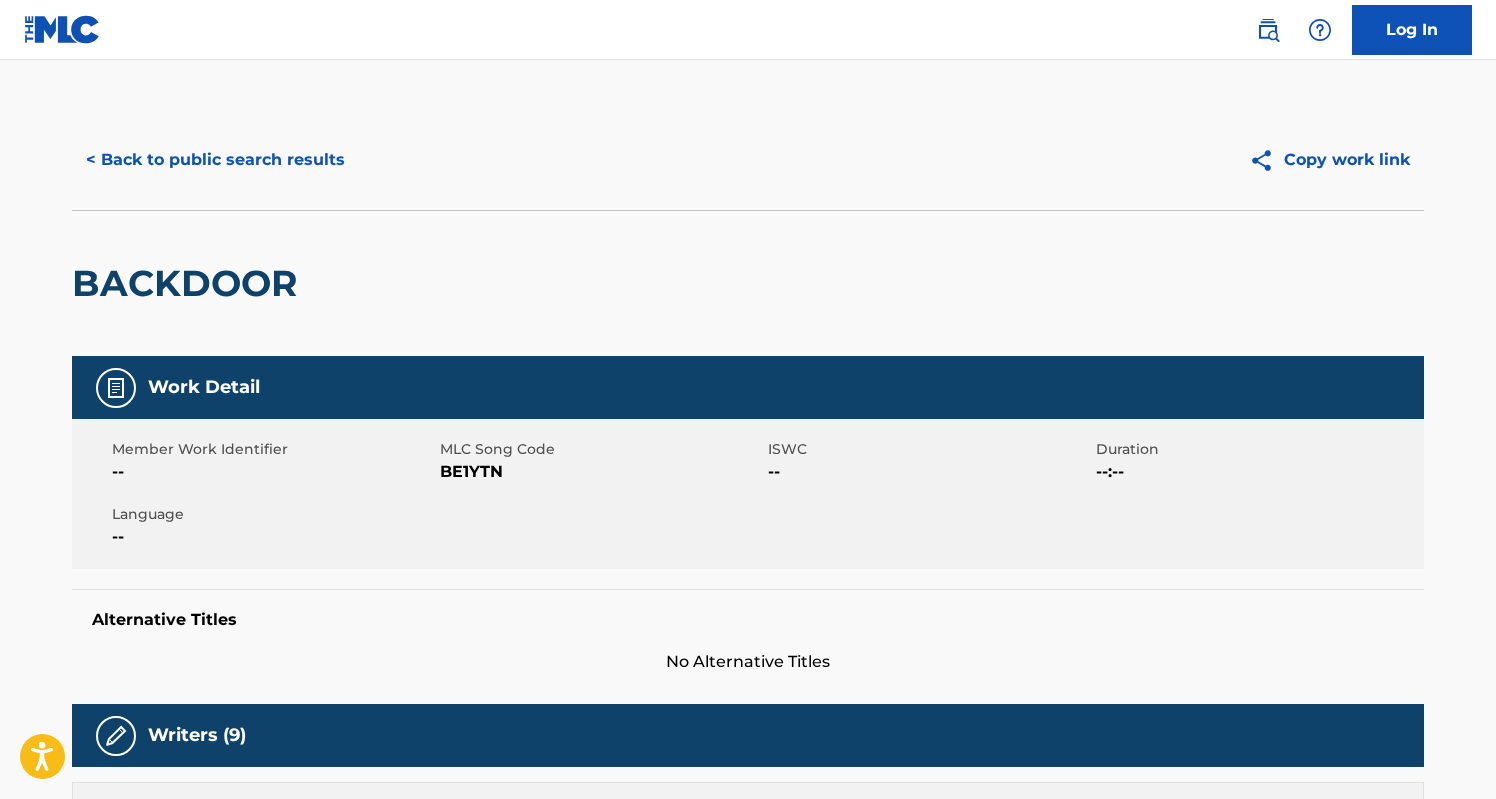 scroll, scrollTop: 0, scrollLeft: 0, axis: both 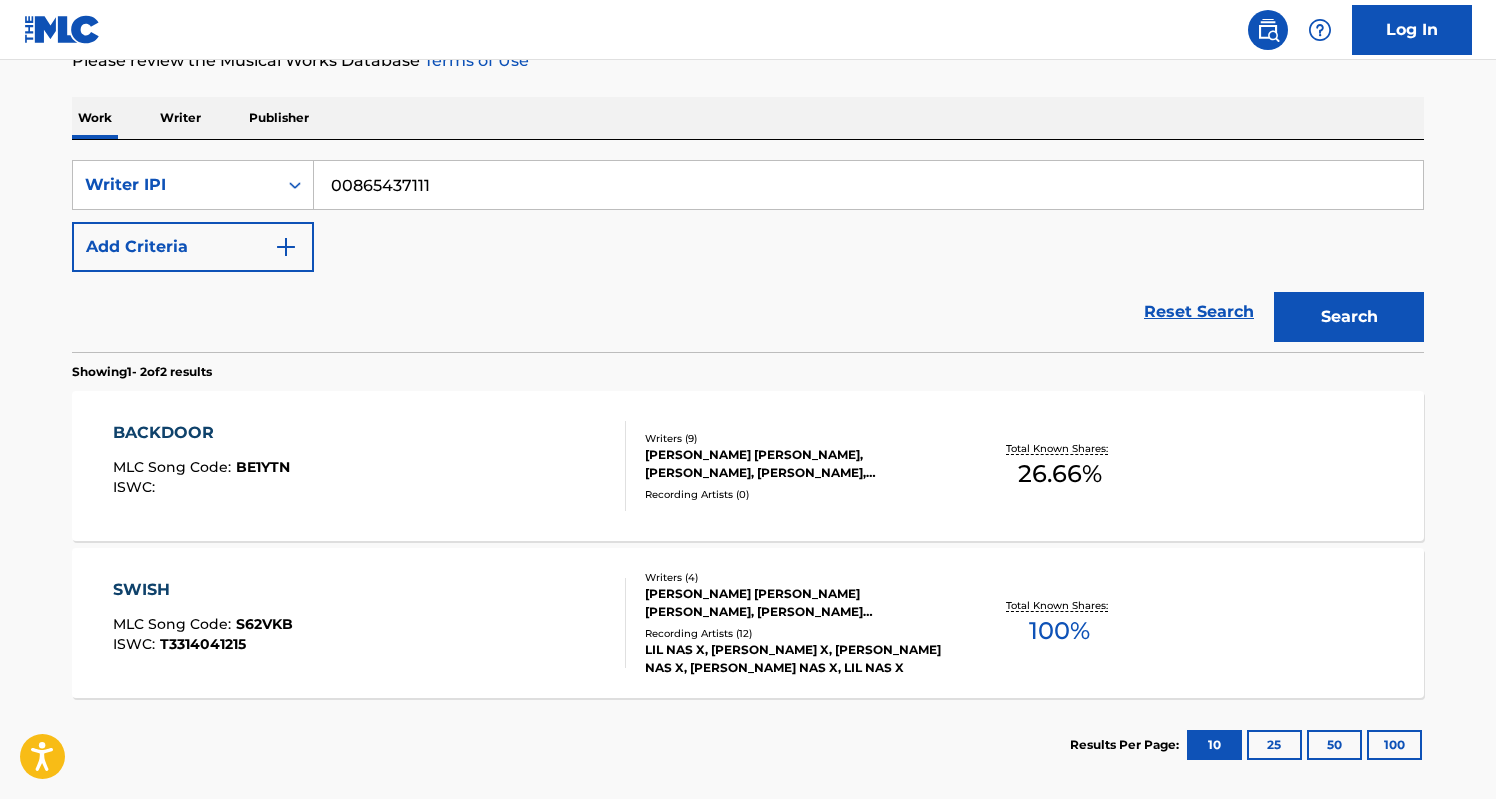 click on "Recording Artists ( 0 )" at bounding box center [796, 494] 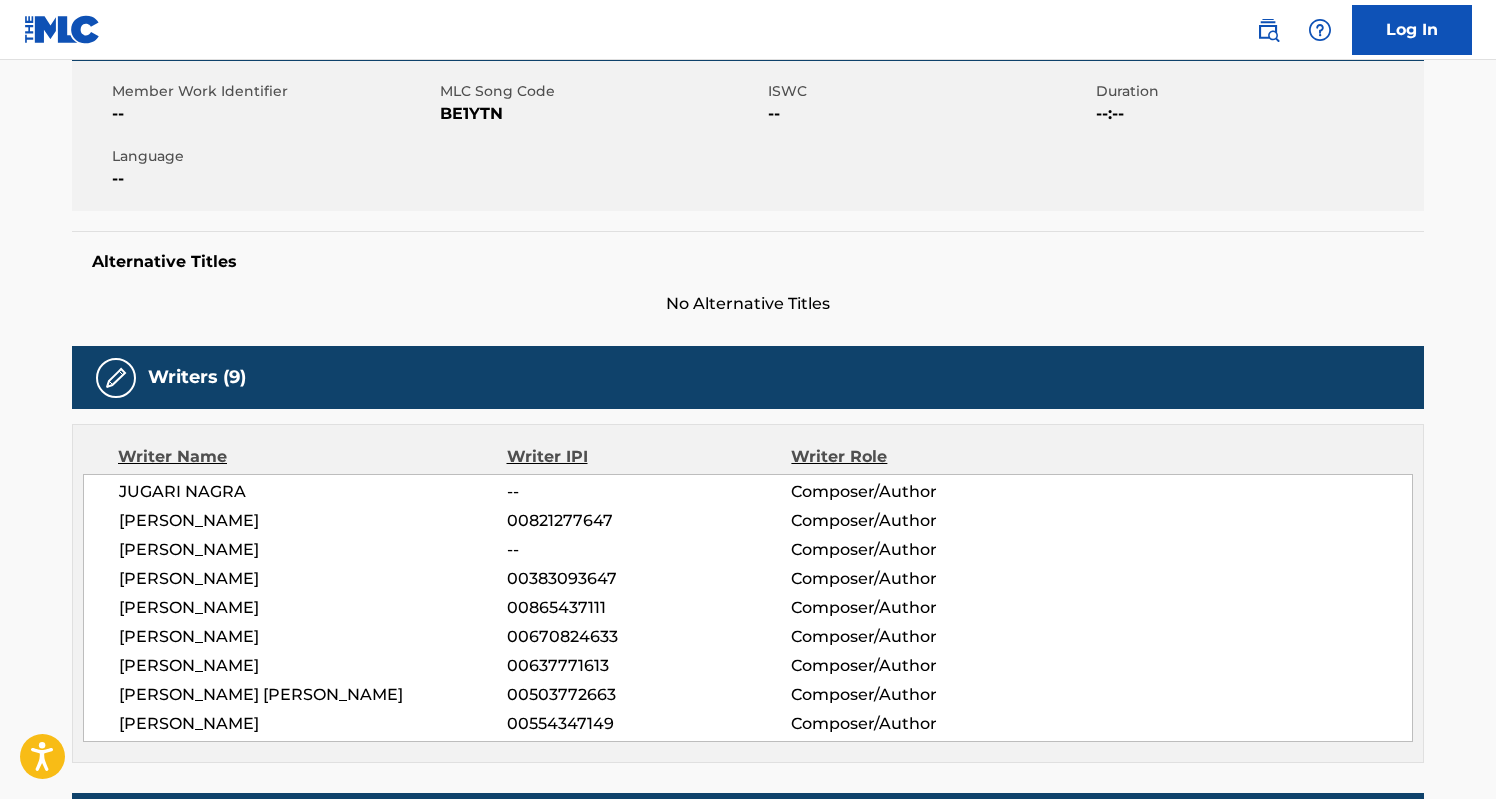 scroll, scrollTop: 511, scrollLeft: 0, axis: vertical 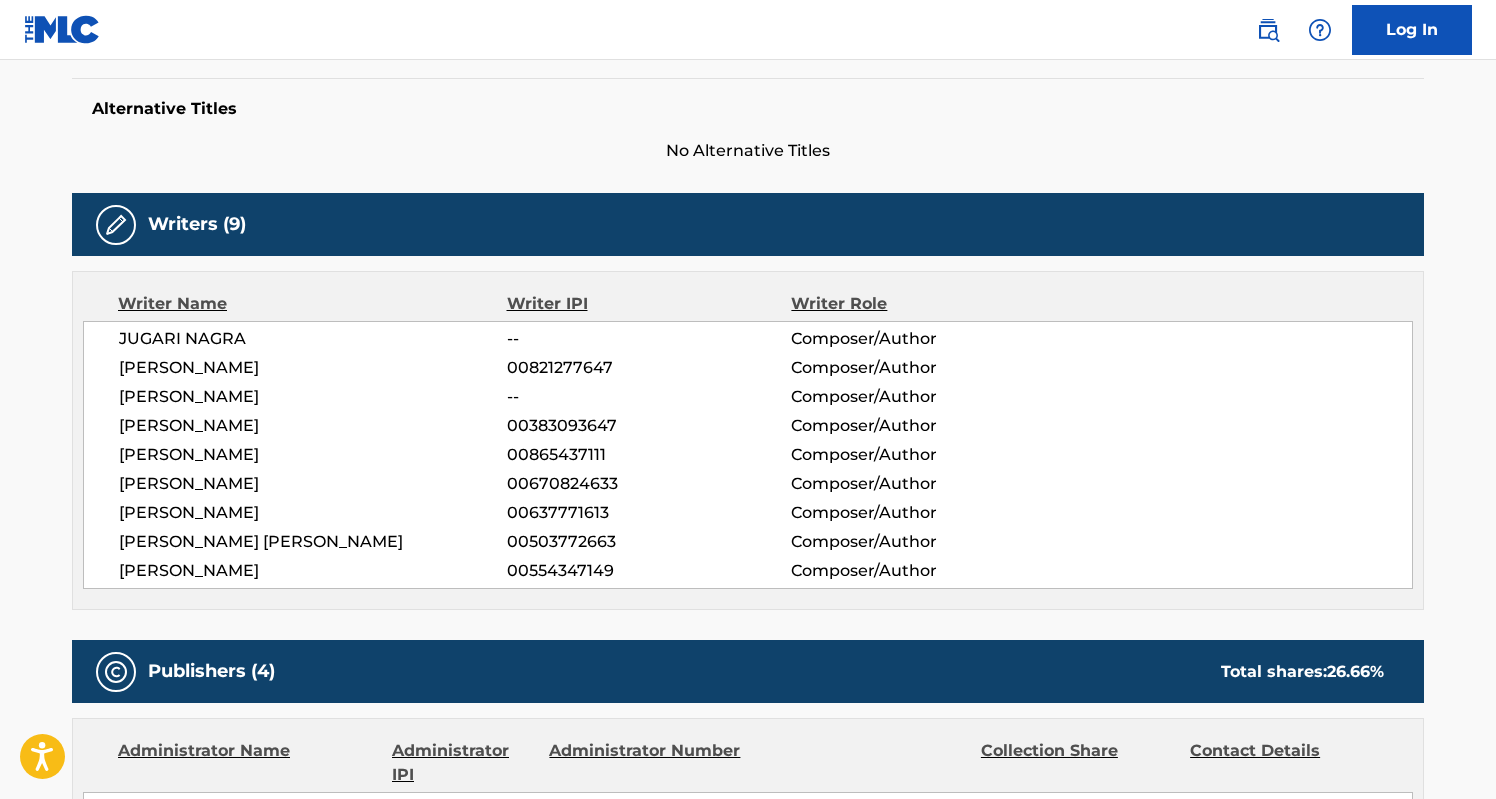 click on "[PERSON_NAME]" at bounding box center (313, 455) 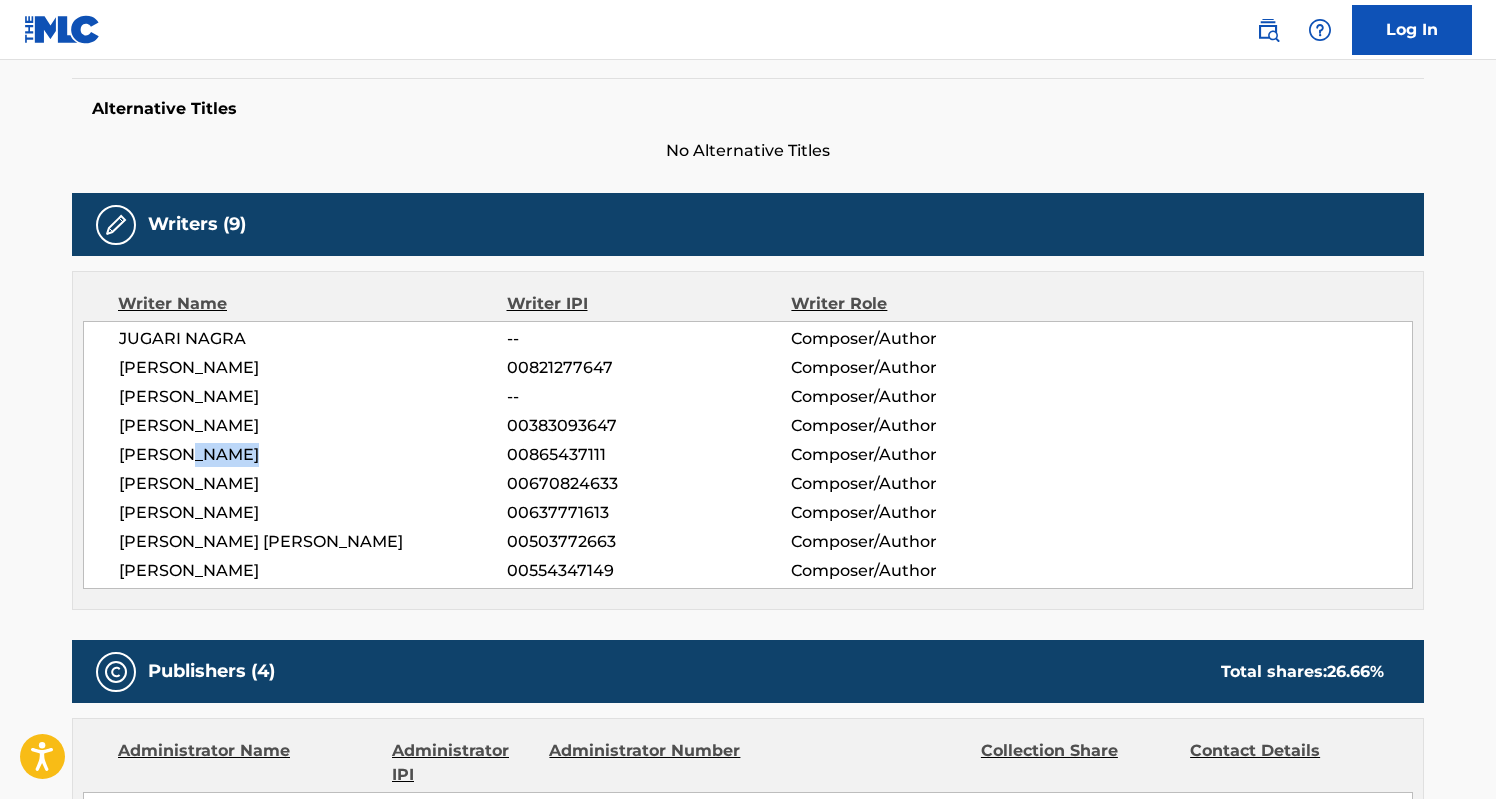click on "[PERSON_NAME]" at bounding box center [313, 455] 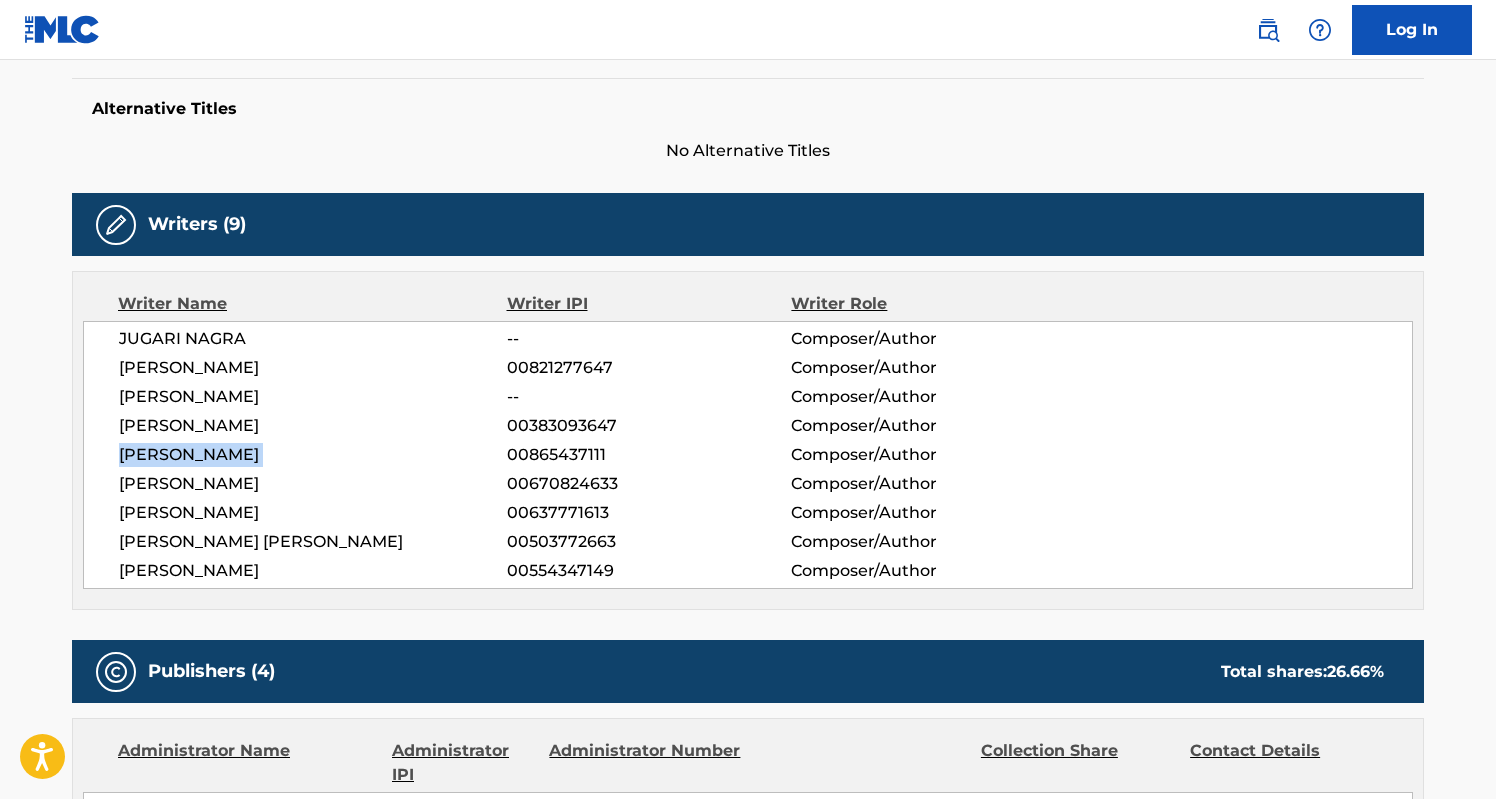 click on "[PERSON_NAME]" at bounding box center (313, 455) 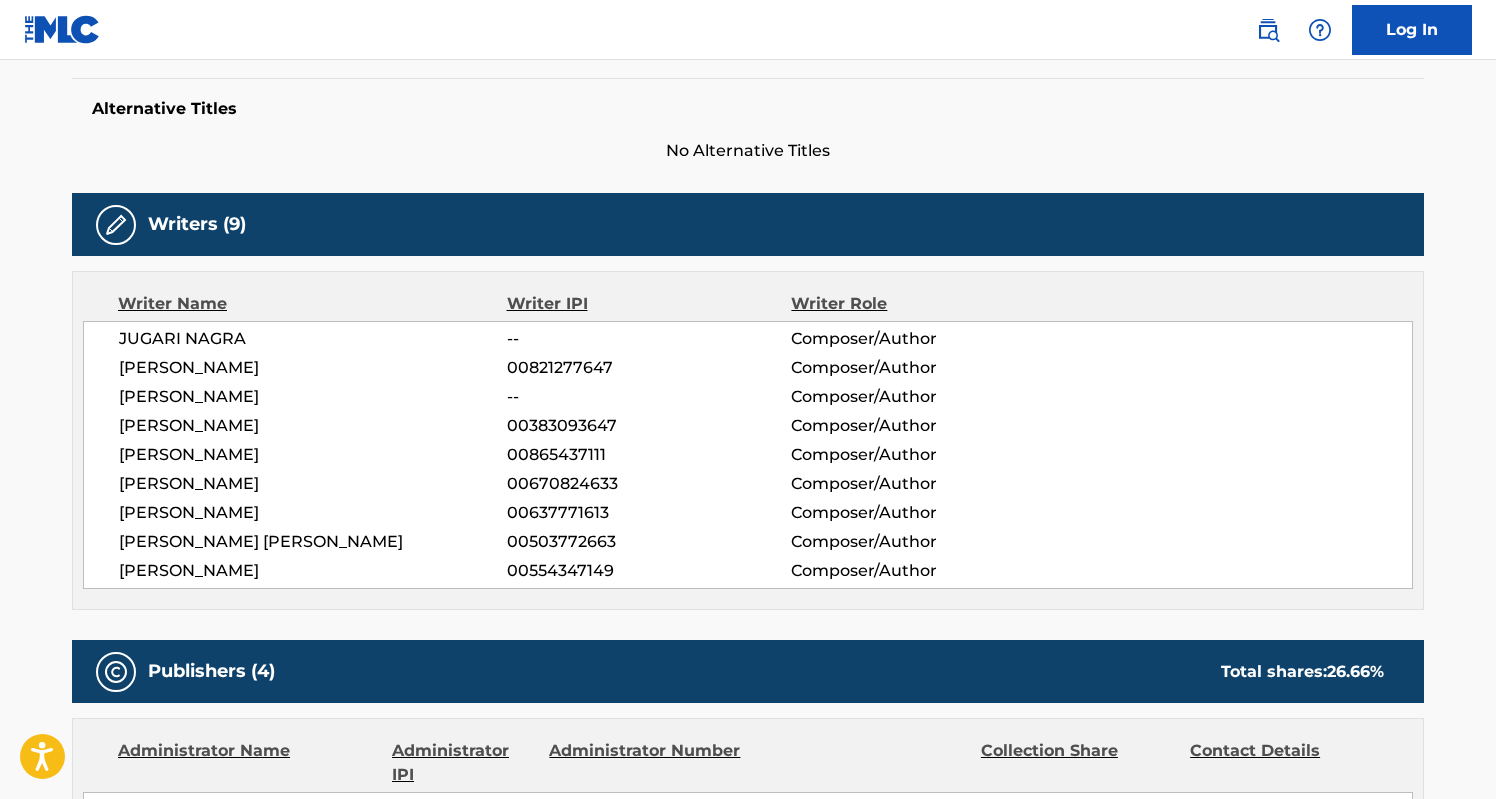 click on "[PERSON_NAME]" at bounding box center [313, 455] 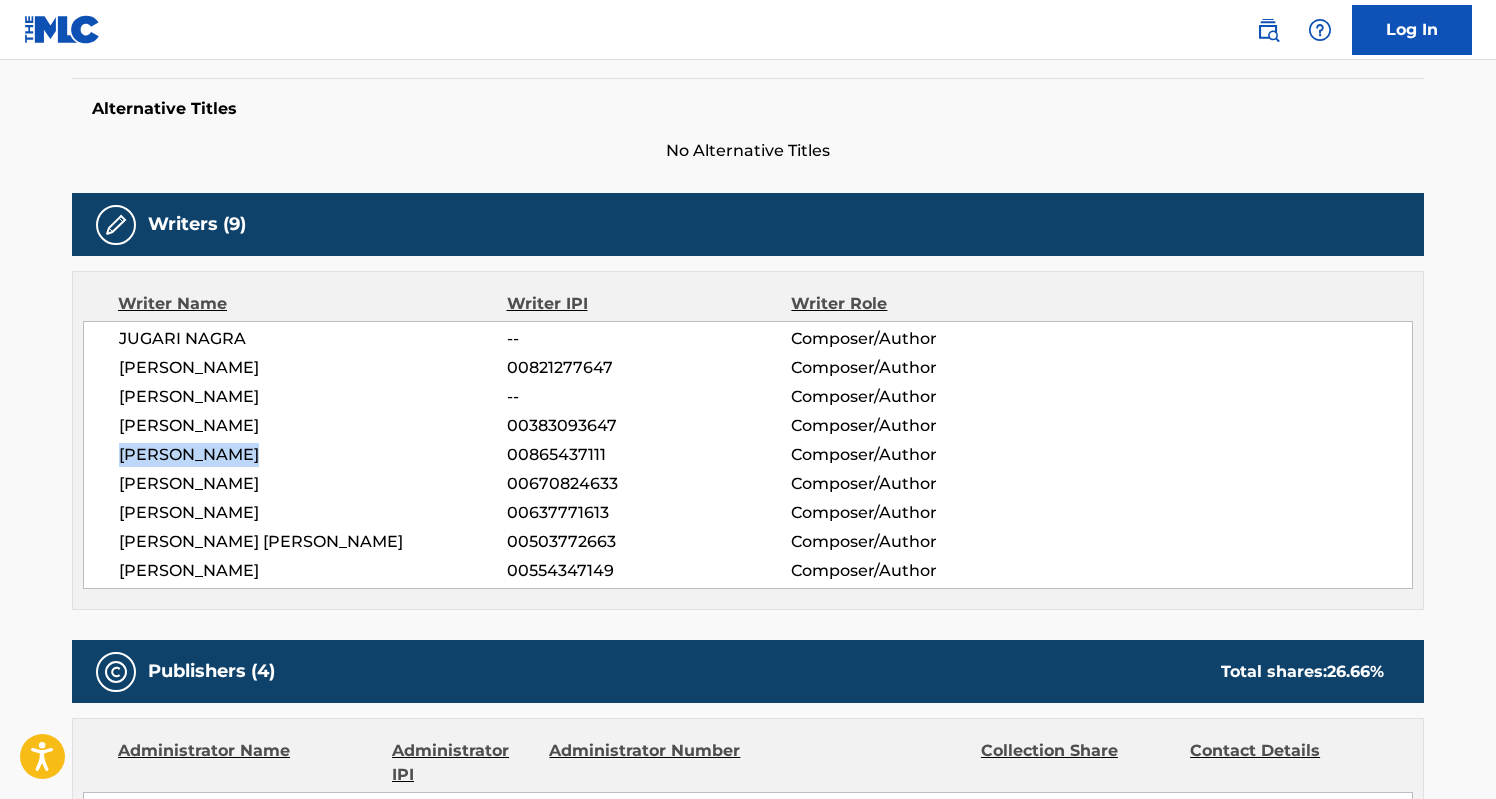 drag, startPoint x: 269, startPoint y: 450, endPoint x: 107, endPoint y: 455, distance: 162.07715 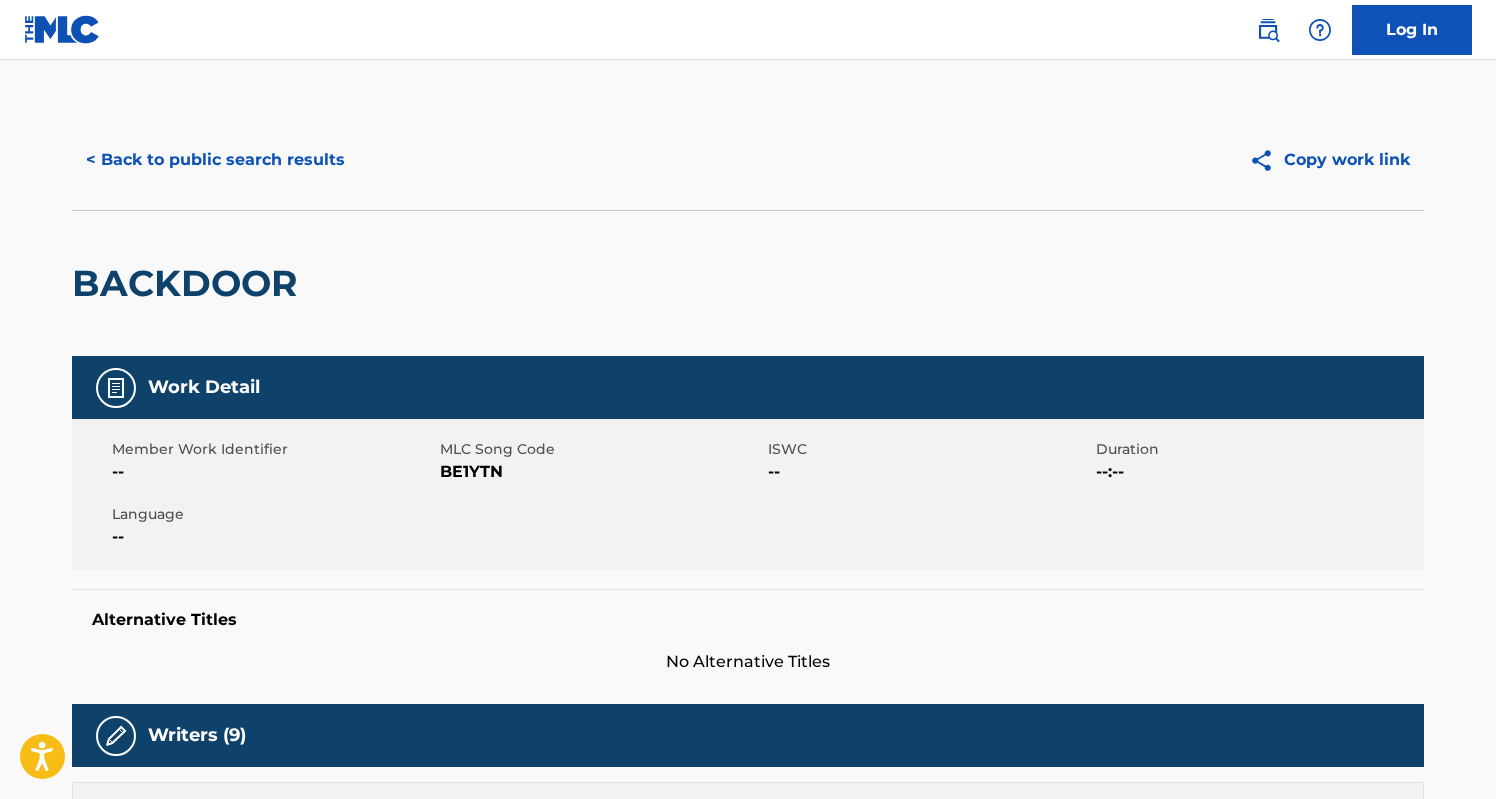 scroll, scrollTop: 0, scrollLeft: 0, axis: both 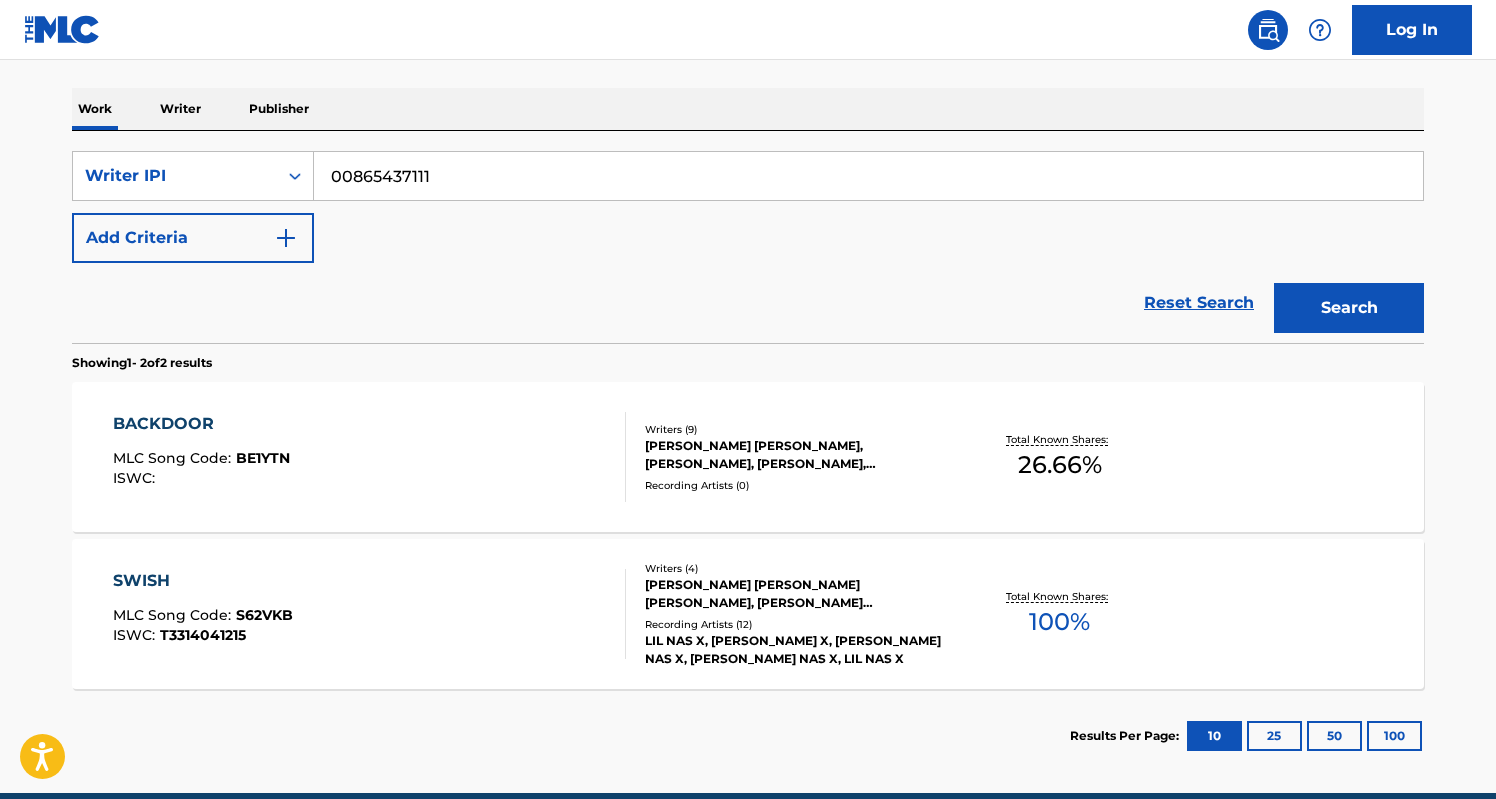 click on "BACKDOOR MLC Song Code : BE1YTN ISWC :" at bounding box center (370, 457) 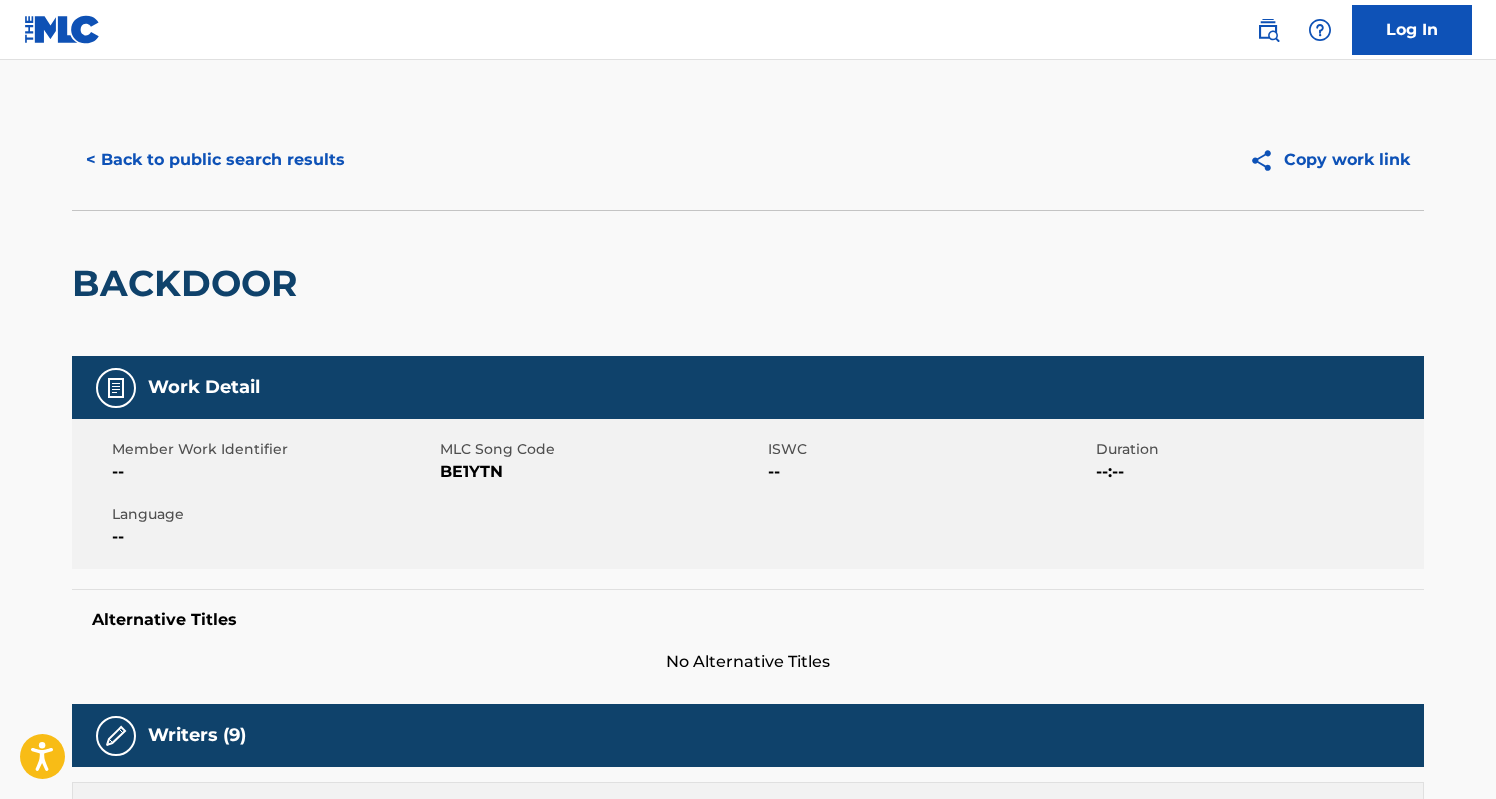 scroll, scrollTop: 0, scrollLeft: 0, axis: both 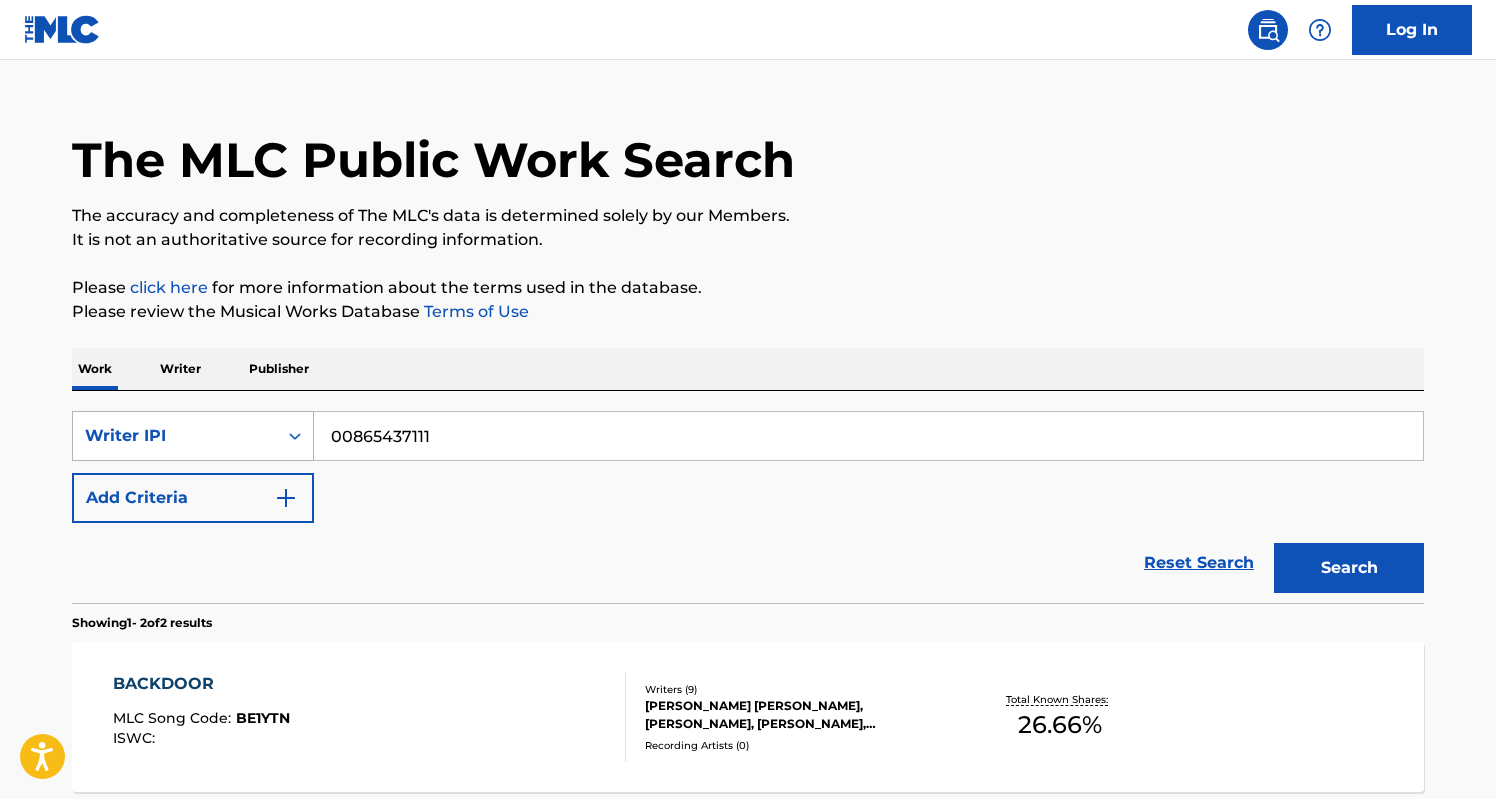 click on "Writer IPI" at bounding box center [175, 436] 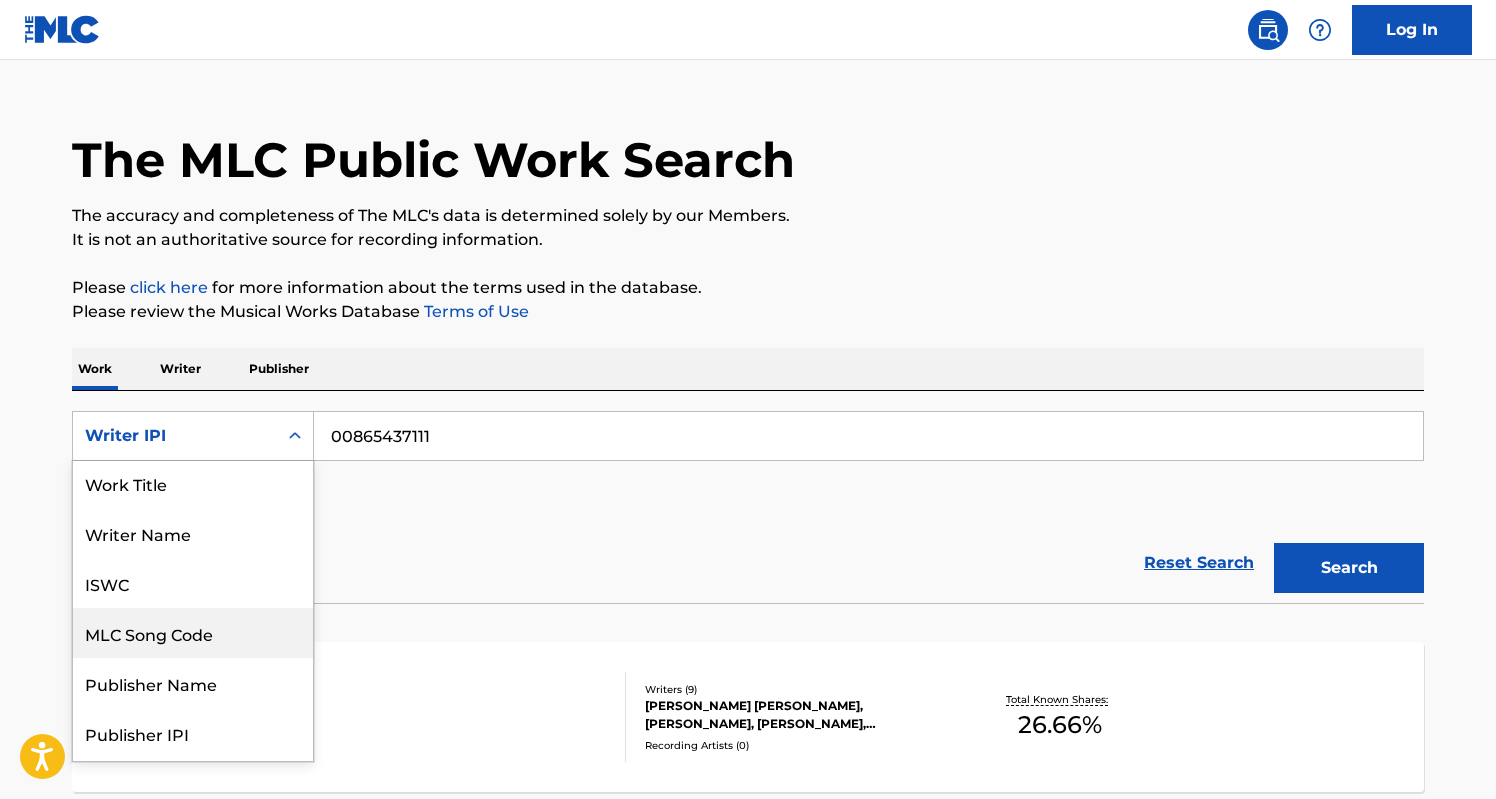 scroll, scrollTop: 0, scrollLeft: 0, axis: both 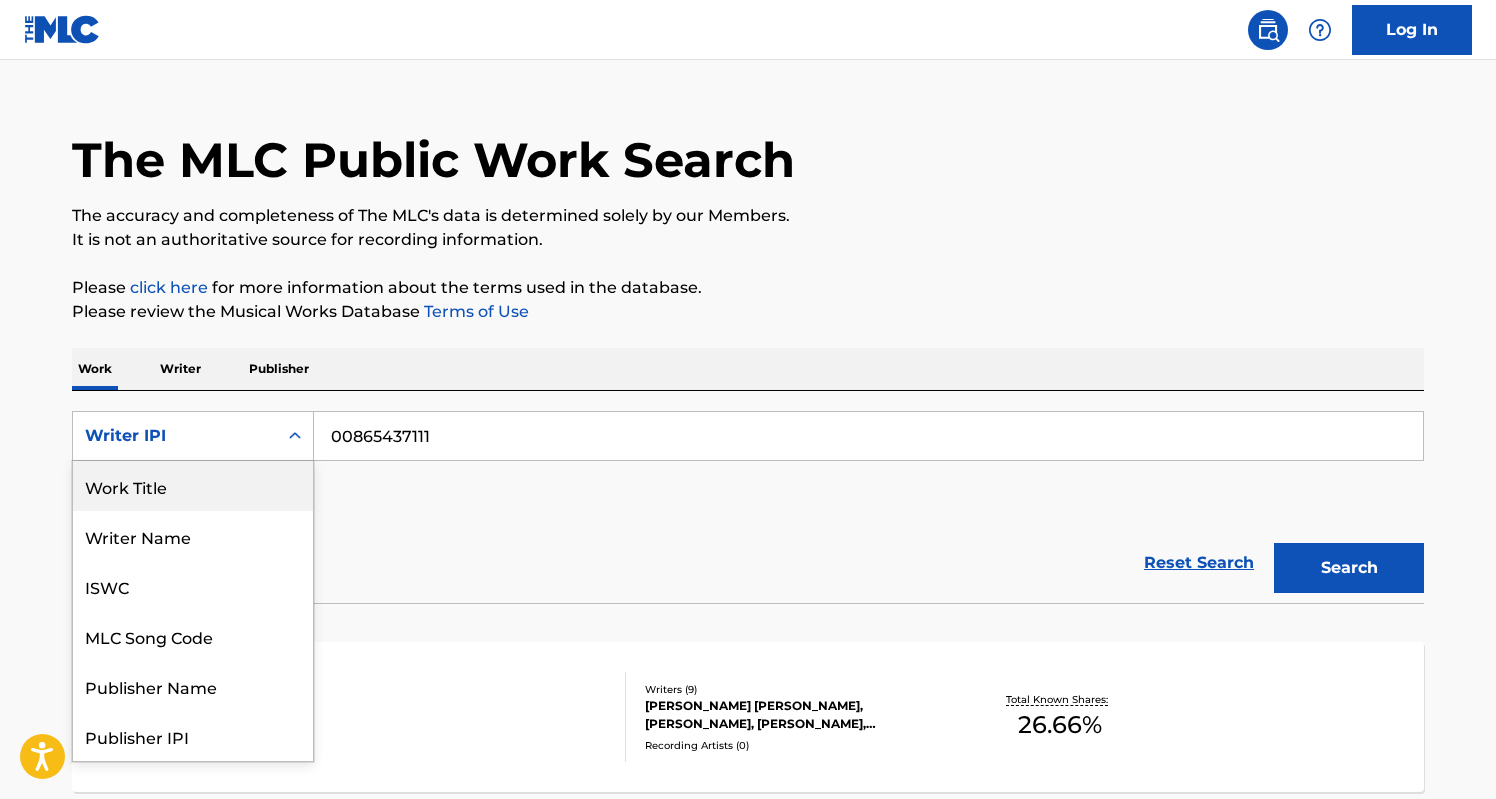 click on "Work Title" at bounding box center (193, 486) 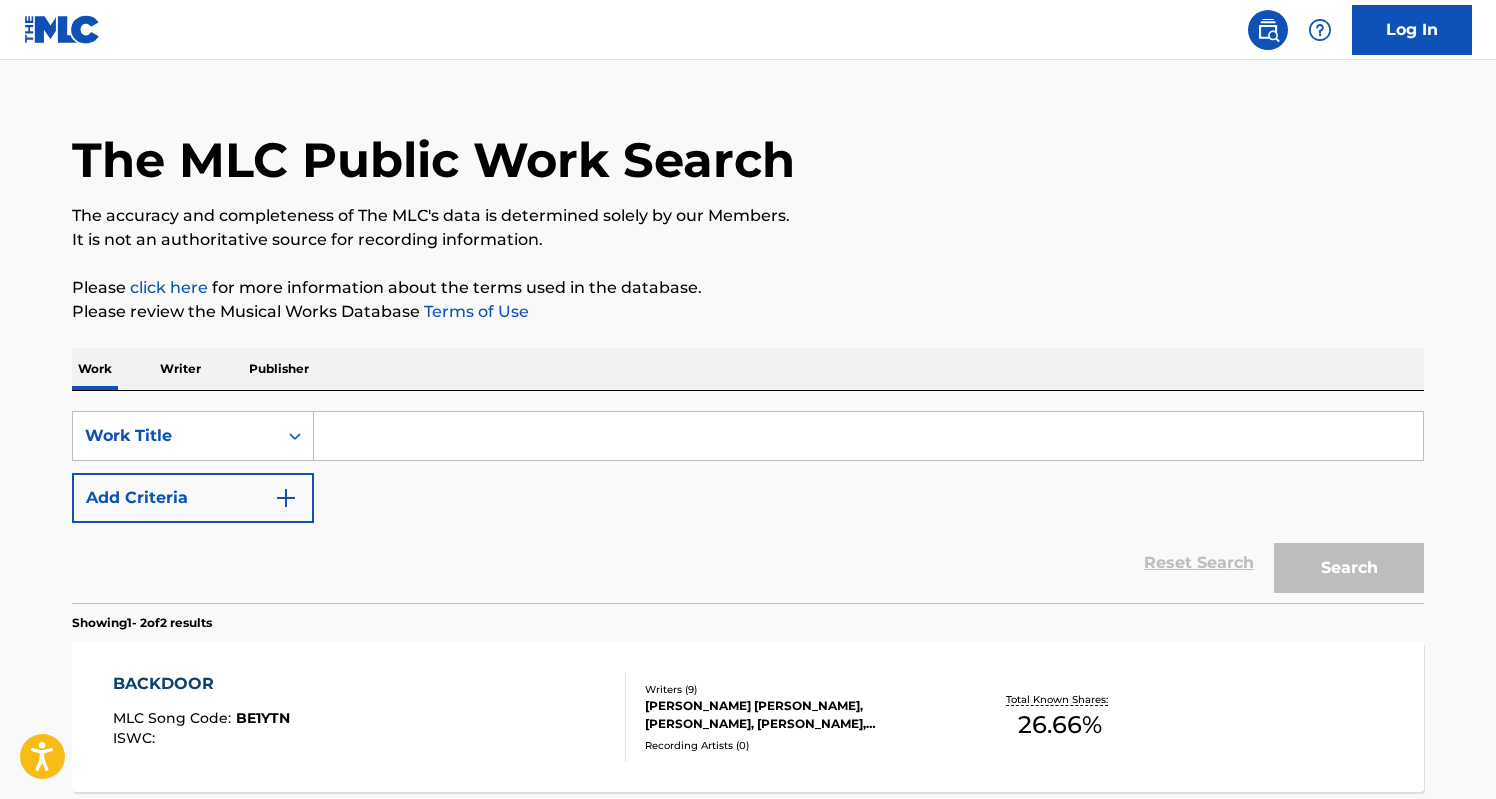 click at bounding box center (868, 436) 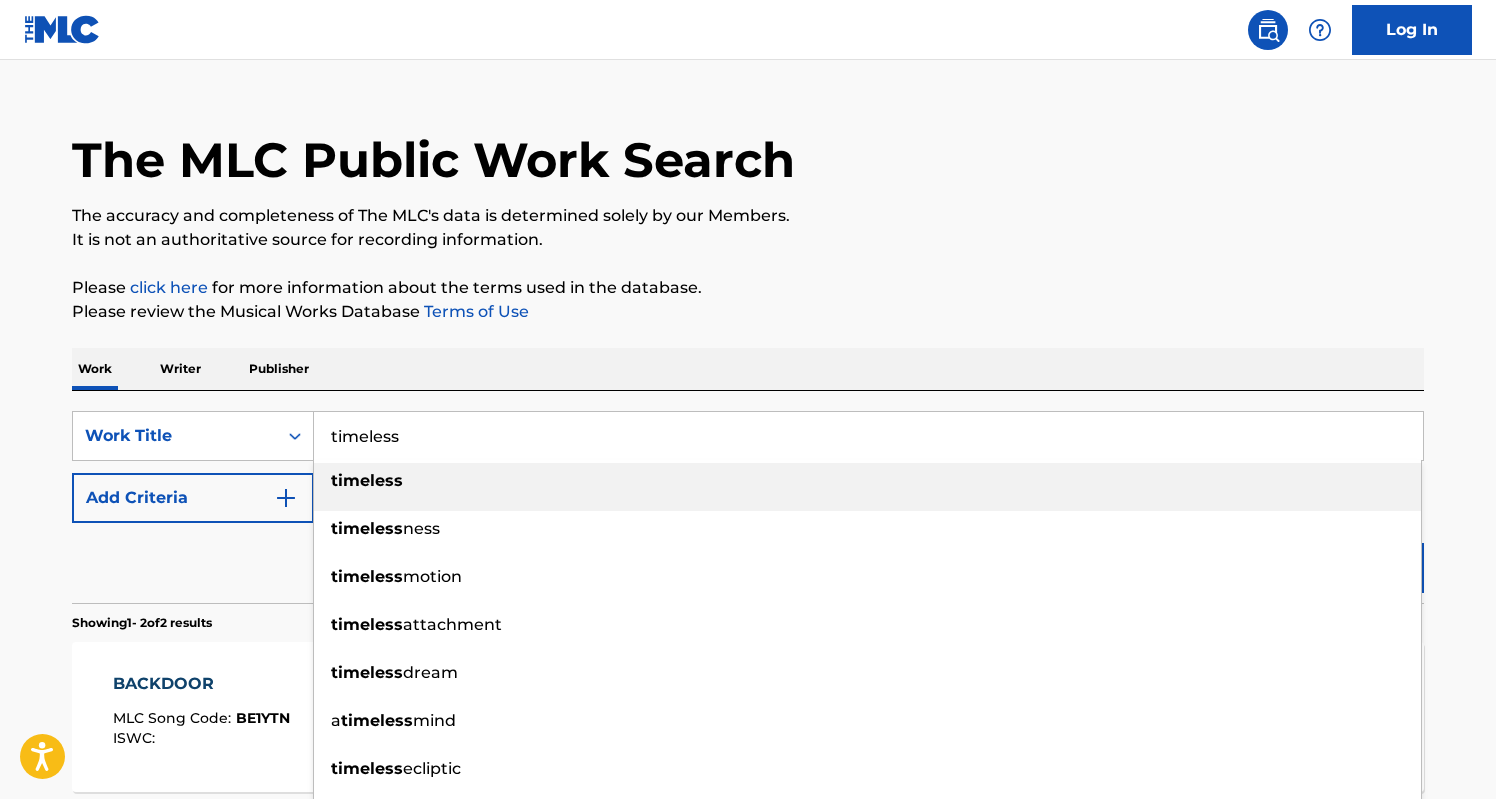 click on "timeless" at bounding box center (367, 480) 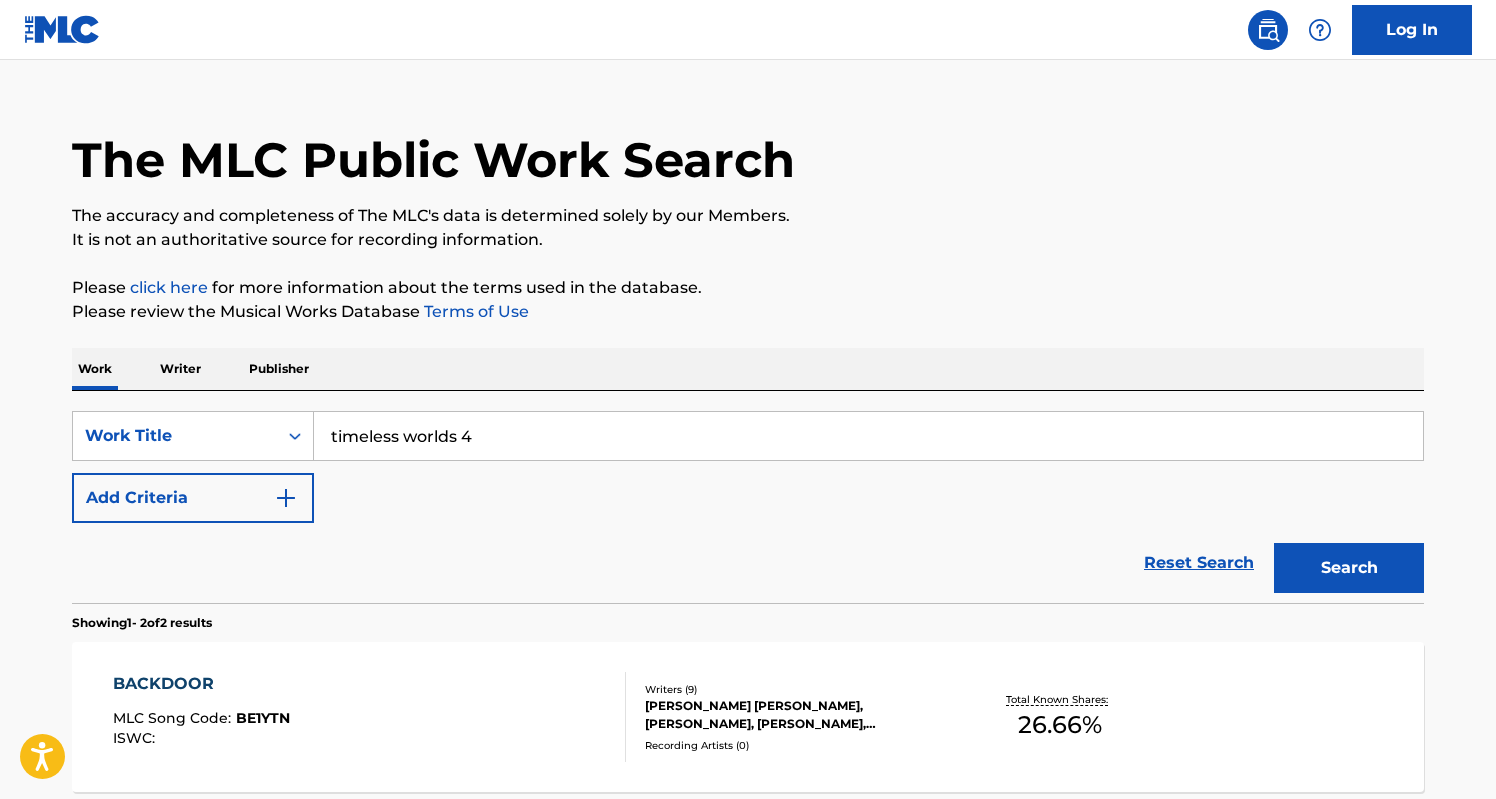 drag, startPoint x: 513, startPoint y: 439, endPoint x: 404, endPoint y: 436, distance: 109.041275 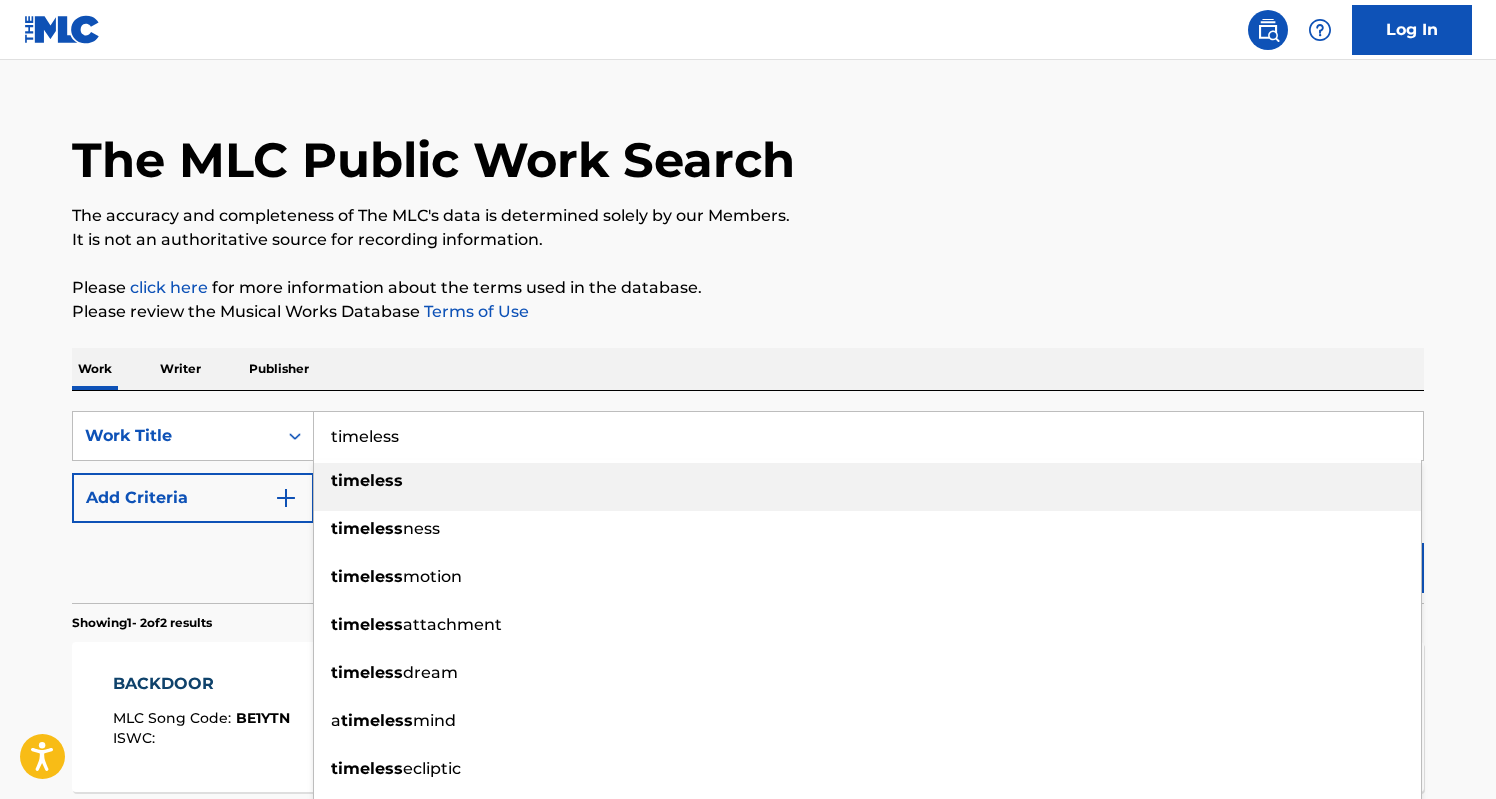 type on "timeless" 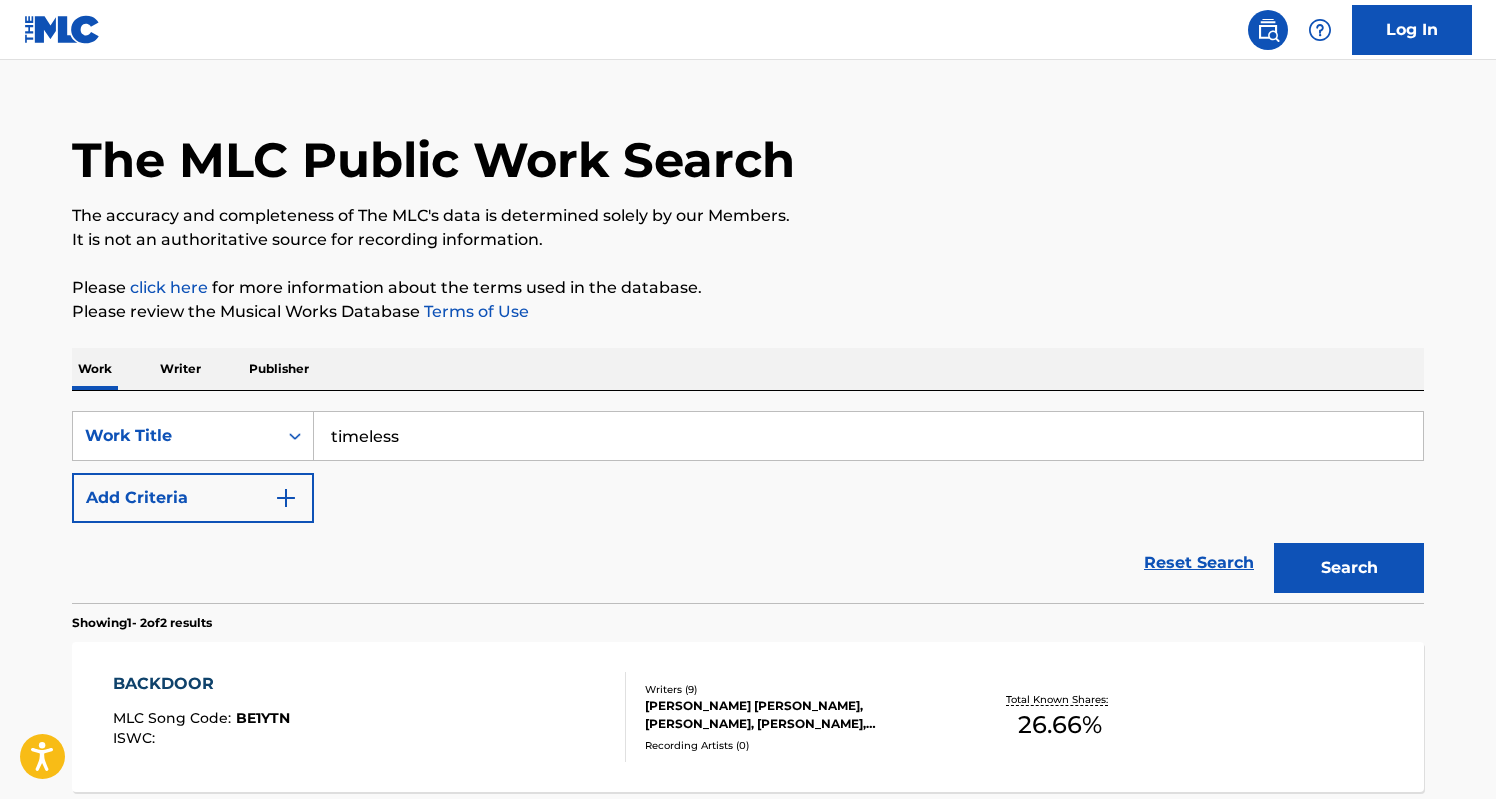 click on "Add Criteria" at bounding box center [193, 498] 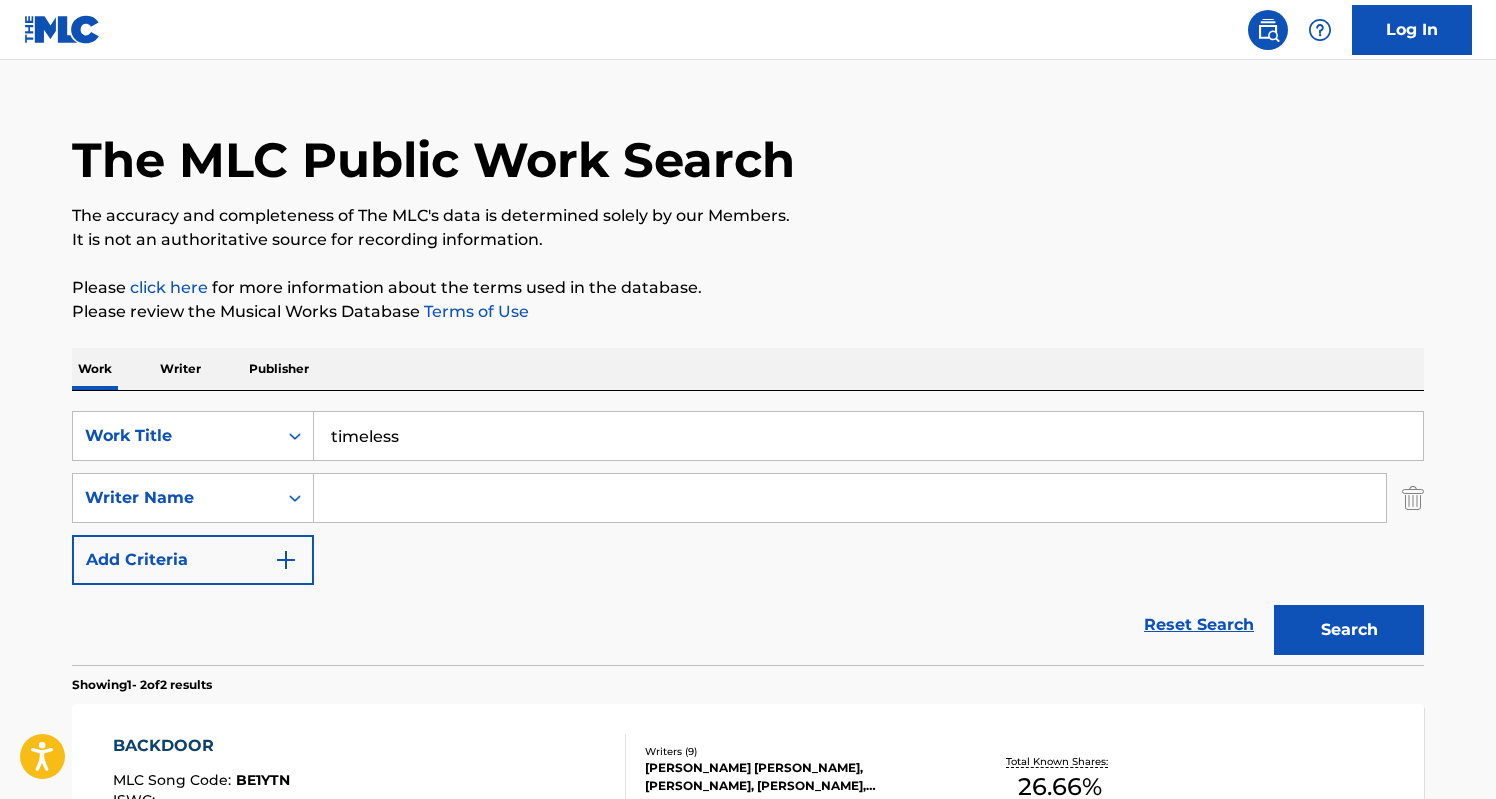 click at bounding box center [850, 498] 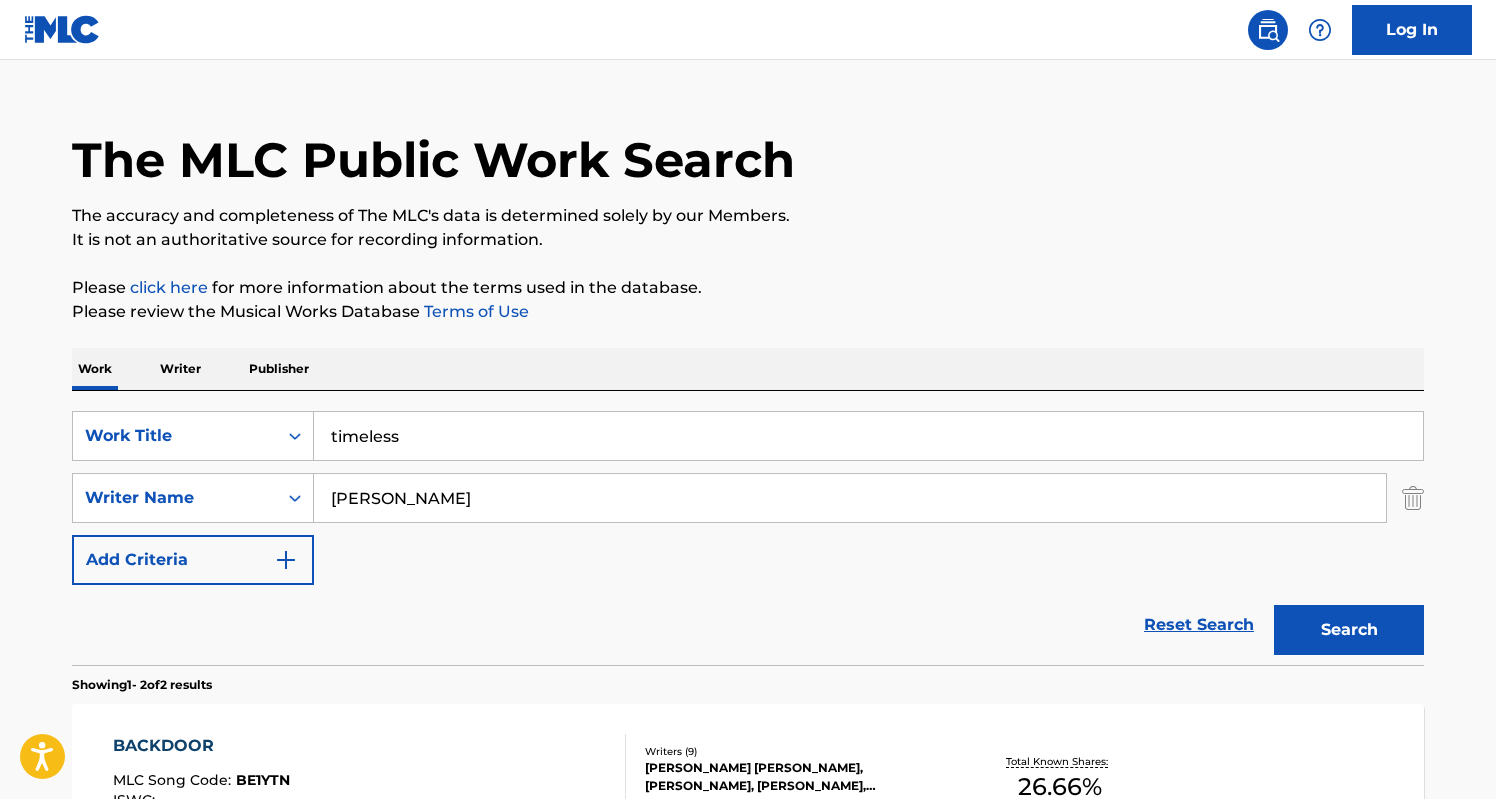 type on "[PERSON_NAME]" 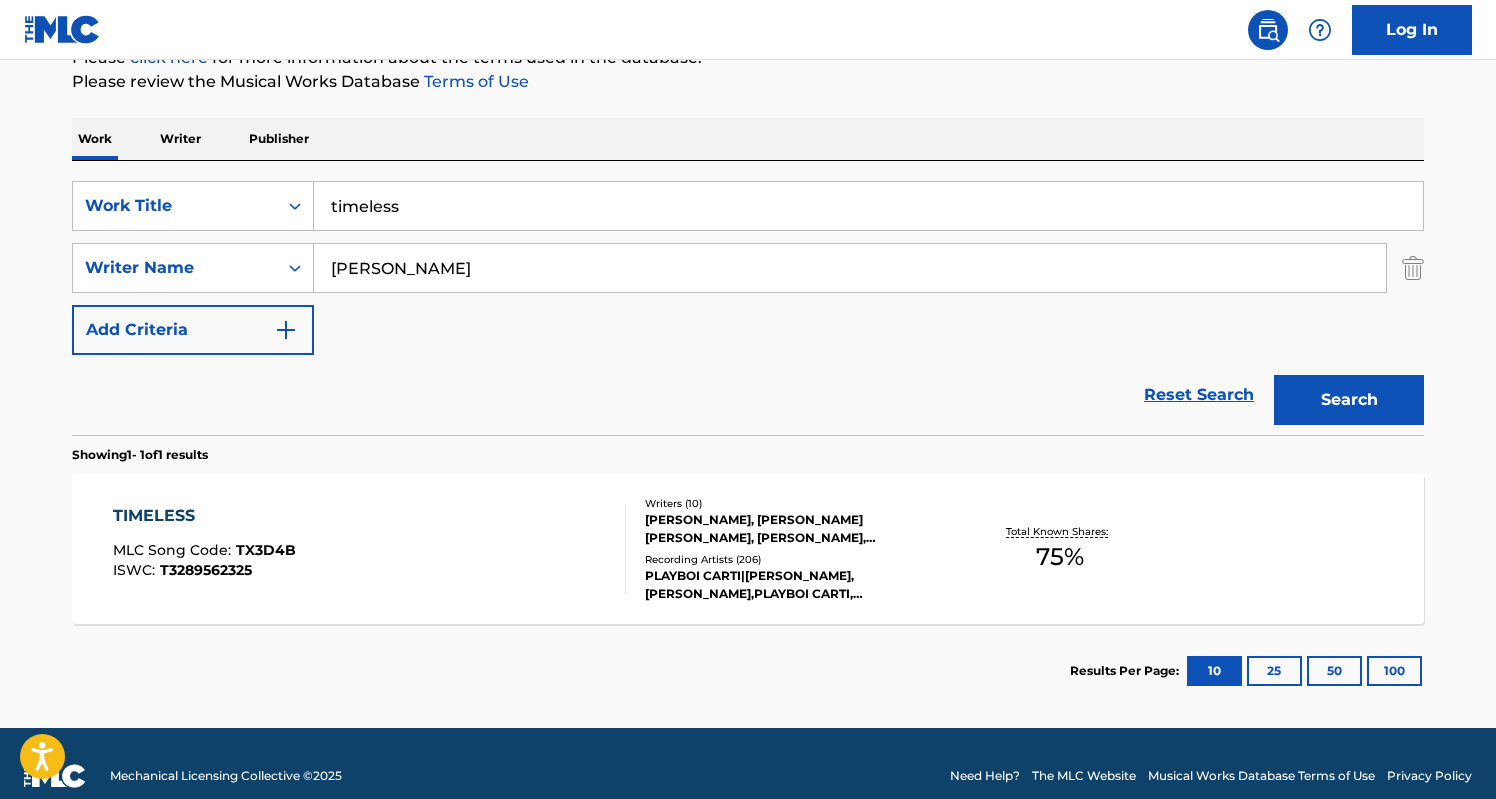 scroll, scrollTop: 266, scrollLeft: 0, axis: vertical 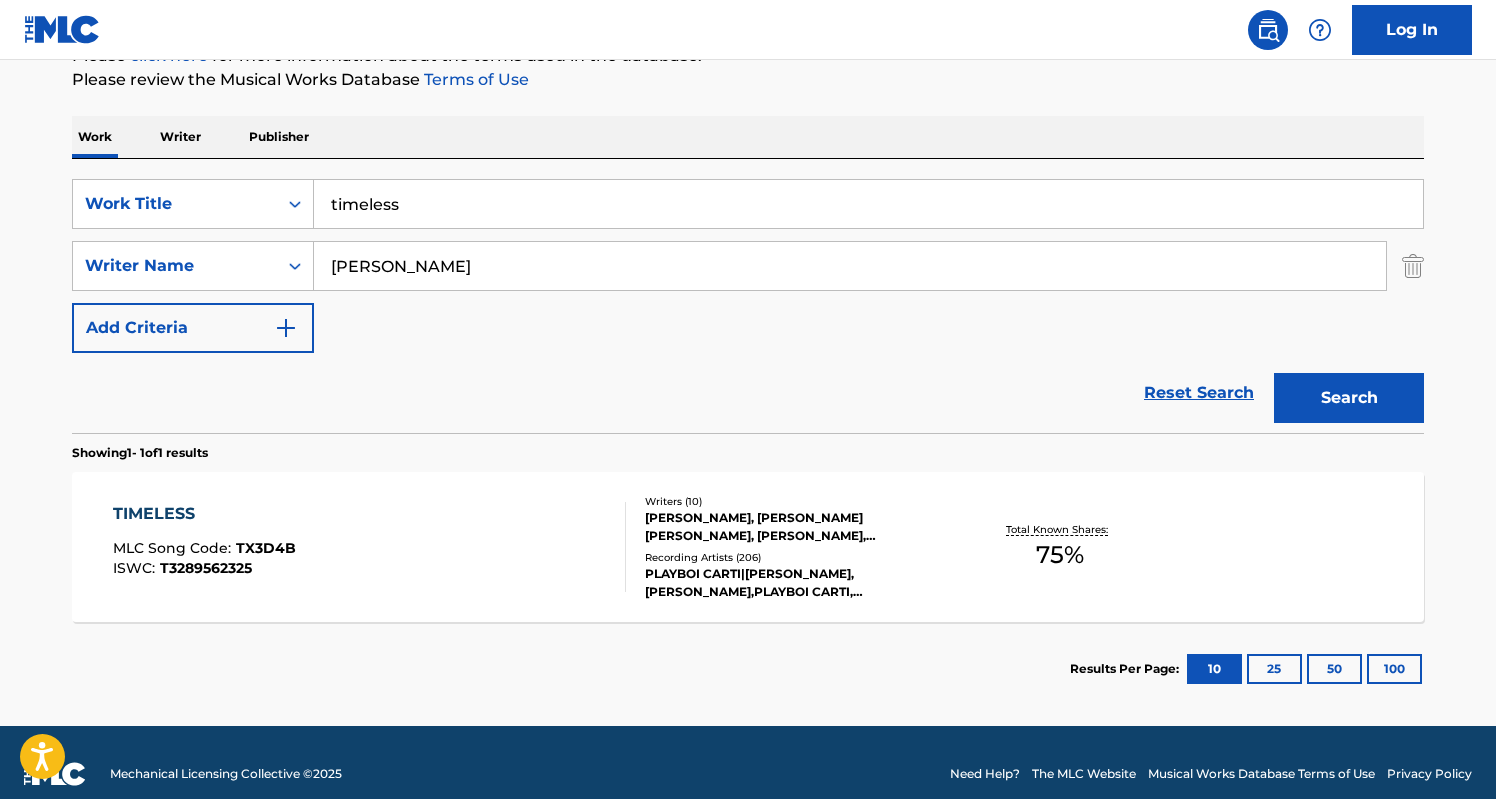 click on "TIMELESS MLC Song Code : TX3D4B ISWC : T3289562325" at bounding box center [370, 547] 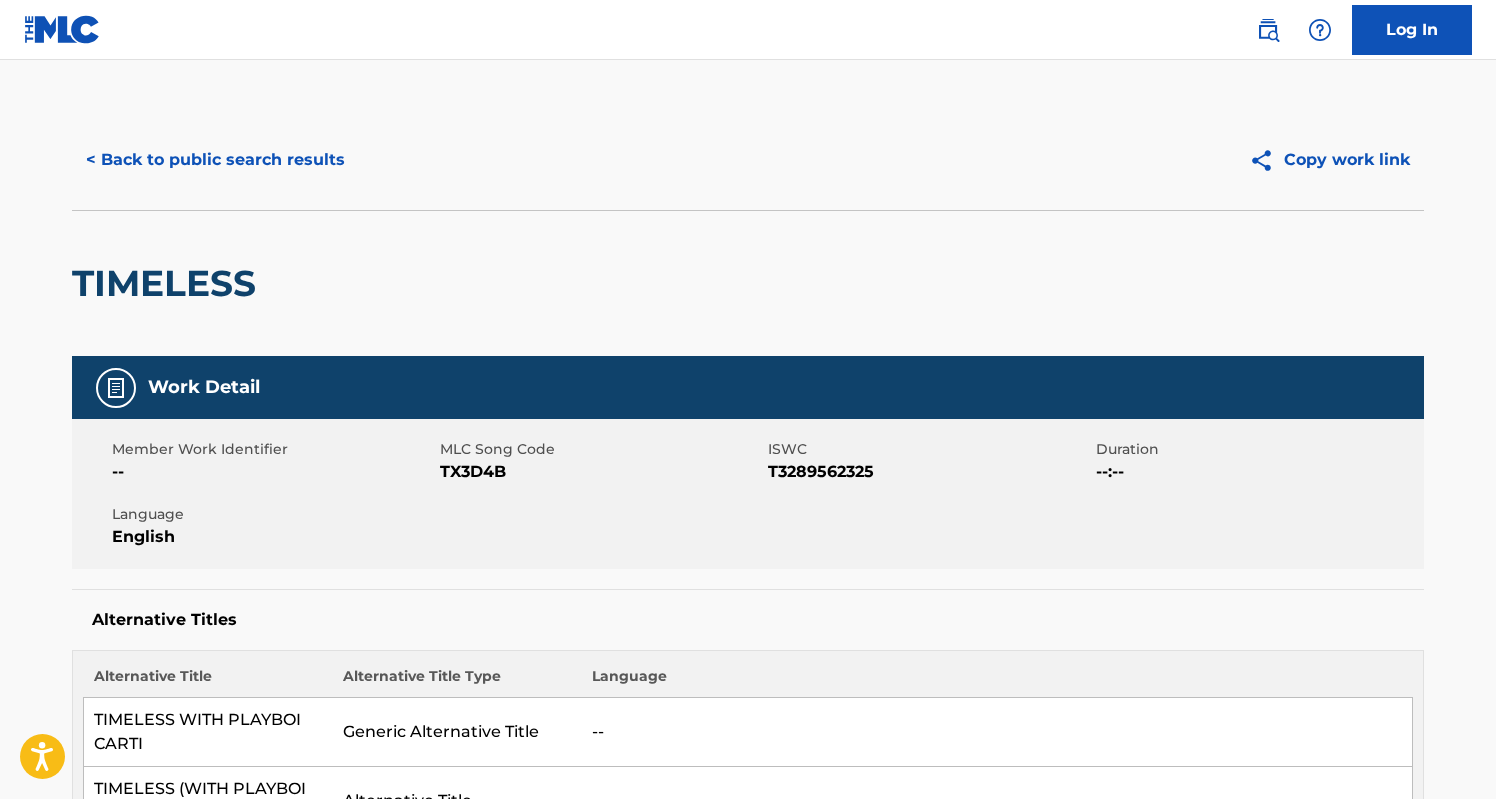 scroll, scrollTop: 0, scrollLeft: 0, axis: both 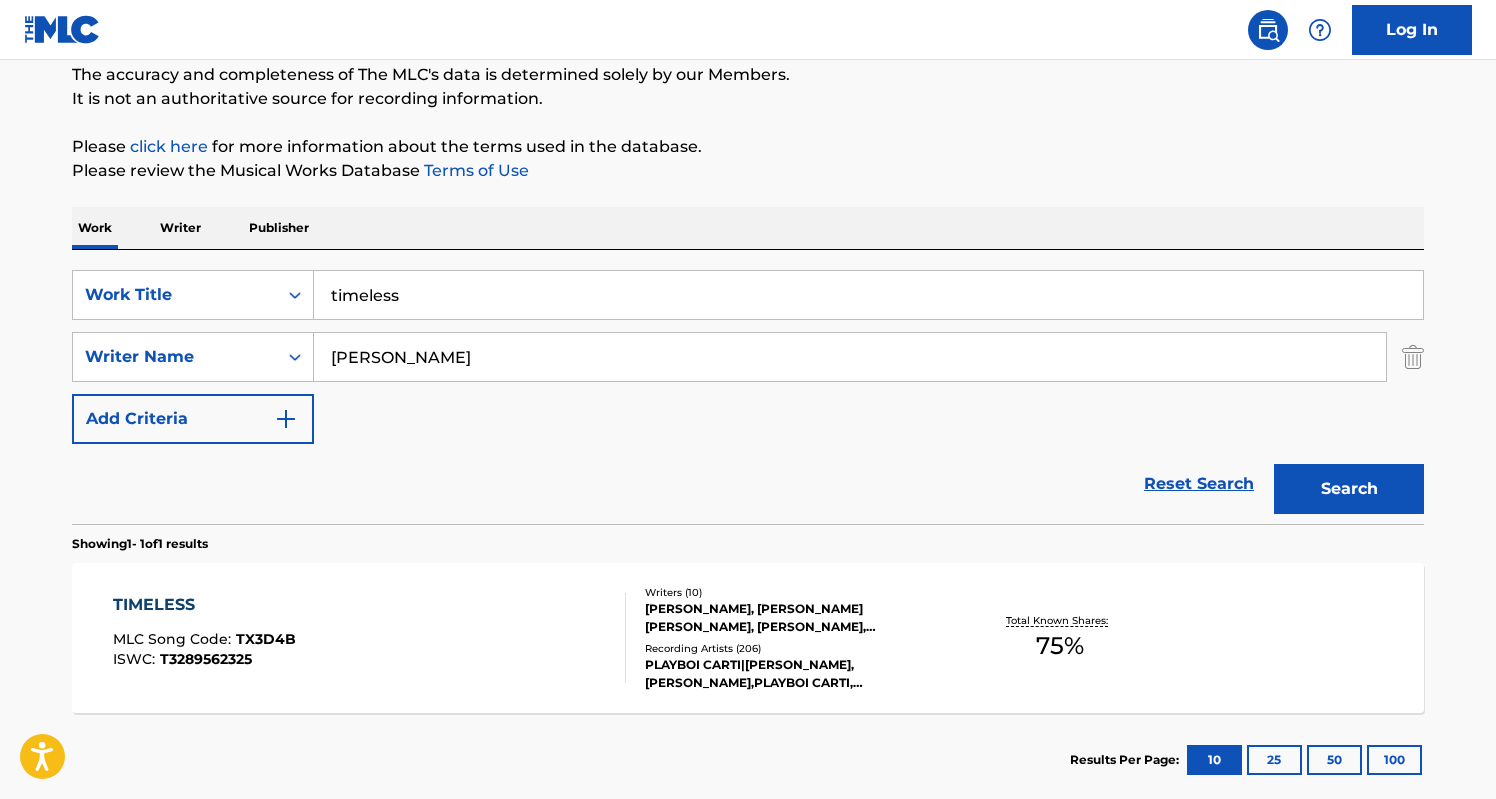 click at bounding box center [1413, 357] 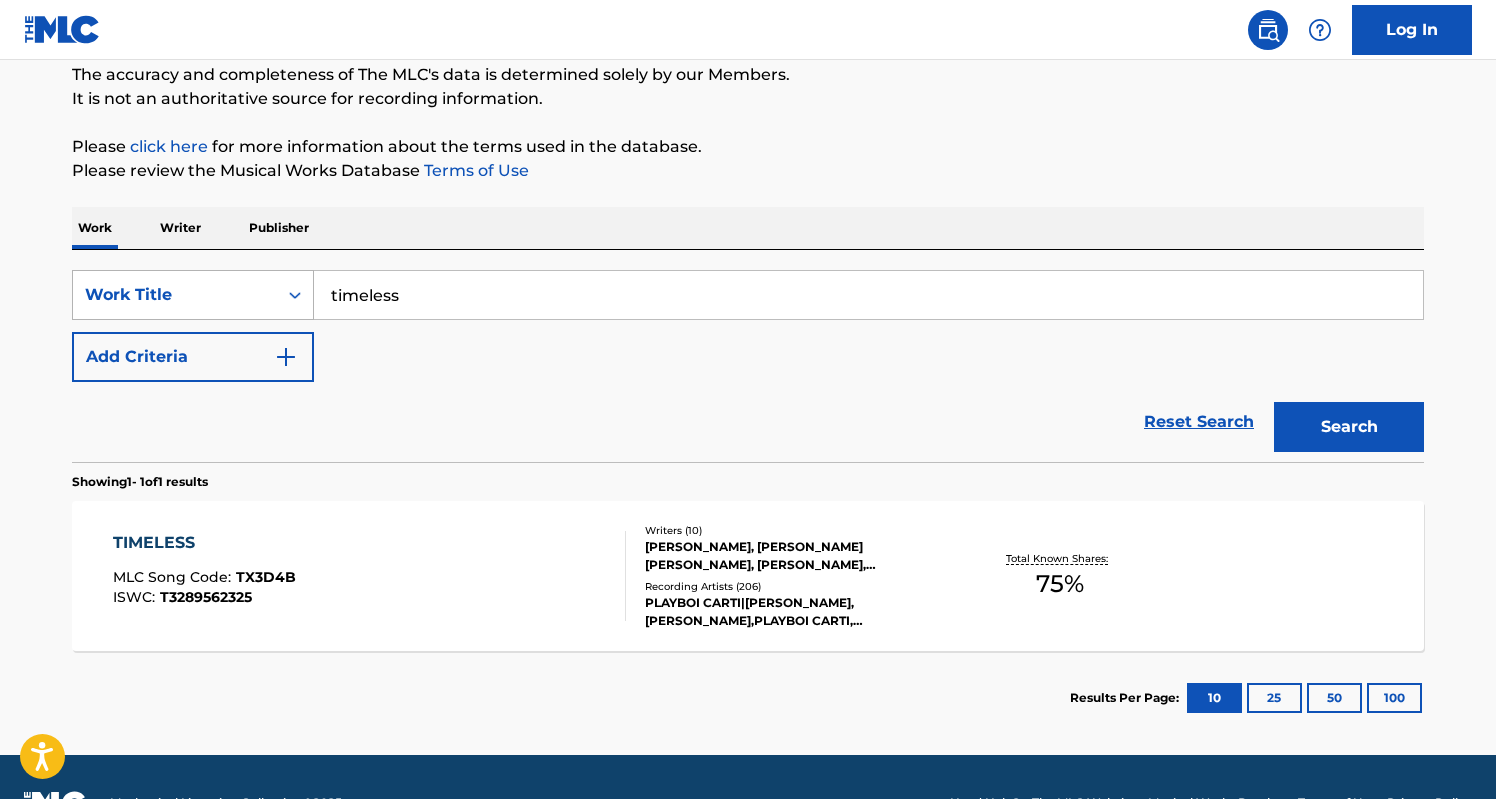 click on "Work Title" at bounding box center (175, 295) 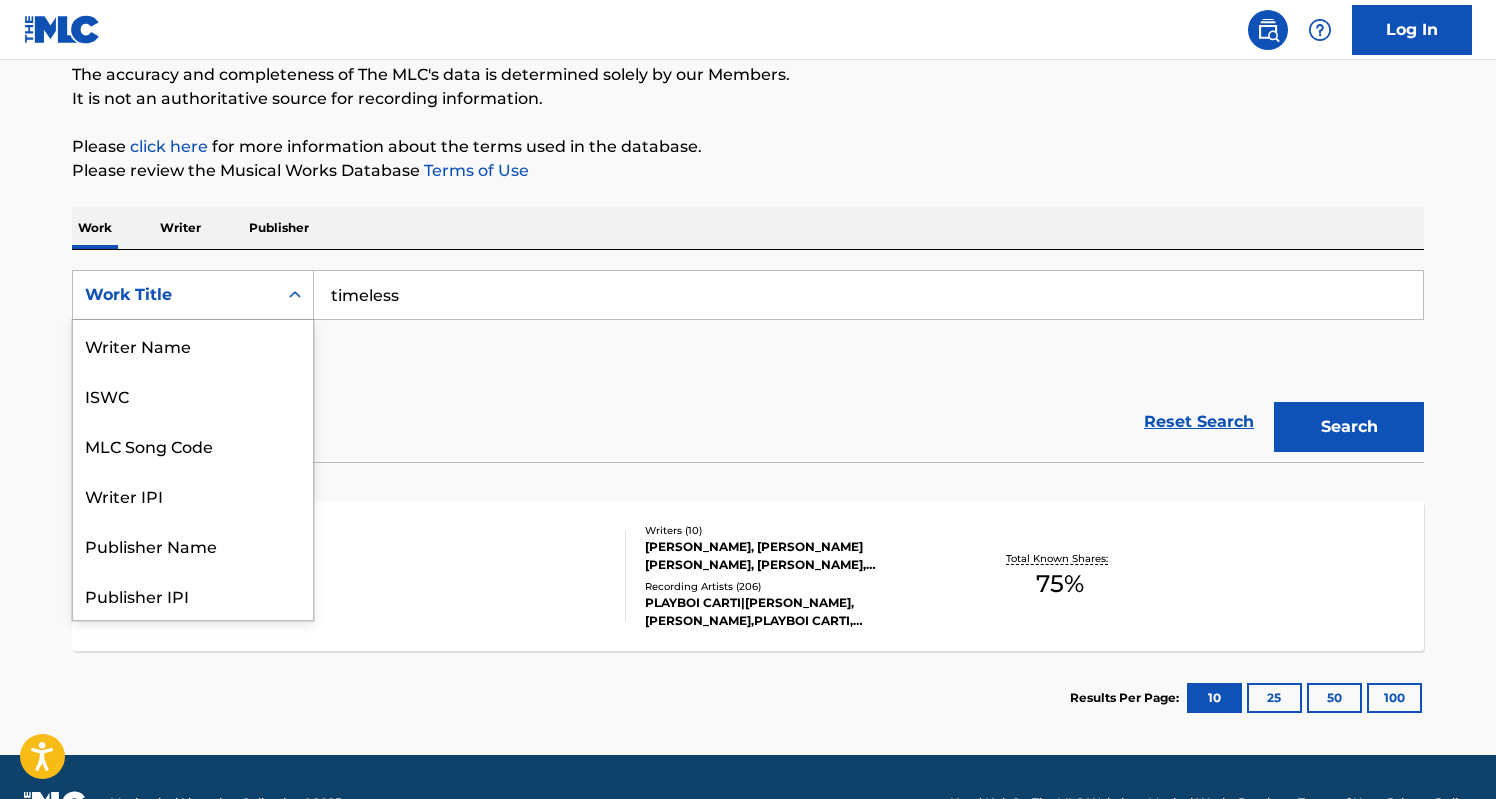 scroll, scrollTop: 100, scrollLeft: 0, axis: vertical 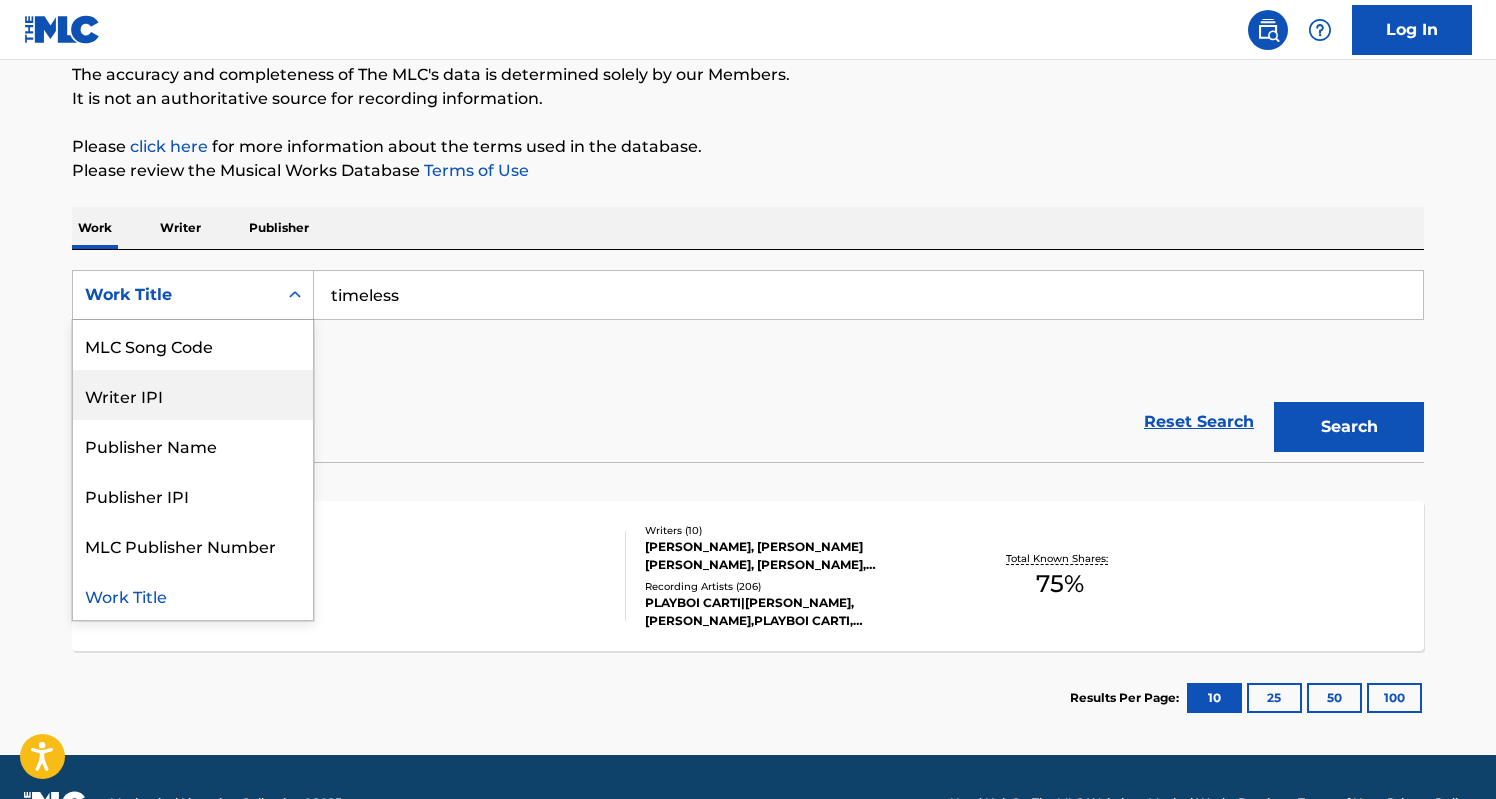 click on "Writer IPI" at bounding box center [193, 395] 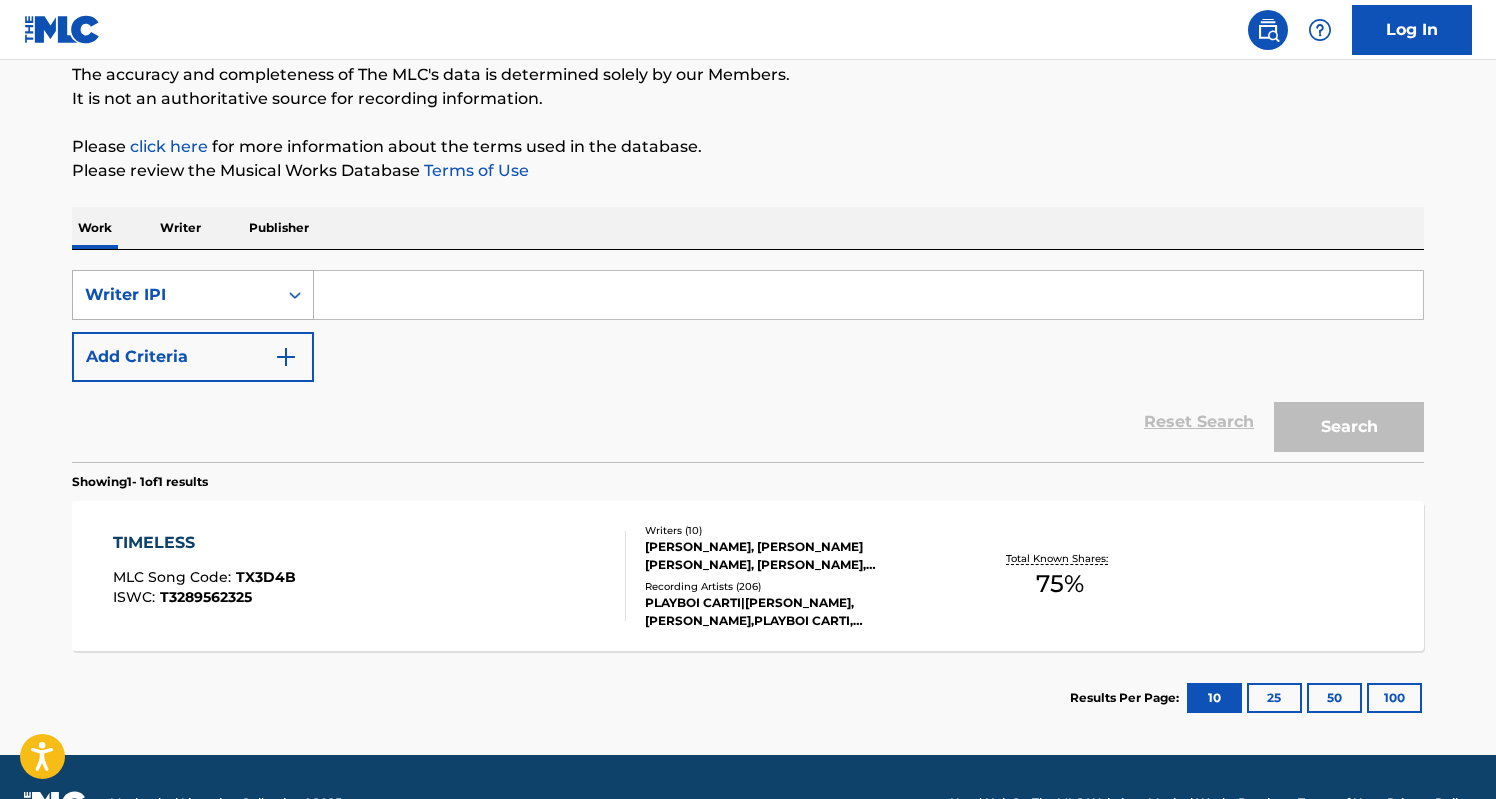 click on "Writer IPI" at bounding box center [175, 295] 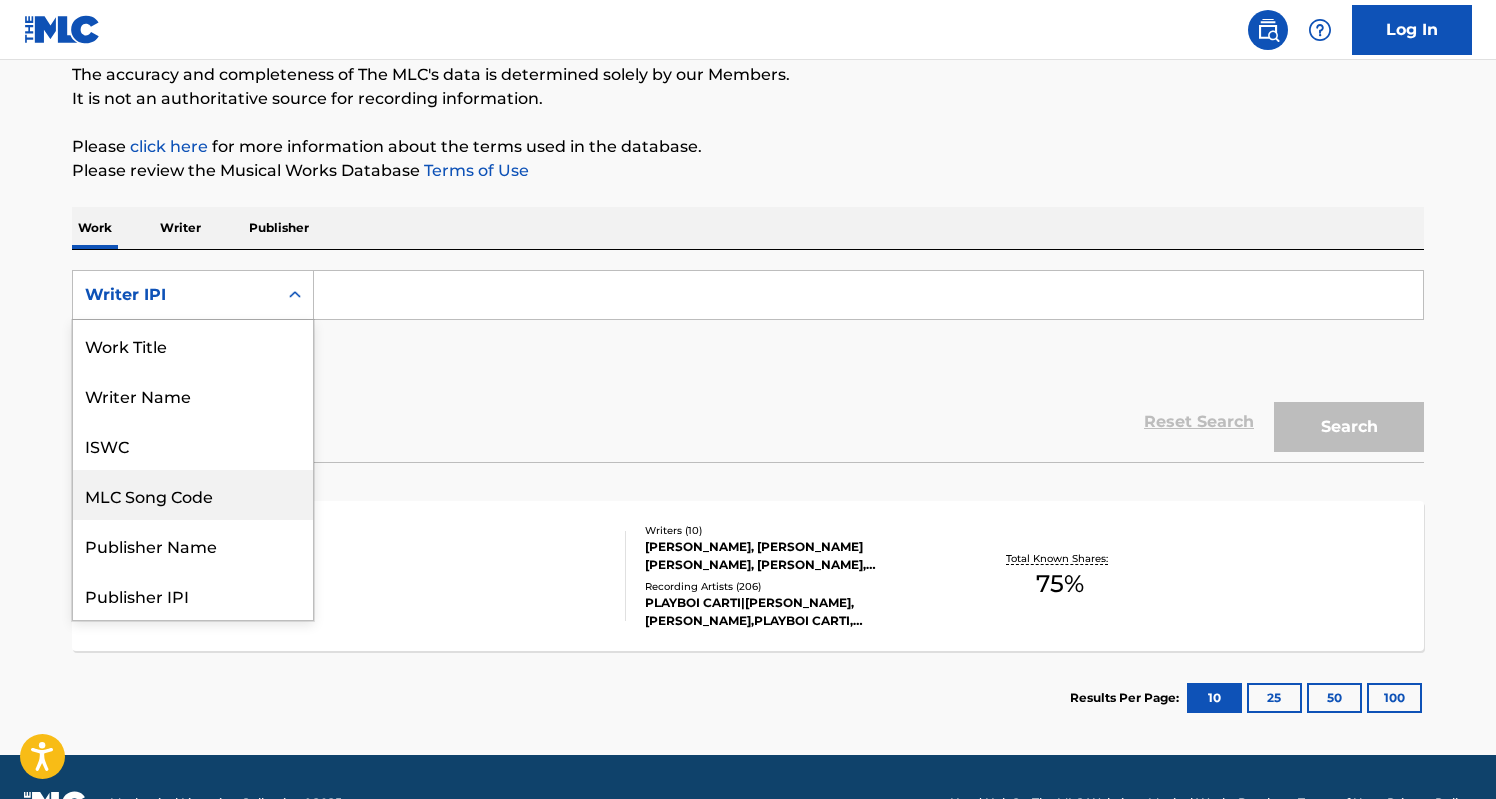 scroll, scrollTop: 0, scrollLeft: 0, axis: both 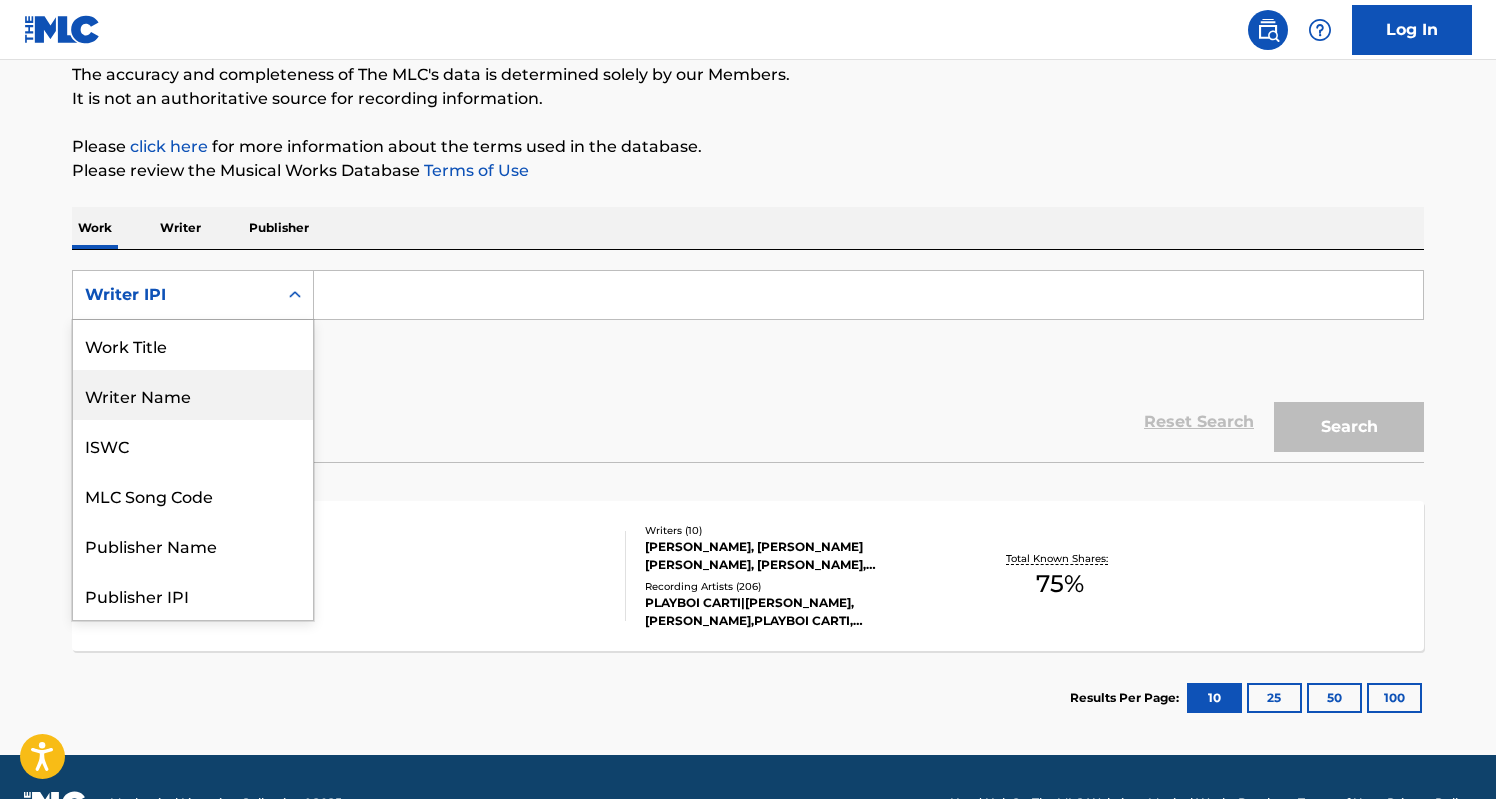 click on "Writer Name" at bounding box center [193, 395] 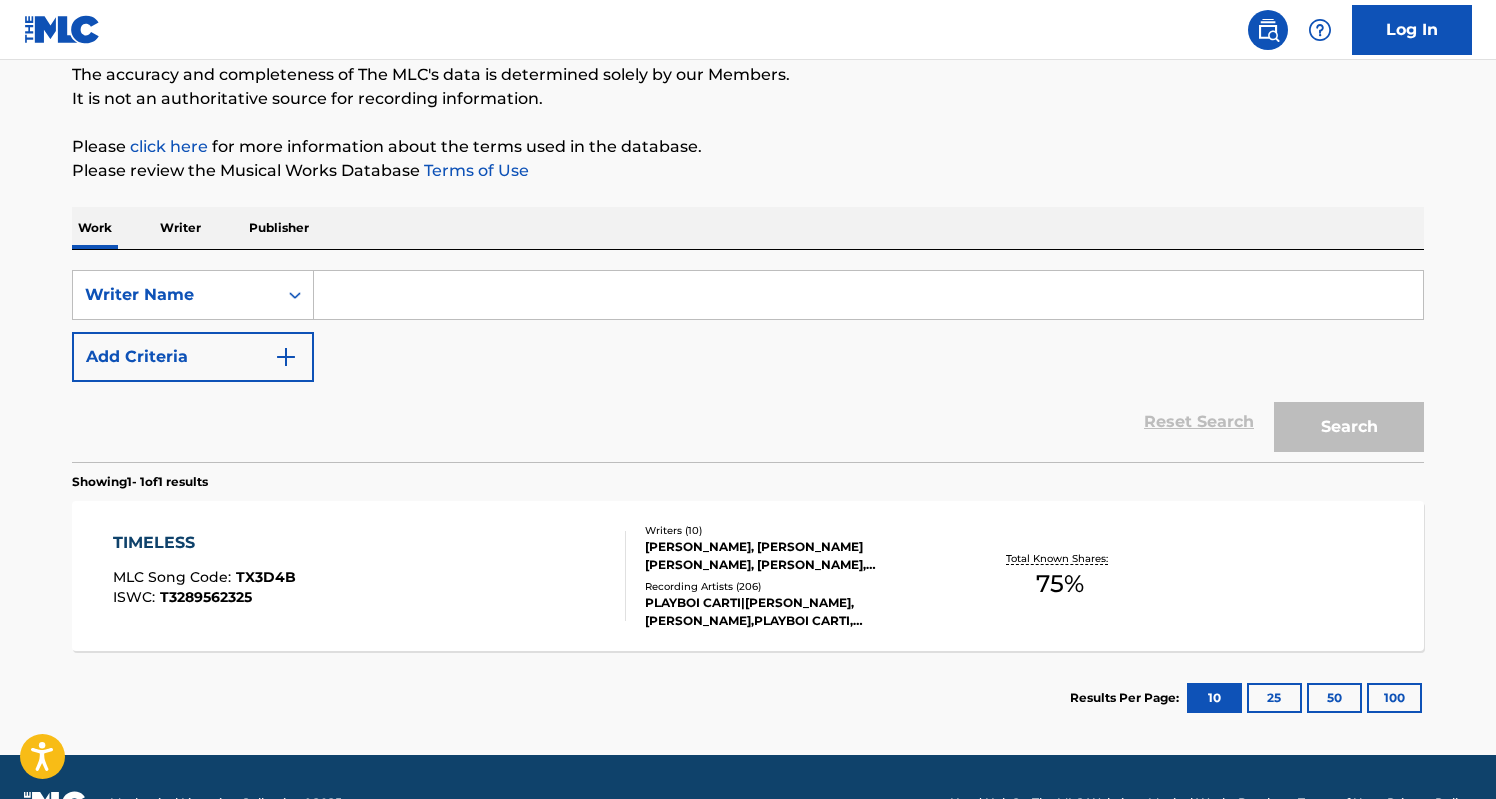 click at bounding box center (868, 295) 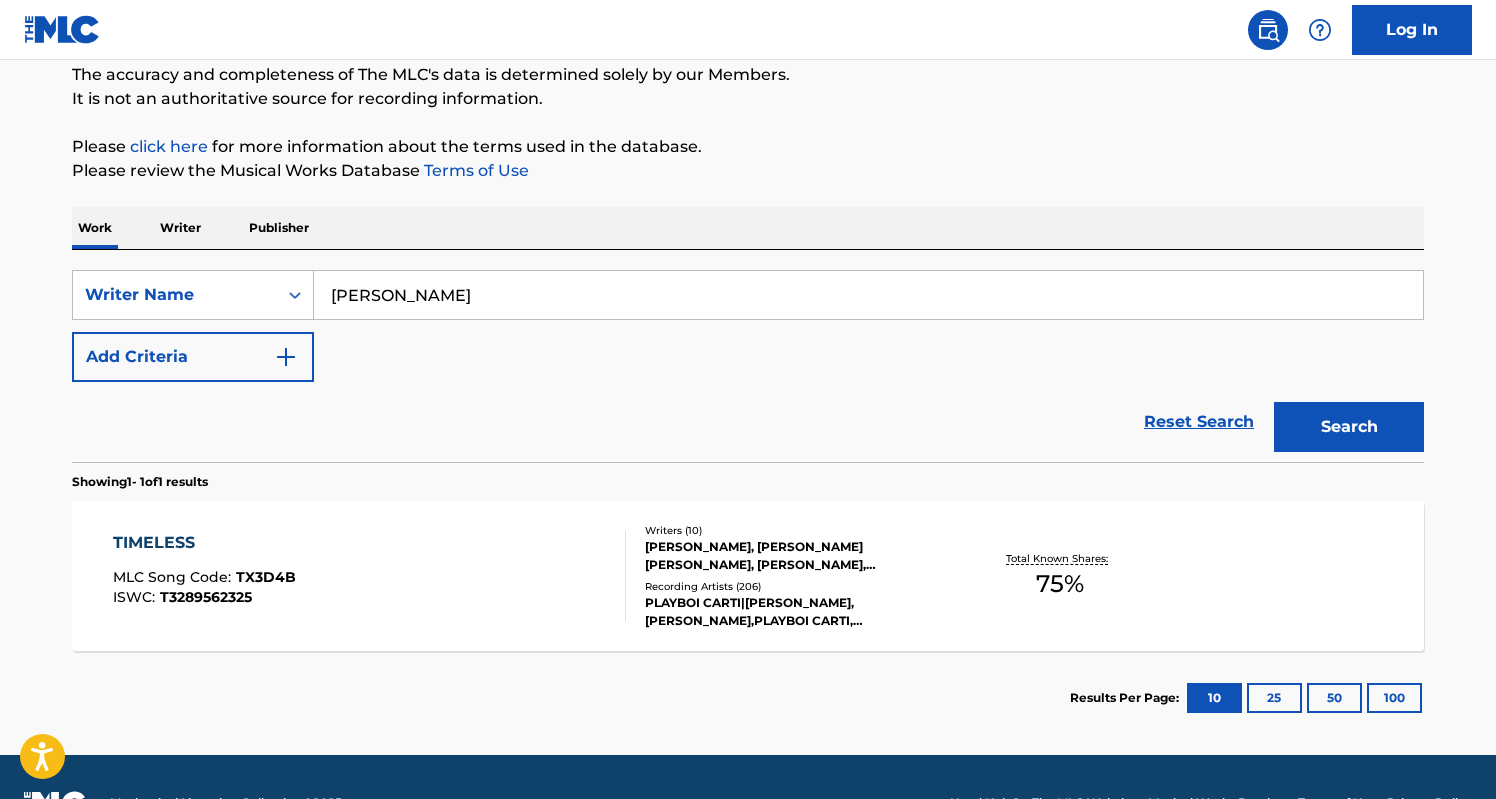type on "[PERSON_NAME]" 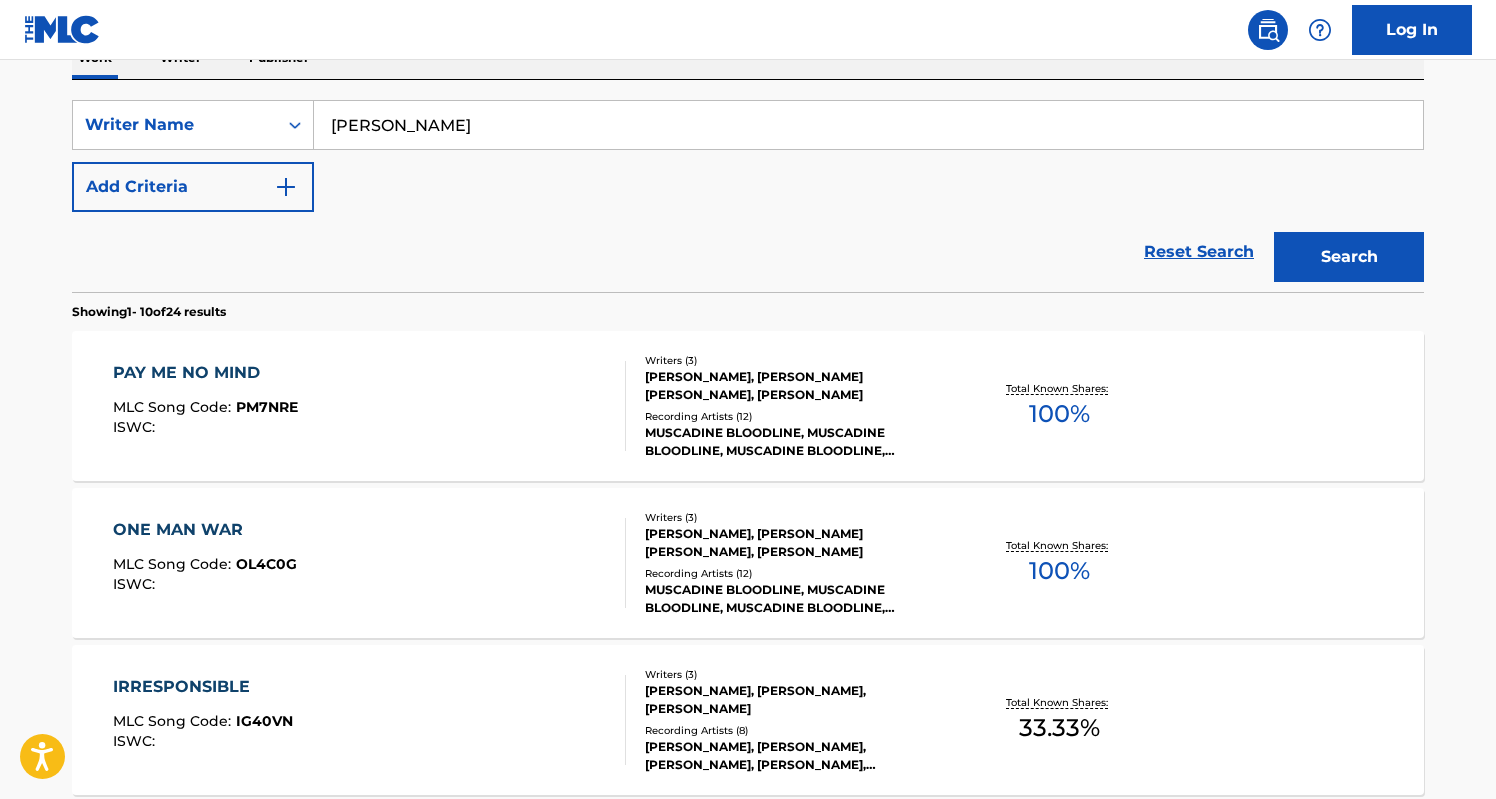 scroll, scrollTop: 346, scrollLeft: 0, axis: vertical 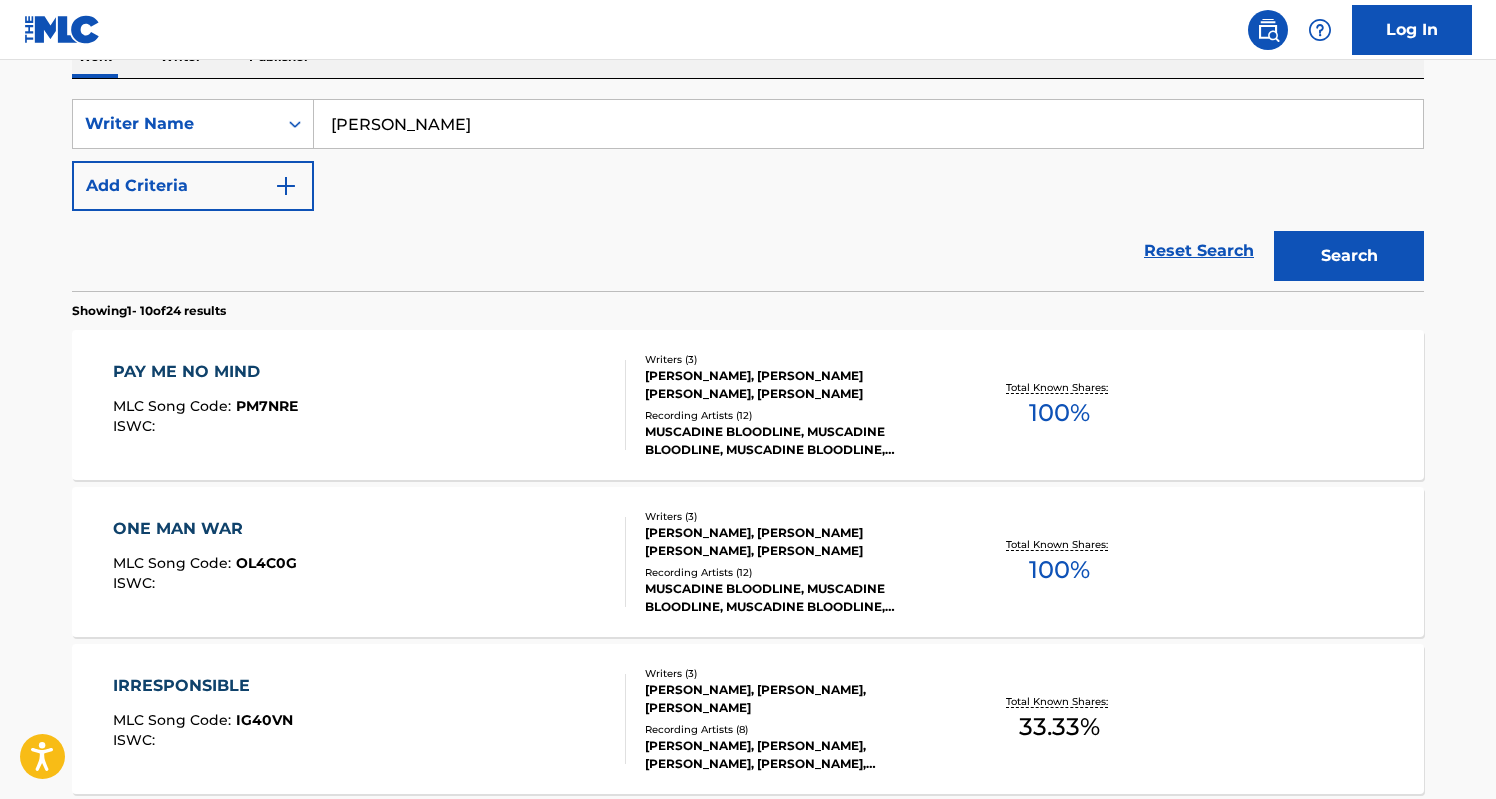 click on "PAY ME NO MIND MLC Song Code : PM7NRE ISWC :" at bounding box center [370, 405] 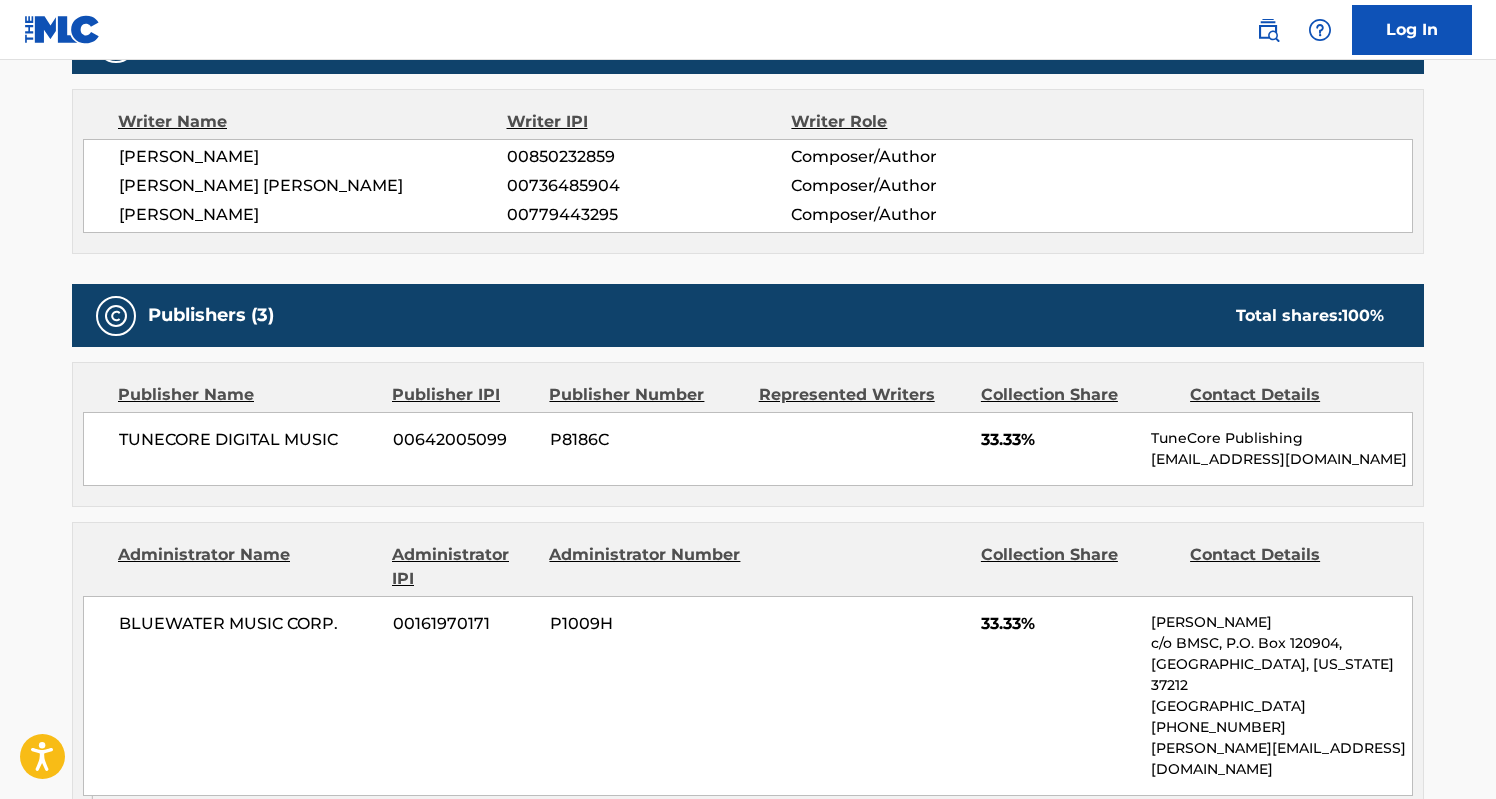 scroll, scrollTop: 686, scrollLeft: 0, axis: vertical 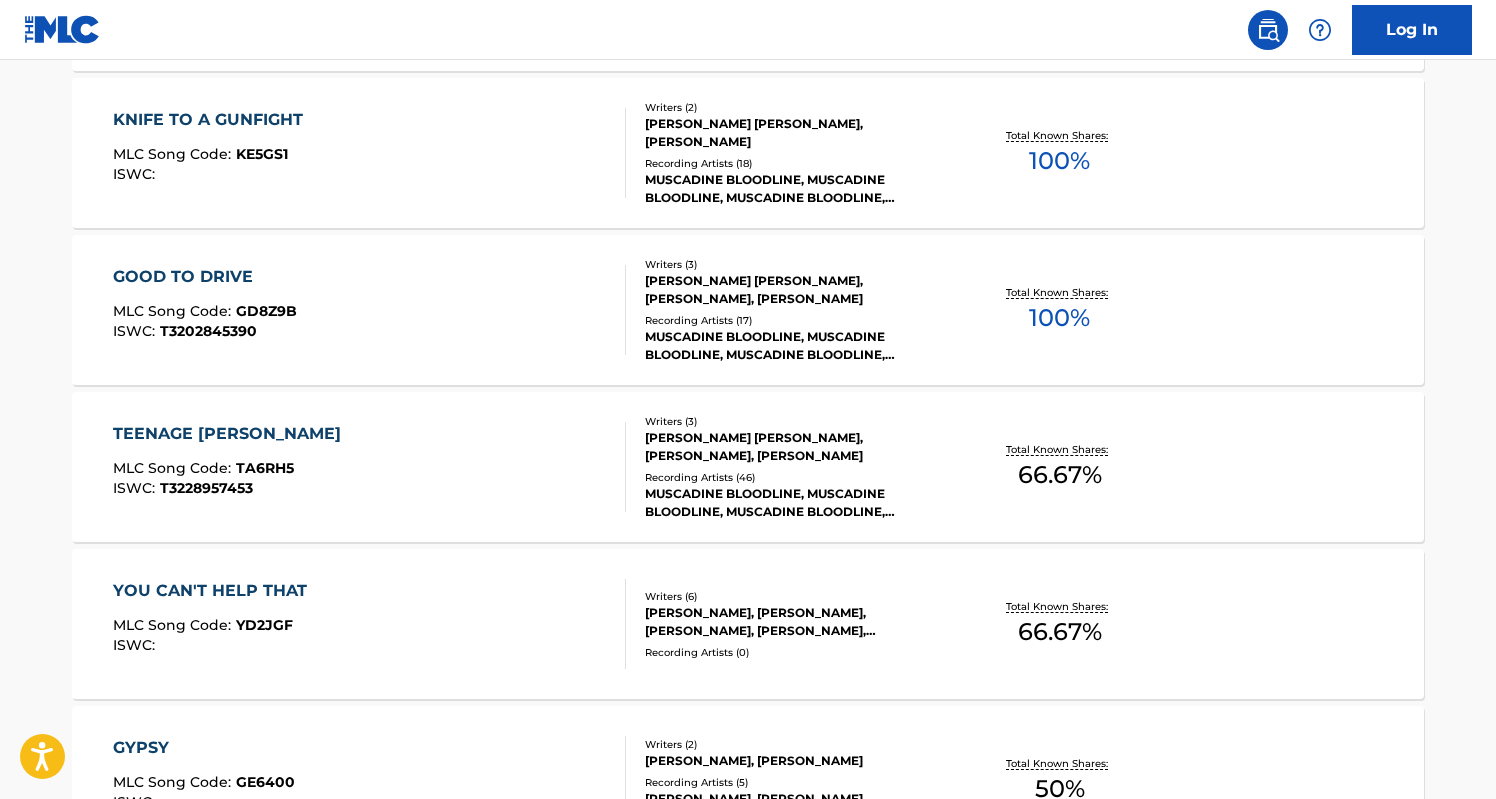 click on "TEENAGE [PERSON_NAME] MLC Song Code : TA6RH5 ISWC : T3228957453" at bounding box center (370, 467) 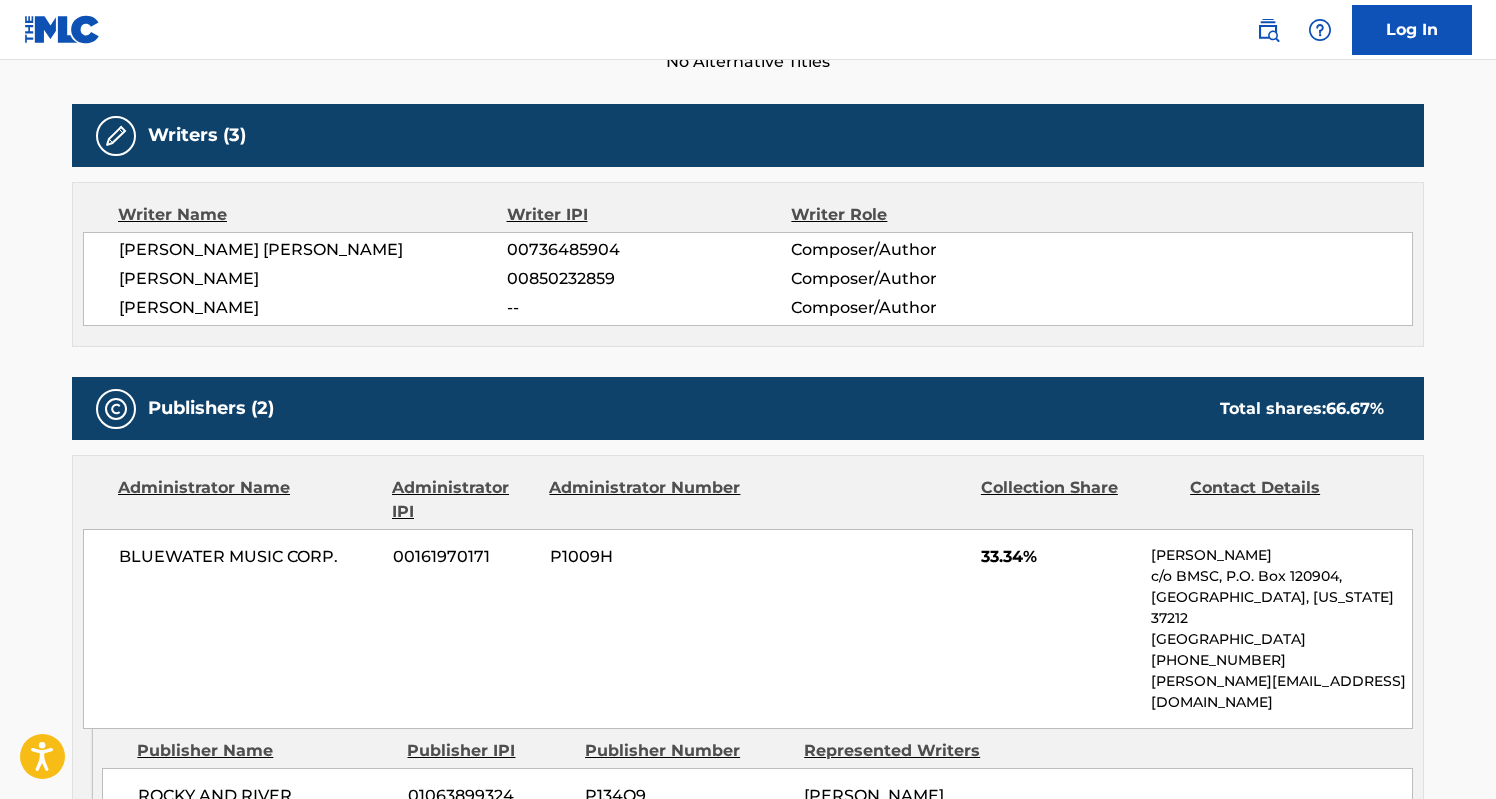 scroll, scrollTop: 586, scrollLeft: 0, axis: vertical 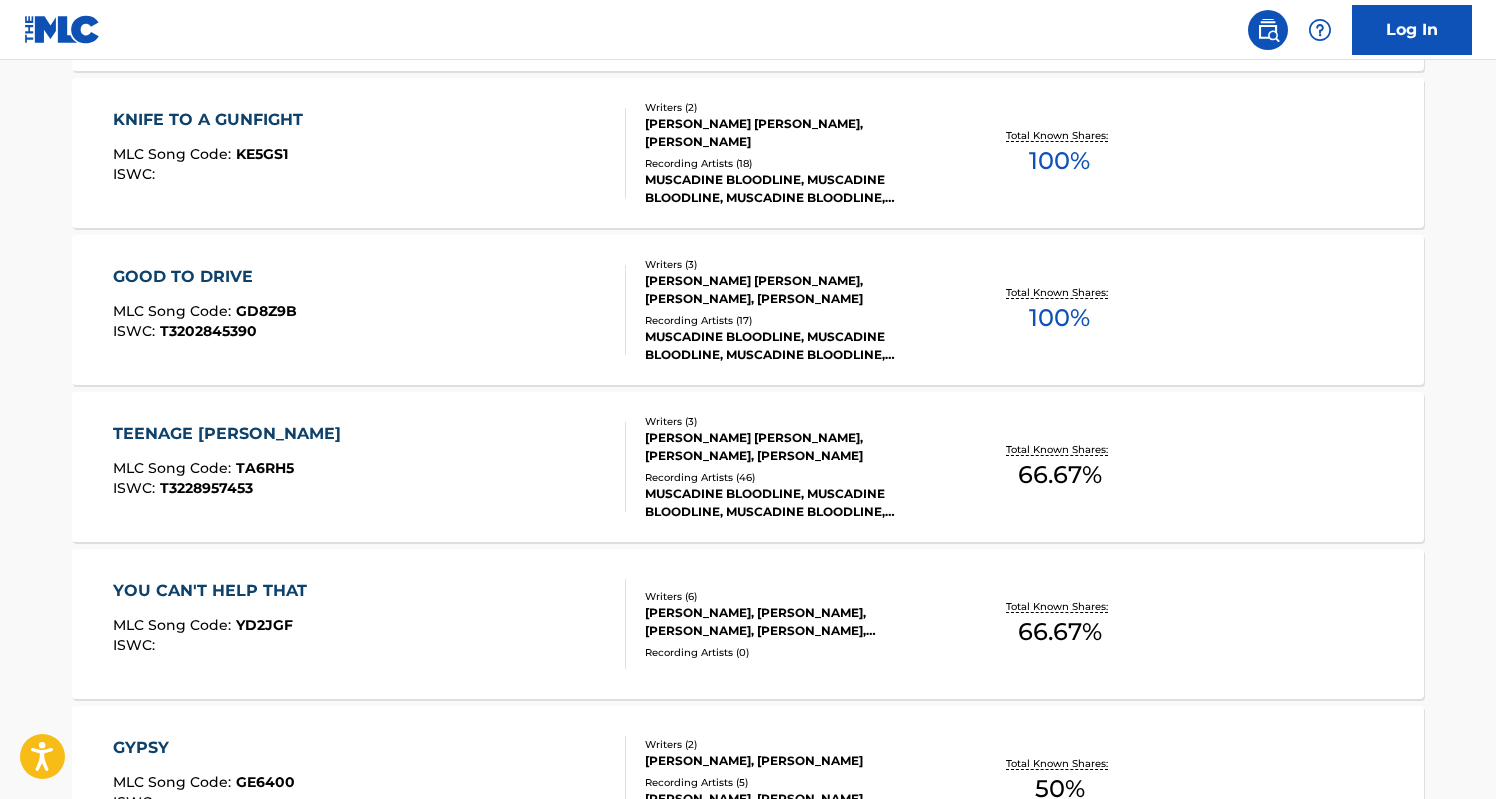 click on "YOU CAN'T HELP THAT MLC Song Code : YD2JGF ISWC :" at bounding box center (370, 624) 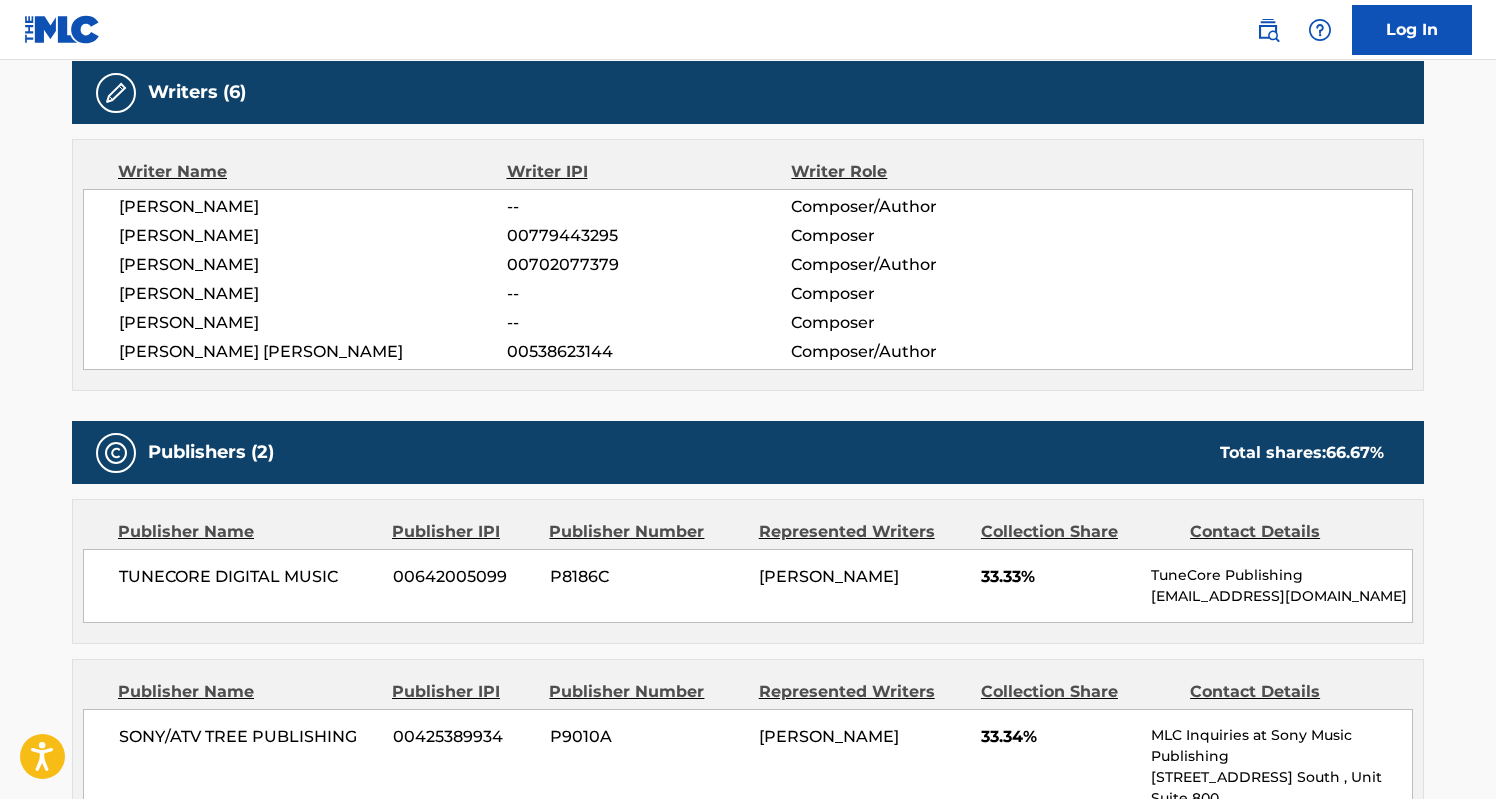 scroll, scrollTop: 669, scrollLeft: 0, axis: vertical 